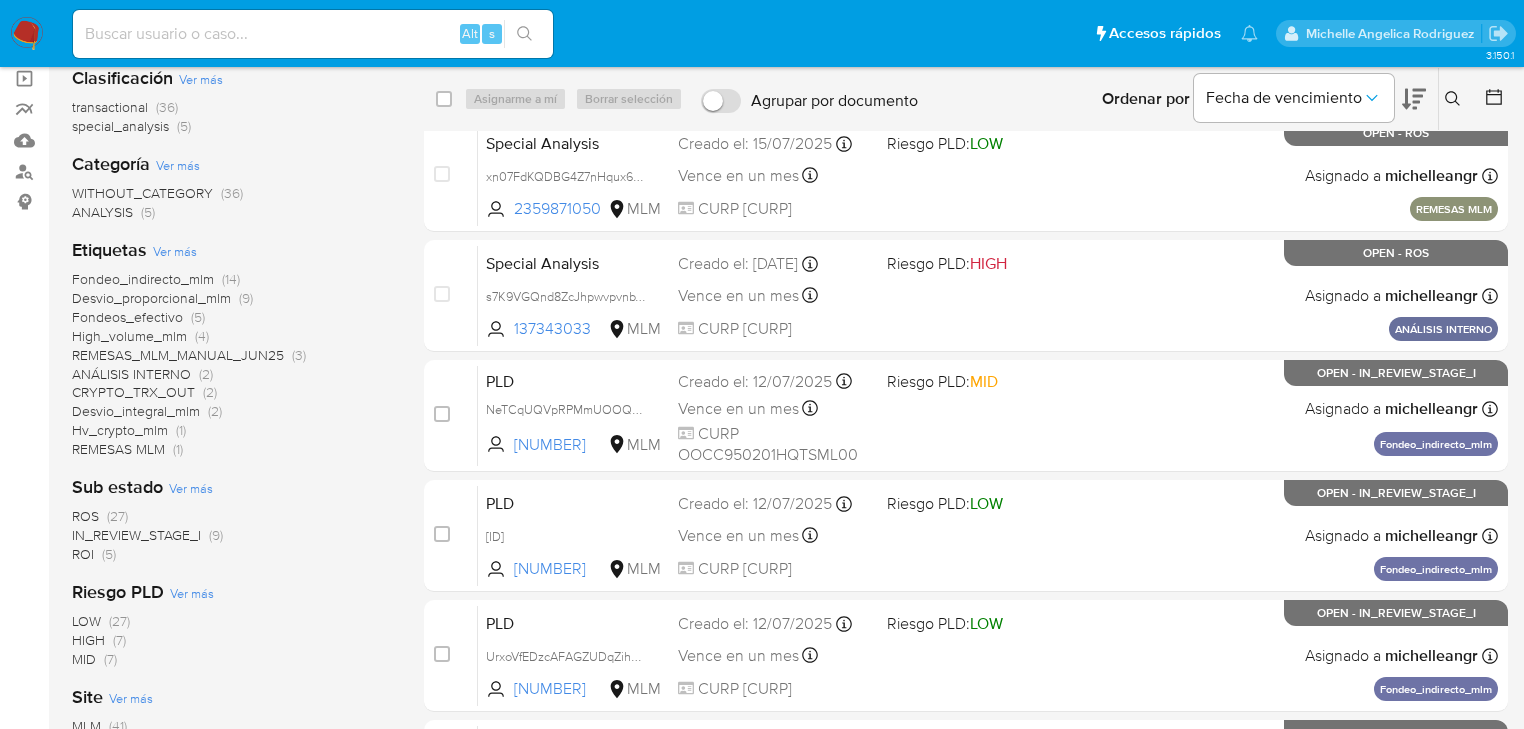 scroll, scrollTop: 0, scrollLeft: 0, axis: both 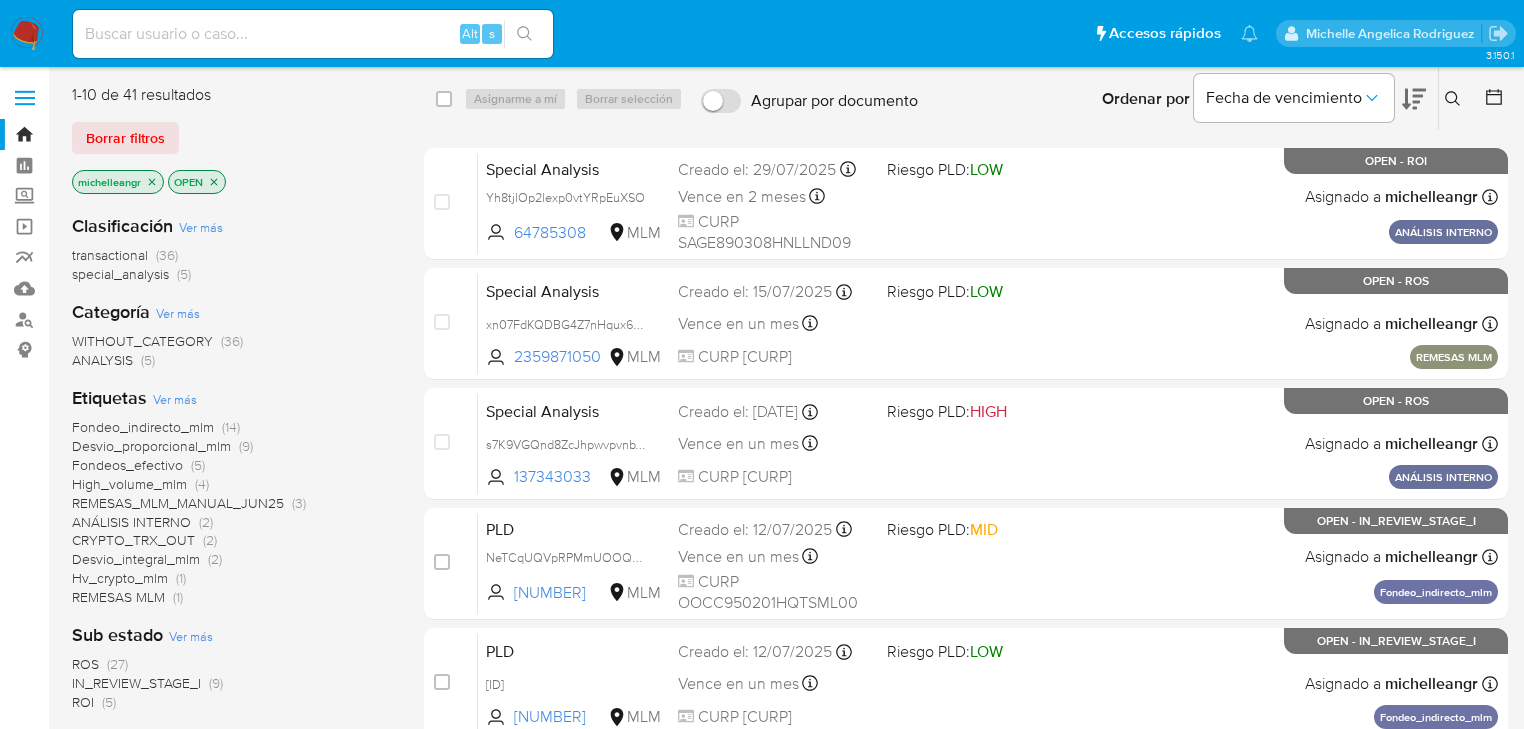 click 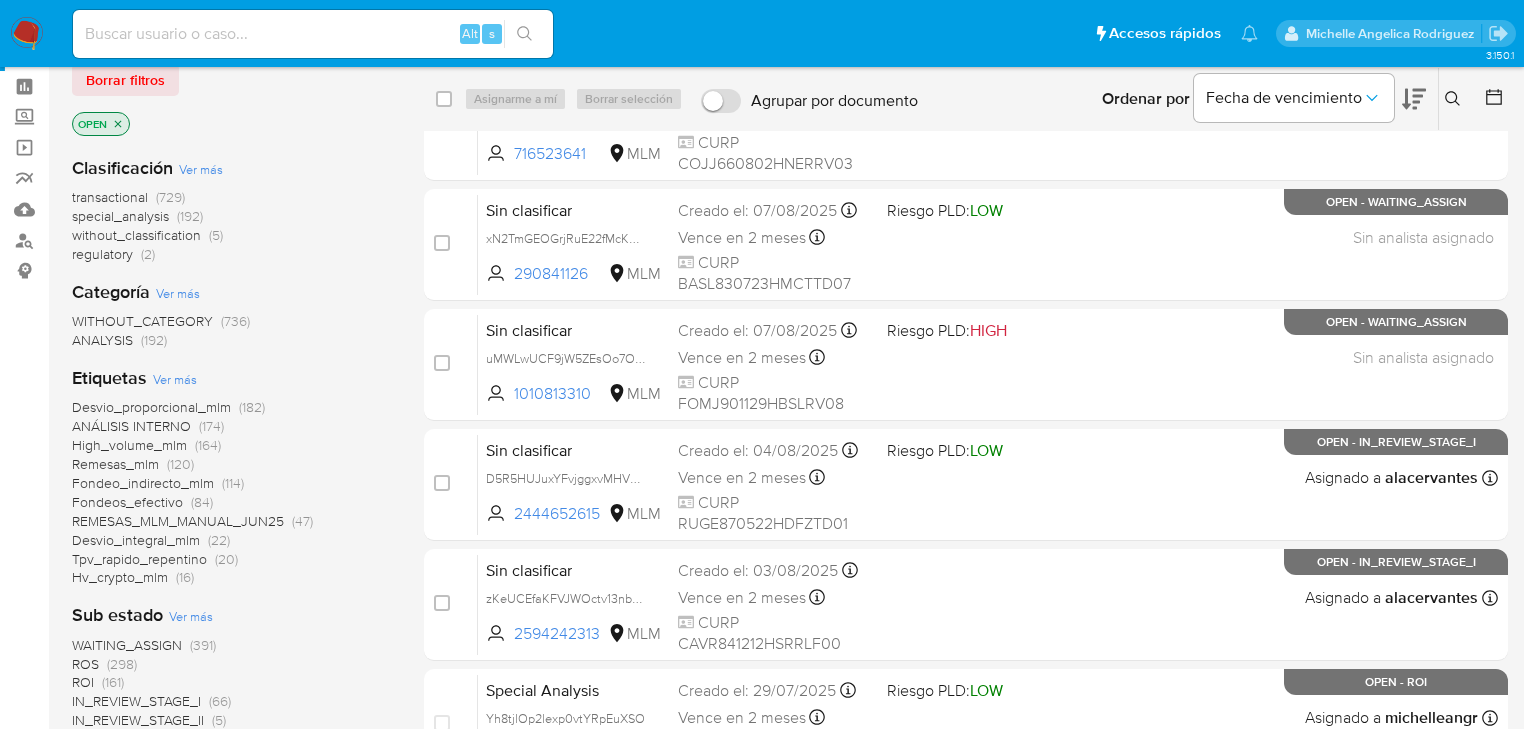 scroll, scrollTop: 240, scrollLeft: 0, axis: vertical 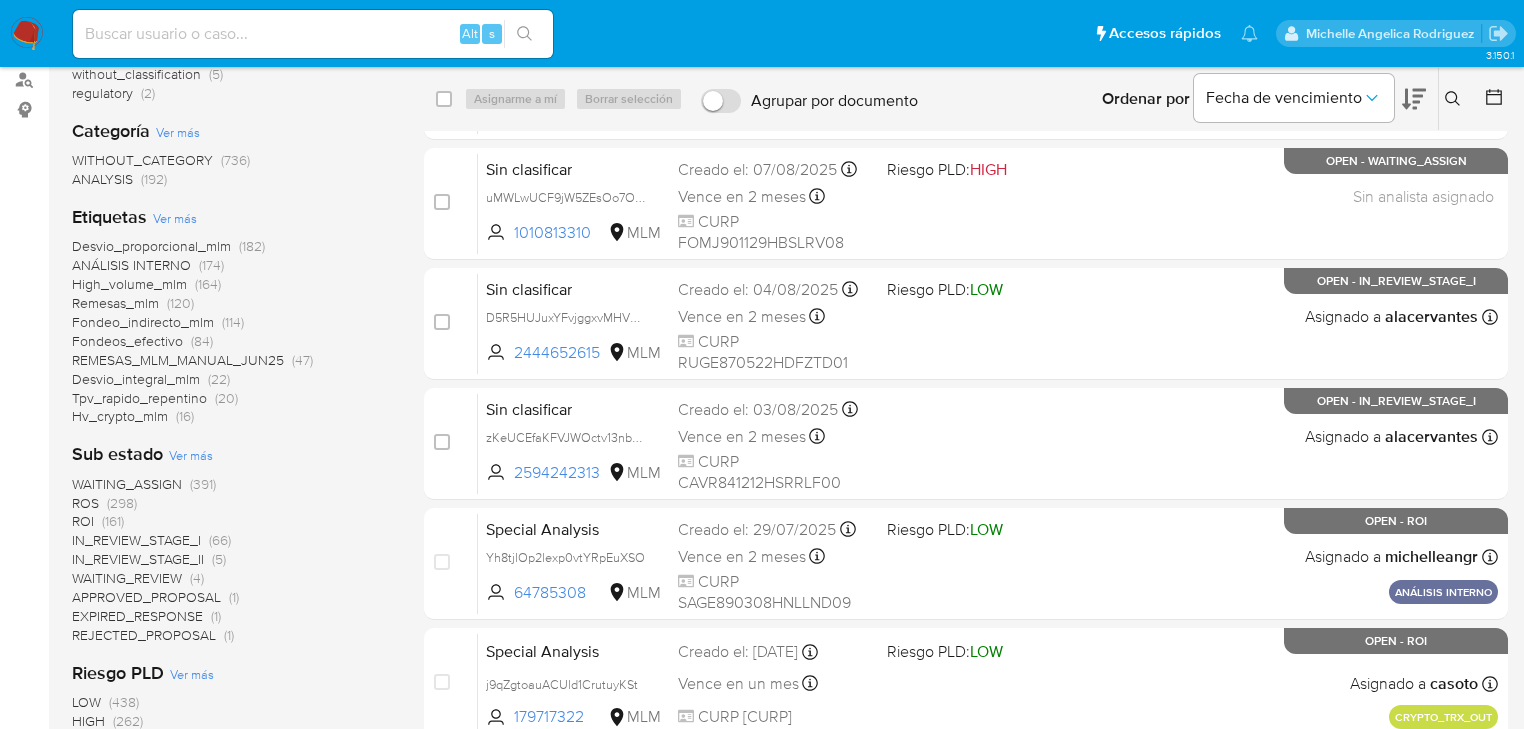 click on "(298)" at bounding box center (122, 503) 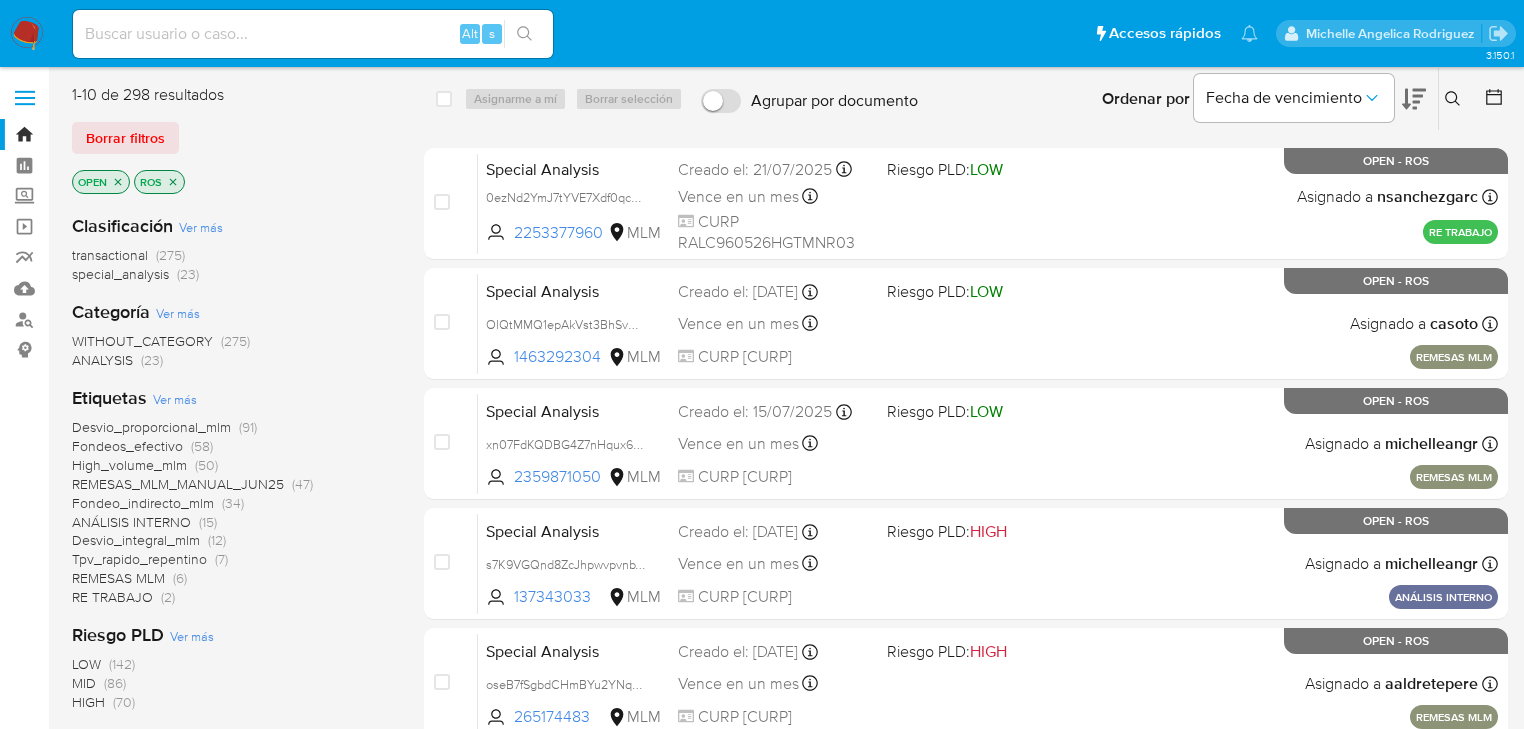 scroll, scrollTop: 320, scrollLeft: 0, axis: vertical 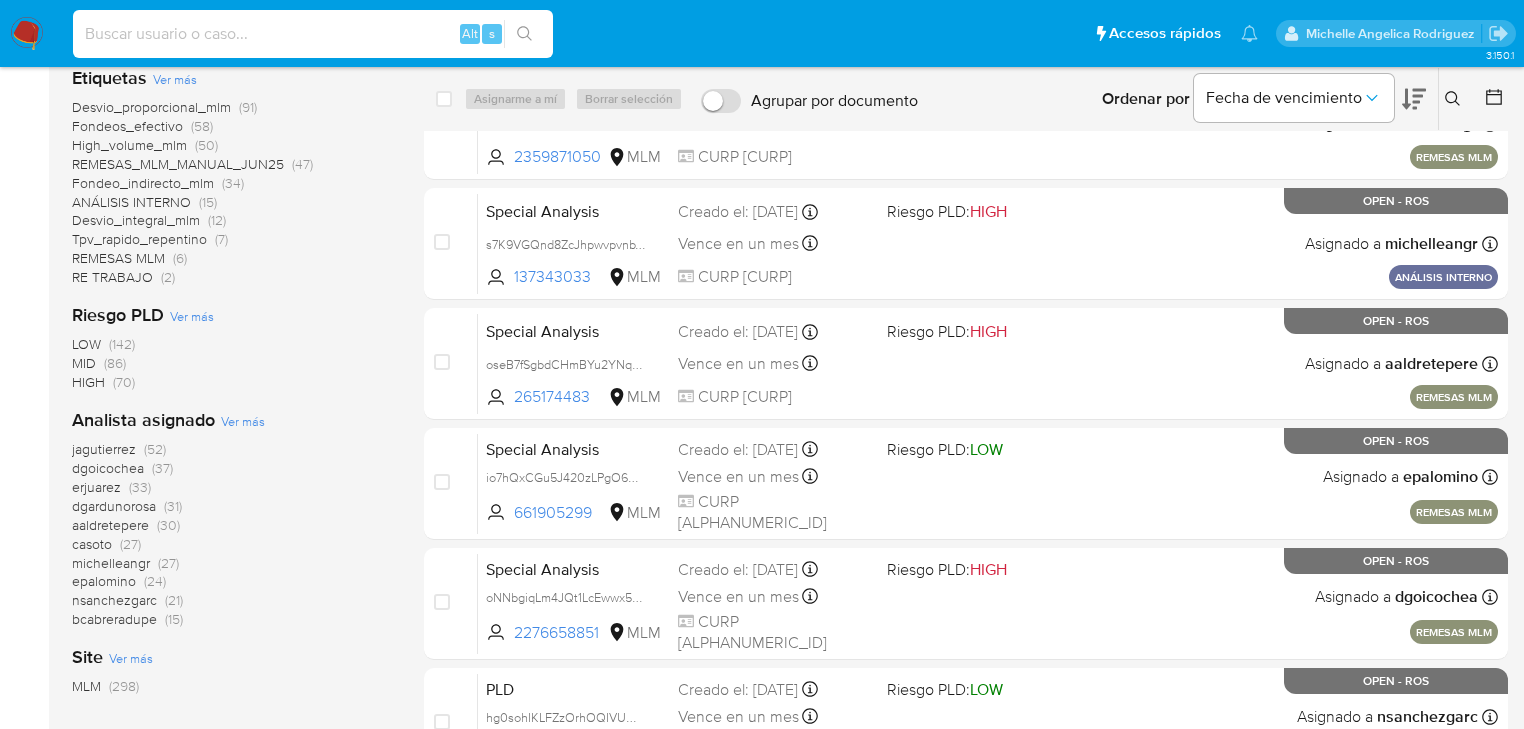 click at bounding box center [313, 34] 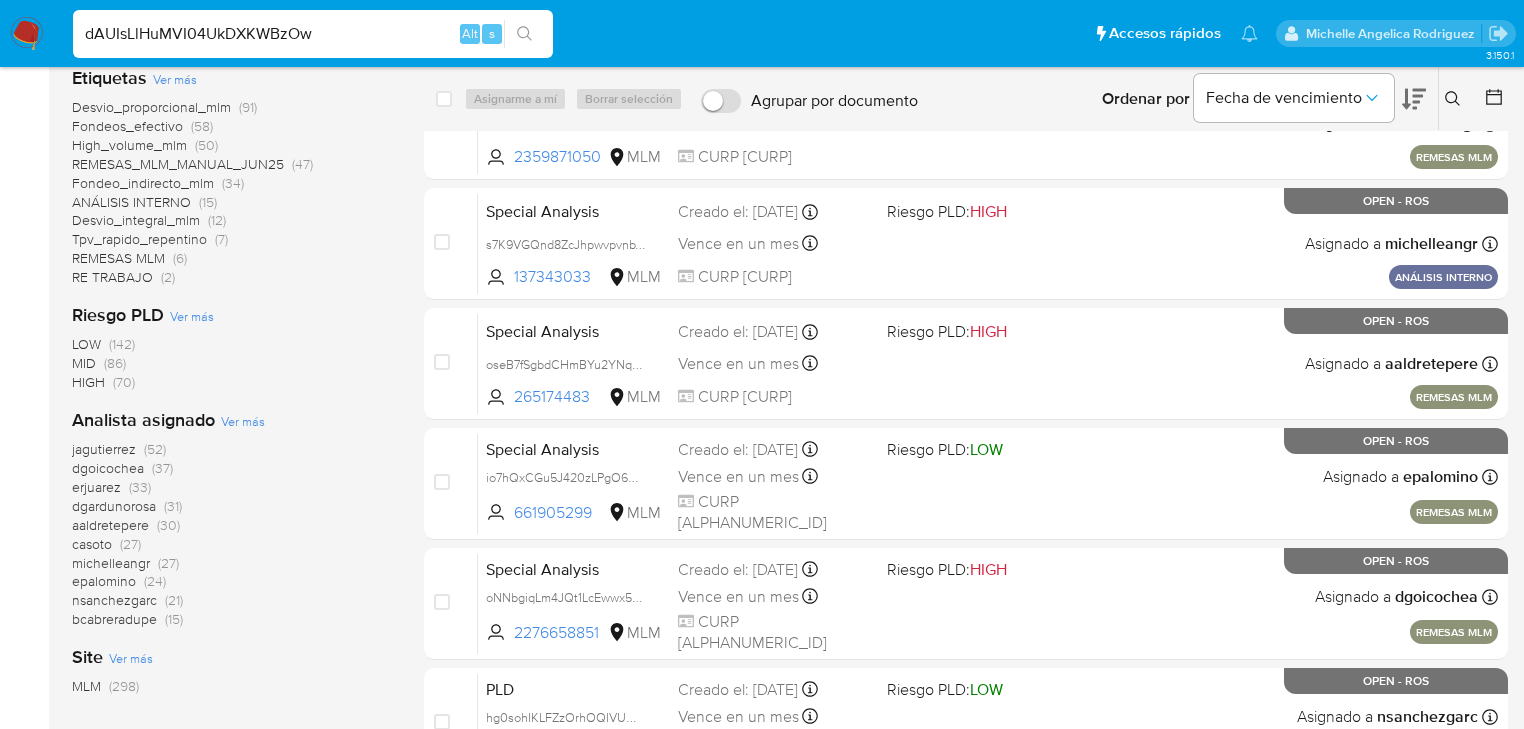 type on "dAUIsLlHuMVI04UkDXKWBzOw" 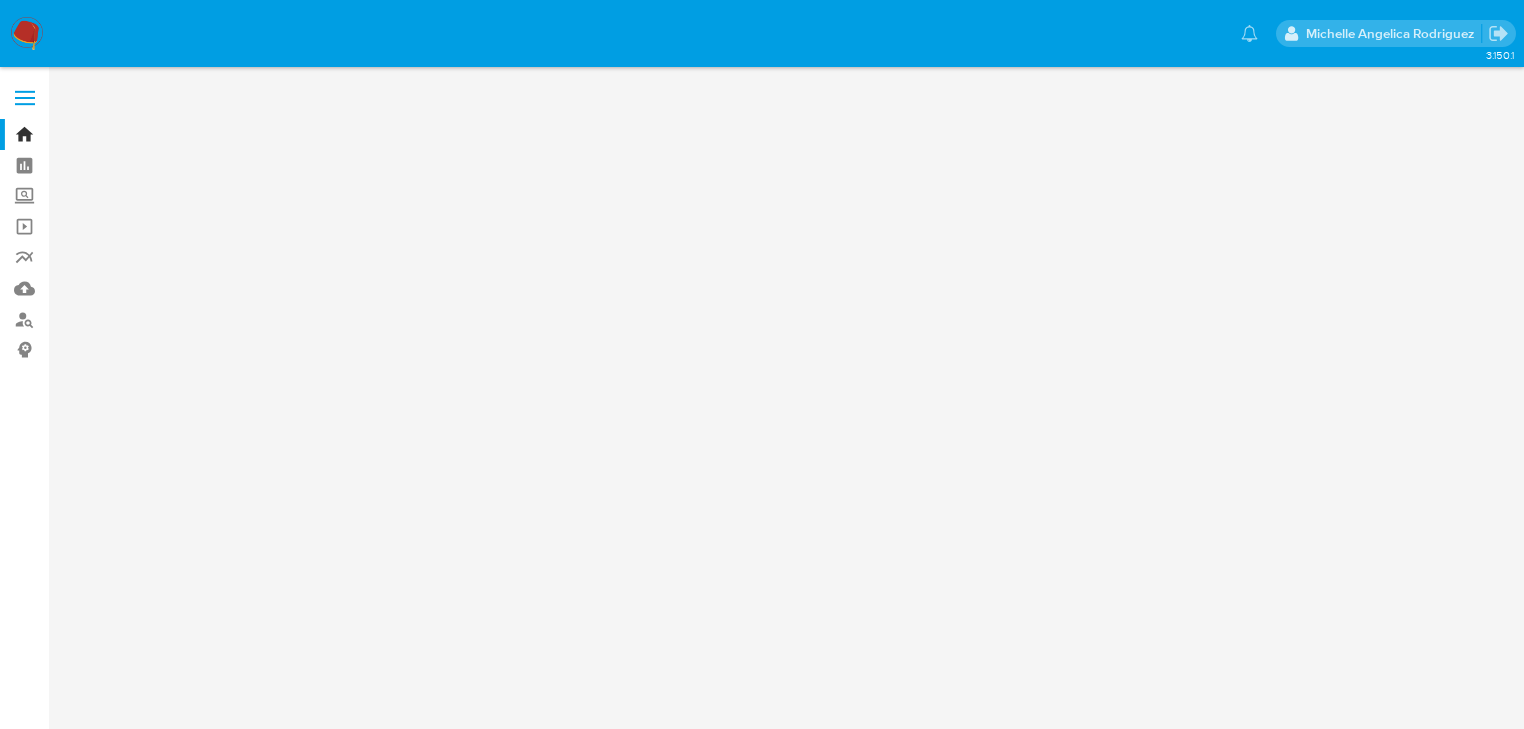 scroll, scrollTop: 0, scrollLeft: 0, axis: both 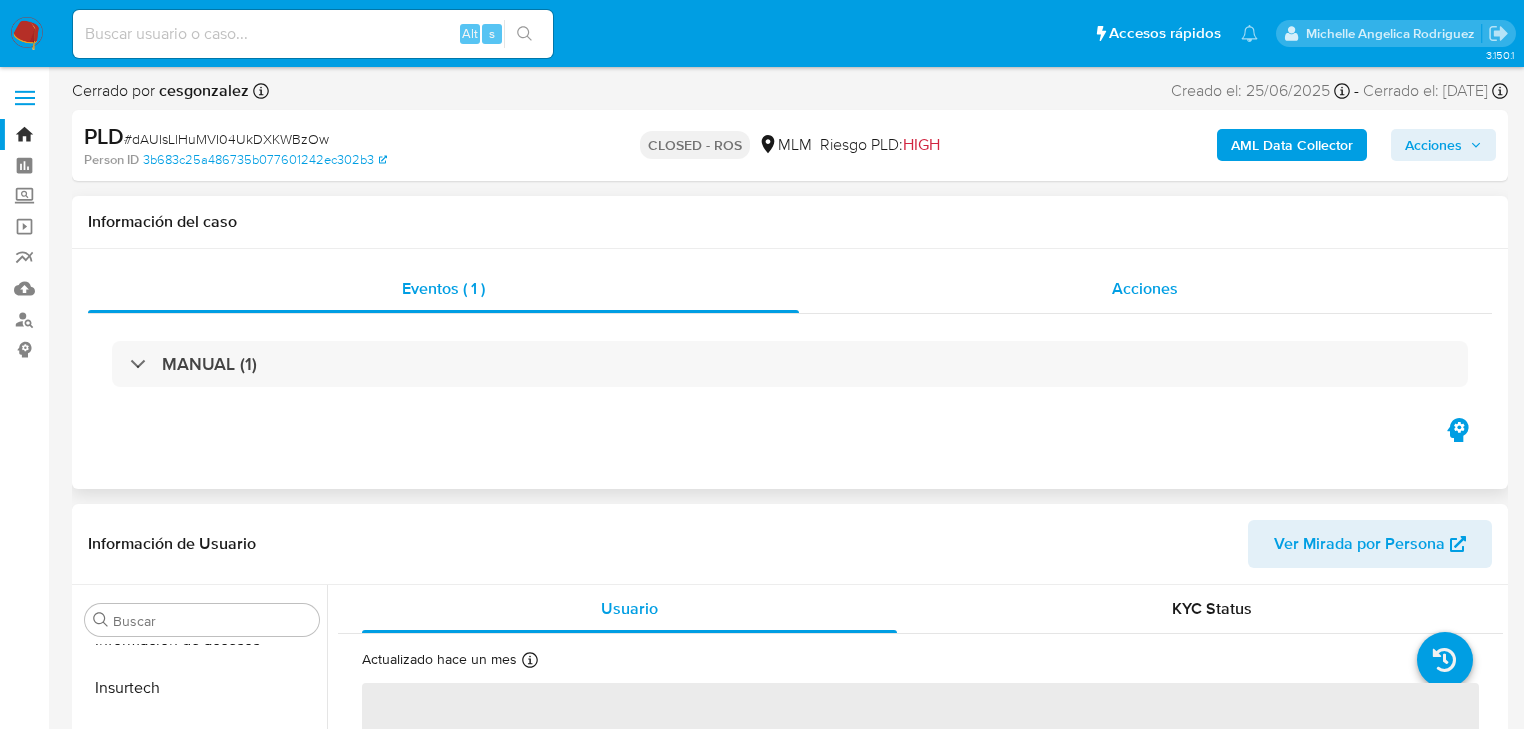 click on "Acciones" at bounding box center [1145, 288] 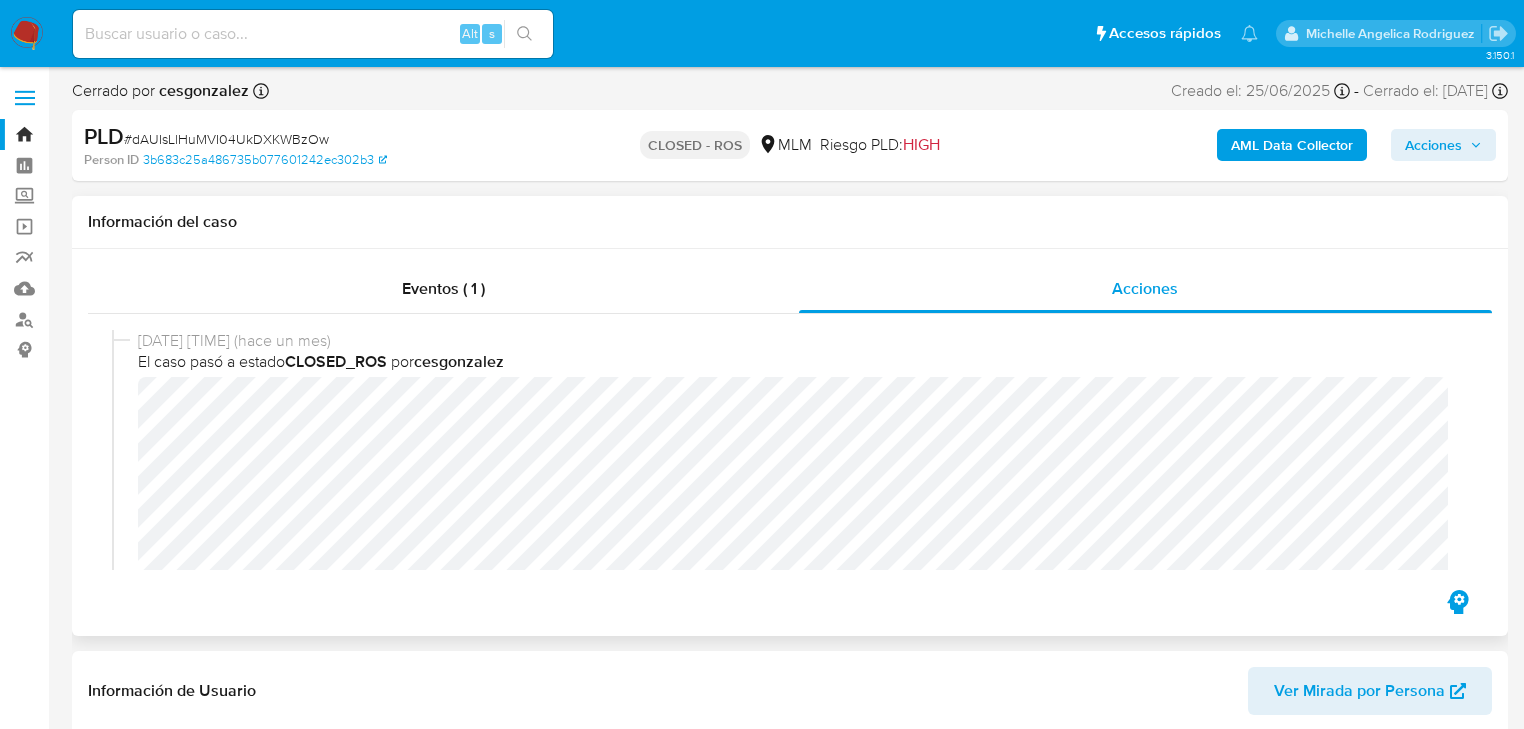 type 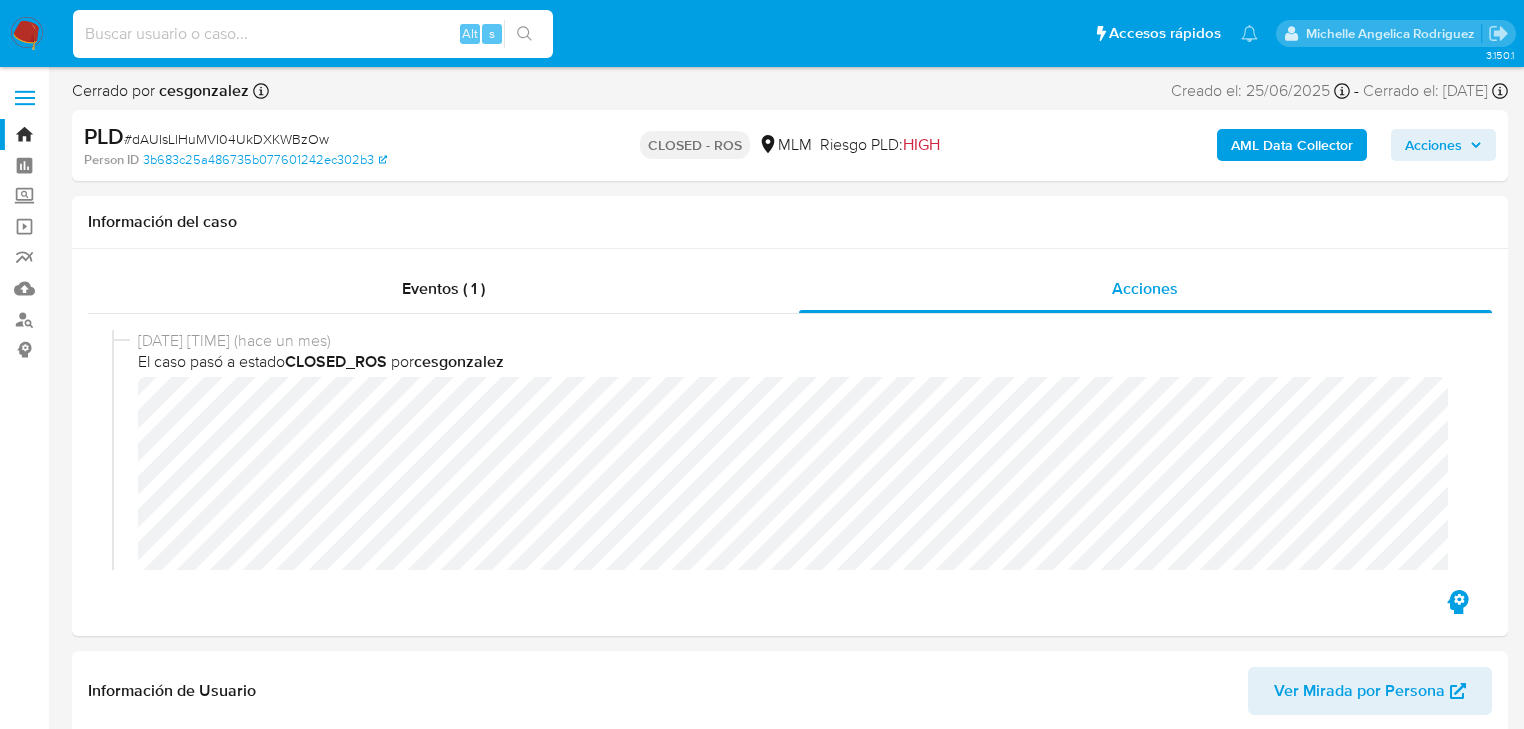click at bounding box center [313, 34] 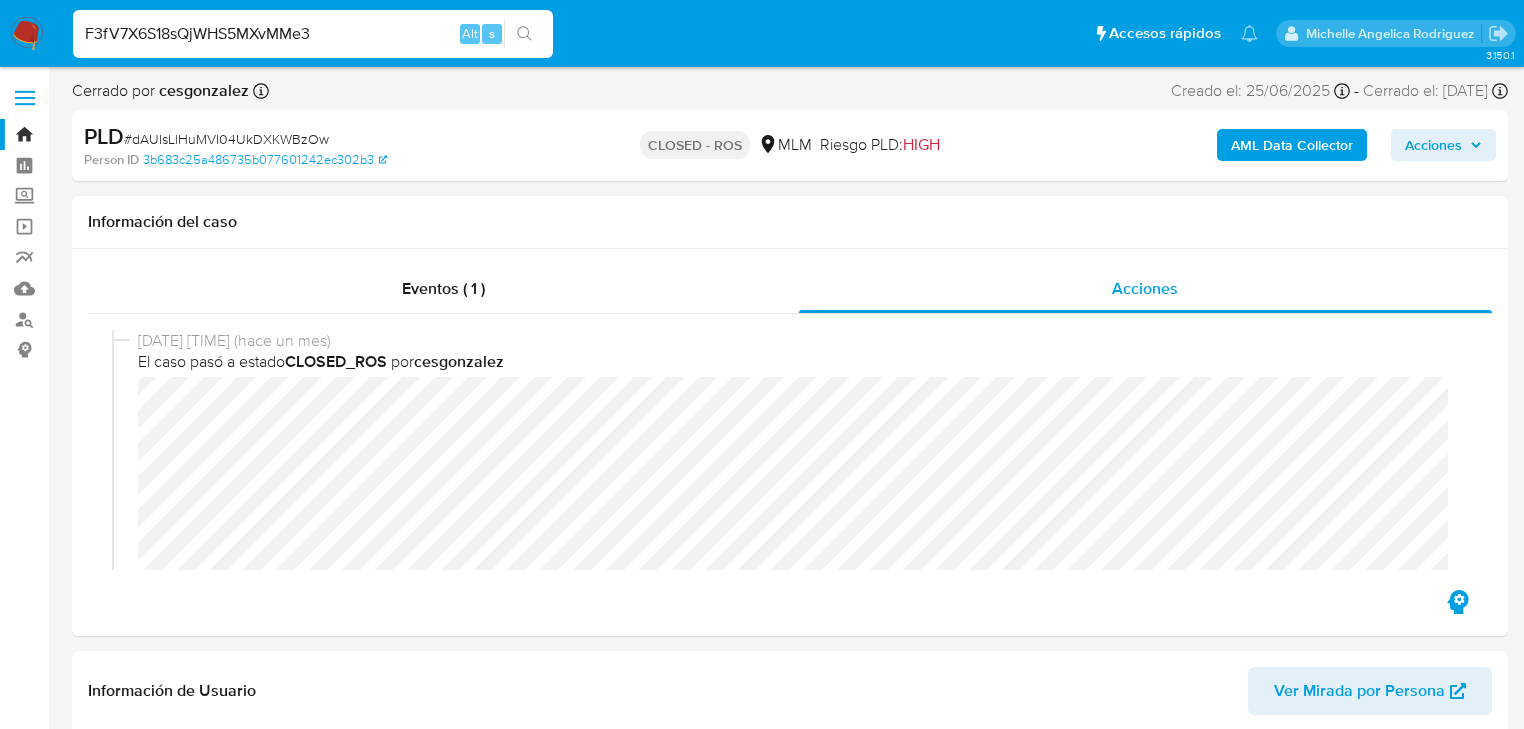 type on "F3fV7X6S18sQjWHS5MXvMMe3" 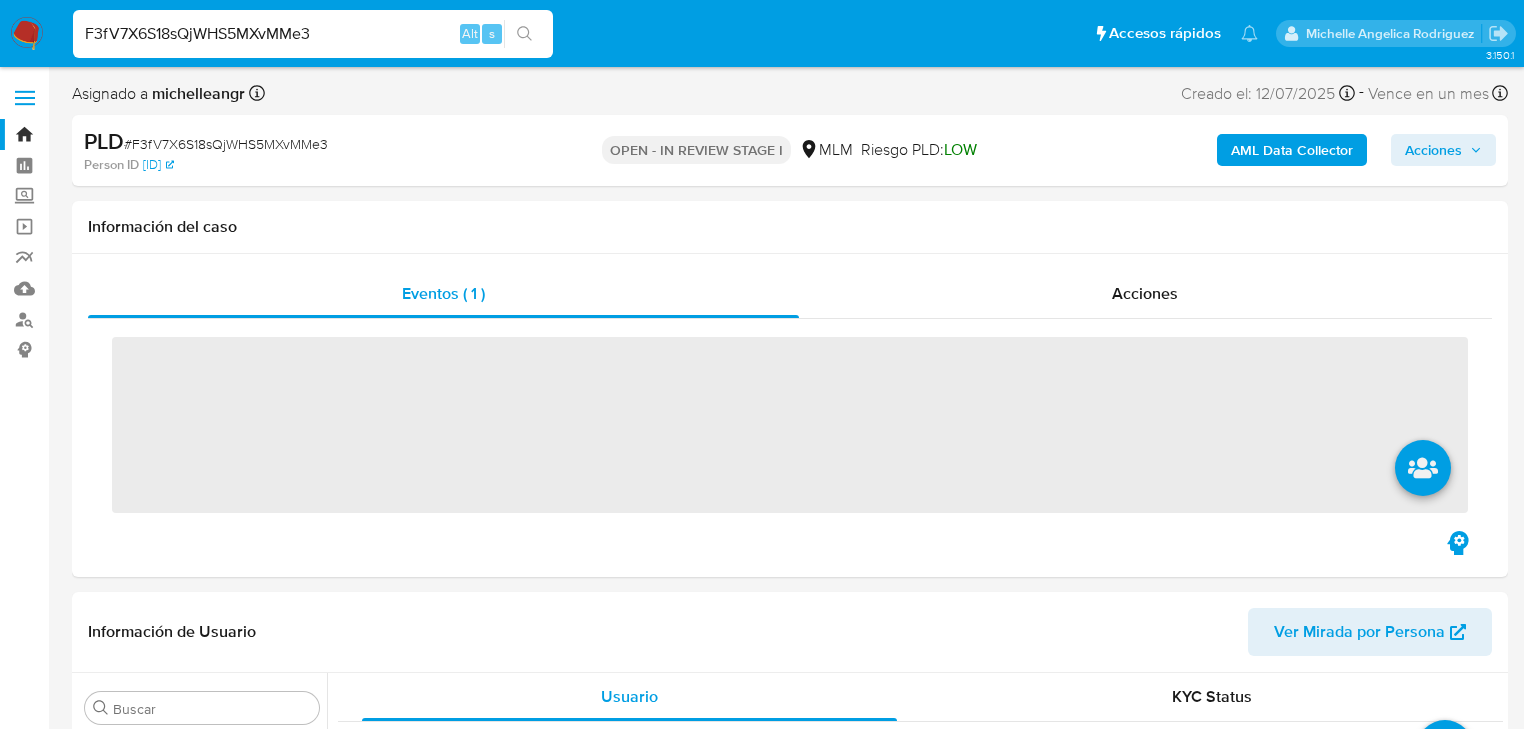 scroll, scrollTop: 796, scrollLeft: 0, axis: vertical 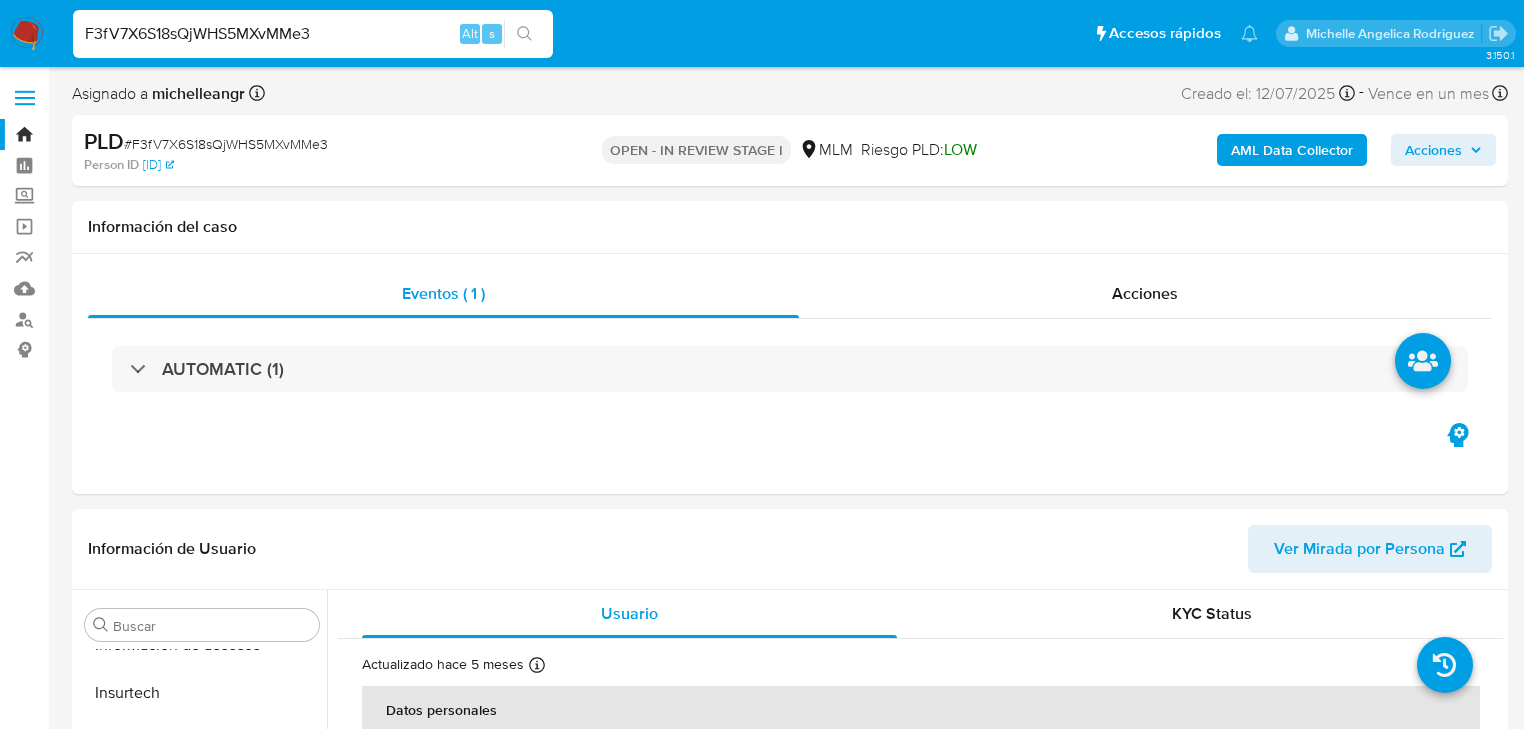 select on "10" 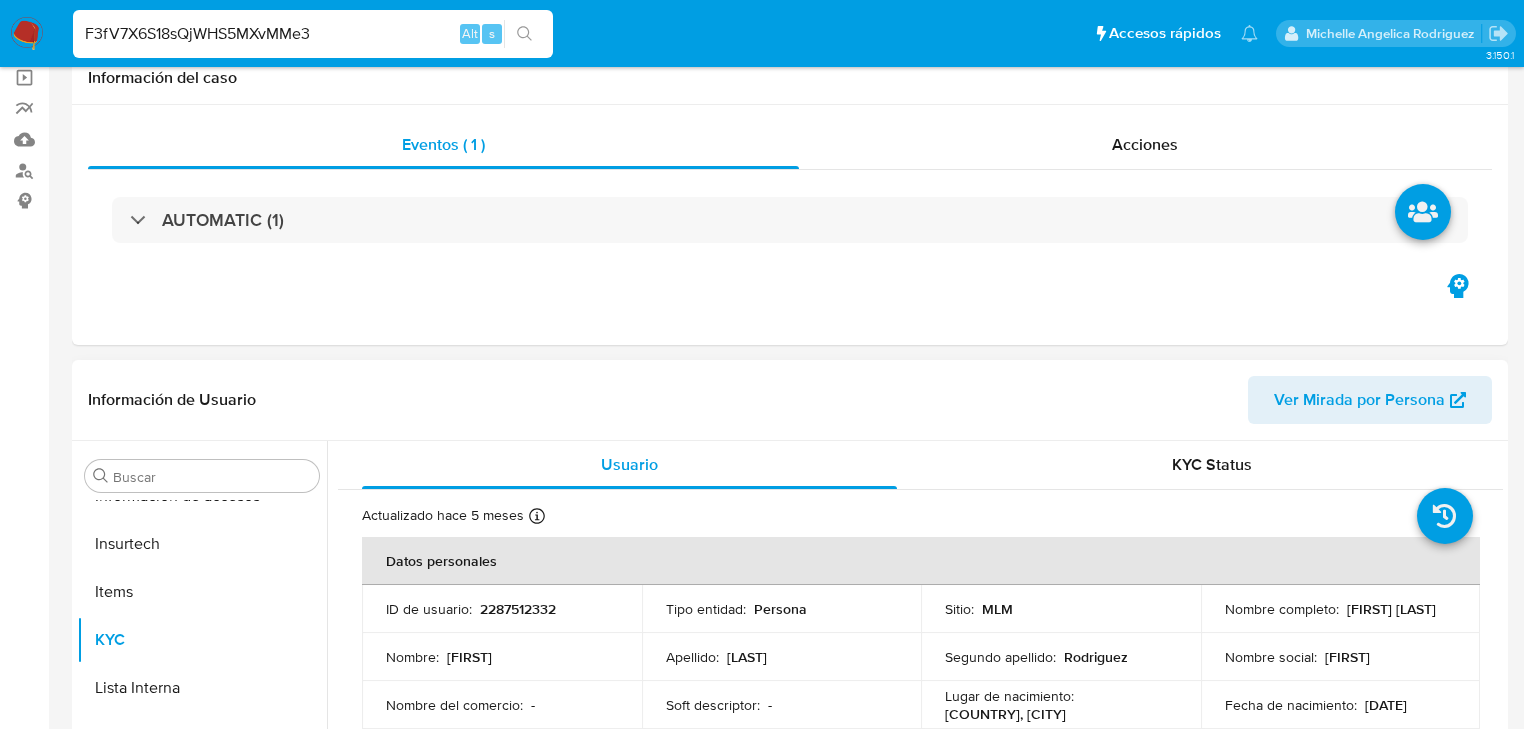 scroll, scrollTop: 400, scrollLeft: 0, axis: vertical 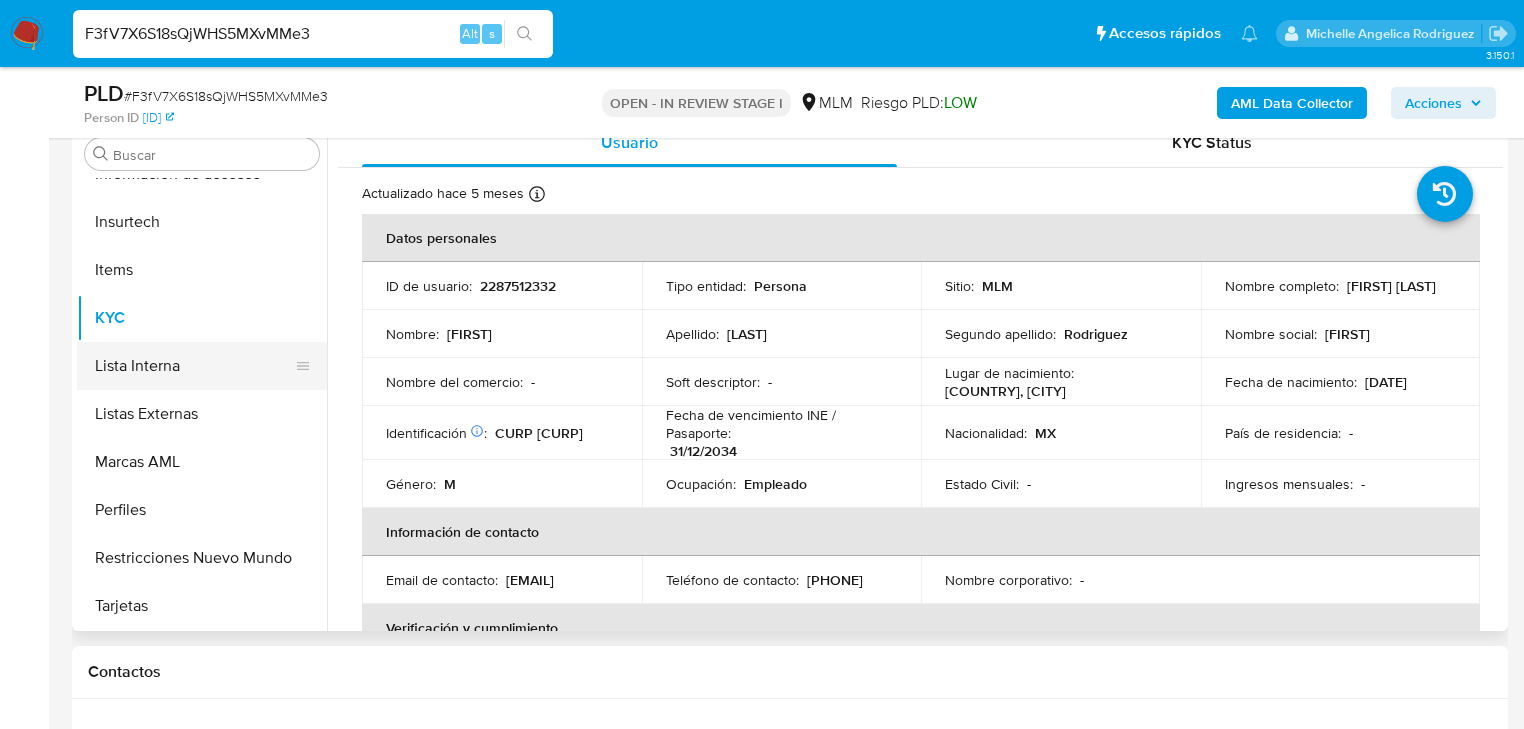 drag, startPoint x: 88, startPoint y: 360, endPoint x: 133, endPoint y: 343, distance: 48.104053 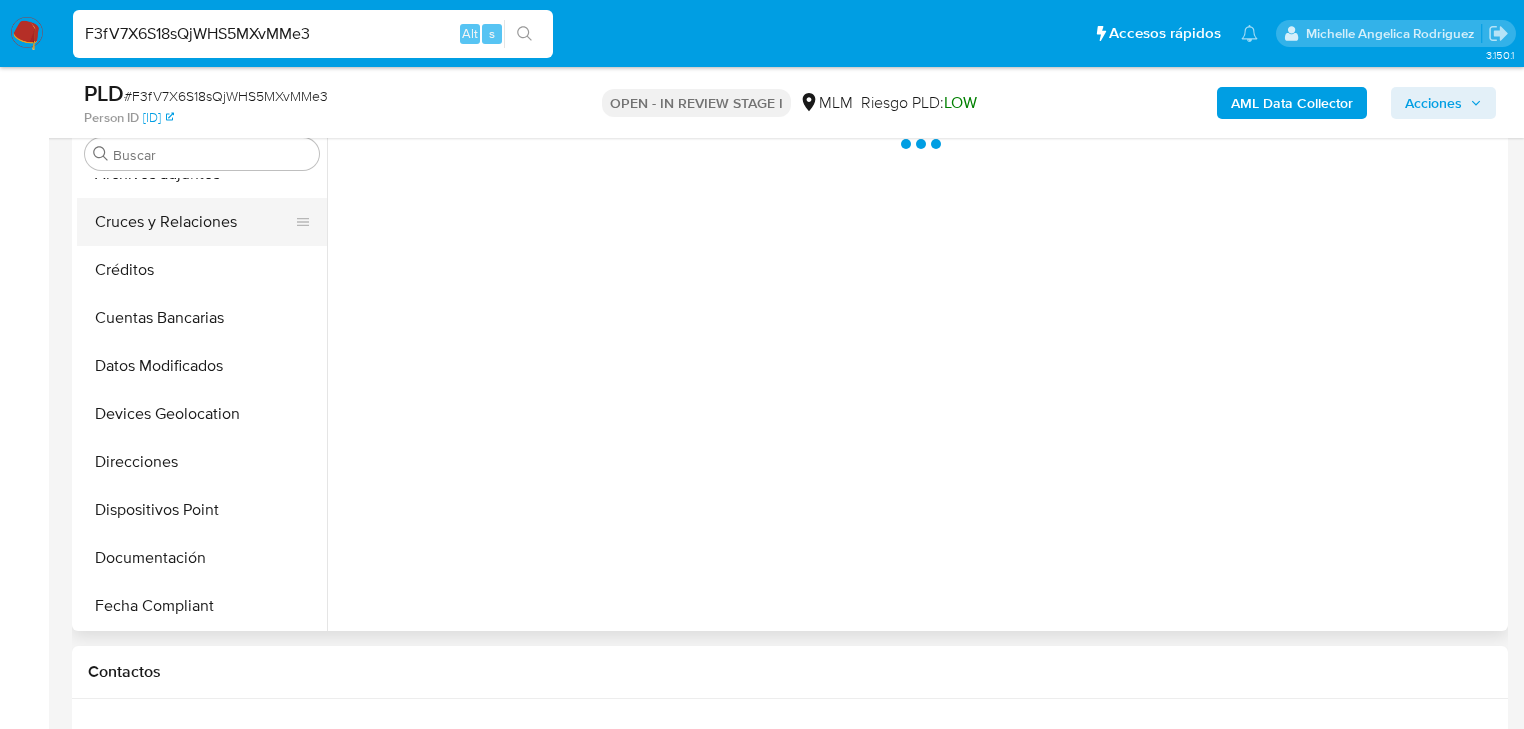 scroll, scrollTop: 0, scrollLeft: 0, axis: both 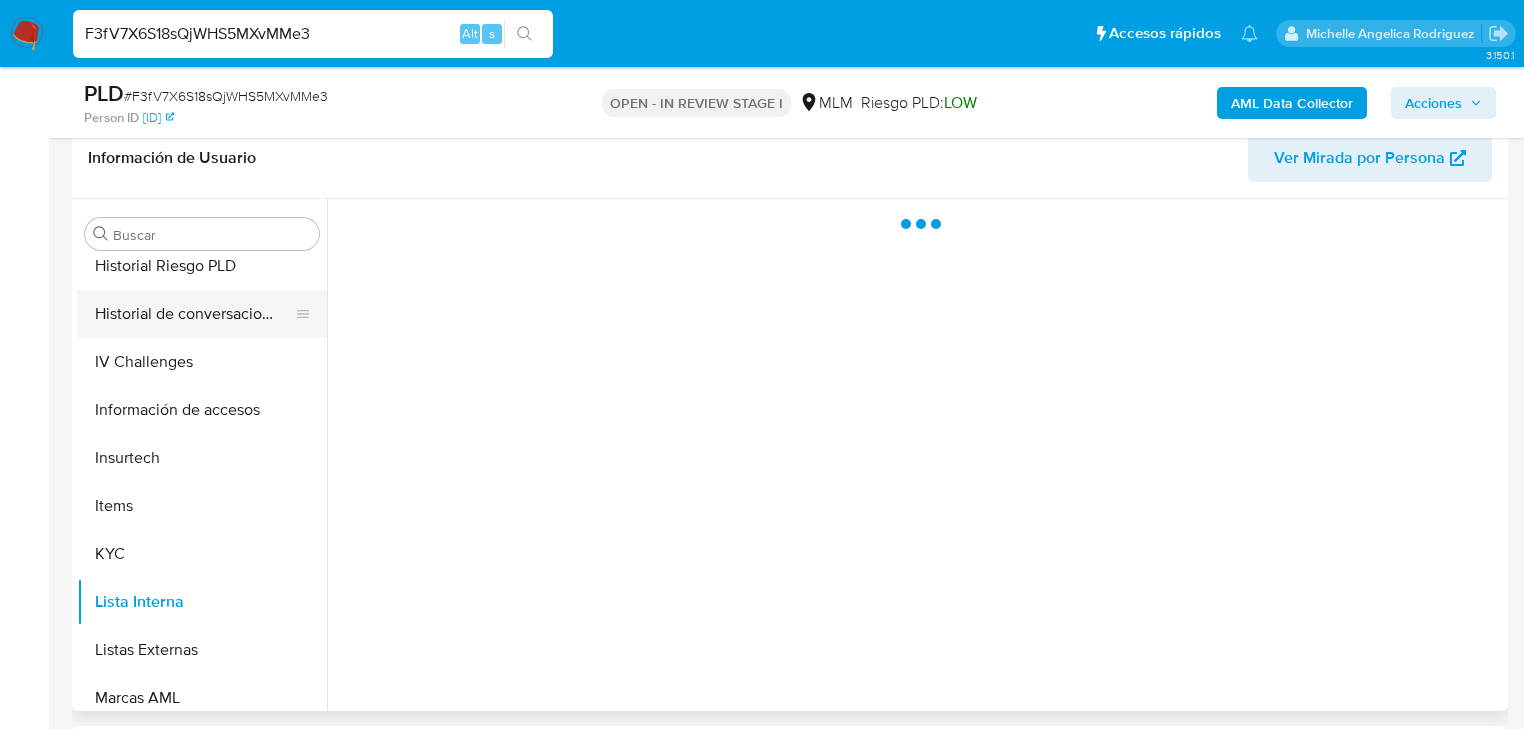 drag, startPoint x: 138, startPoint y: 556, endPoint x: 187, endPoint y: 304, distance: 256.7197 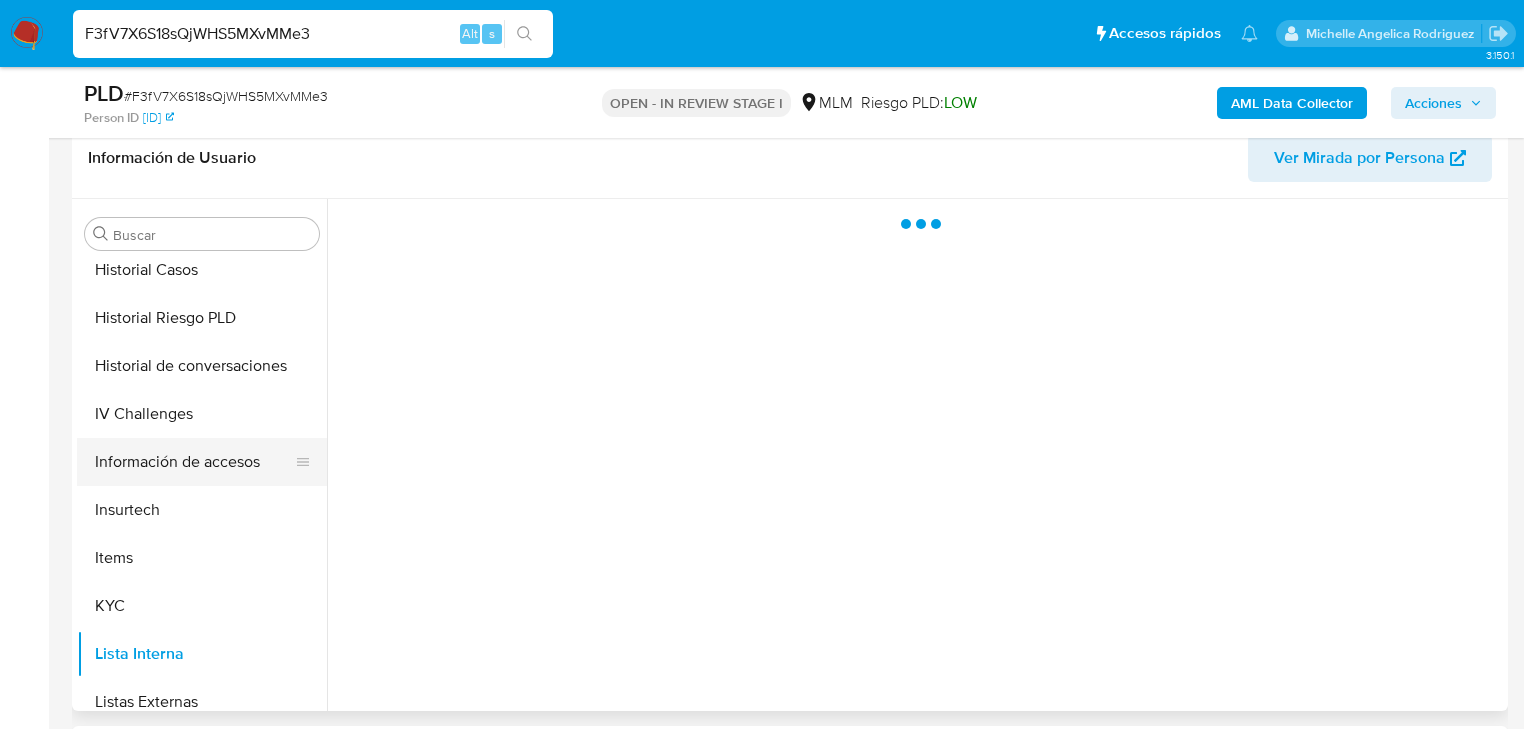 scroll, scrollTop: 560, scrollLeft: 0, axis: vertical 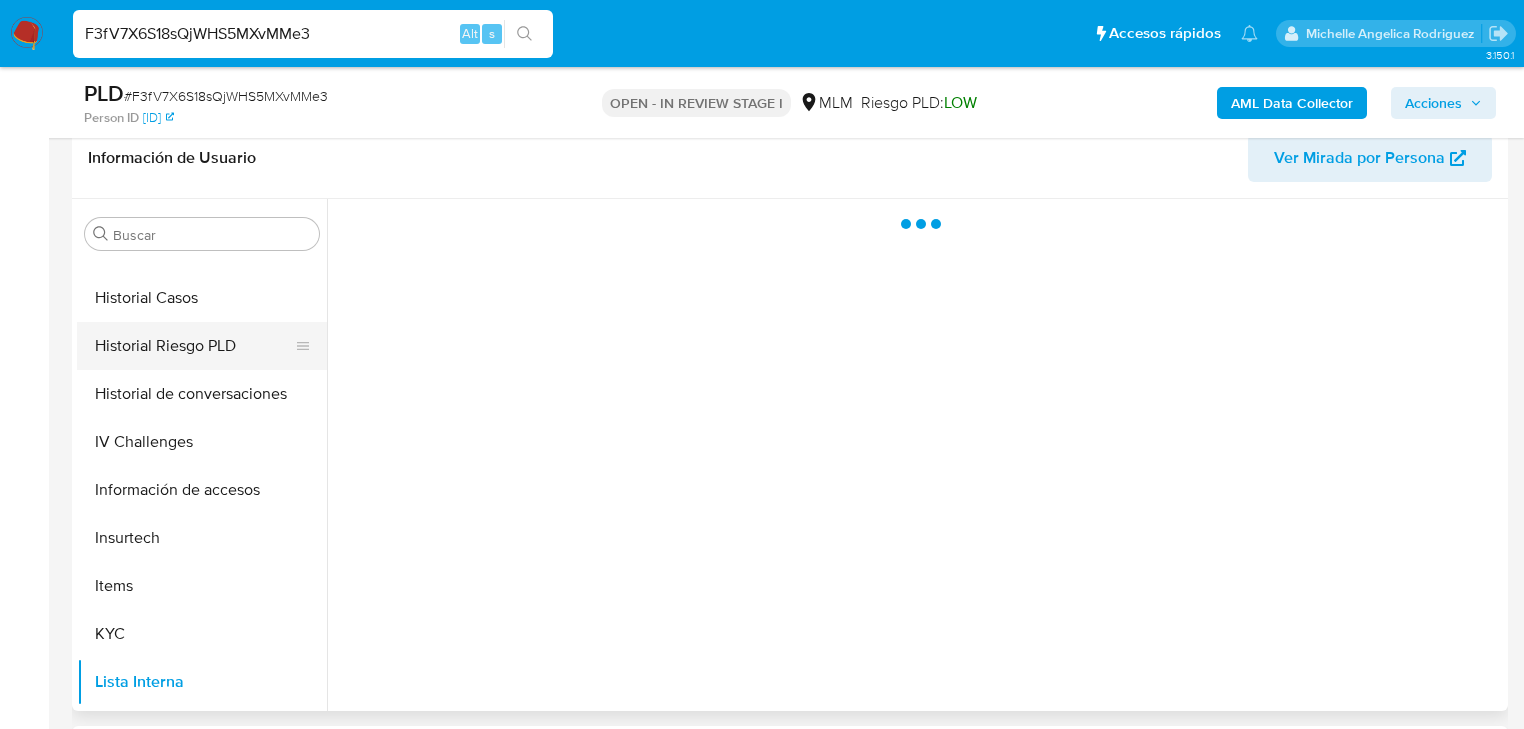 drag, startPoint x: 112, startPoint y: 647, endPoint x: 151, endPoint y: 325, distance: 324.3532 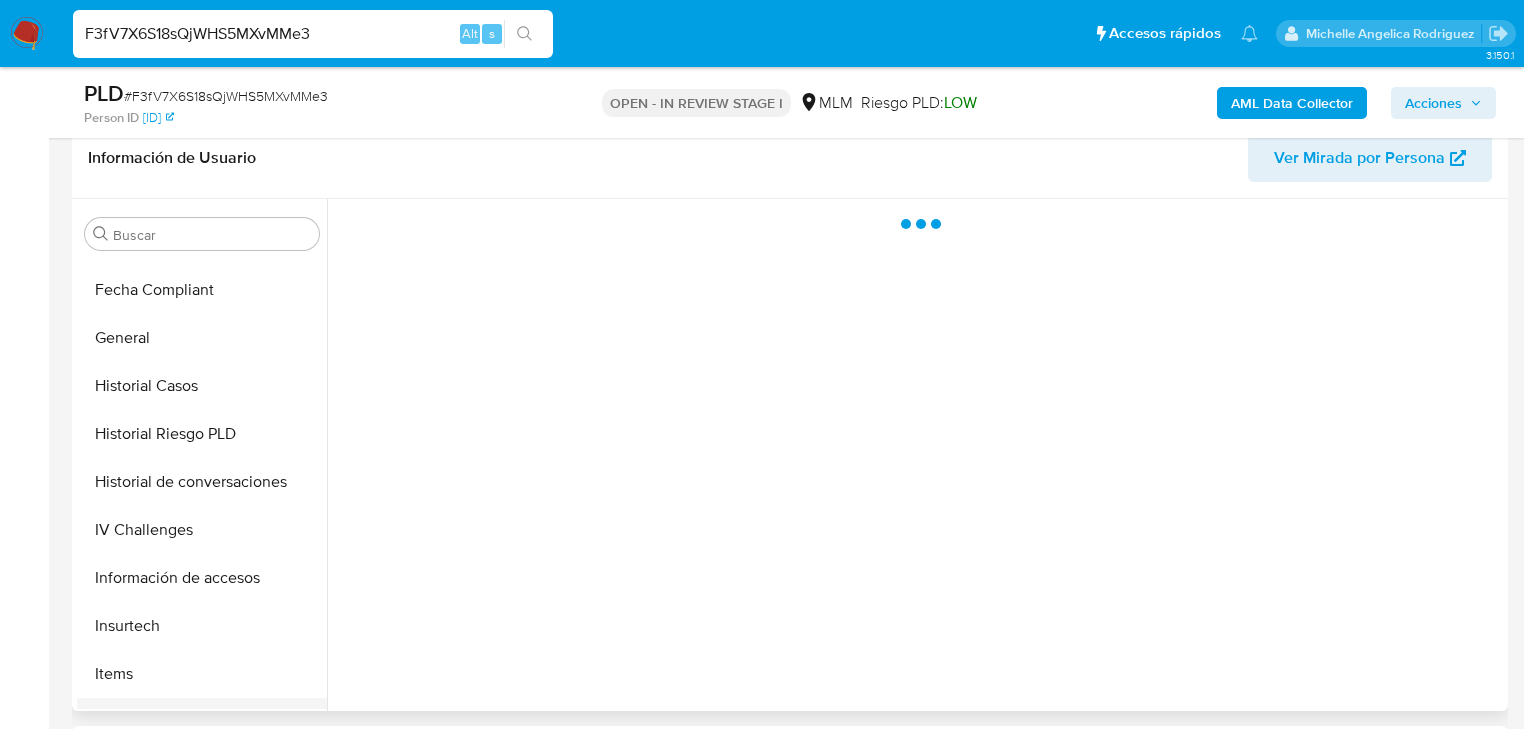 scroll, scrollTop: 560, scrollLeft: 0, axis: vertical 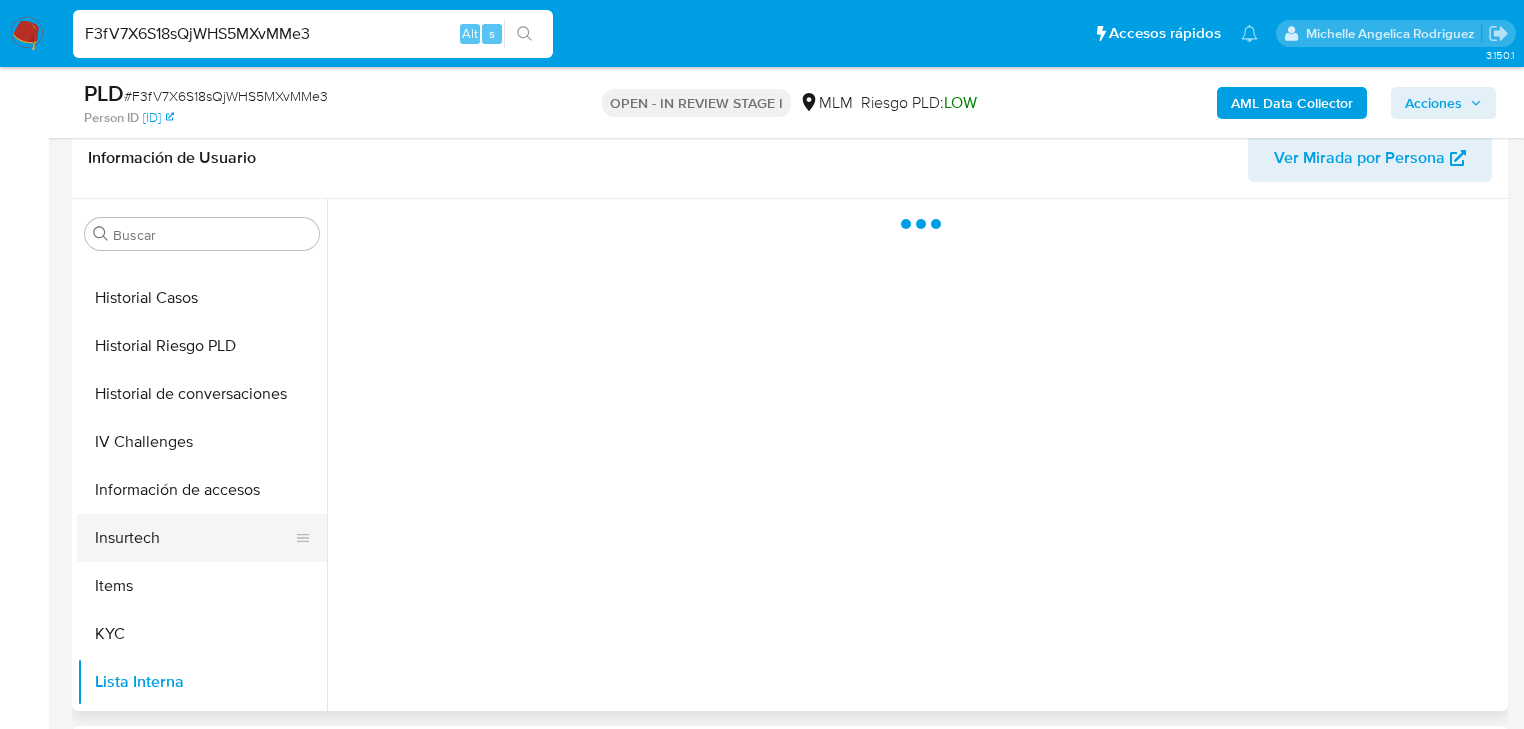 drag, startPoint x: 273, startPoint y: 634, endPoint x: 267, endPoint y: 528, distance: 106.16968 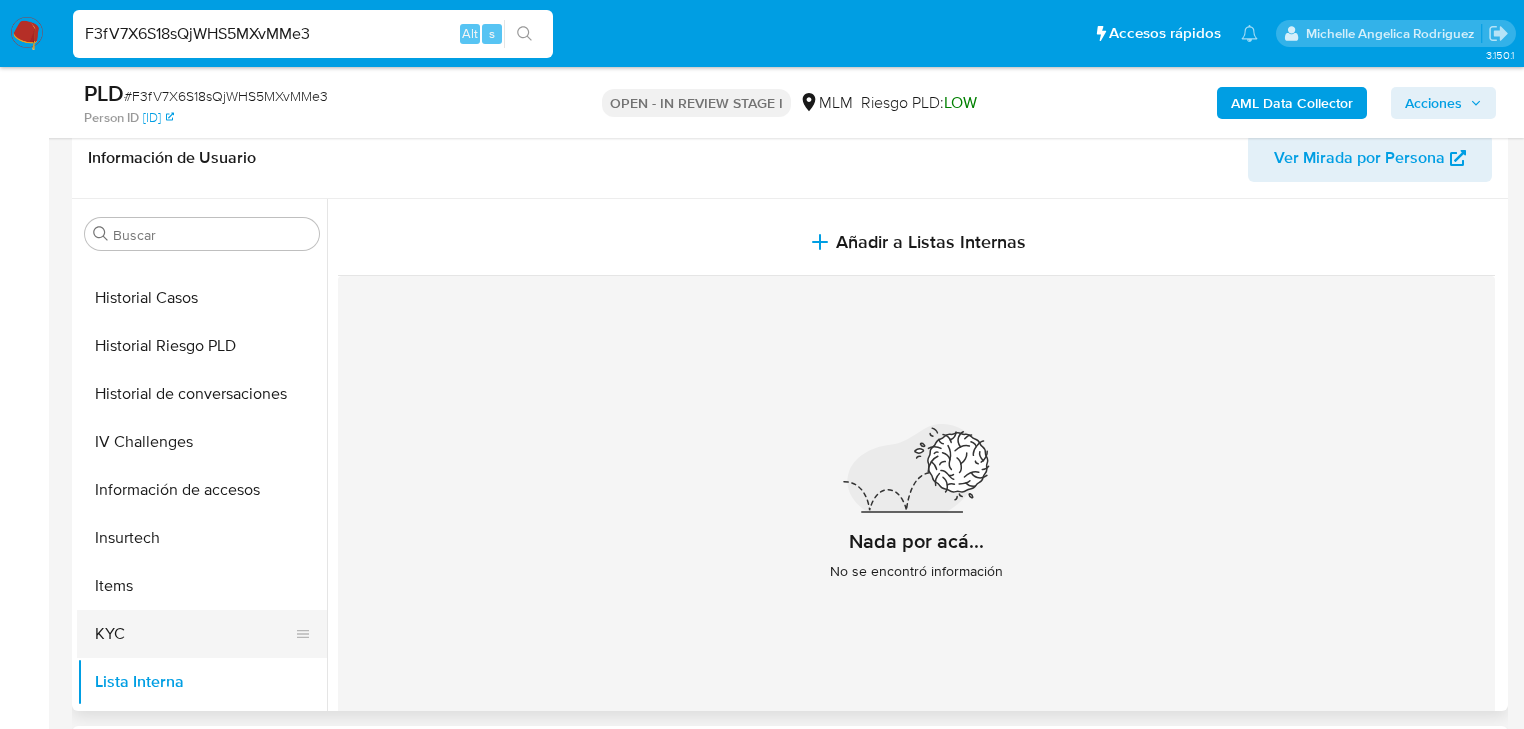 drag, startPoint x: 79, startPoint y: 637, endPoint x: 124, endPoint y: 620, distance: 48.104053 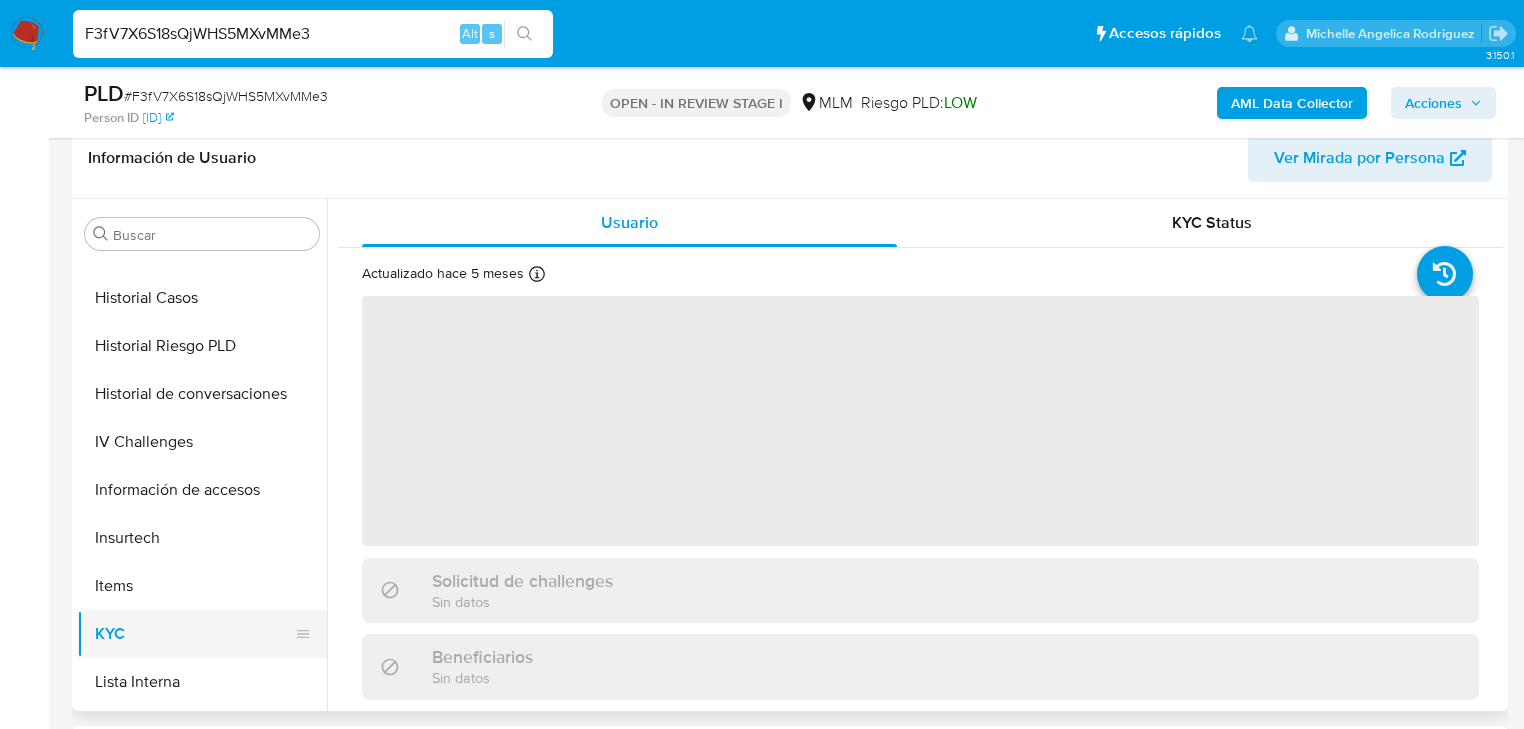 drag, startPoint x: 116, startPoint y: 642, endPoint x: 128, endPoint y: 617, distance: 27.730848 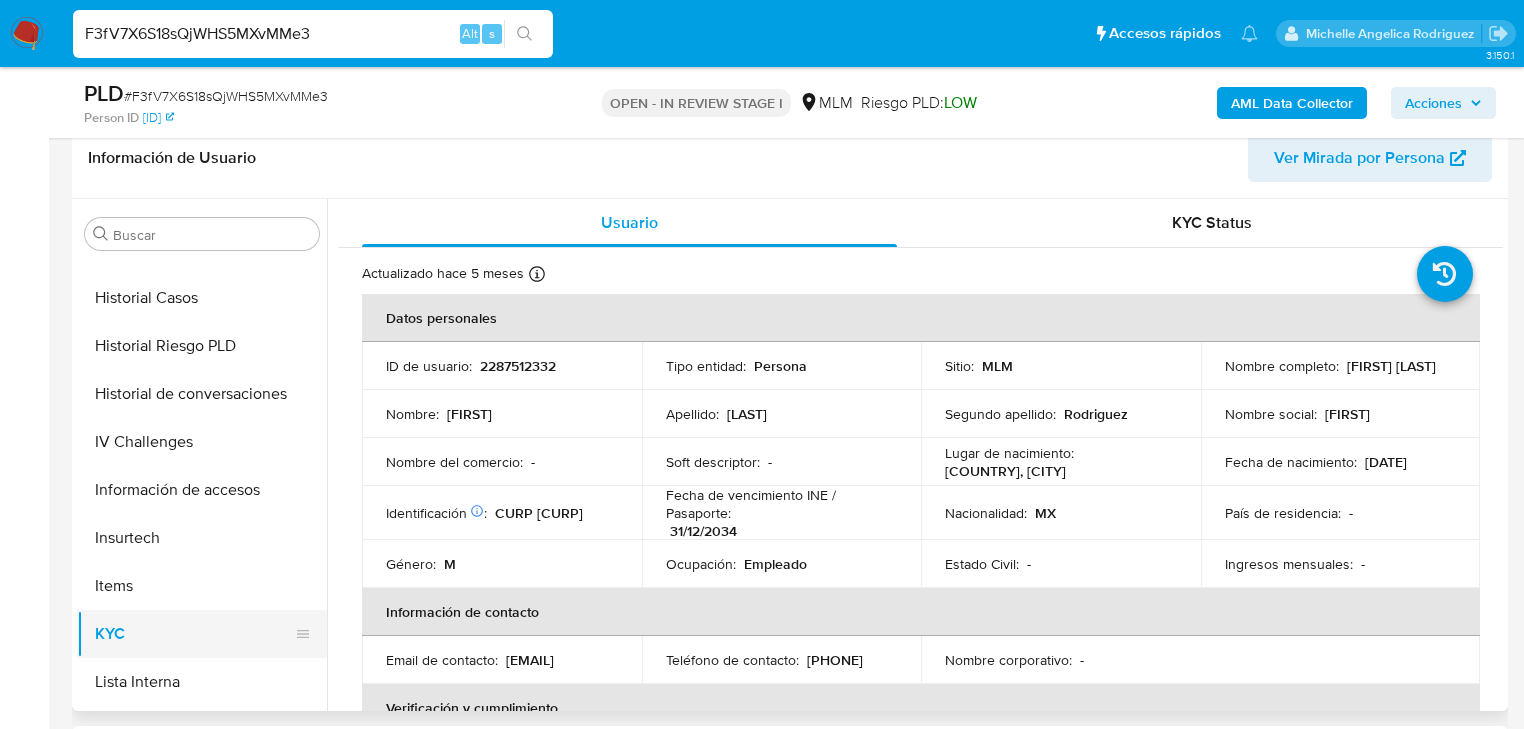drag, startPoint x: 306, startPoint y: 635, endPoint x: 146, endPoint y: 640, distance: 160.07811 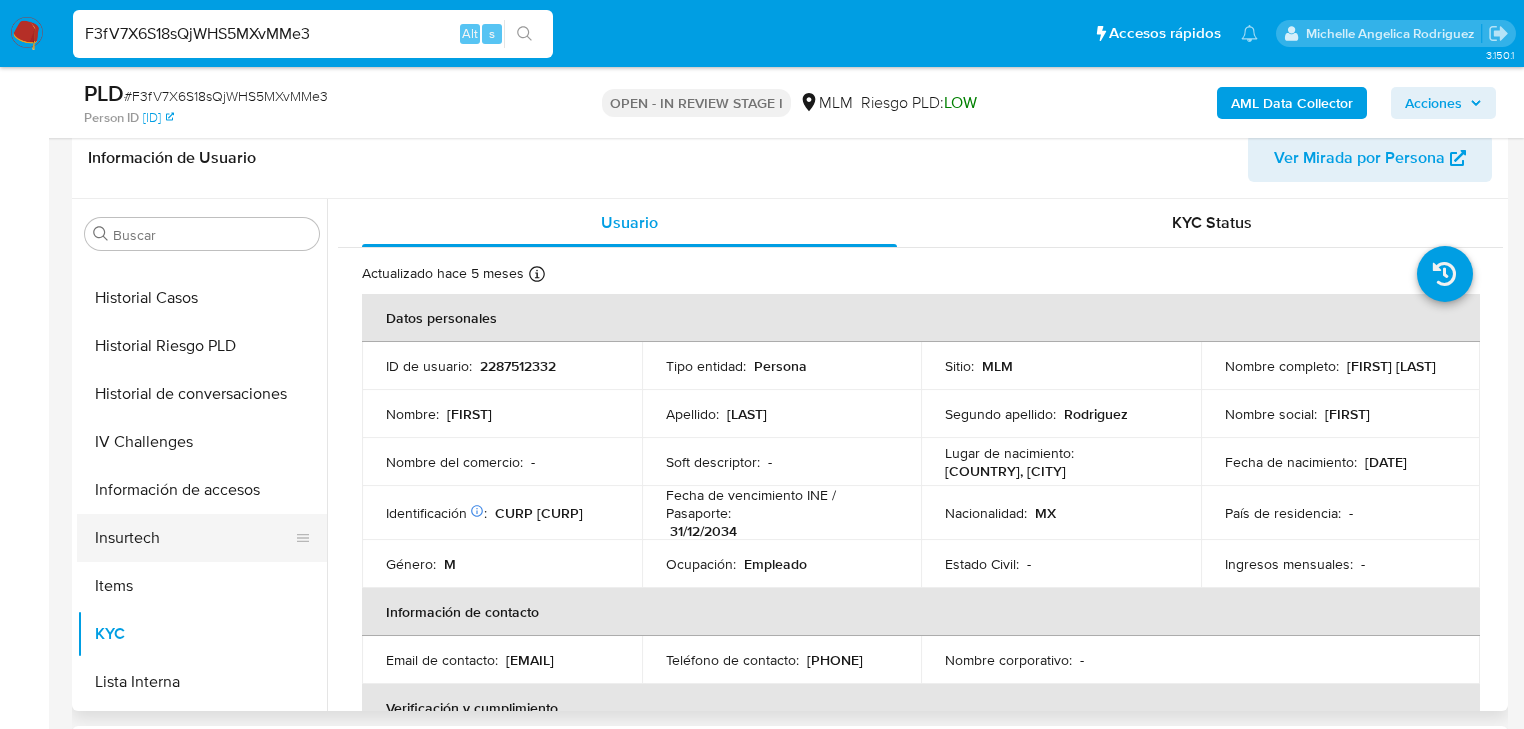 drag, startPoint x: 132, startPoint y: 642, endPoint x: 154, endPoint y: 513, distance: 130.86252 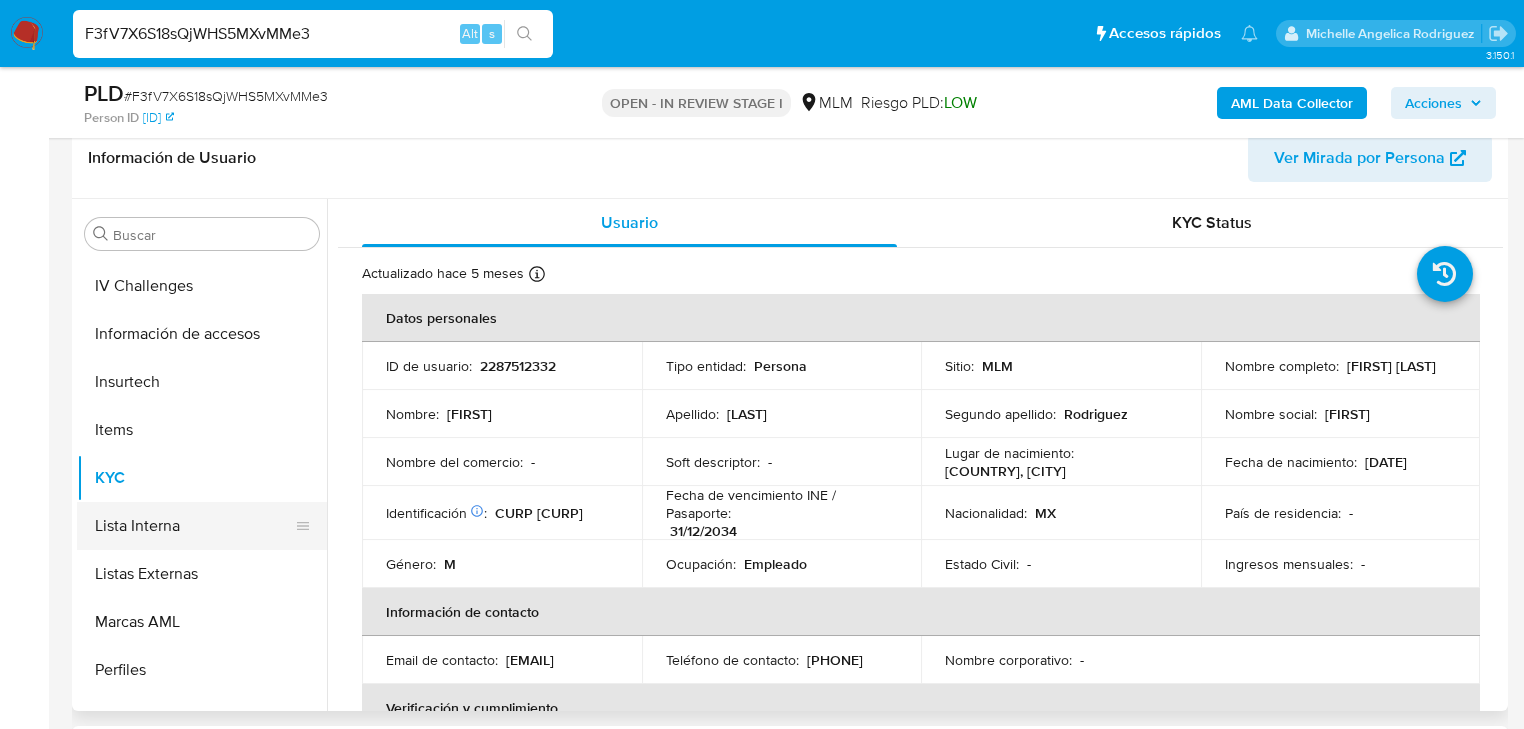 scroll, scrollTop: 720, scrollLeft: 0, axis: vertical 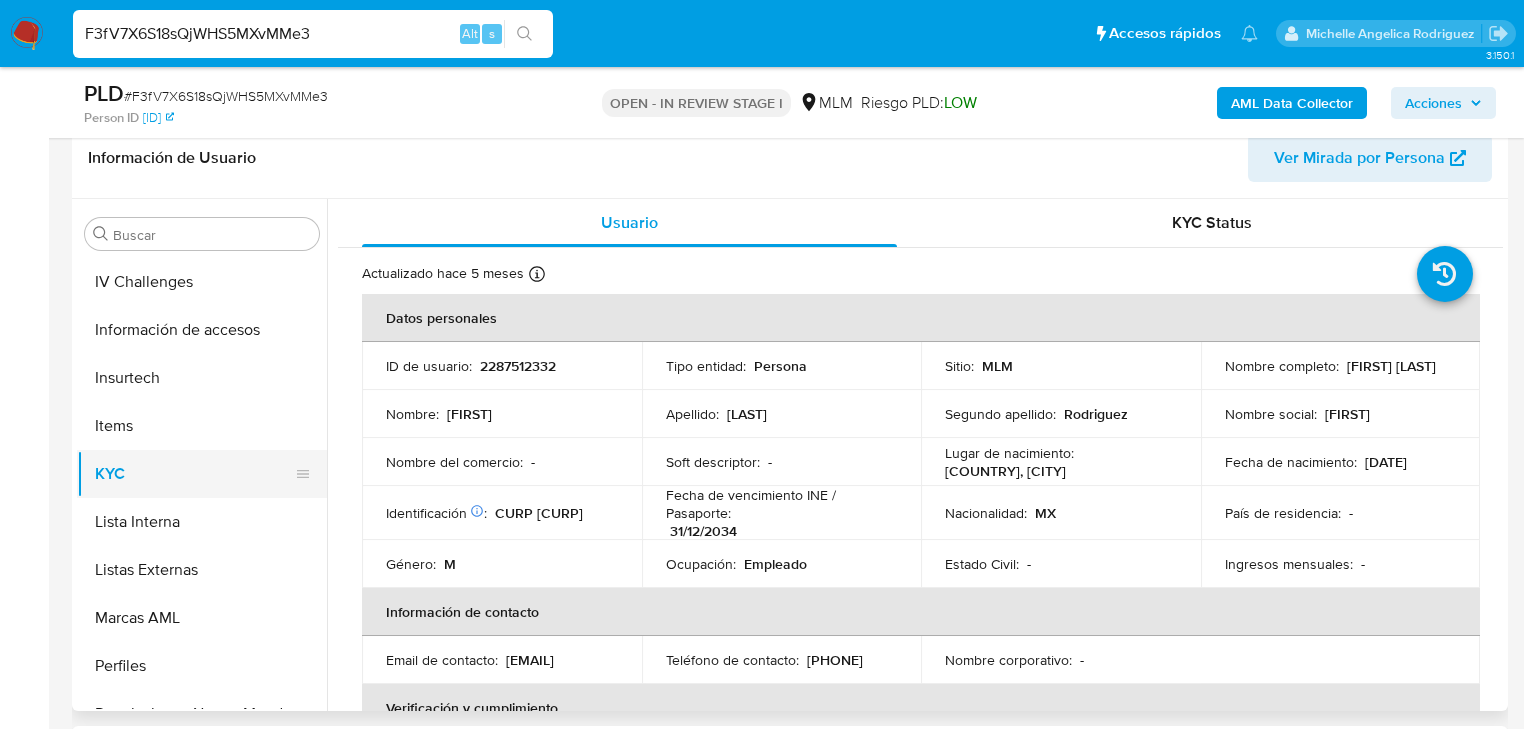 click on "KYC" at bounding box center [194, 474] 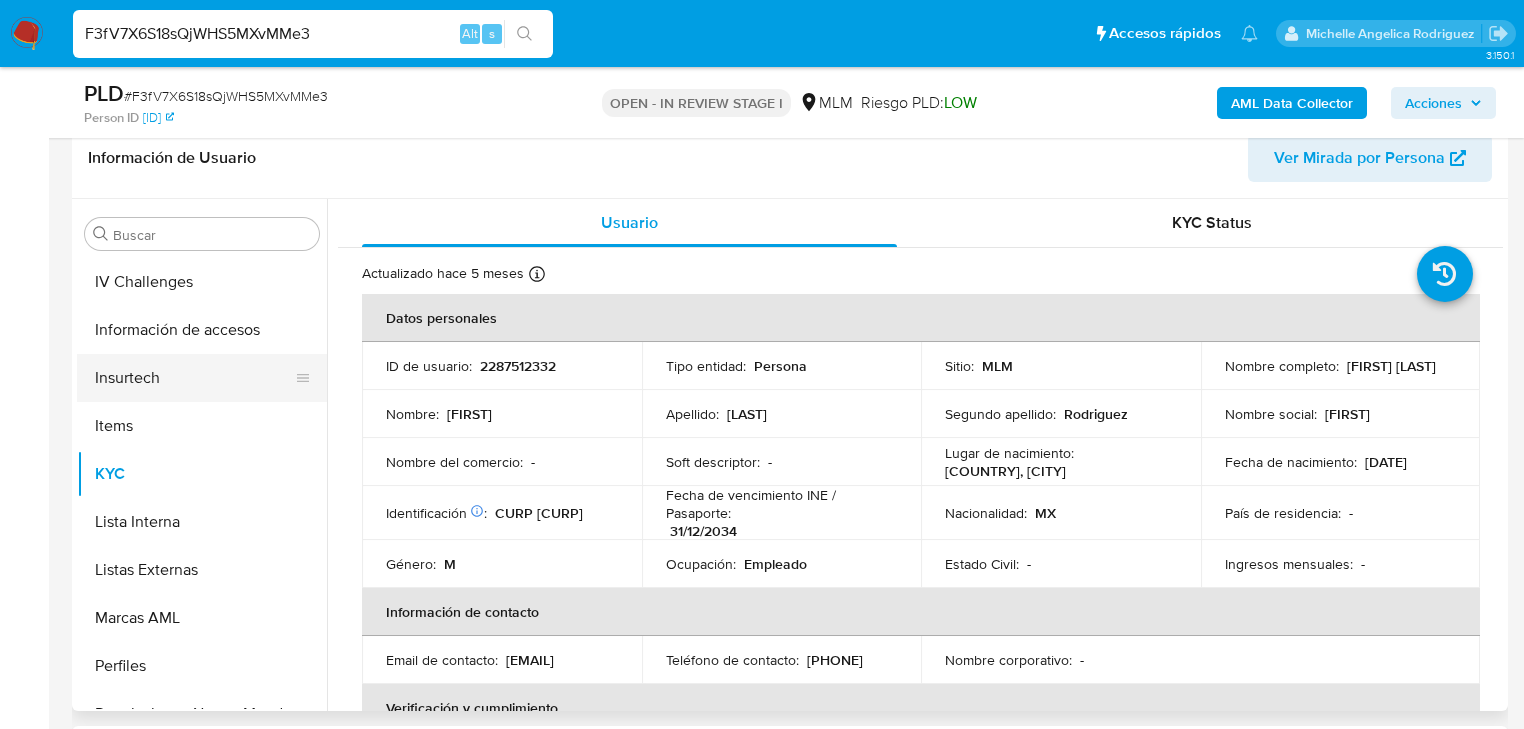 drag, startPoint x: 81, startPoint y: 468, endPoint x: 92, endPoint y: 386, distance: 82.73451 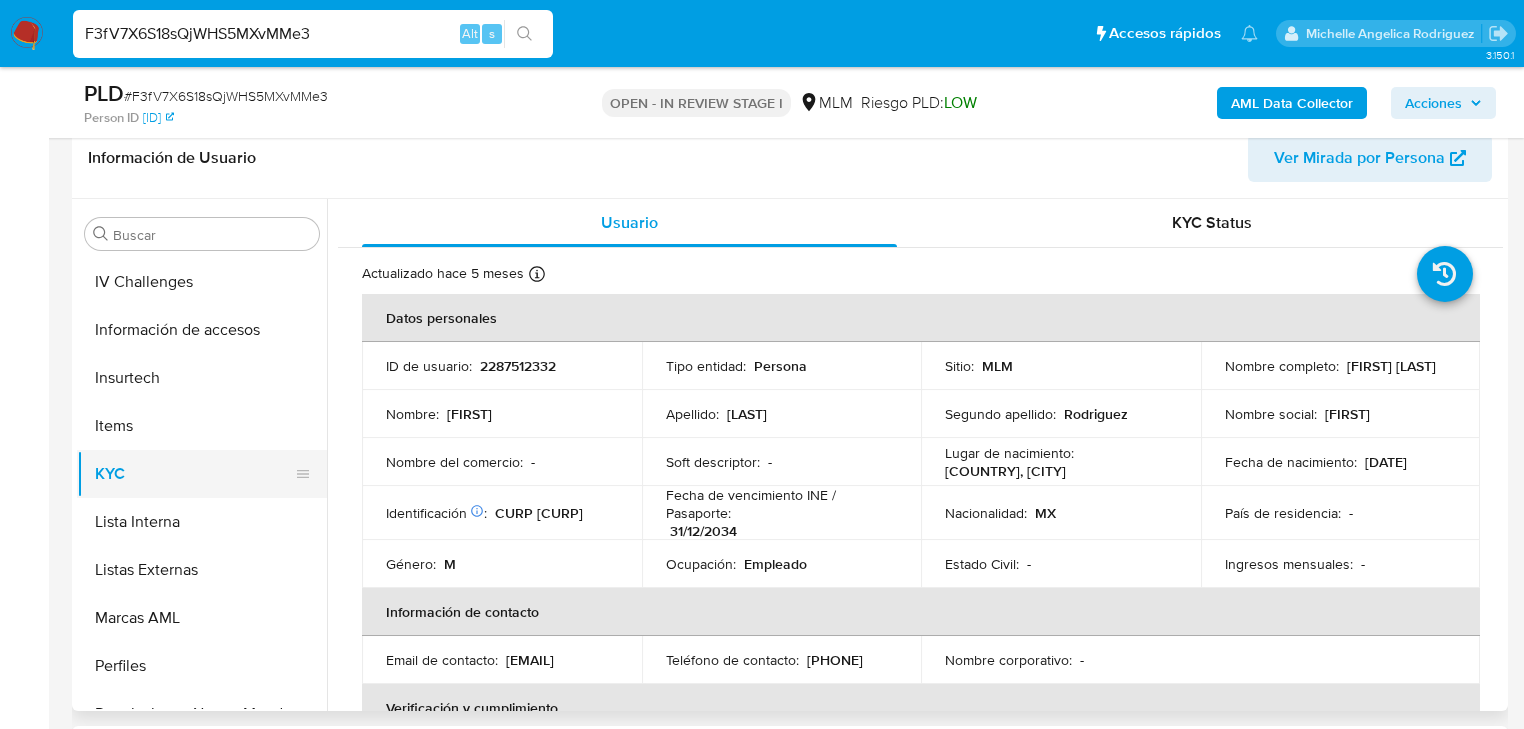drag, startPoint x: 140, startPoint y: 374, endPoint x: 120, endPoint y: 473, distance: 101 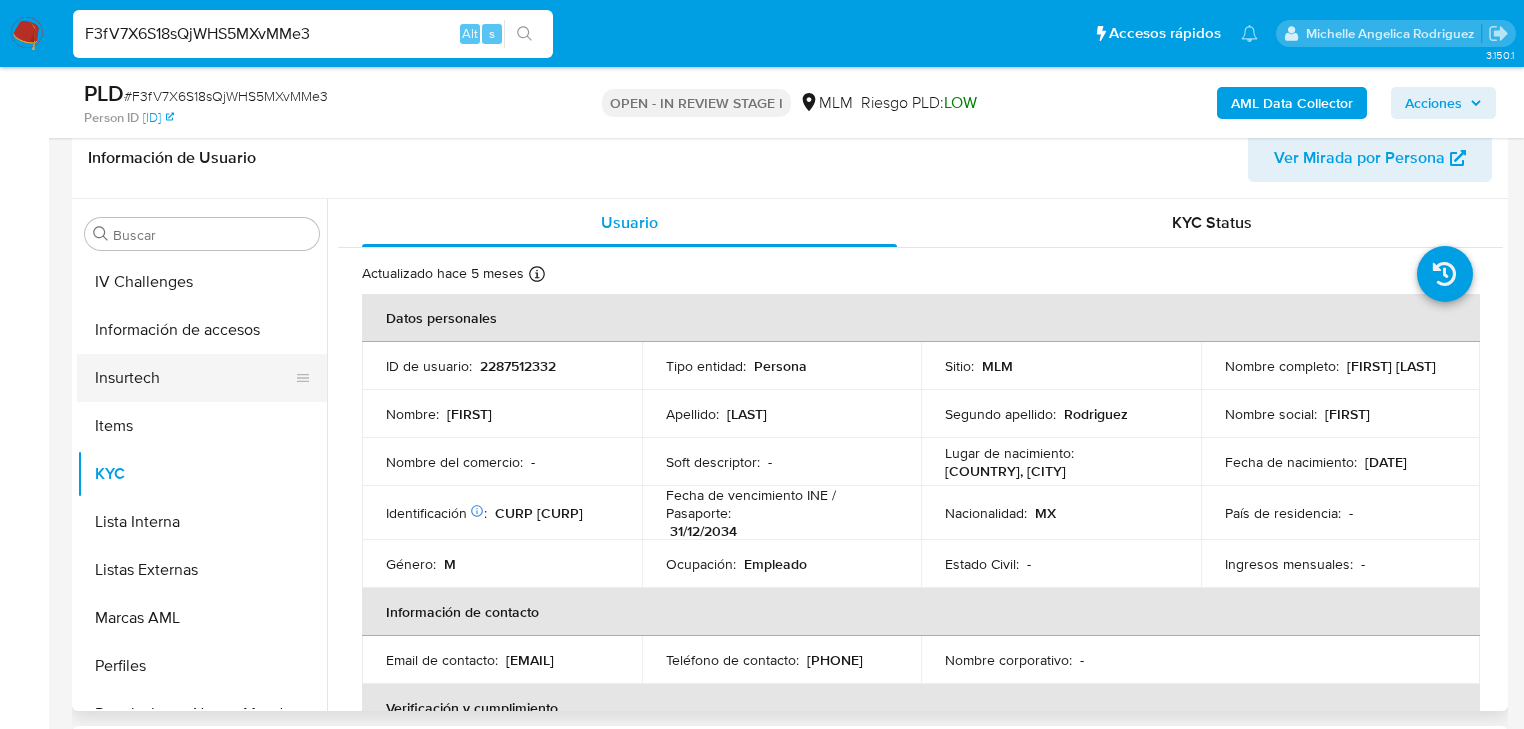 drag, startPoint x: 161, startPoint y: 474, endPoint x: 164, endPoint y: 384, distance: 90.04999 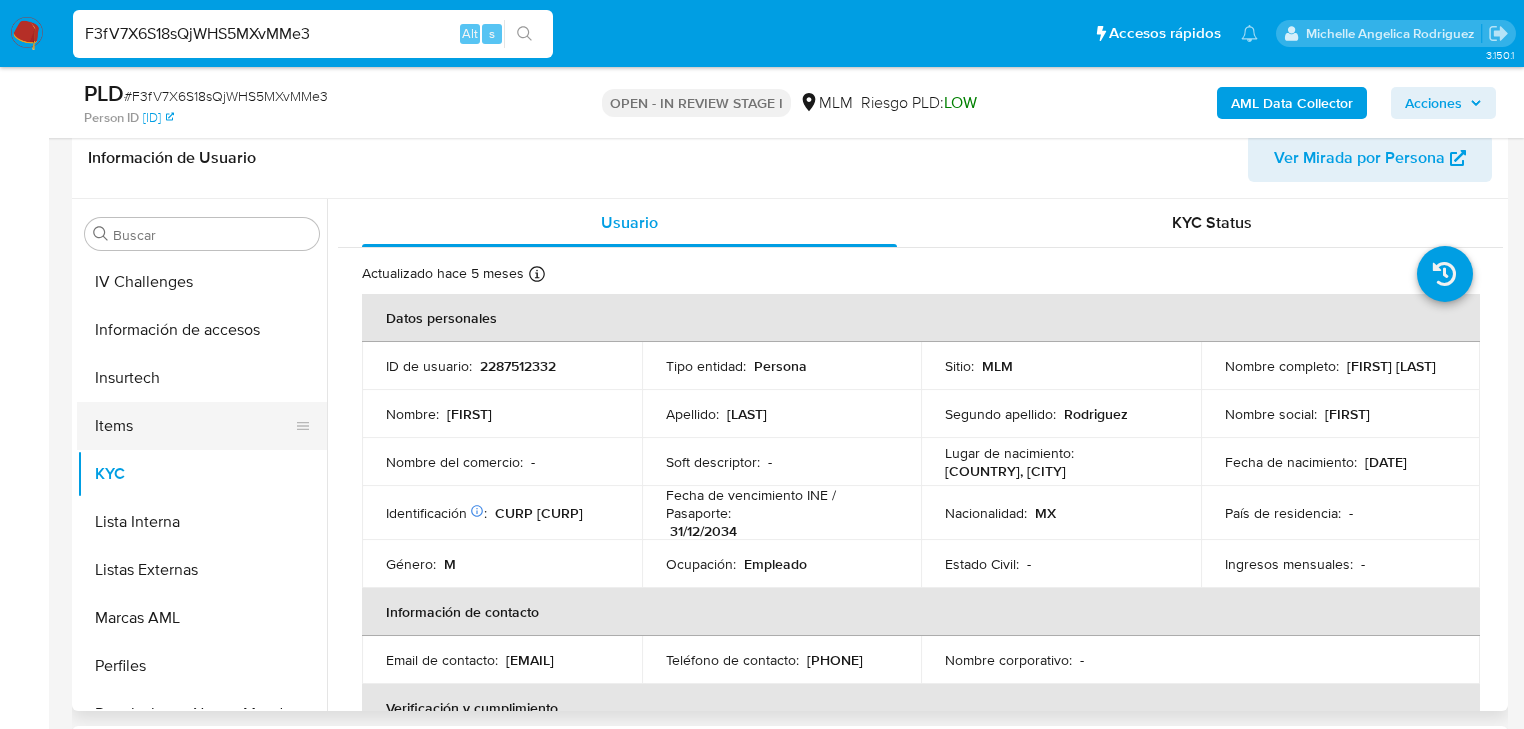 drag, startPoint x: 80, startPoint y: 468, endPoint x: 116, endPoint y: 420, distance: 60 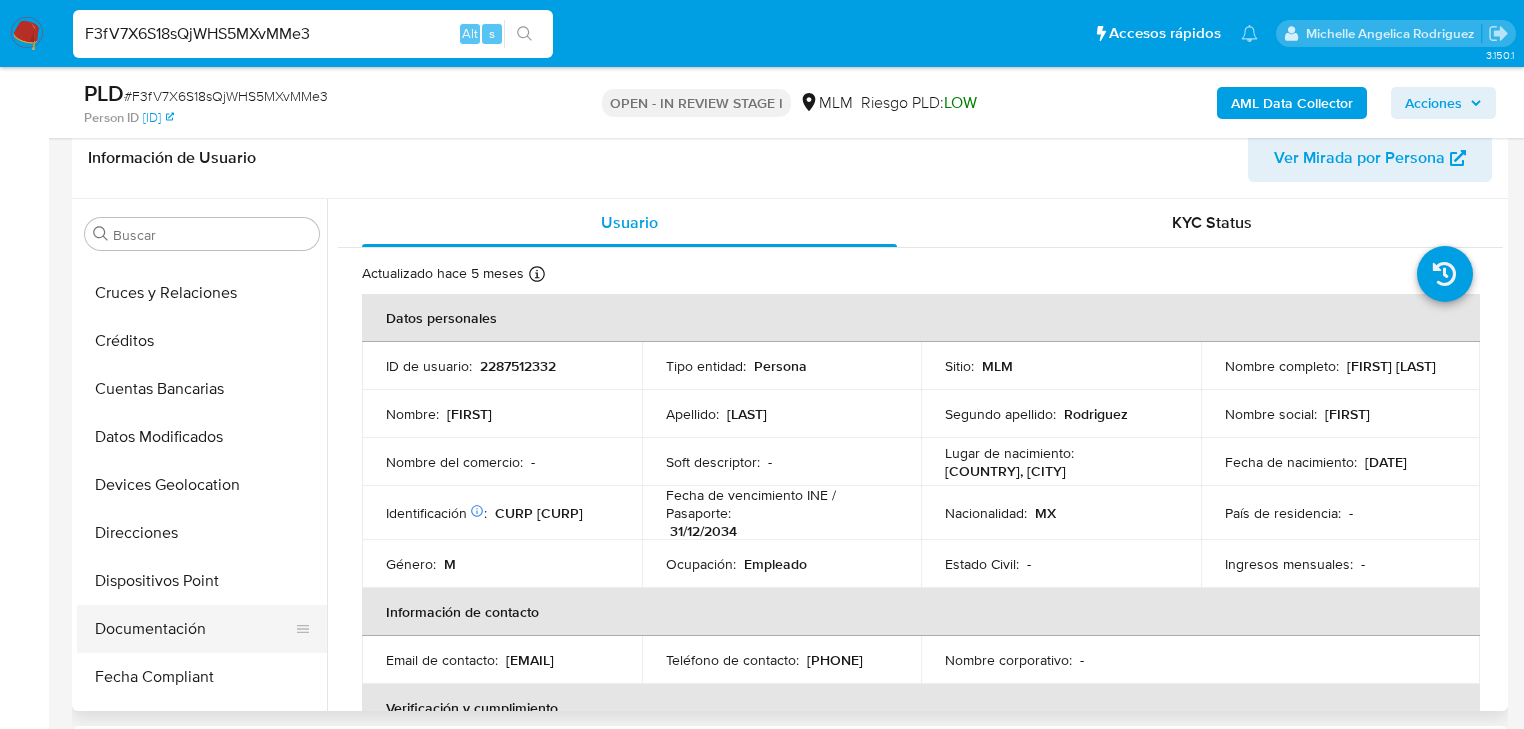 scroll, scrollTop: 0, scrollLeft: 0, axis: both 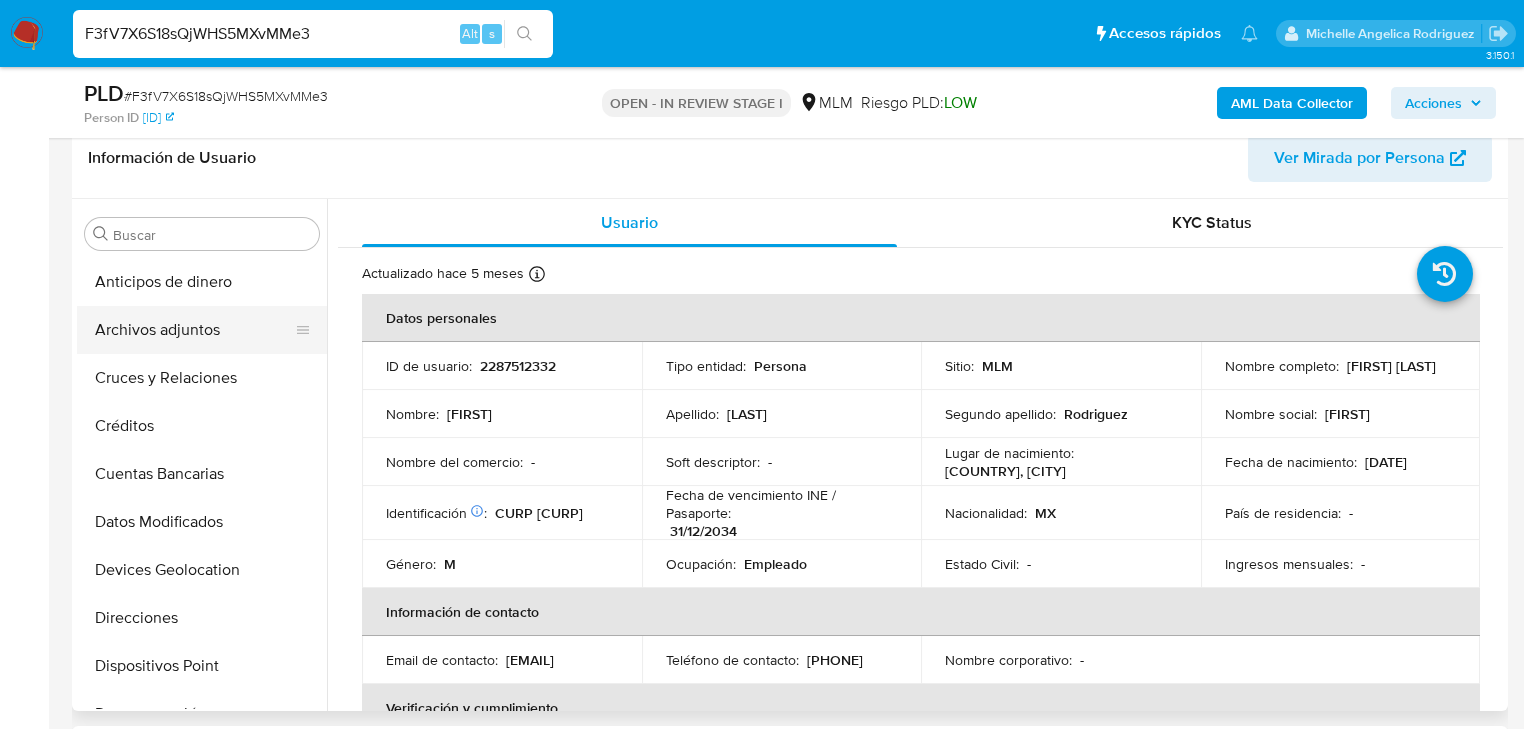 drag, startPoint x: 173, startPoint y: 412, endPoint x: 175, endPoint y: 323, distance: 89.02247 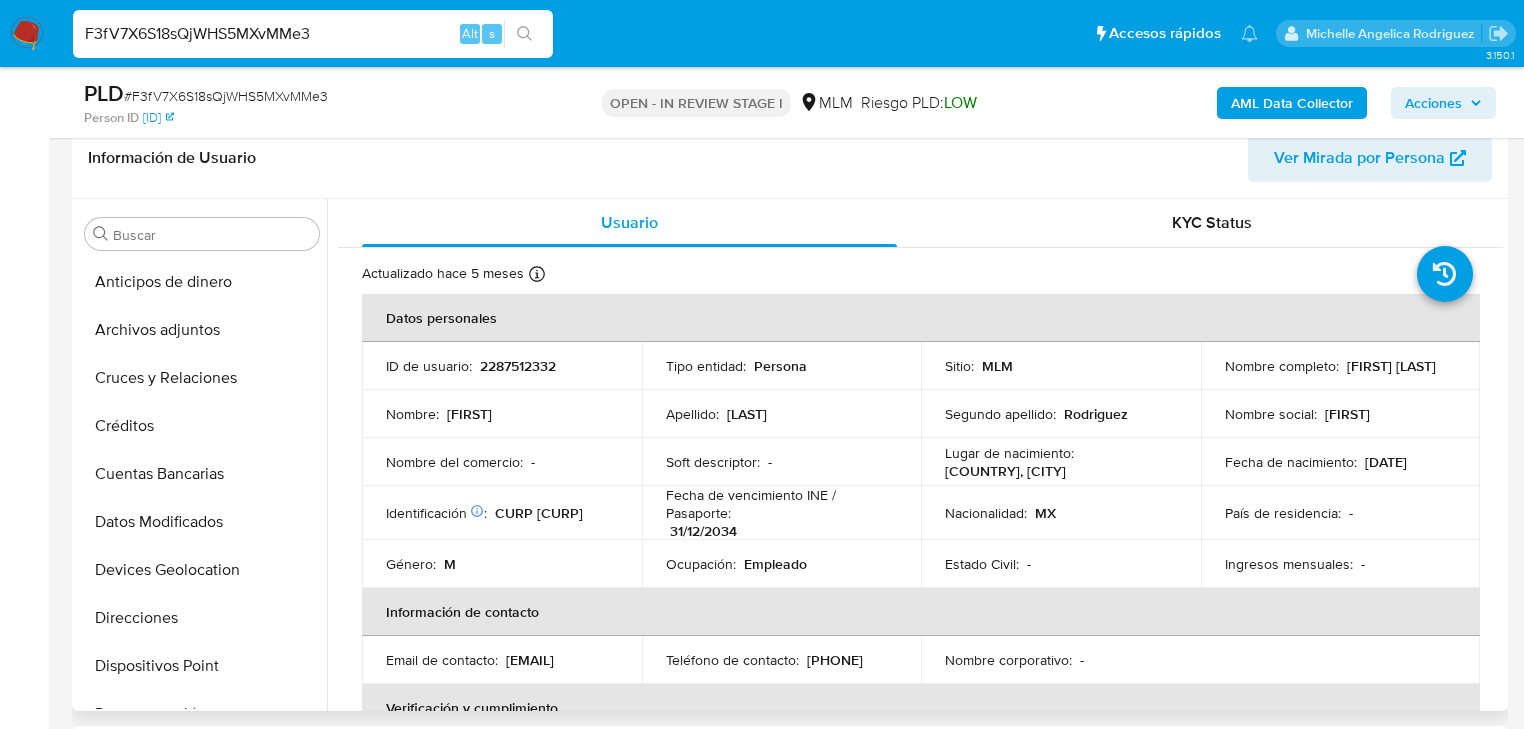 drag, startPoint x: 180, startPoint y: 334, endPoint x: 184, endPoint y: 255, distance: 79.101204 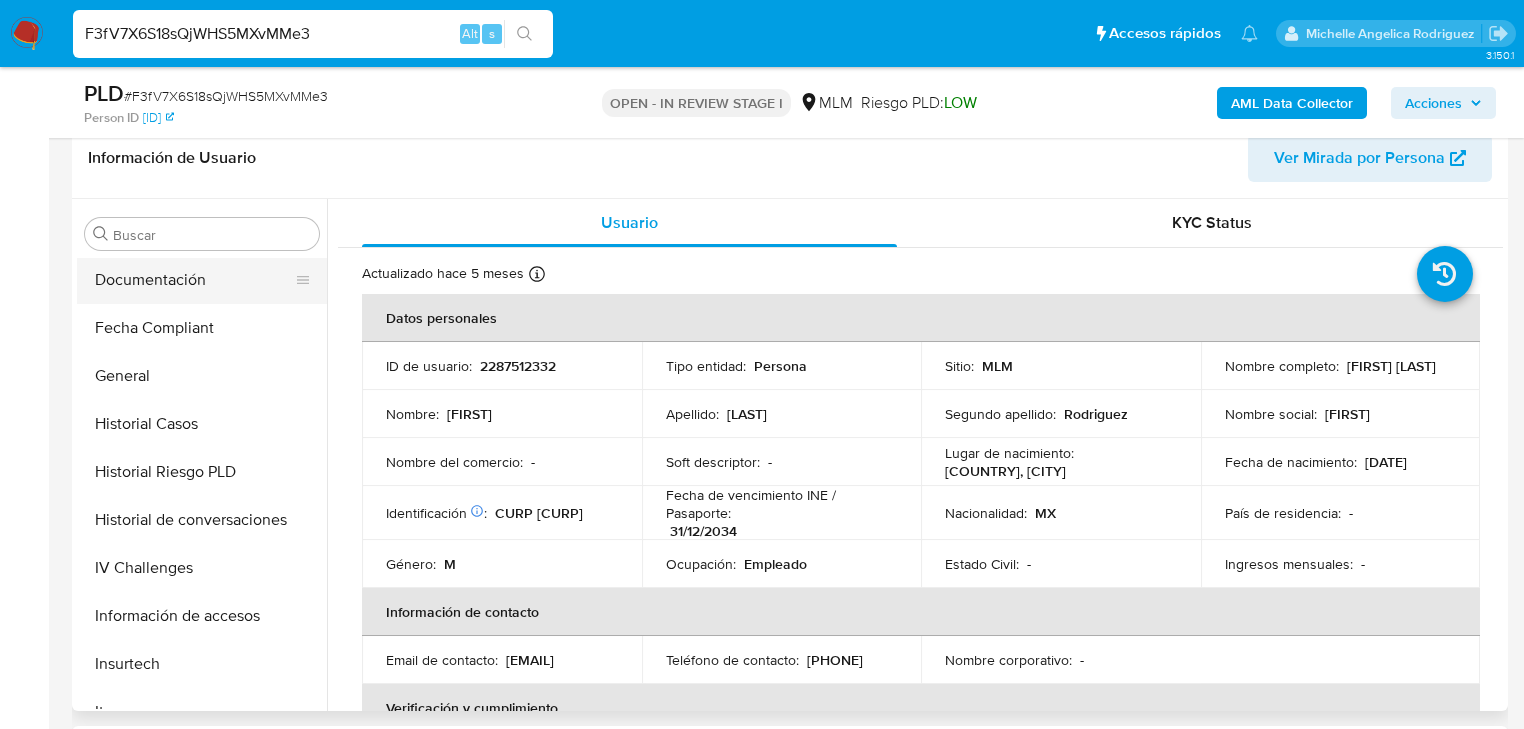 scroll, scrollTop: 640, scrollLeft: 0, axis: vertical 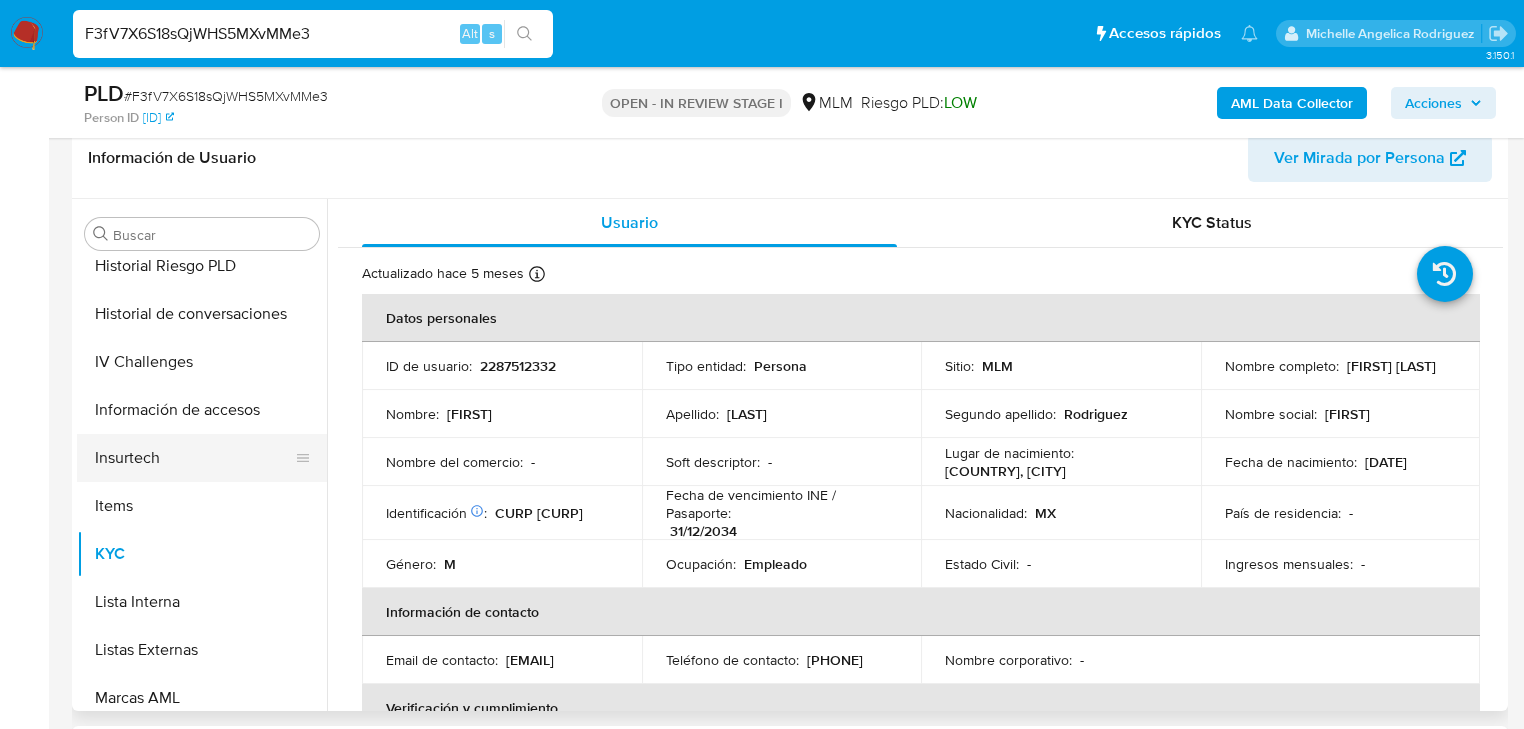 drag, startPoint x: 200, startPoint y: 541, endPoint x: 230, endPoint y: 436, distance: 109.201645 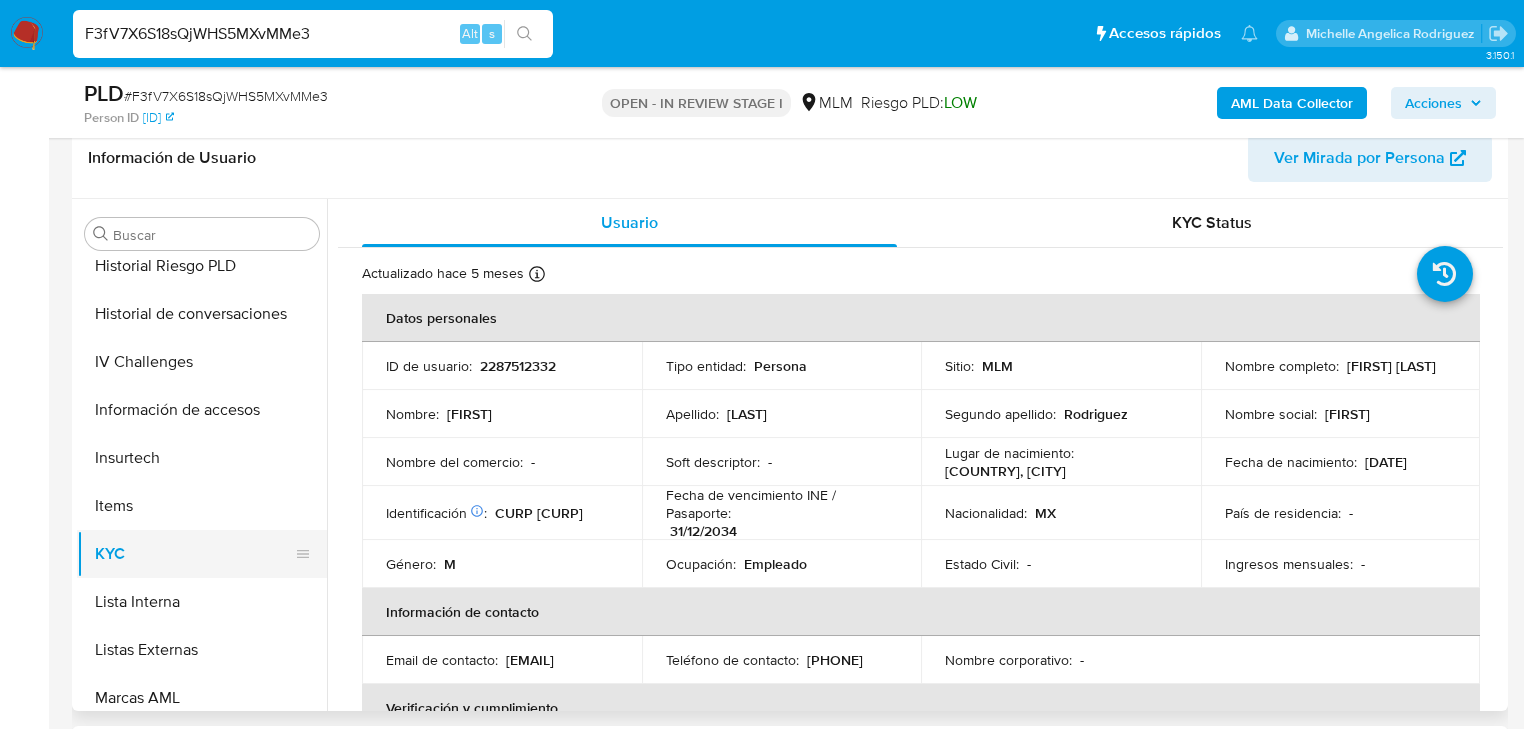 click 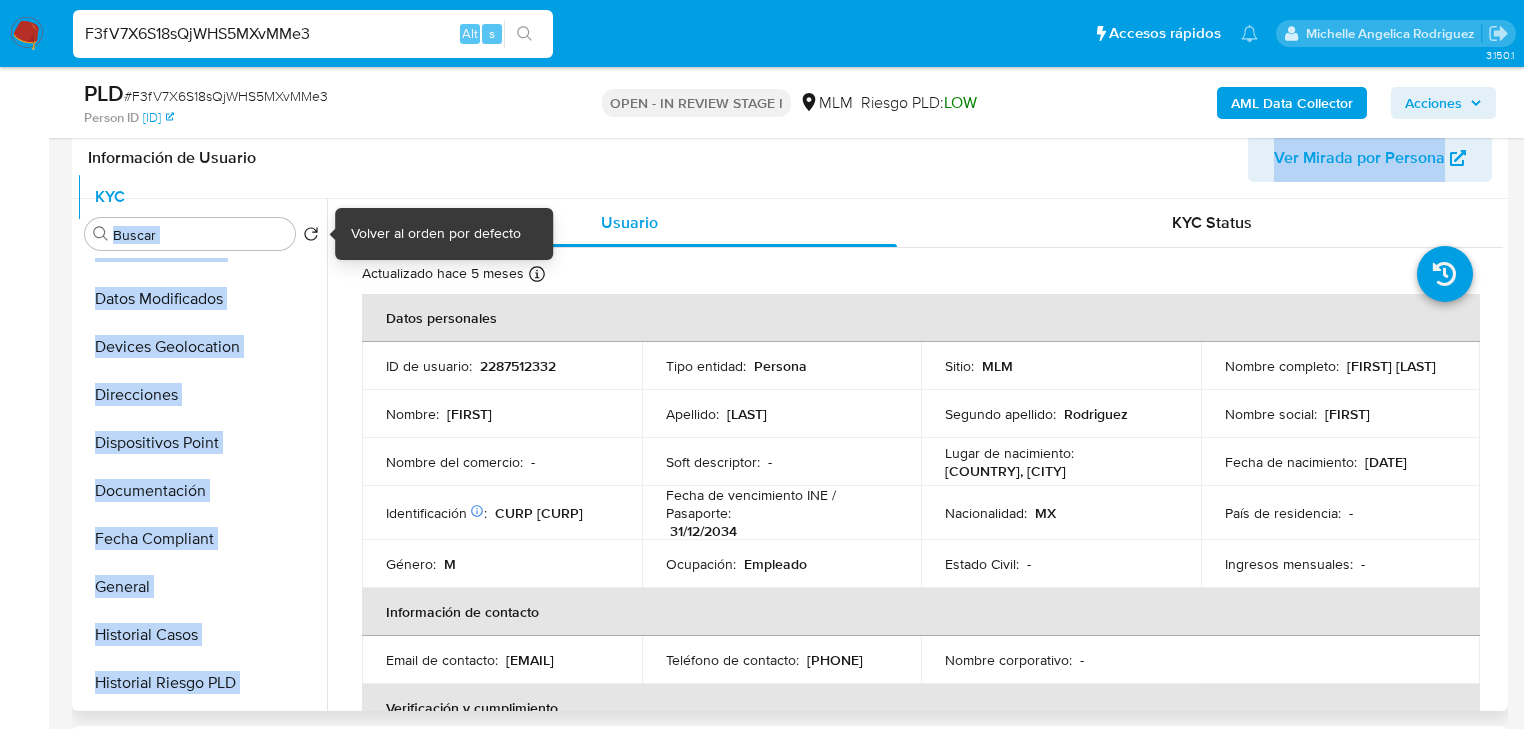 scroll, scrollTop: 0, scrollLeft: 0, axis: both 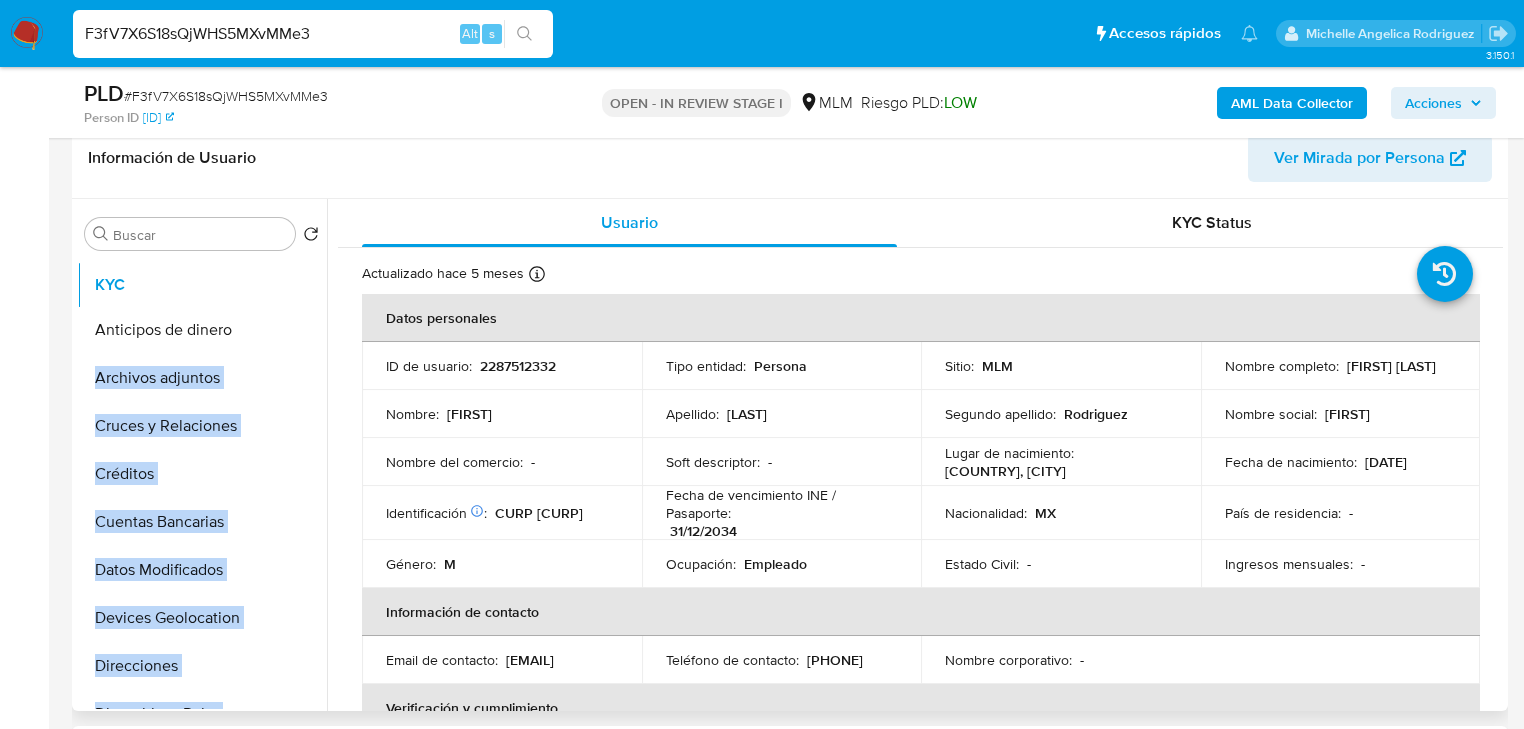 drag, startPoint x: 302, startPoint y: 552, endPoint x: 304, endPoint y: 284, distance: 268.00748 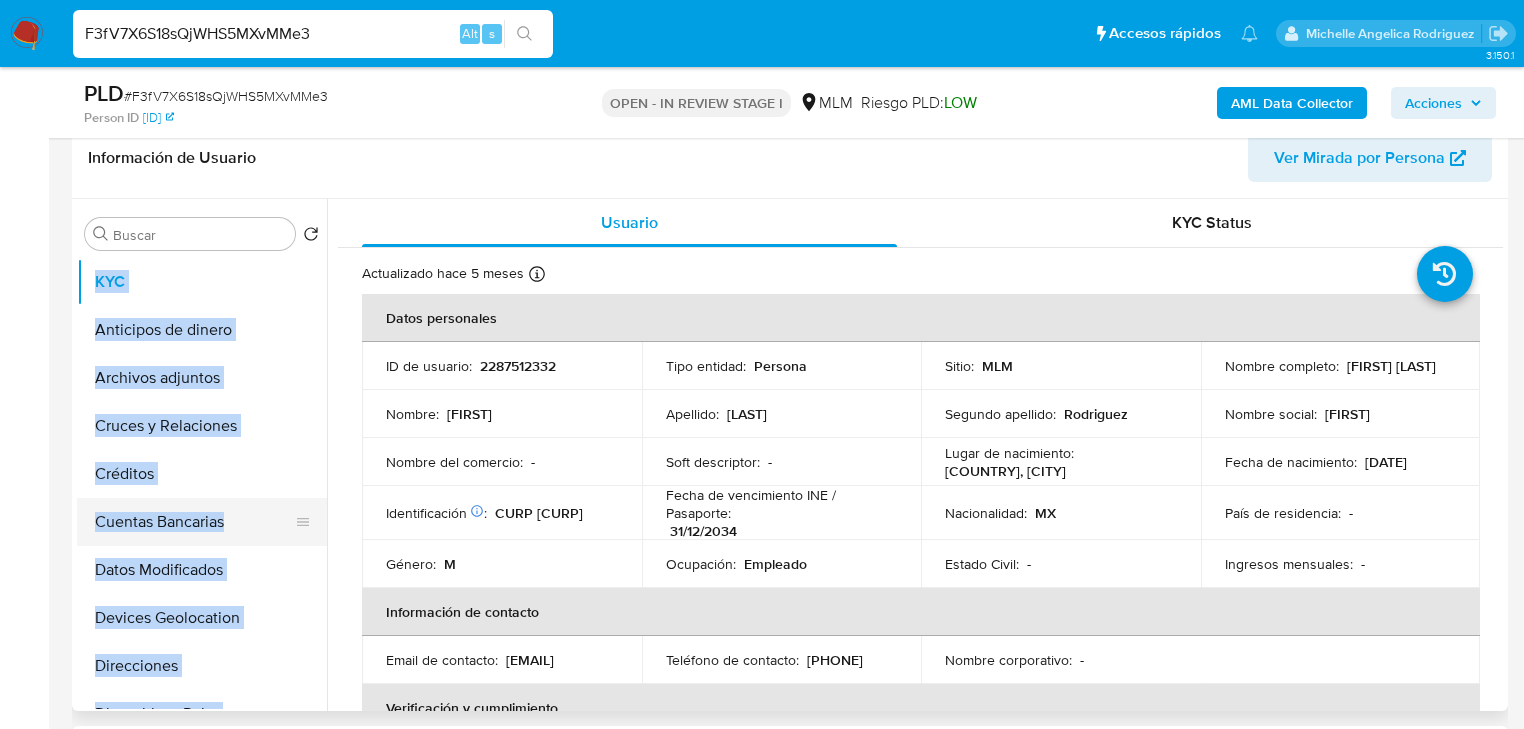 click on "Cuentas Bancarias" at bounding box center [194, 522] 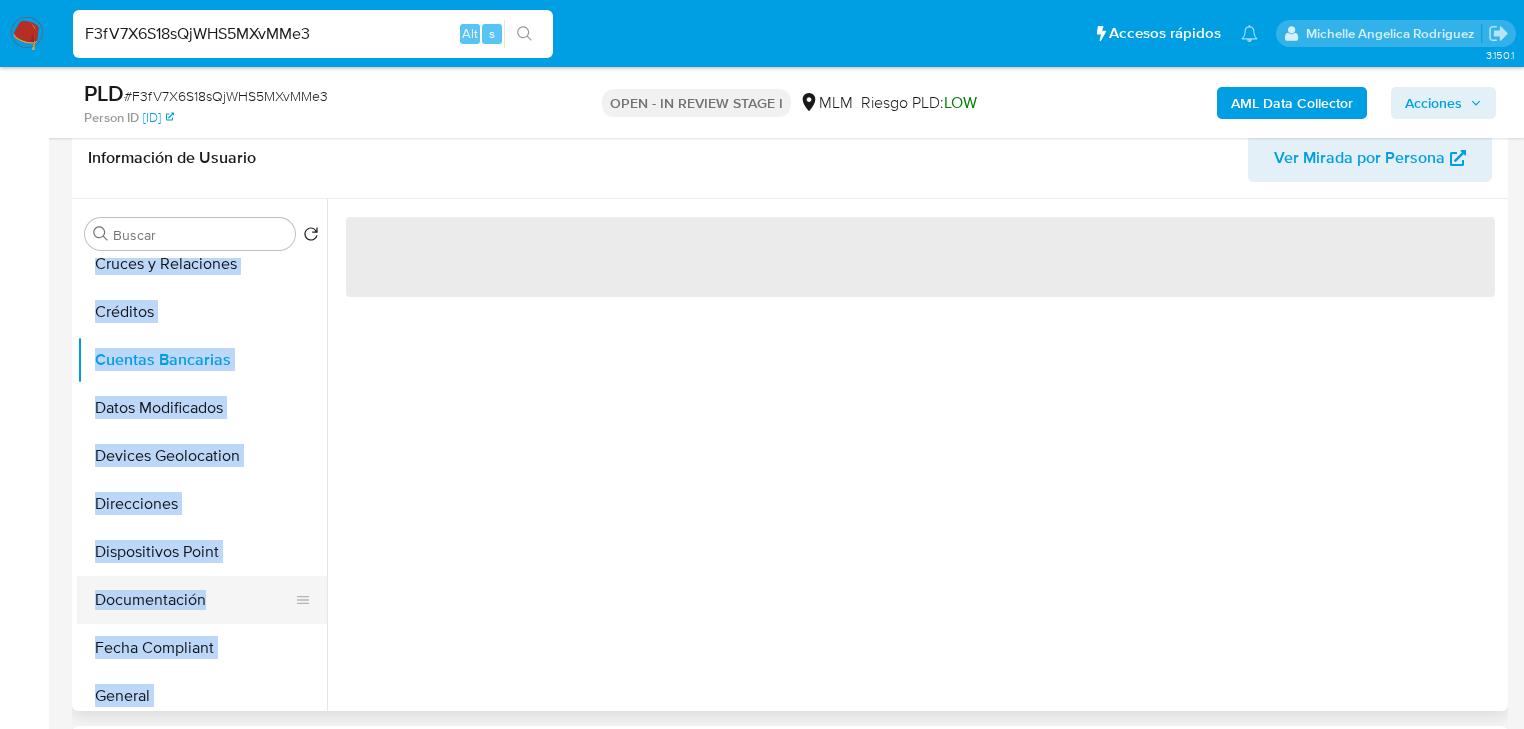scroll, scrollTop: 240, scrollLeft: 0, axis: vertical 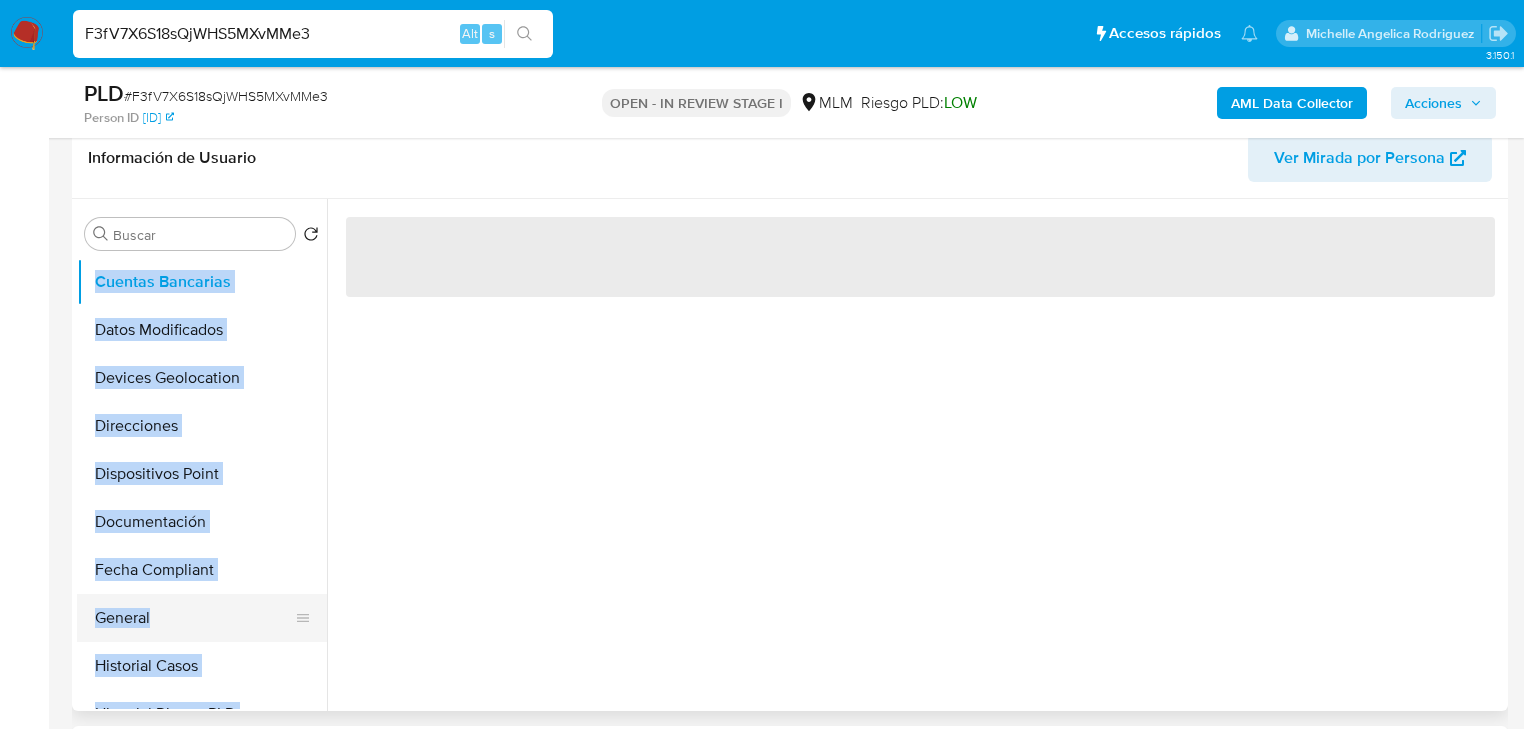 drag, startPoint x: 201, startPoint y: 596, endPoint x: 249, endPoint y: 619, distance: 53.225933 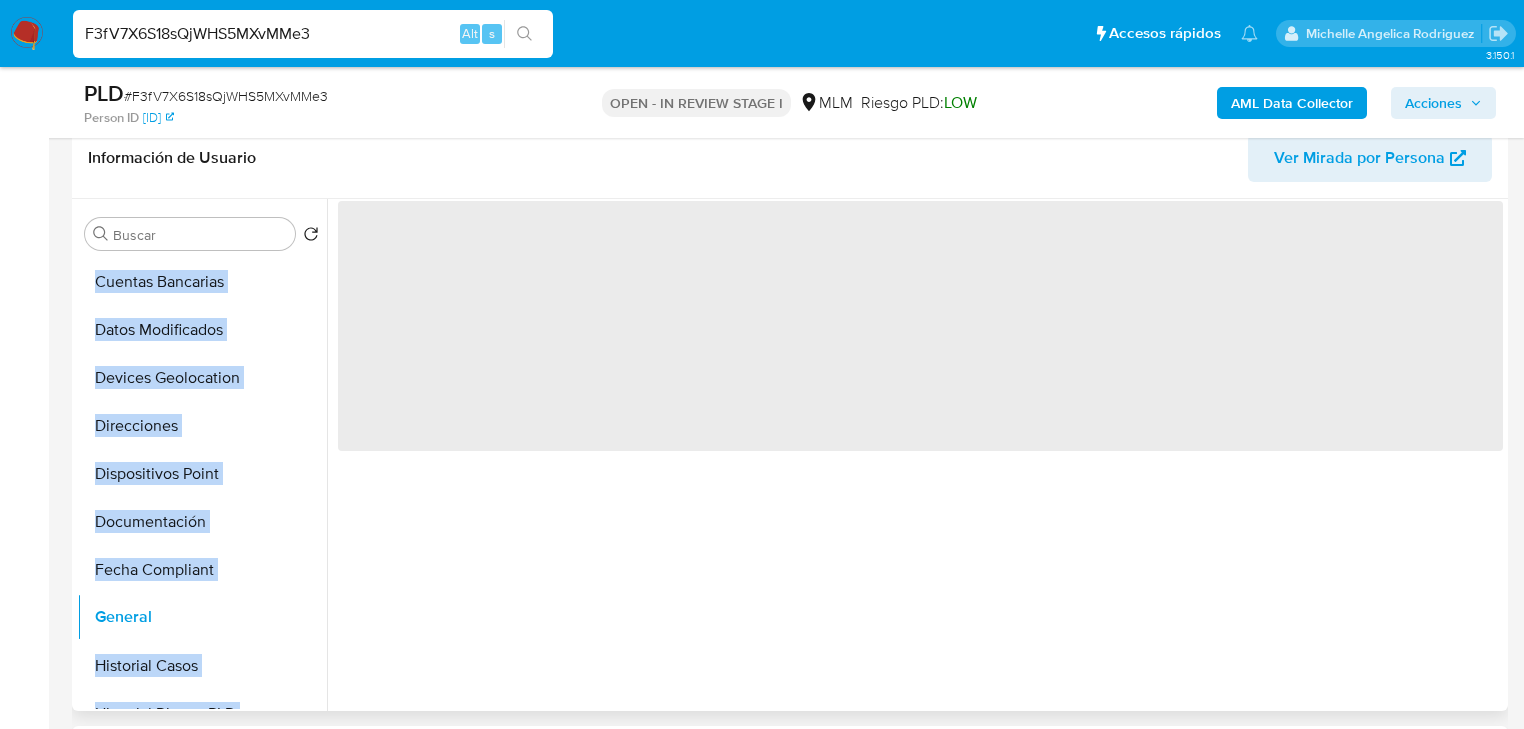 click 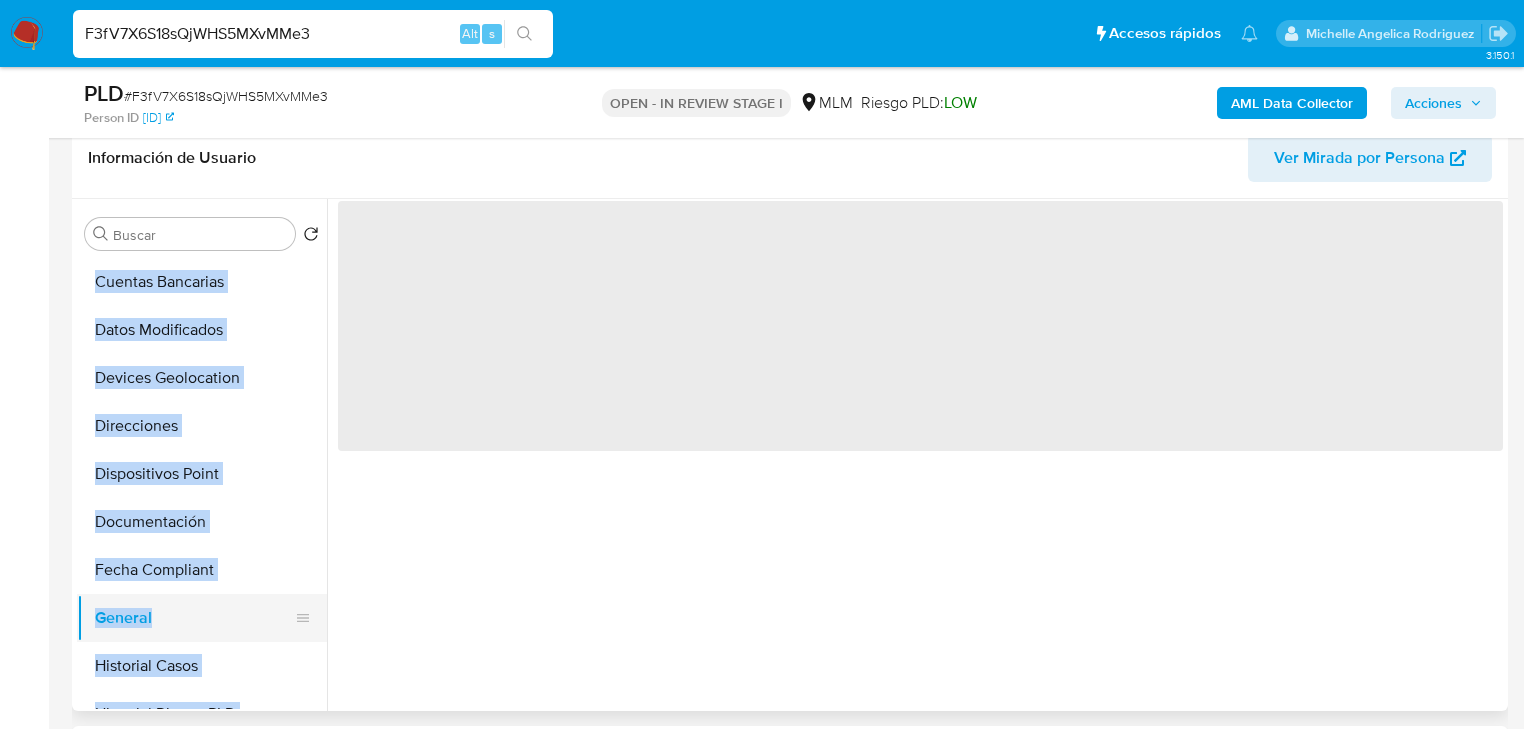 click 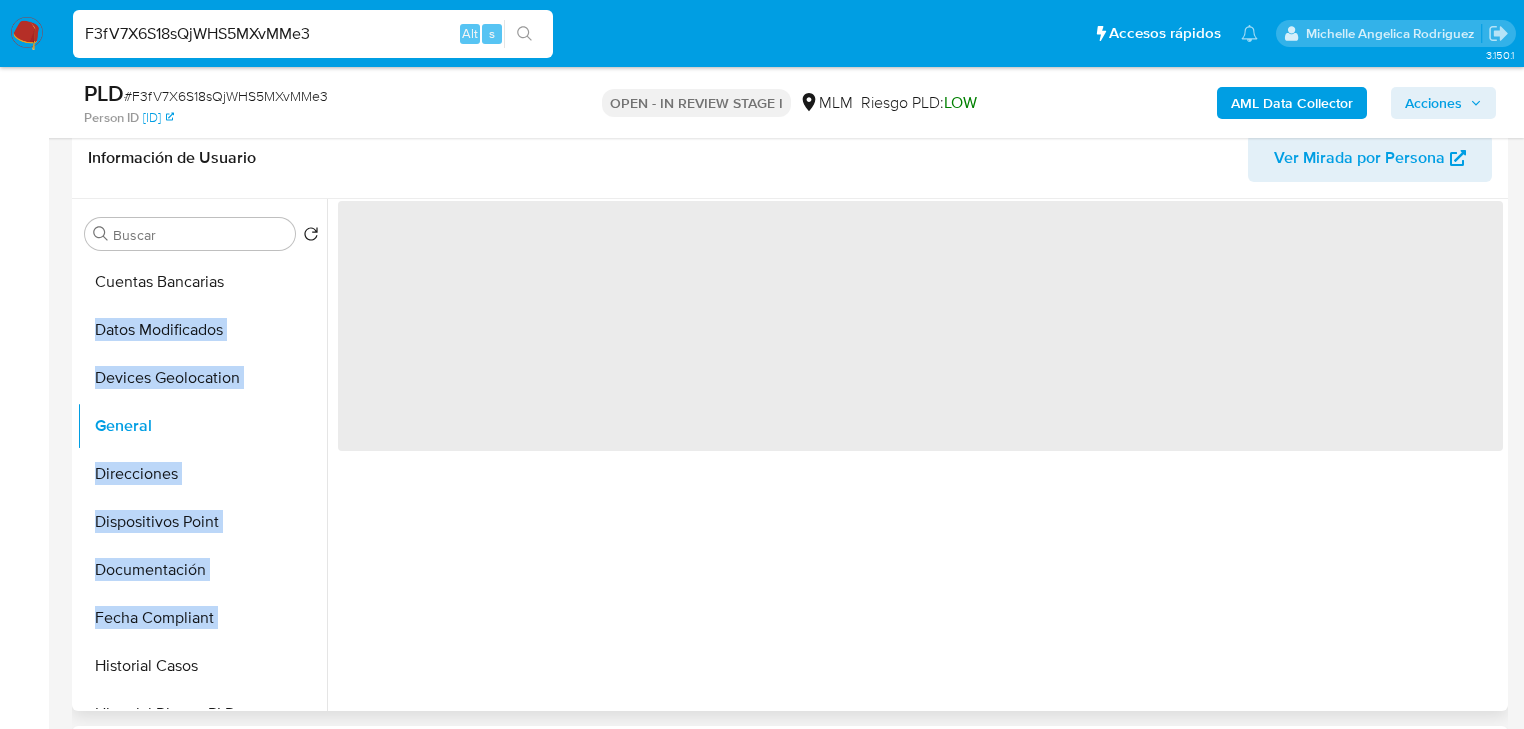 scroll, scrollTop: 0, scrollLeft: 0, axis: both 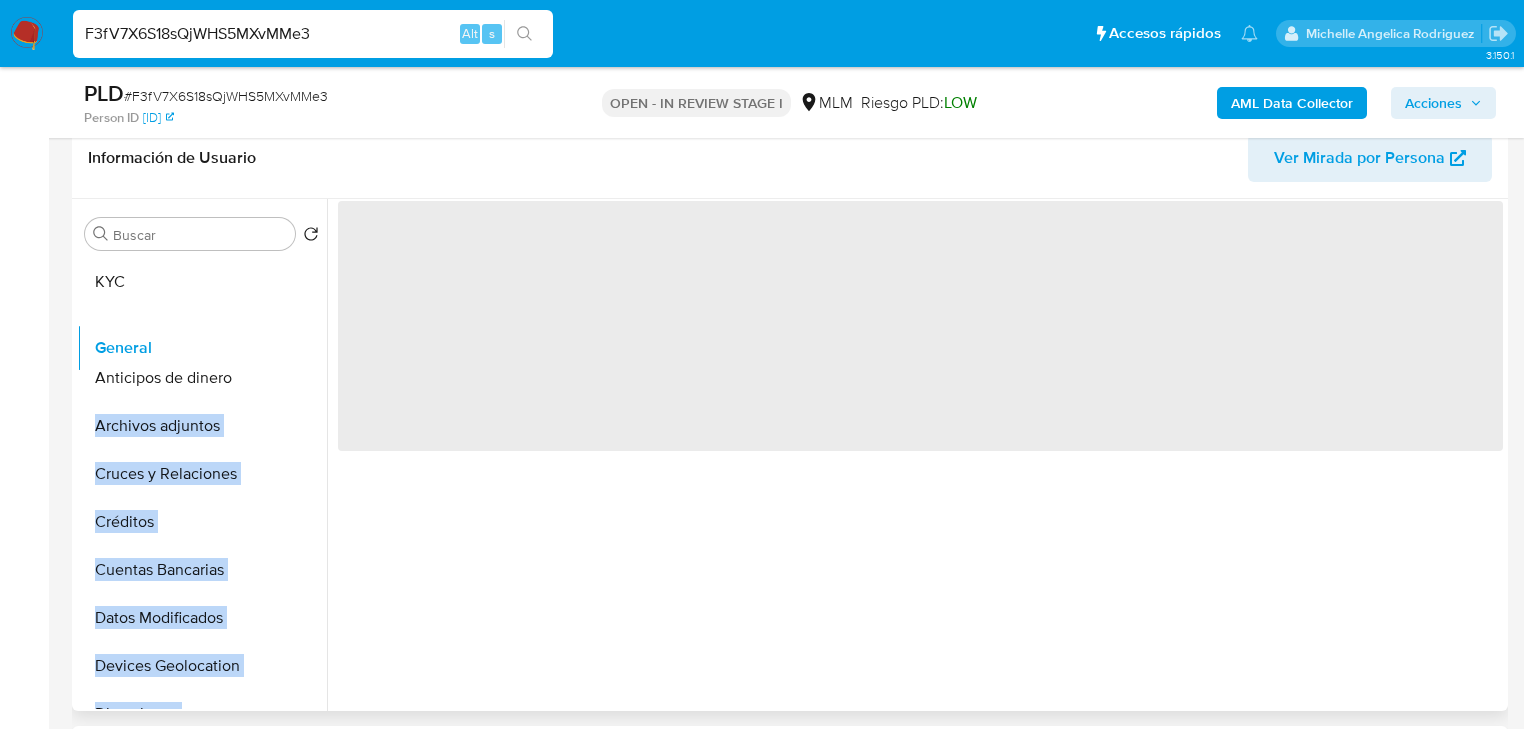 drag, startPoint x: 297, startPoint y: 617, endPoint x: 310, endPoint y: 348, distance: 269.31393 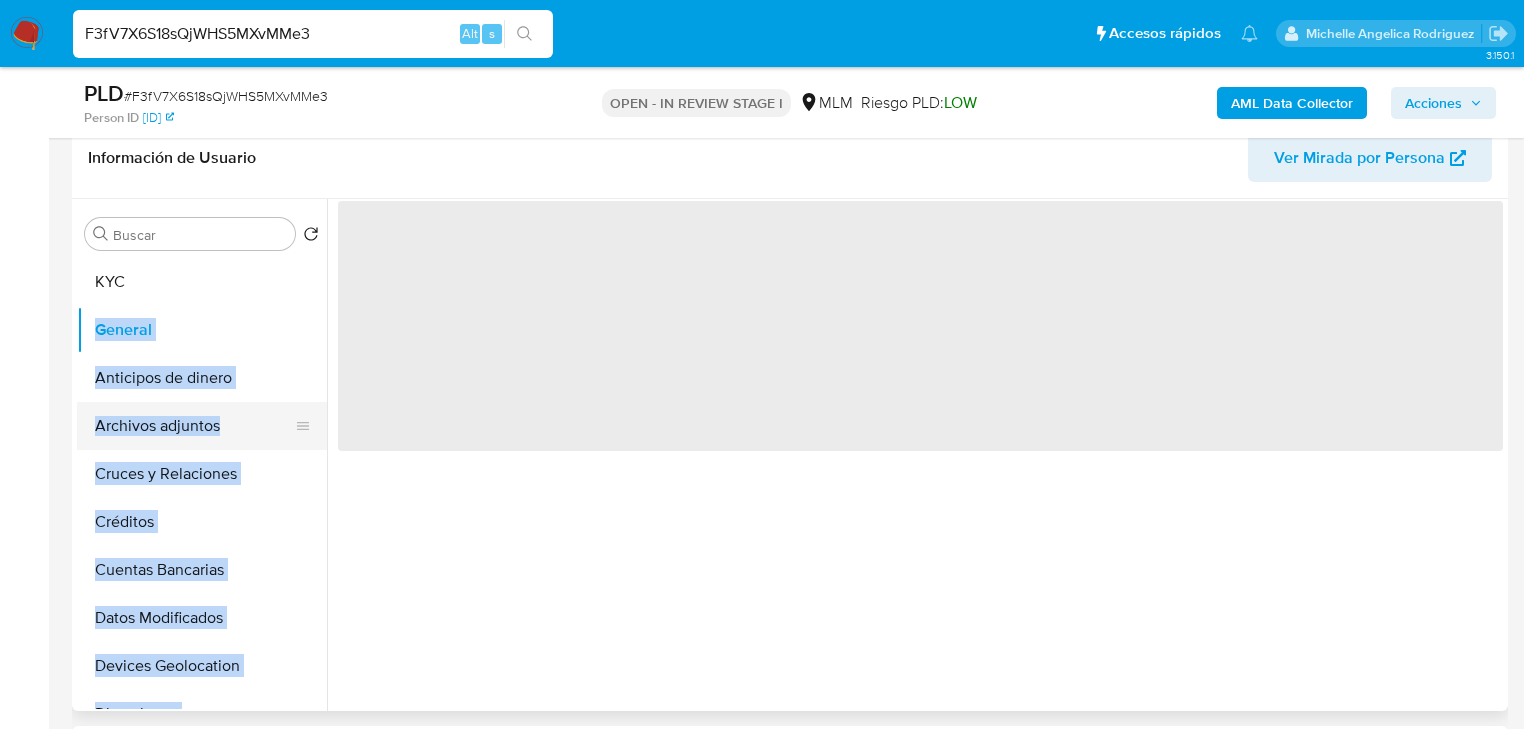 click on "Archivos adjuntos" at bounding box center [194, 426] 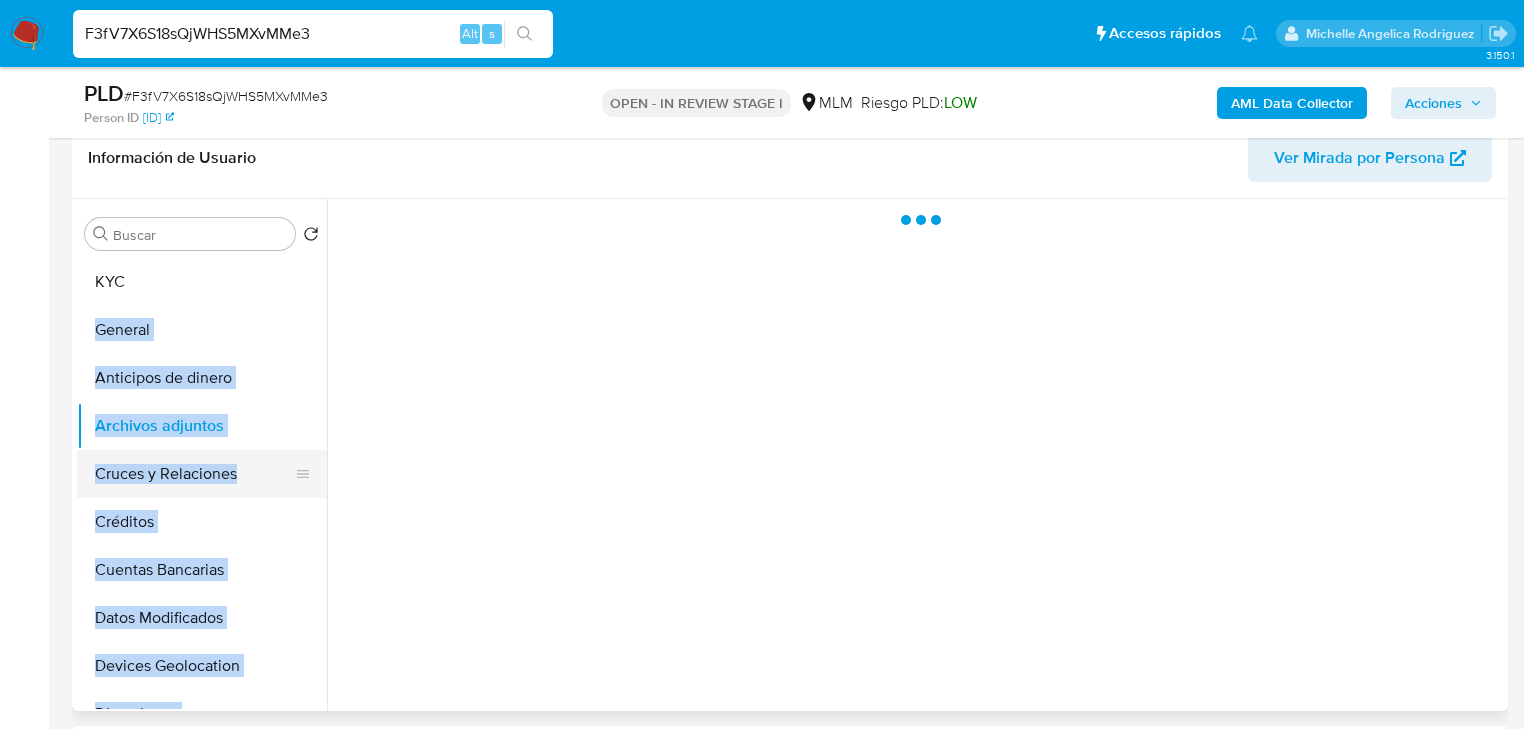 click on "Cruces y Relaciones" at bounding box center (194, 474) 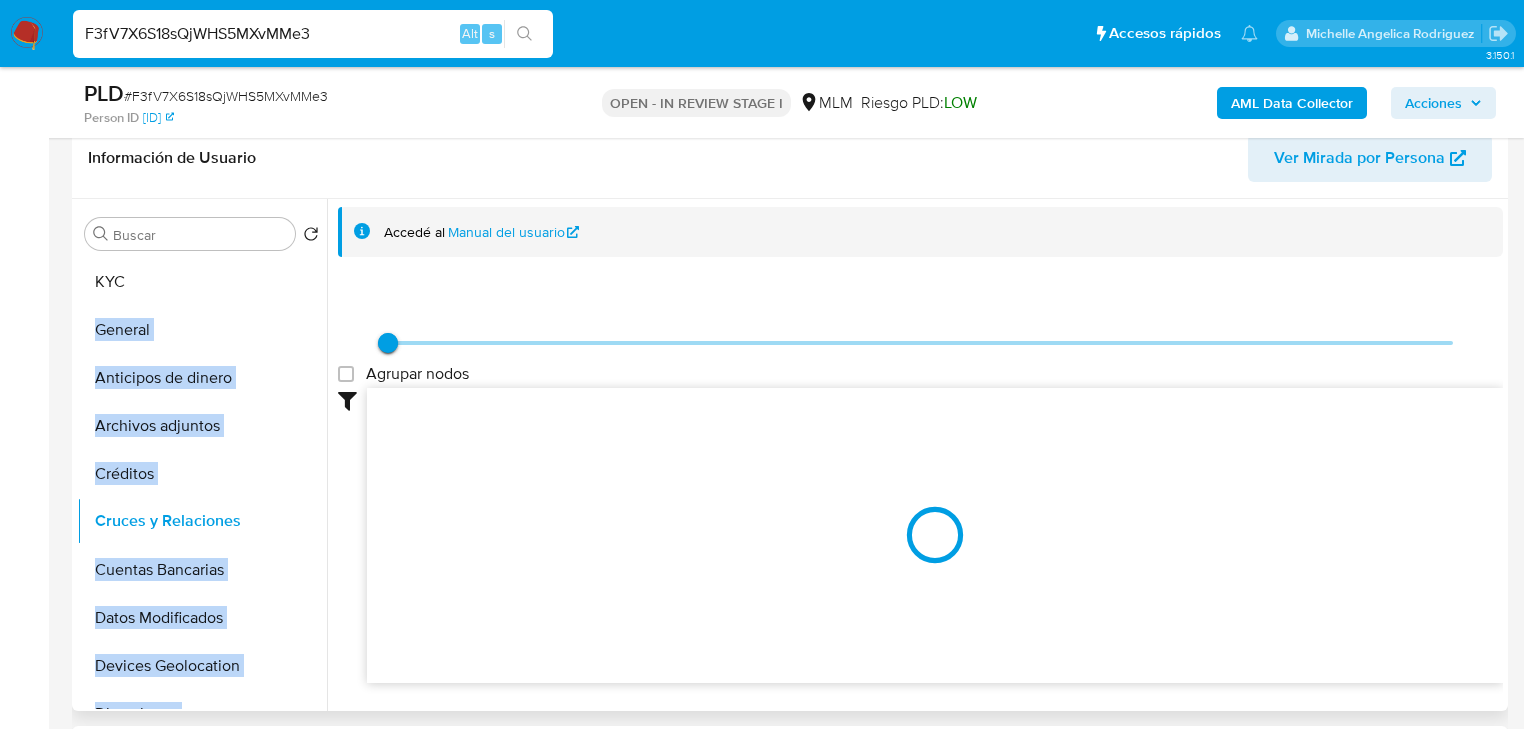 click on "KYC General Anticipos de dinero Archivos adjuntos Cruces y Relaciones Créditos Cuentas Bancarias Datos Modificados Devices Geolocation Direcciones Dispositivos Point Documentación Fecha Compliant Historial Casos Historial Riesgo PLD Historial de conversaciones IV Challenges Información de accesos Insurtech Items Lista Interna Listas Externas Marcas AML Perfiles Restricciones Nuevo Mundo Tarjetas" at bounding box center [202, 483] 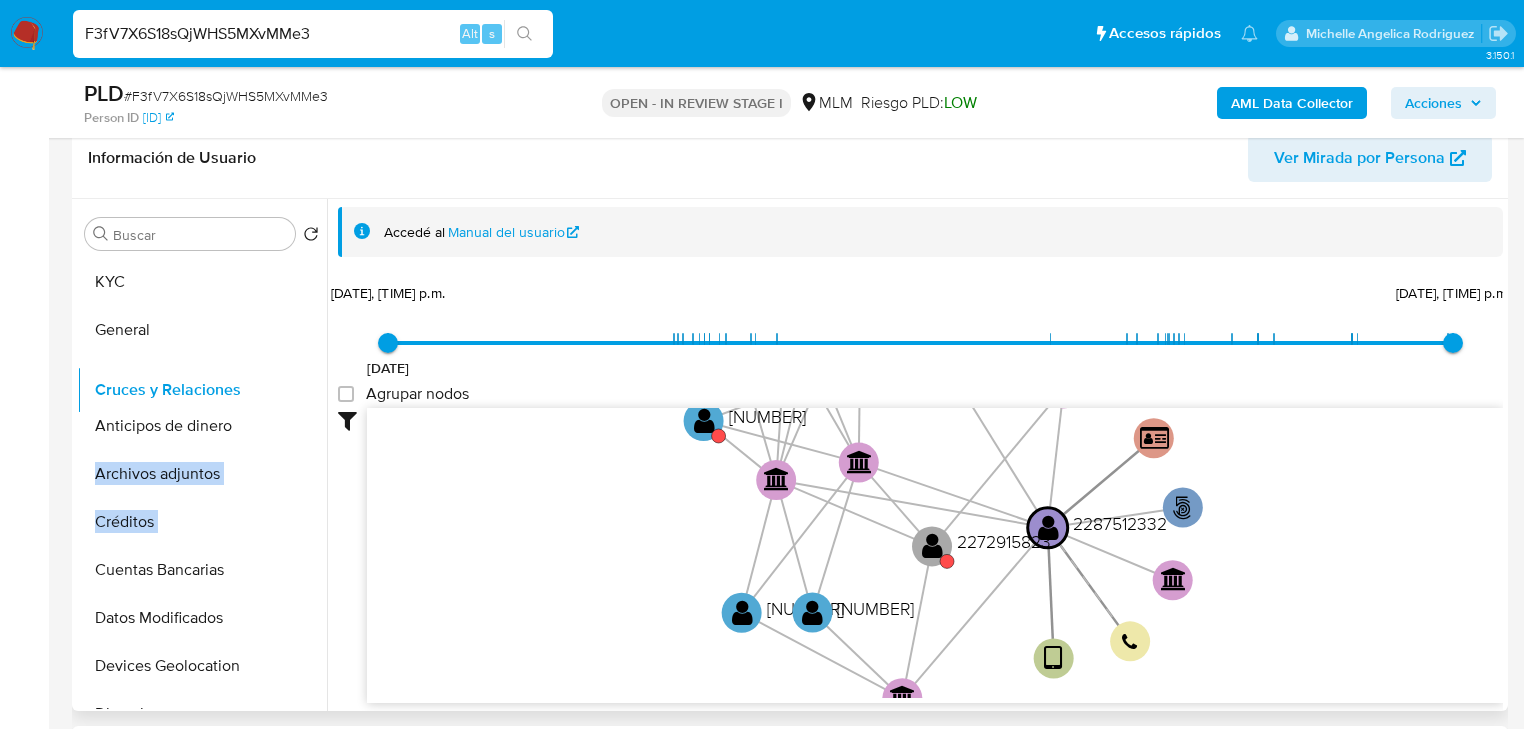 drag, startPoint x: 292, startPoint y: 516, endPoint x: 284, endPoint y: 391, distance: 125.25574 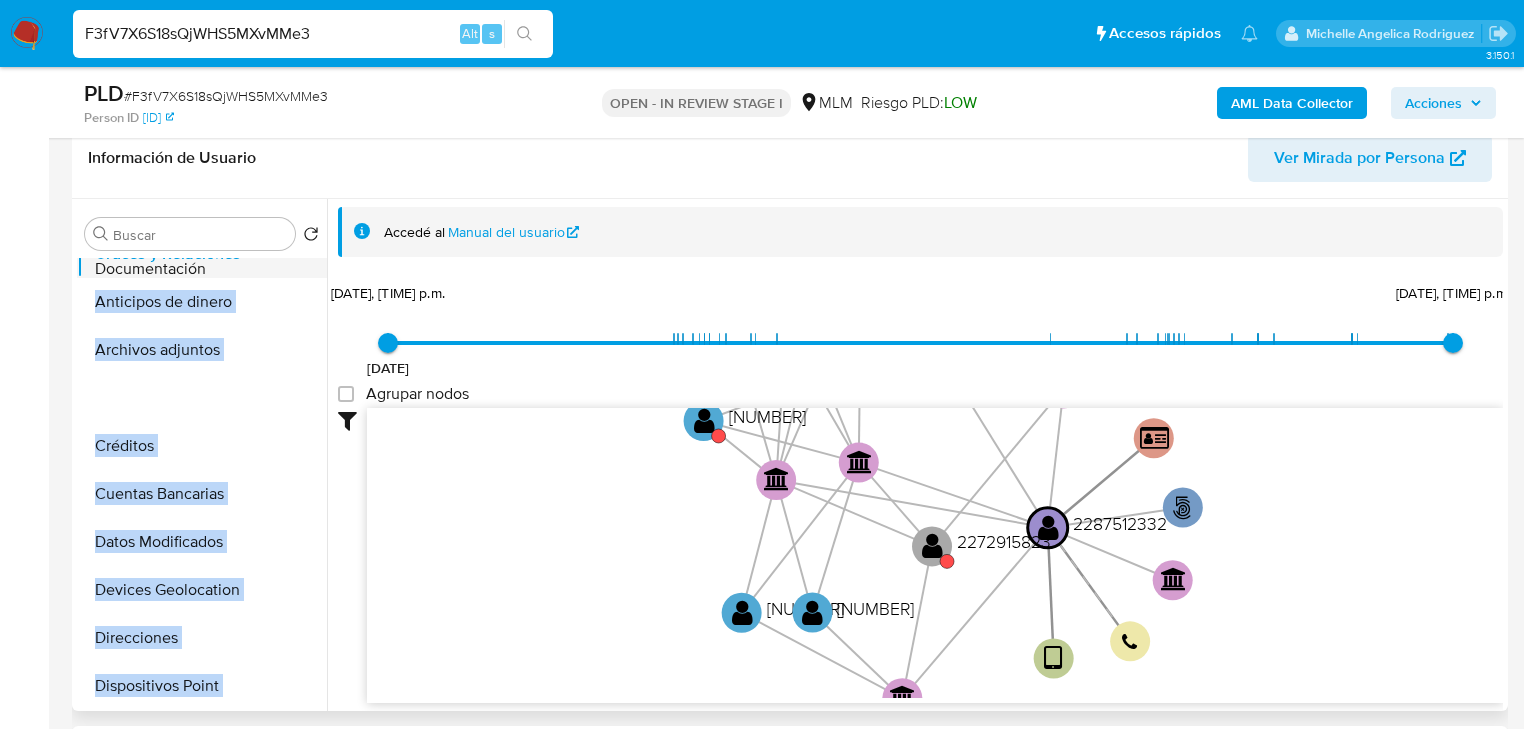 scroll, scrollTop: 88, scrollLeft: 0, axis: vertical 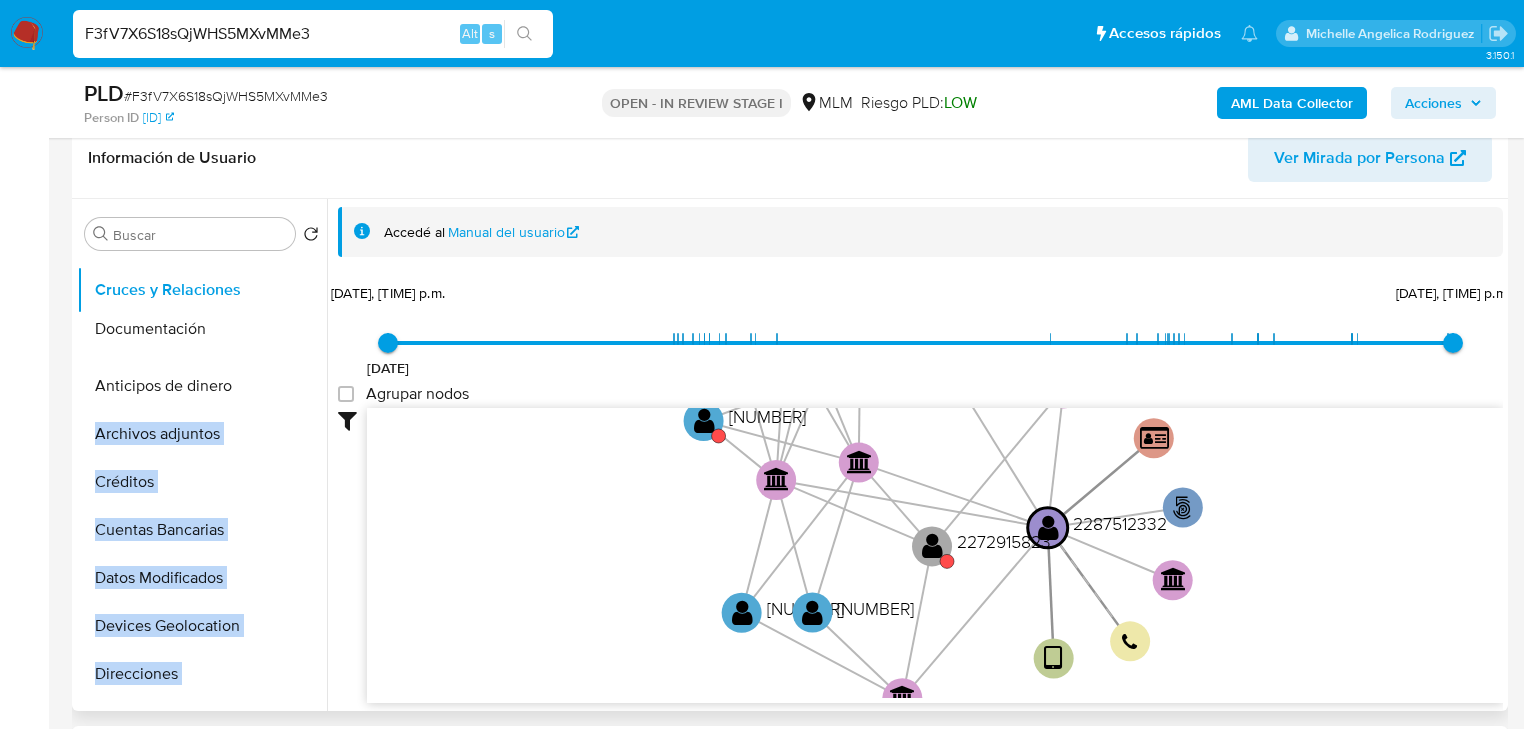 drag, startPoint x: 299, startPoint y: 574, endPoint x: 312, endPoint y: 334, distance: 240.35182 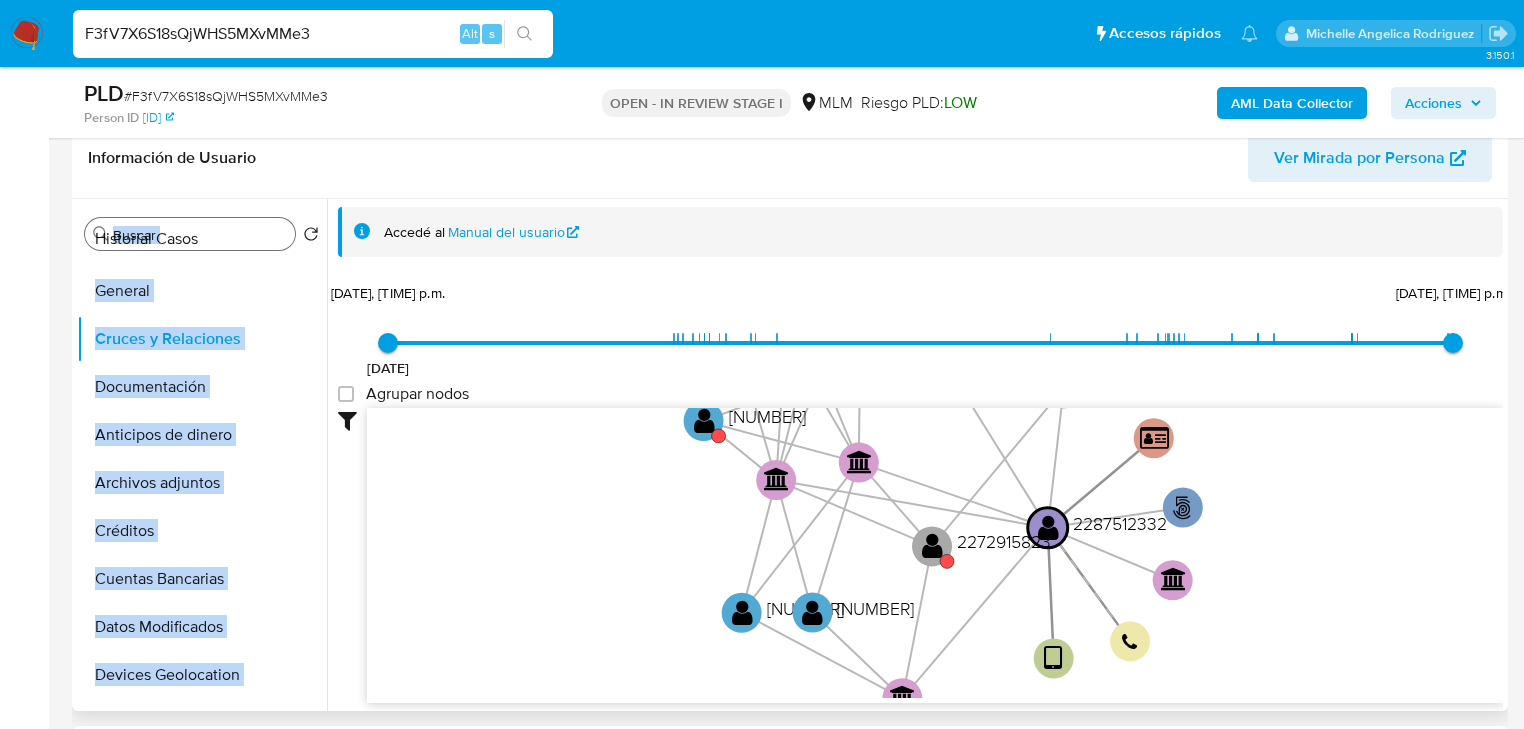 scroll, scrollTop: 0, scrollLeft: 0, axis: both 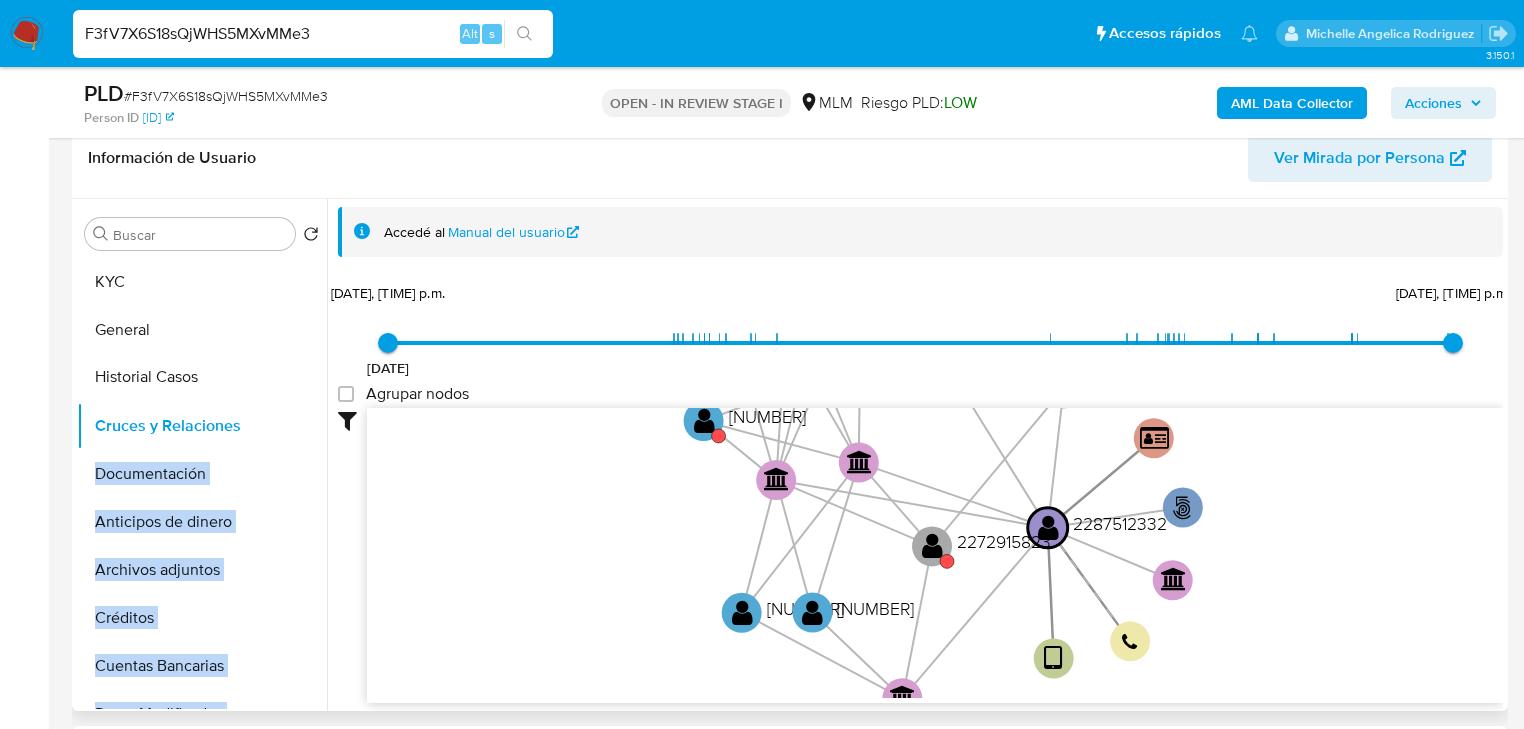 drag, startPoint x: 291, startPoint y: 470, endPoint x: 290, endPoint y: 370, distance: 100.005 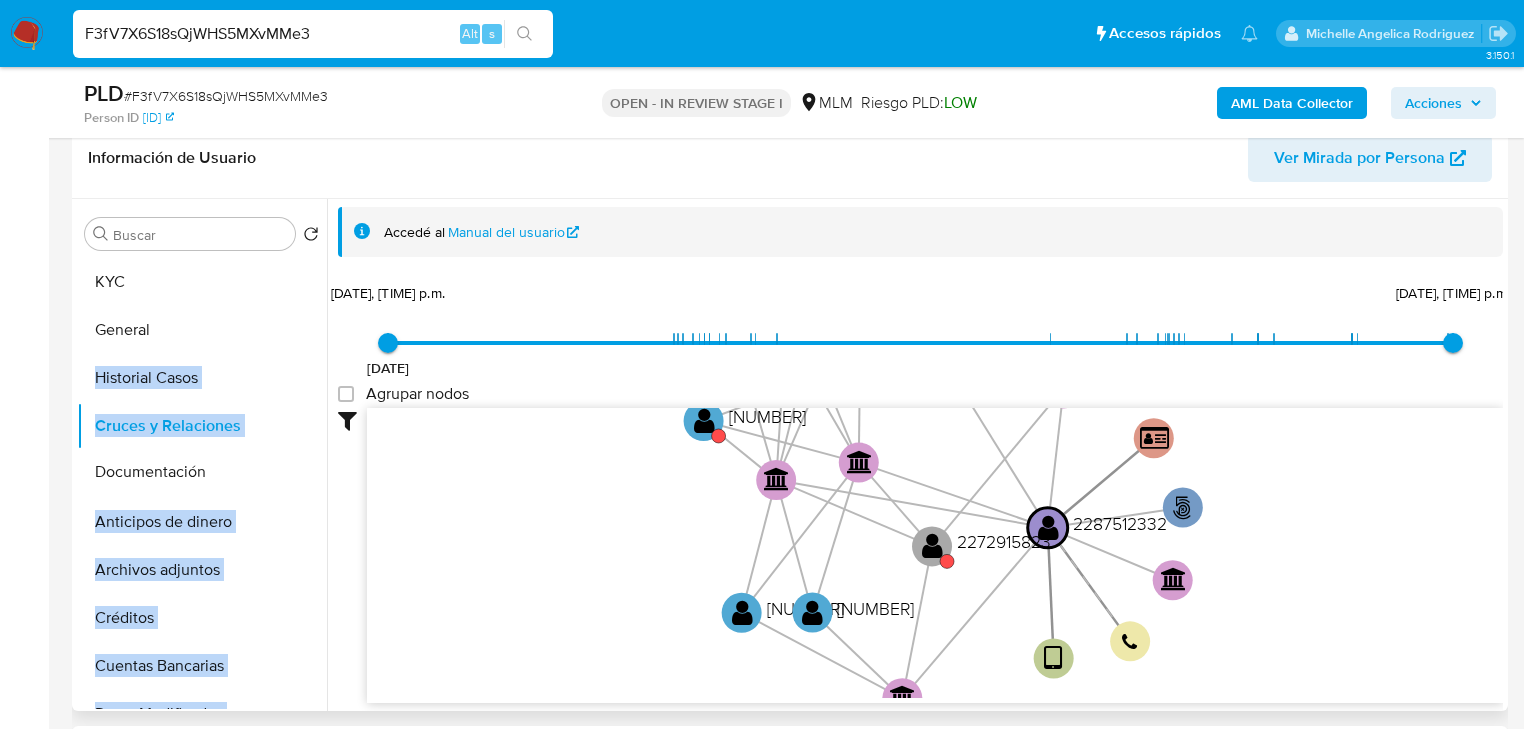 click on "KYC General Historial Casos Cruces y Relaciones Documentación Anticipos de dinero Archivos adjuntos Créditos Cuentas Bancarias Datos Modificados Devices Geolocation Direcciones Dispositivos Point Fecha Compliant Historial Riesgo PLD Historial de conversaciones IV Challenges Información de accesos Insurtech Items Lista Interna Listas Externas Marcas AML Perfiles Restricciones Nuevo Mundo Tarjetas" at bounding box center [202, 483] 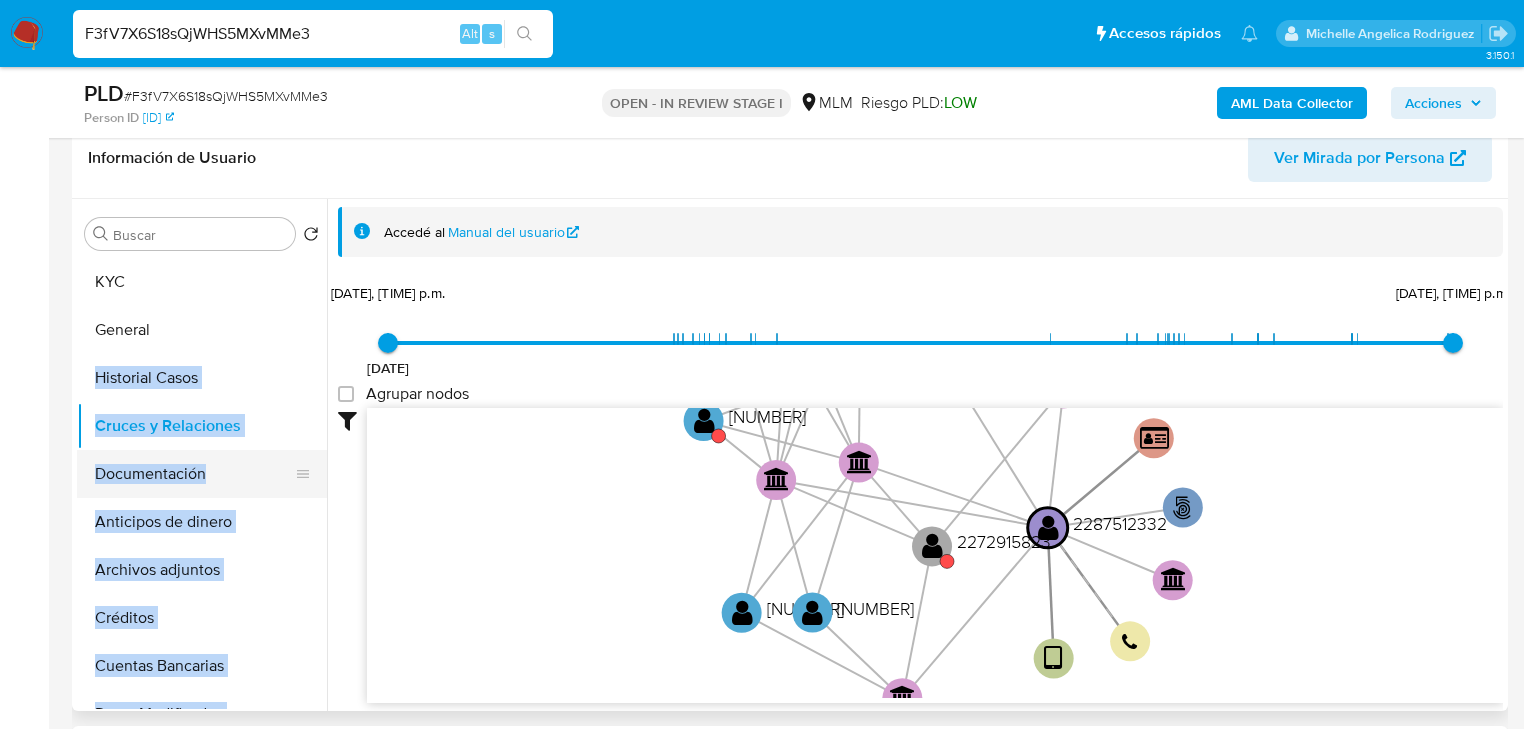 click on "Documentación" at bounding box center [194, 474] 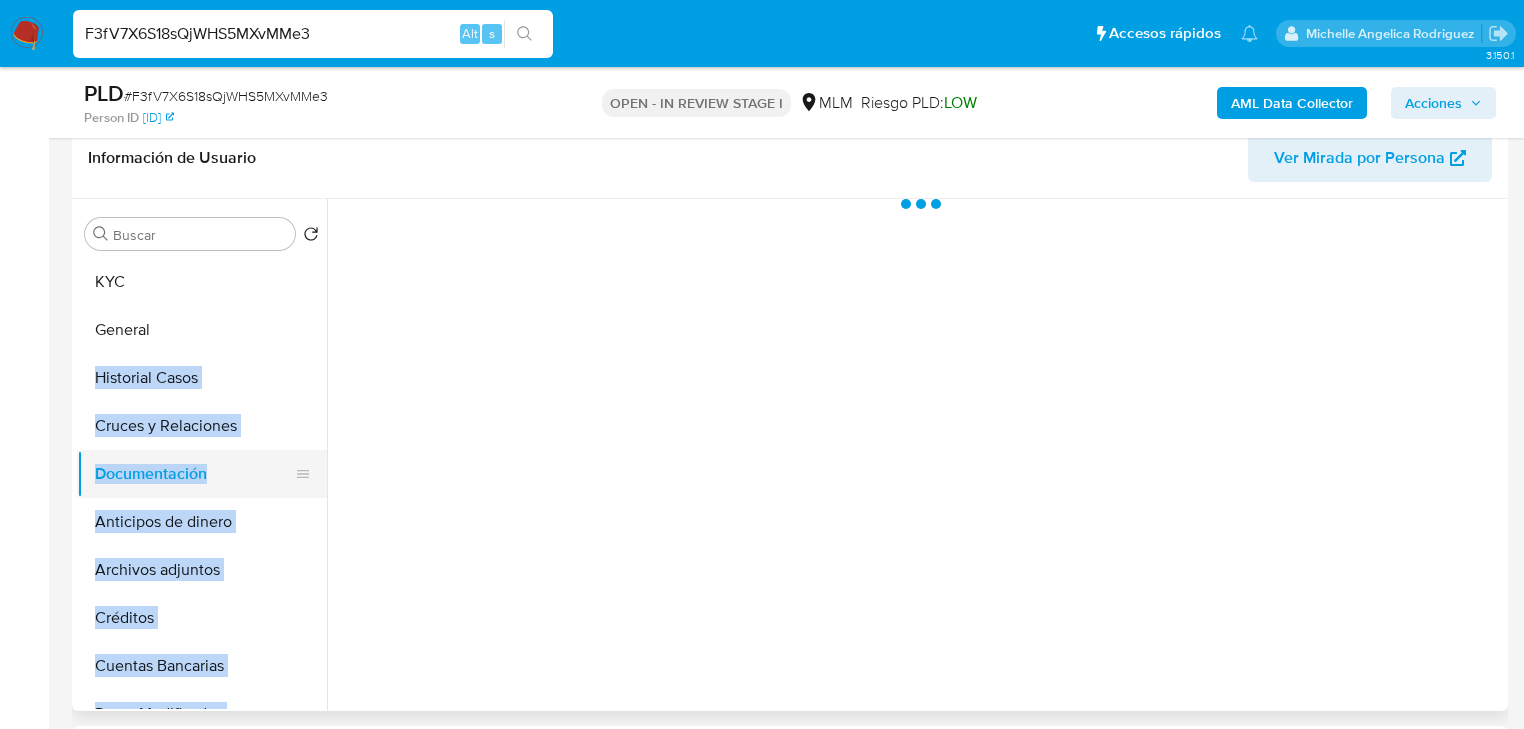 click on "Documentación" at bounding box center [194, 474] 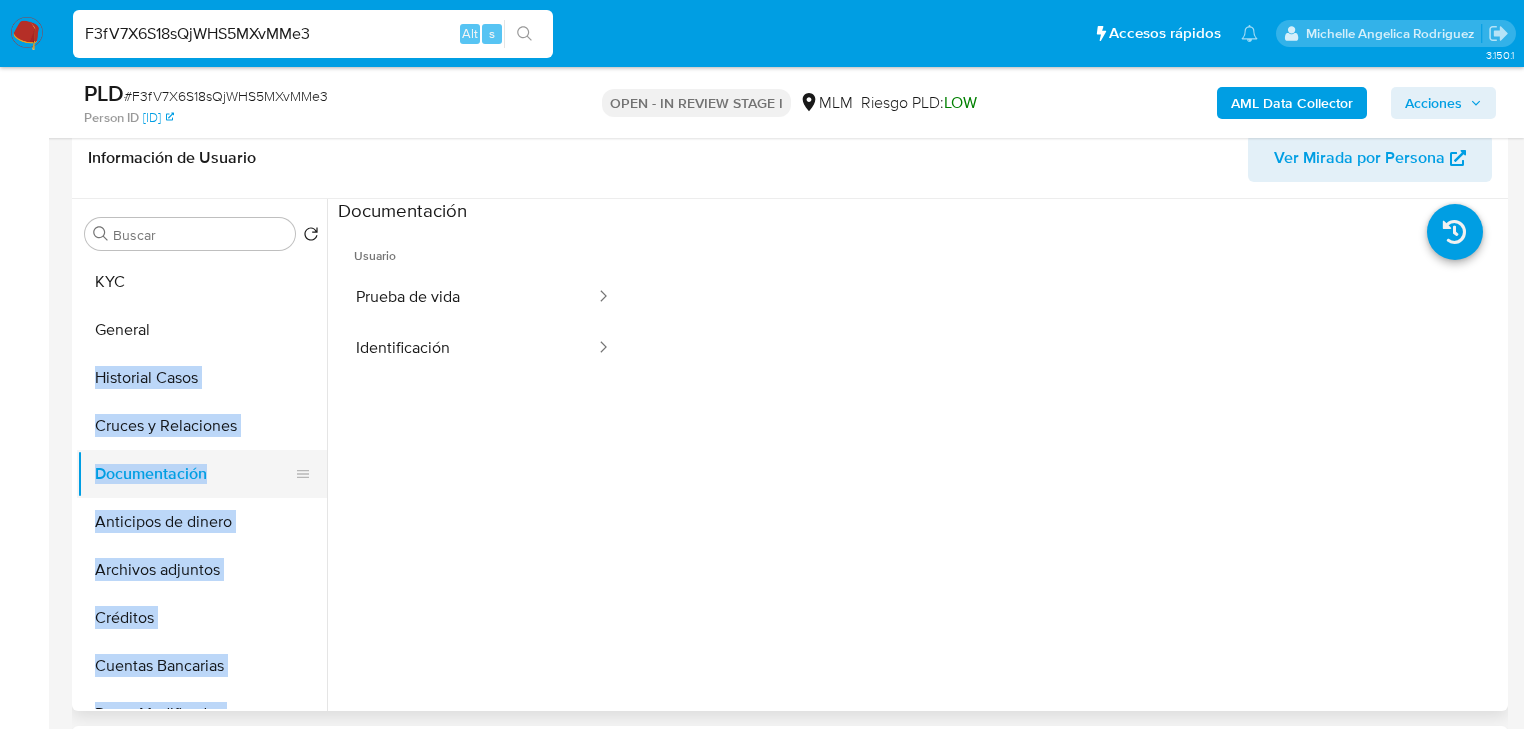 click 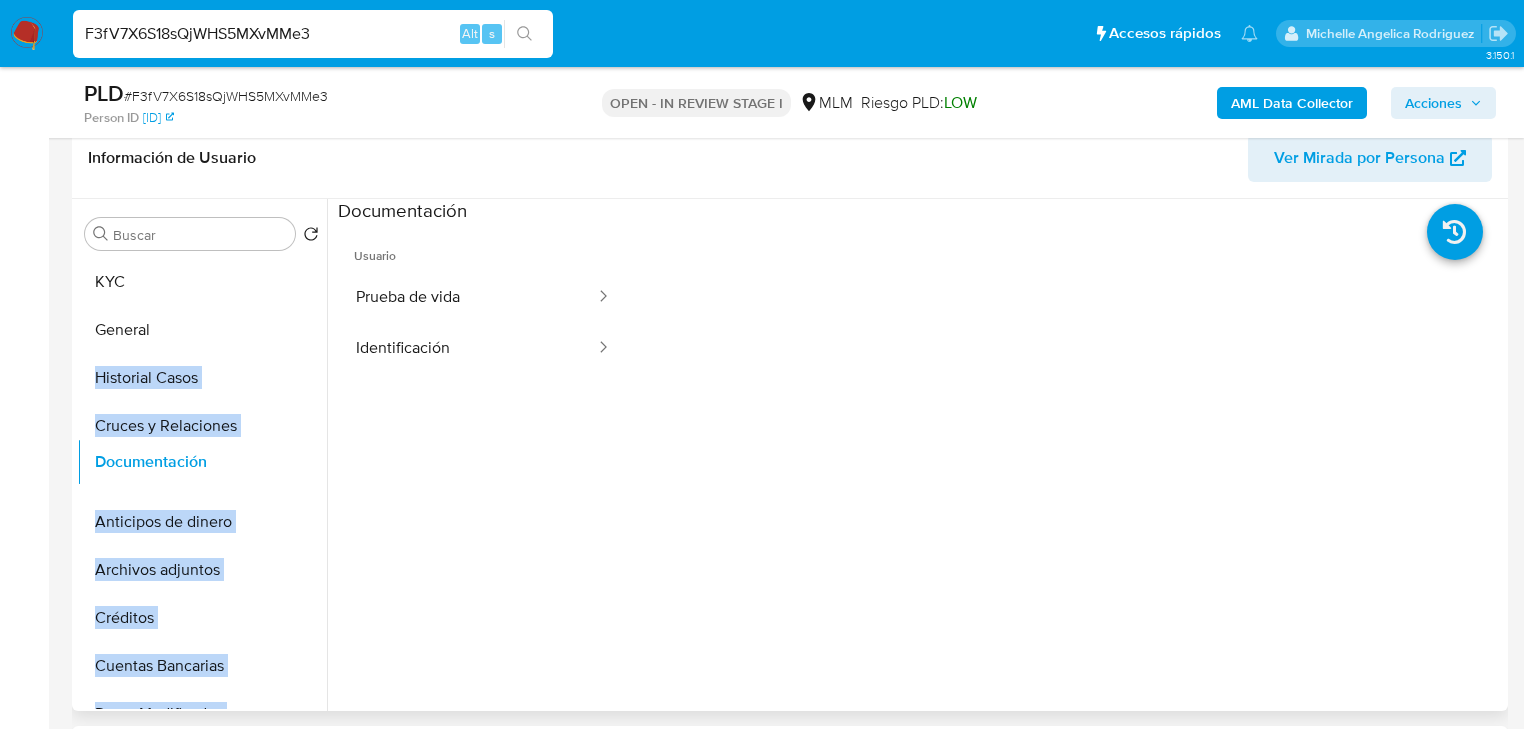 click on "KYC General Historial Casos Cruces y Relaciones Documentación Anticipos de dinero Archivos adjuntos Créditos Cuentas Bancarias Datos Modificados Devices Geolocation Direcciones Dispositivos Point Fecha Compliant Historial Riesgo PLD Historial de conversaciones IV Challenges Información de accesos Insurtech Items Lista Interna Listas Externas Marcas AML Perfiles Restricciones Nuevo Mundo Tarjetas" at bounding box center (202, 483) 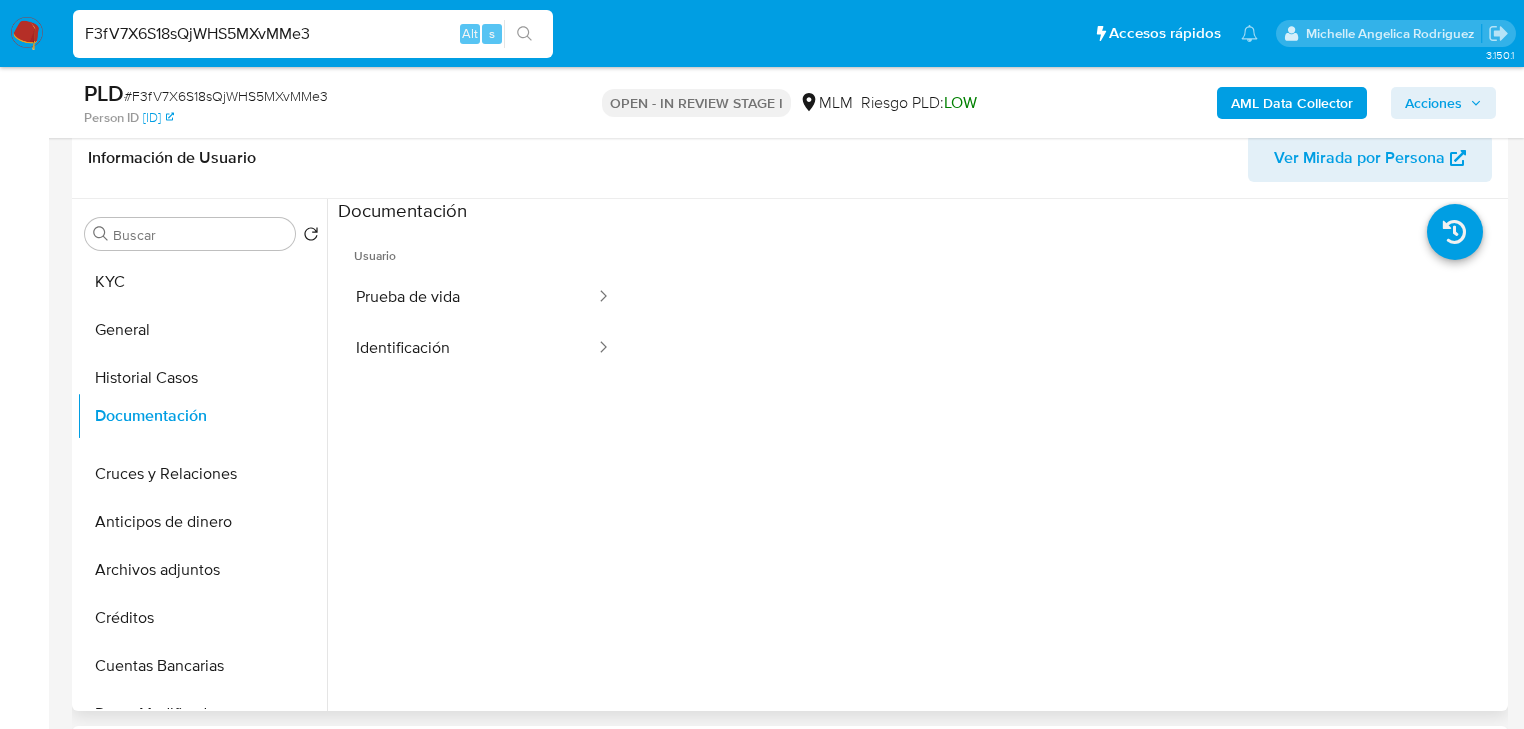 drag, startPoint x: 297, startPoint y: 467, endPoint x: 298, endPoint y: 410, distance: 57.00877 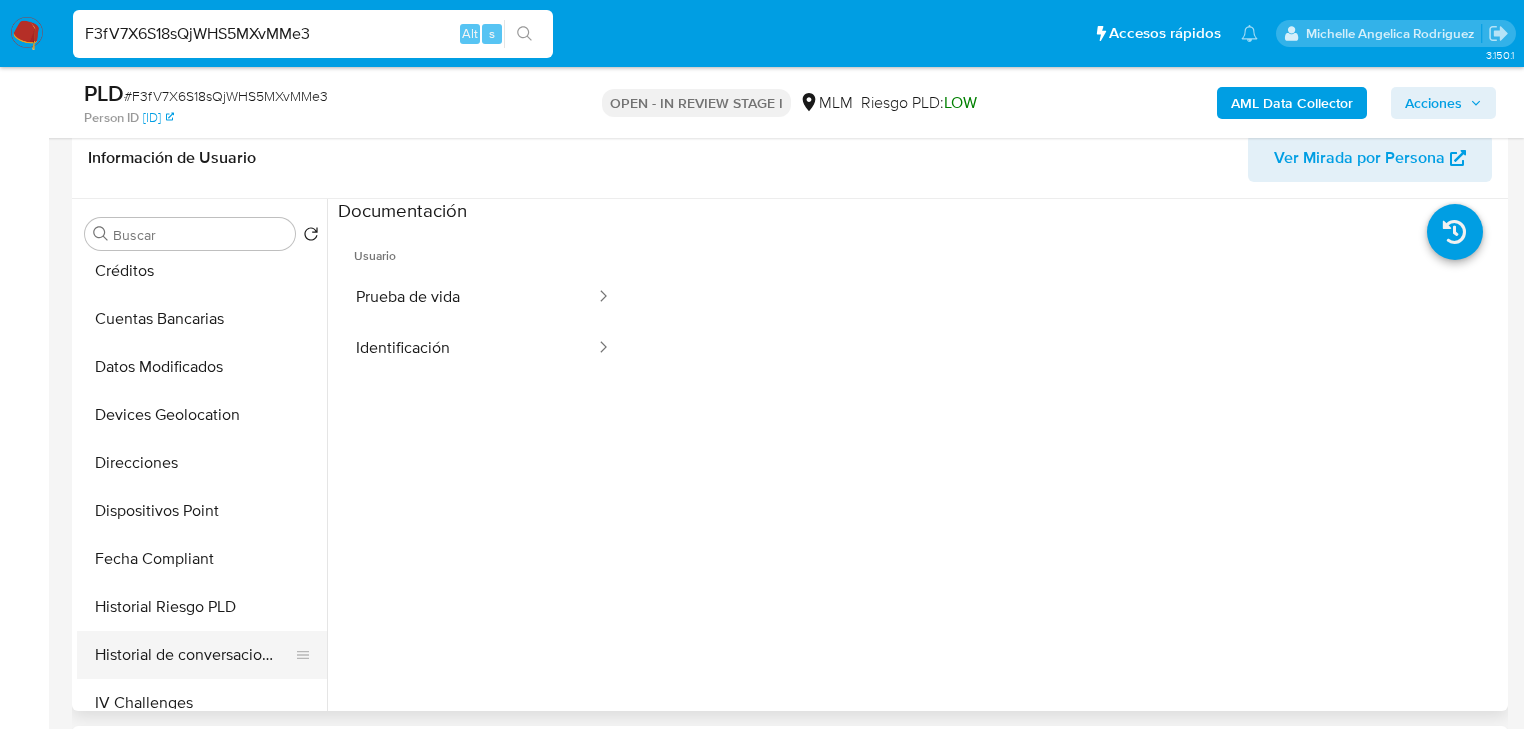 scroll, scrollTop: 160, scrollLeft: 0, axis: vertical 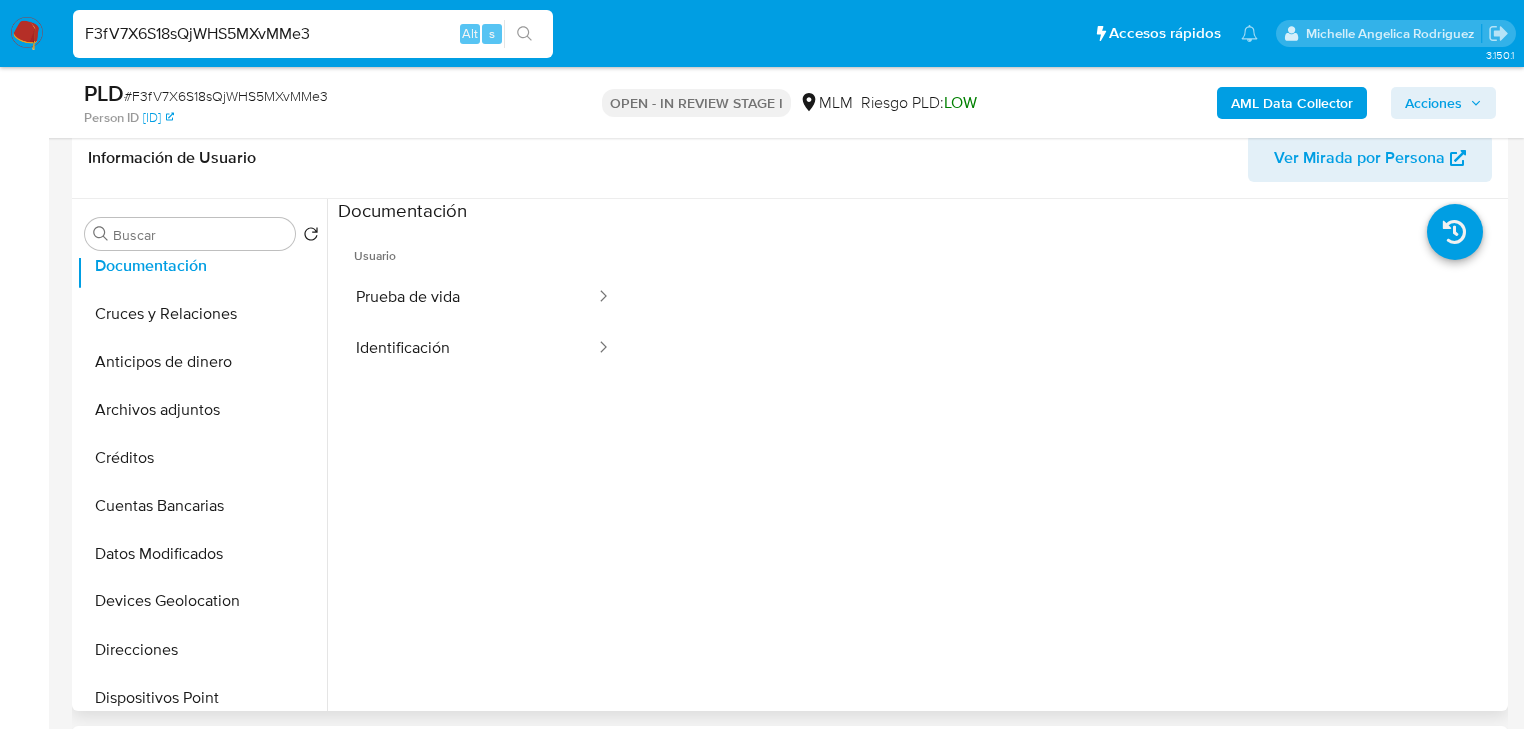 click 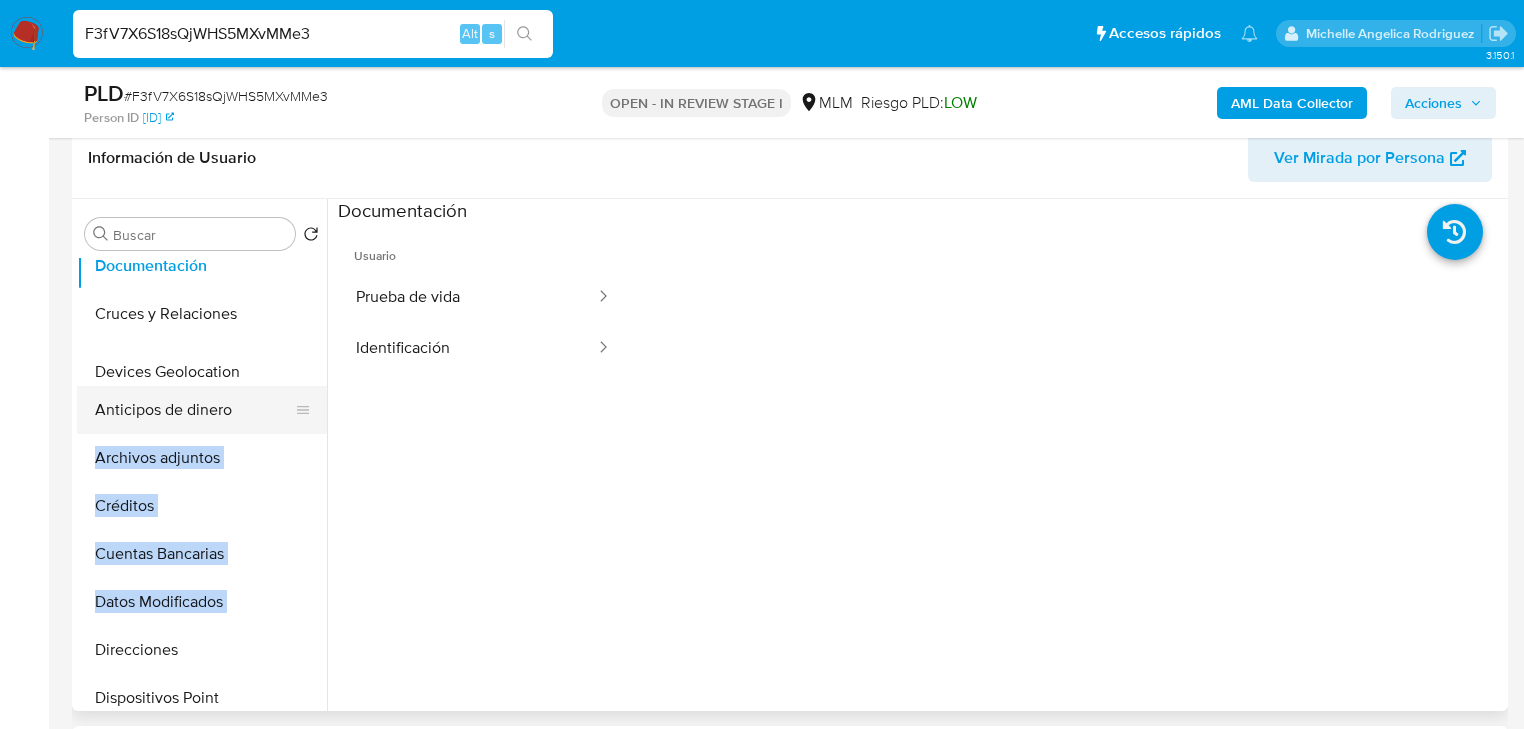 drag, startPoint x: 296, startPoint y: 605, endPoint x: 310, endPoint y: 376, distance: 229.42755 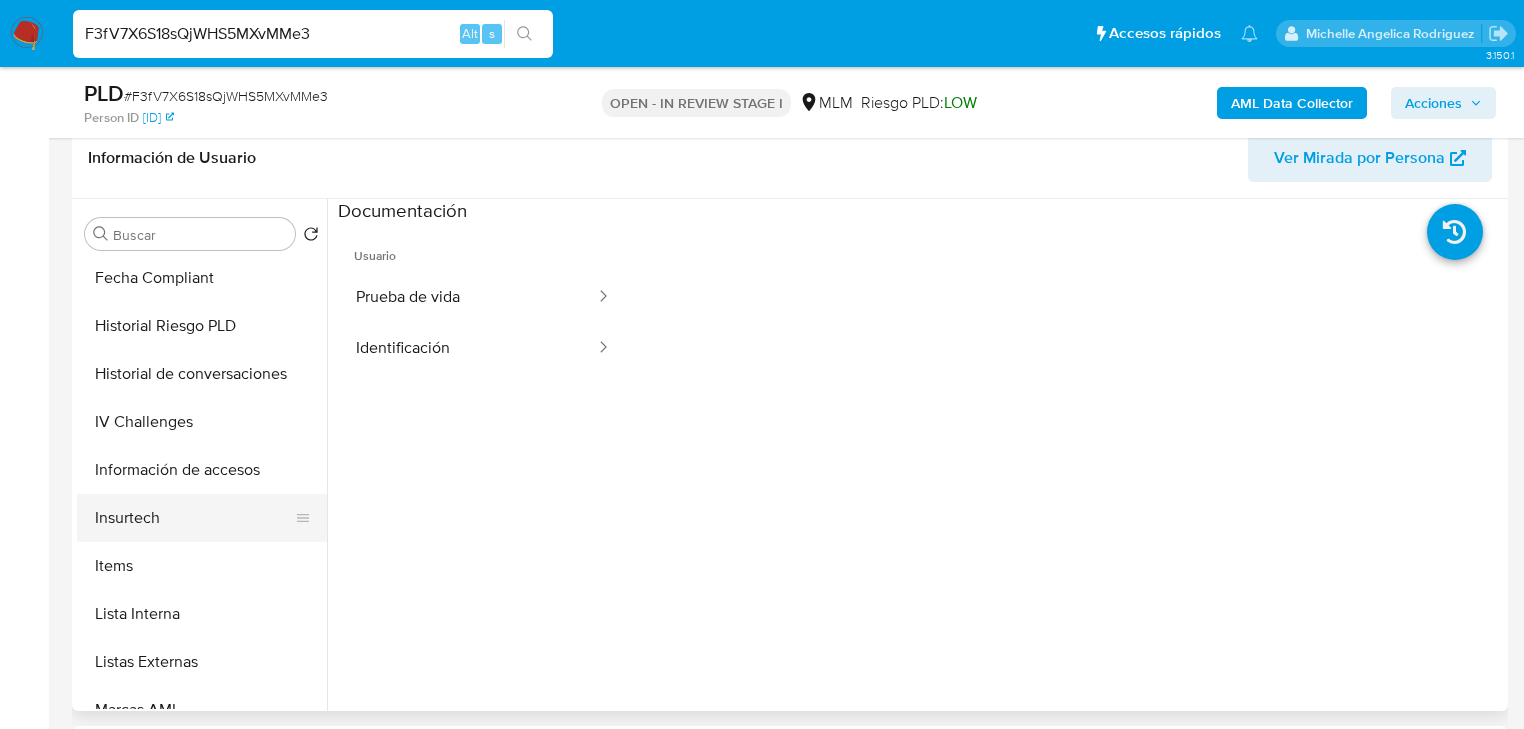 scroll, scrollTop: 720, scrollLeft: 0, axis: vertical 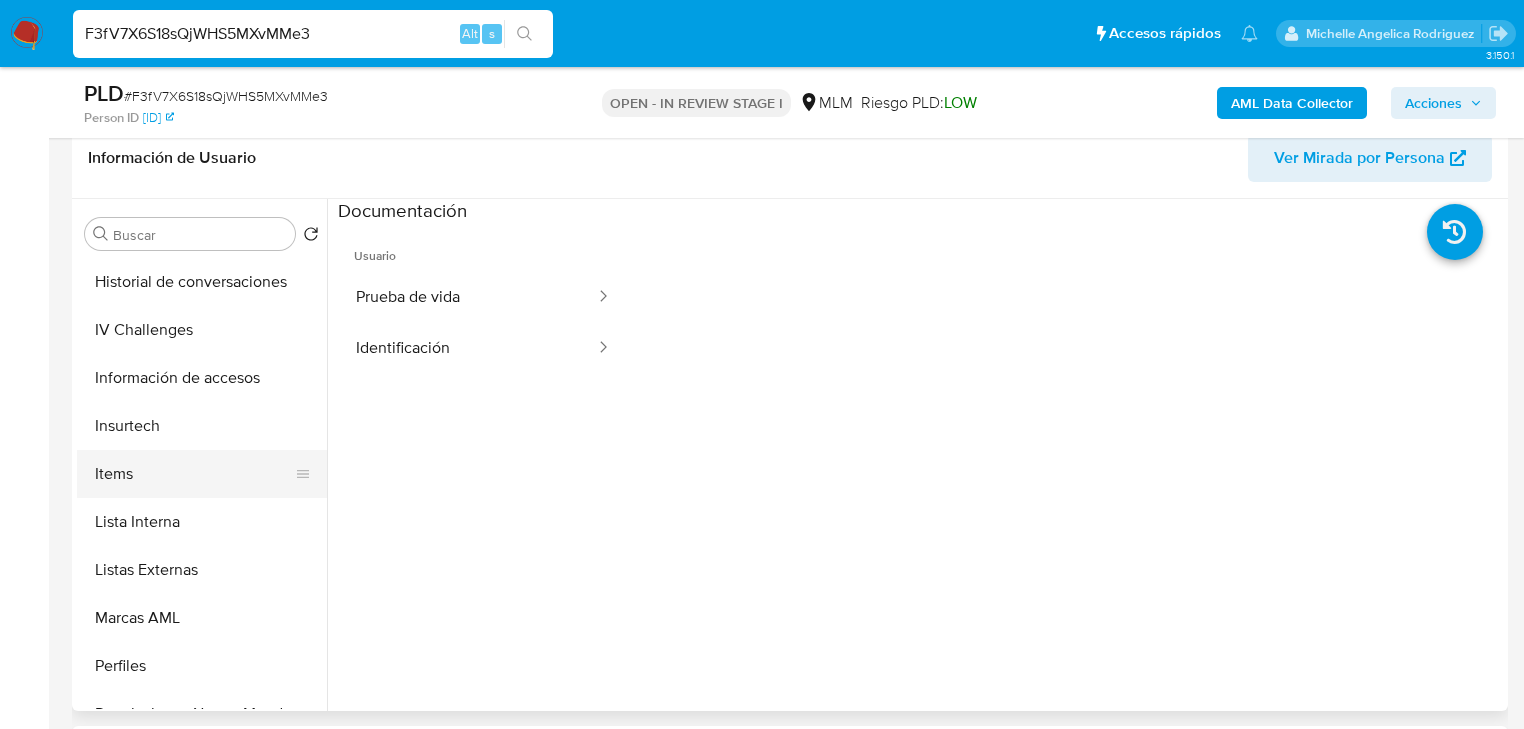 drag, startPoint x: 304, startPoint y: 524, endPoint x: 312, endPoint y: 456, distance: 68.46897 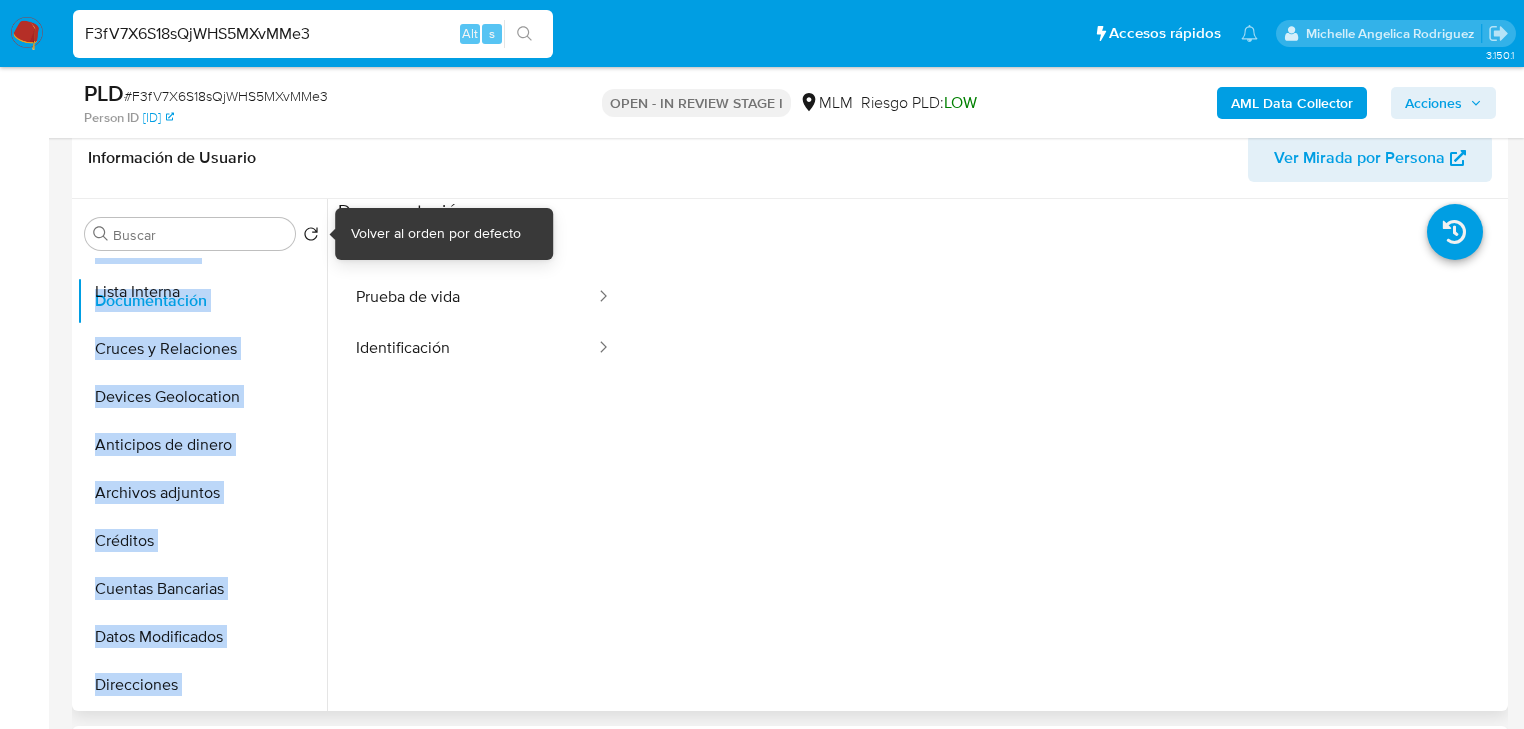 scroll, scrollTop: 32, scrollLeft: 0, axis: vertical 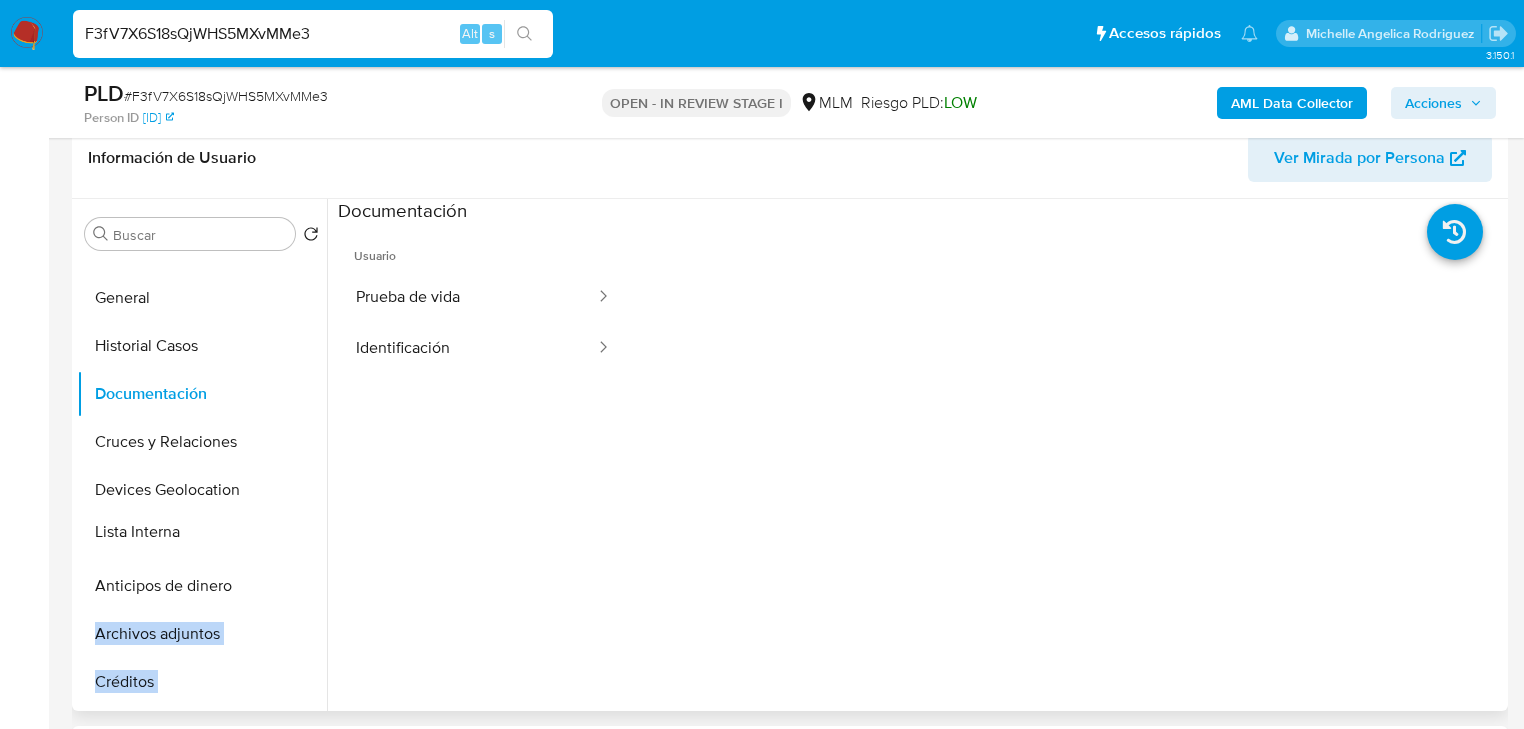 drag, startPoint x: 301, startPoint y: 525, endPoint x: 314, endPoint y: 536, distance: 17.029387 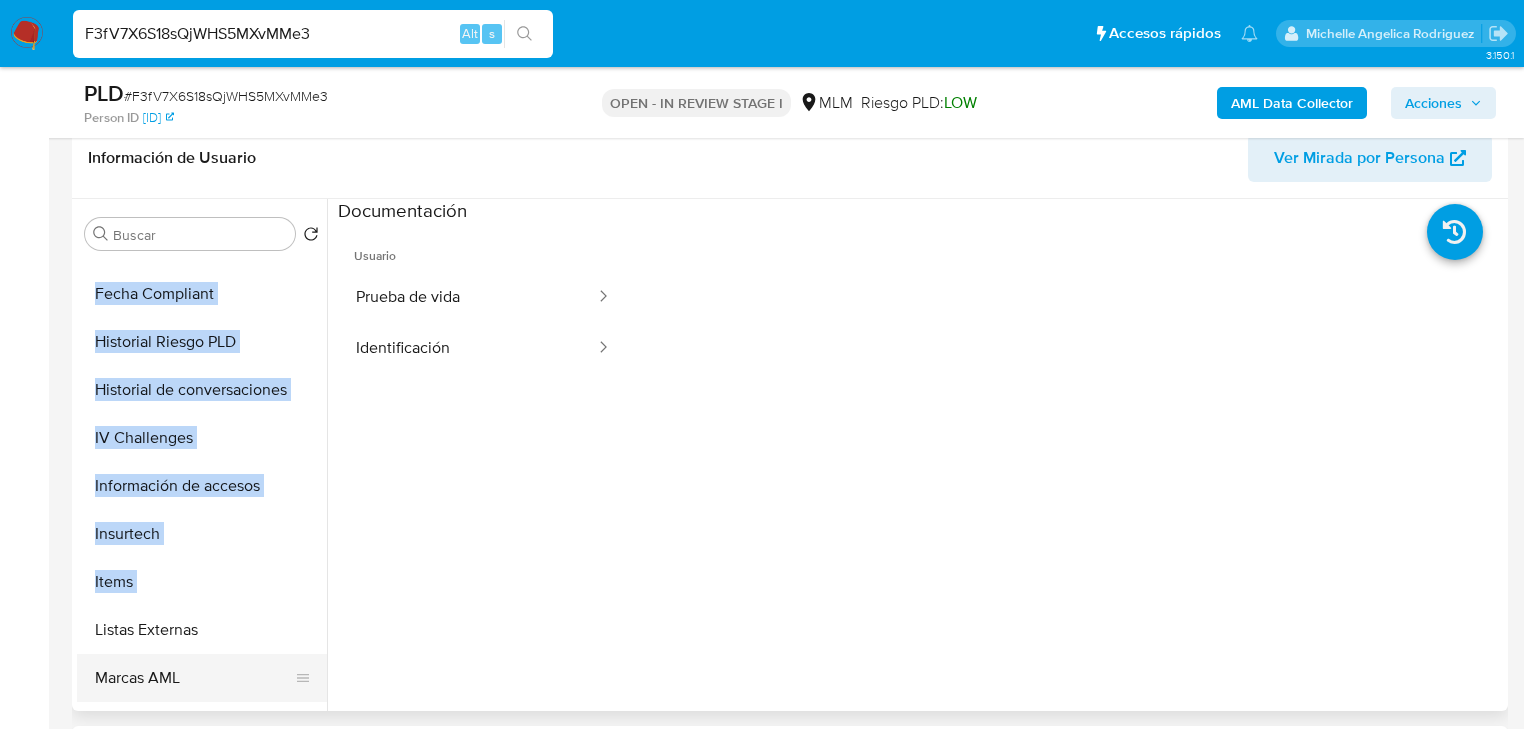 scroll, scrollTop: 752, scrollLeft: 0, axis: vertical 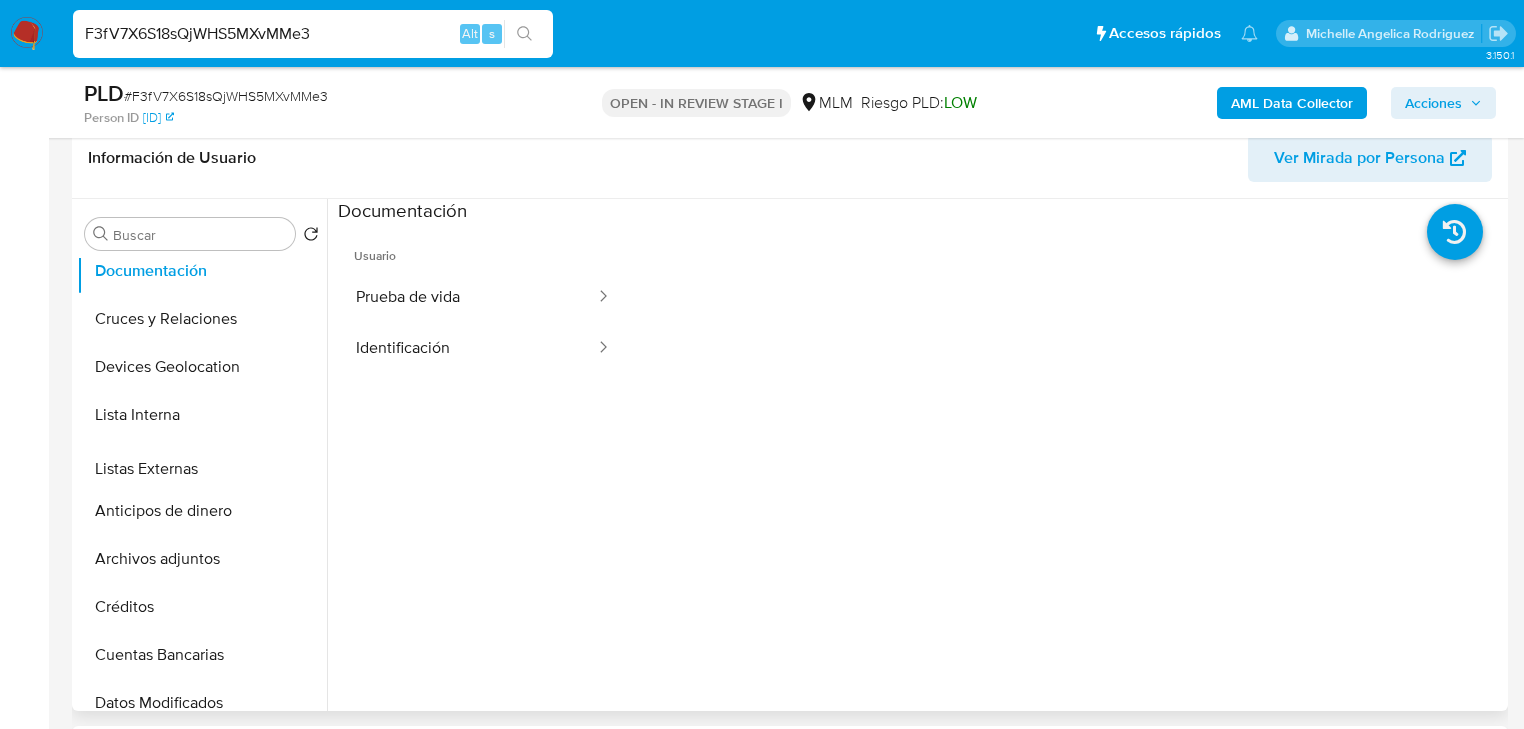 drag, startPoint x: 290, startPoint y: 594, endPoint x: 335, endPoint y: 472, distance: 130.0346 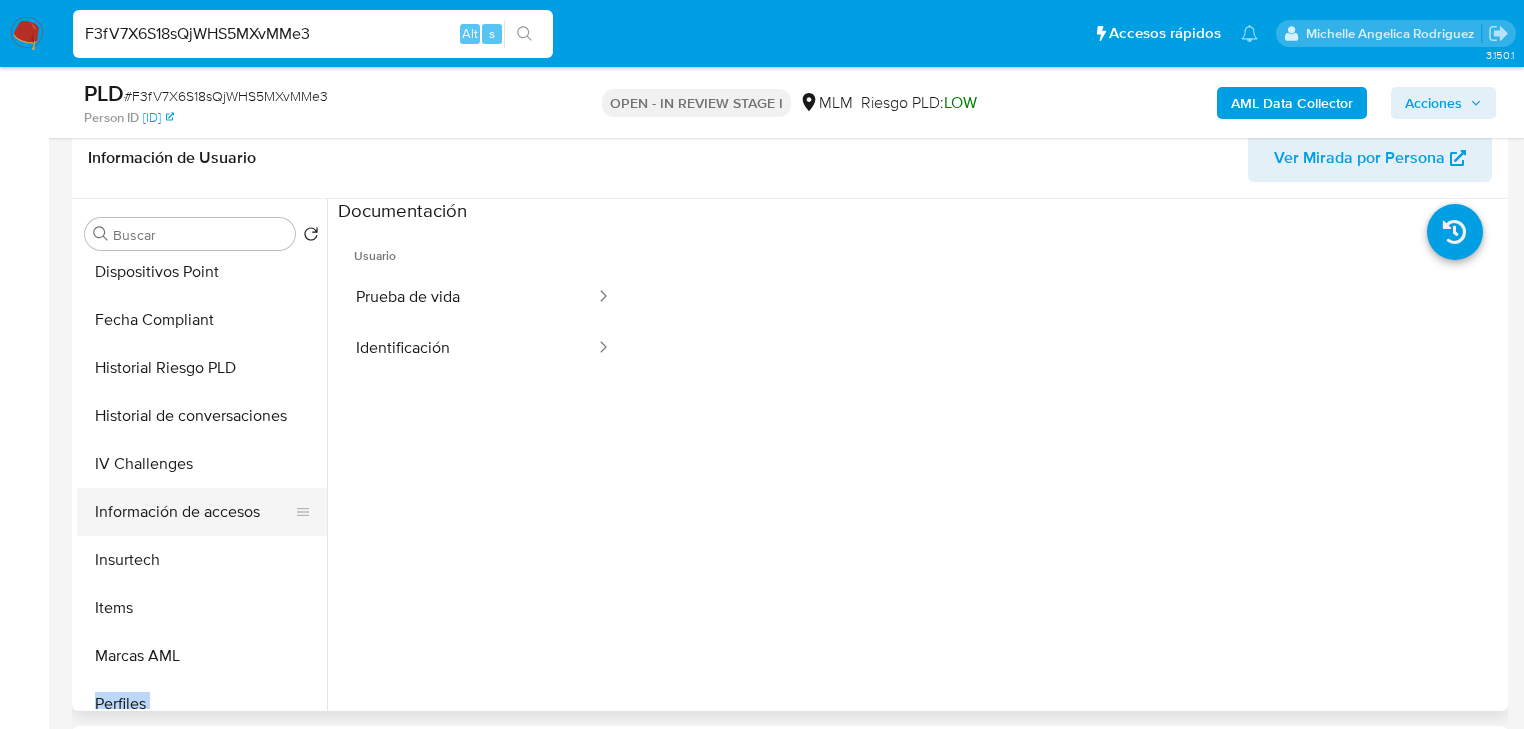 scroll, scrollTop: 795, scrollLeft: 0, axis: vertical 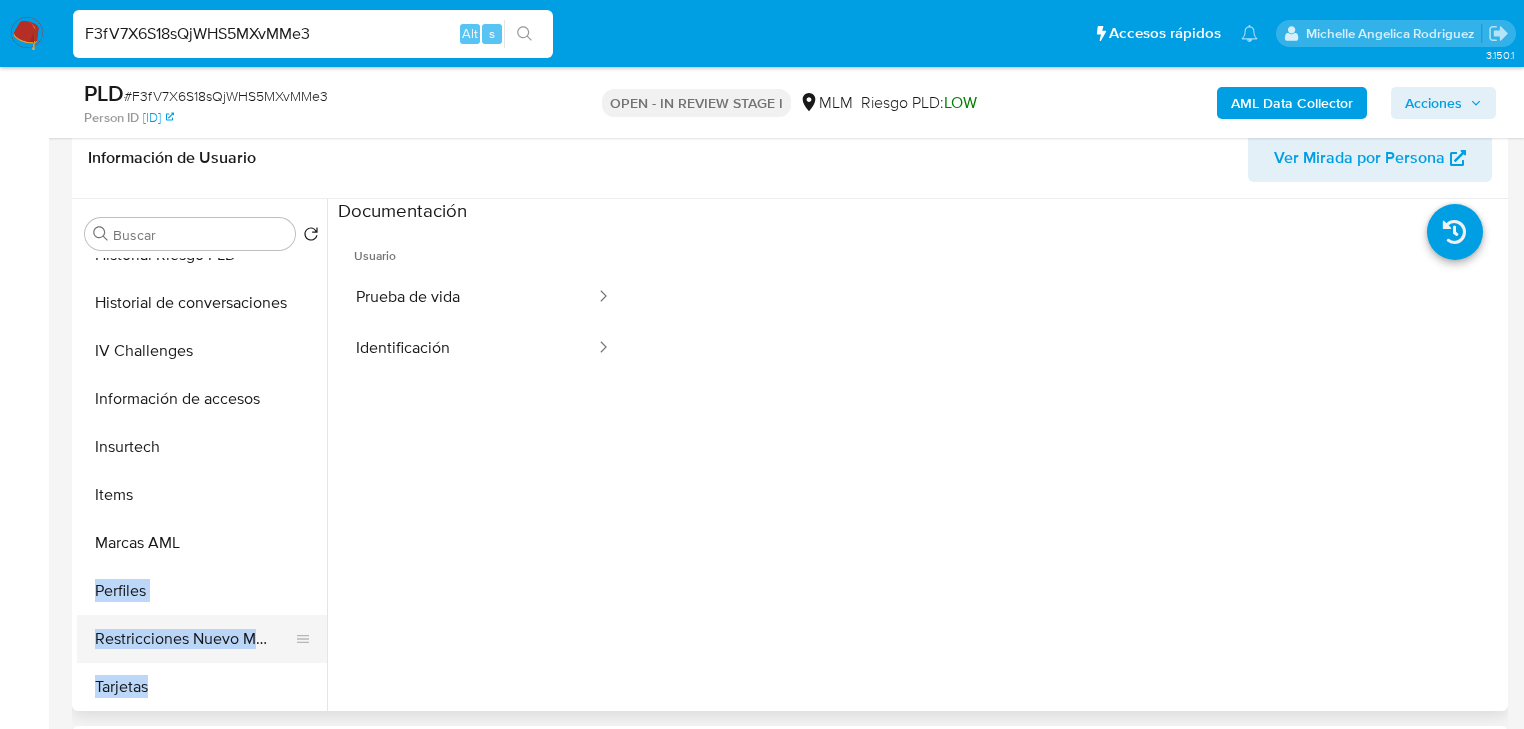 click on "Restricciones Nuevo Mundo" at bounding box center [194, 639] 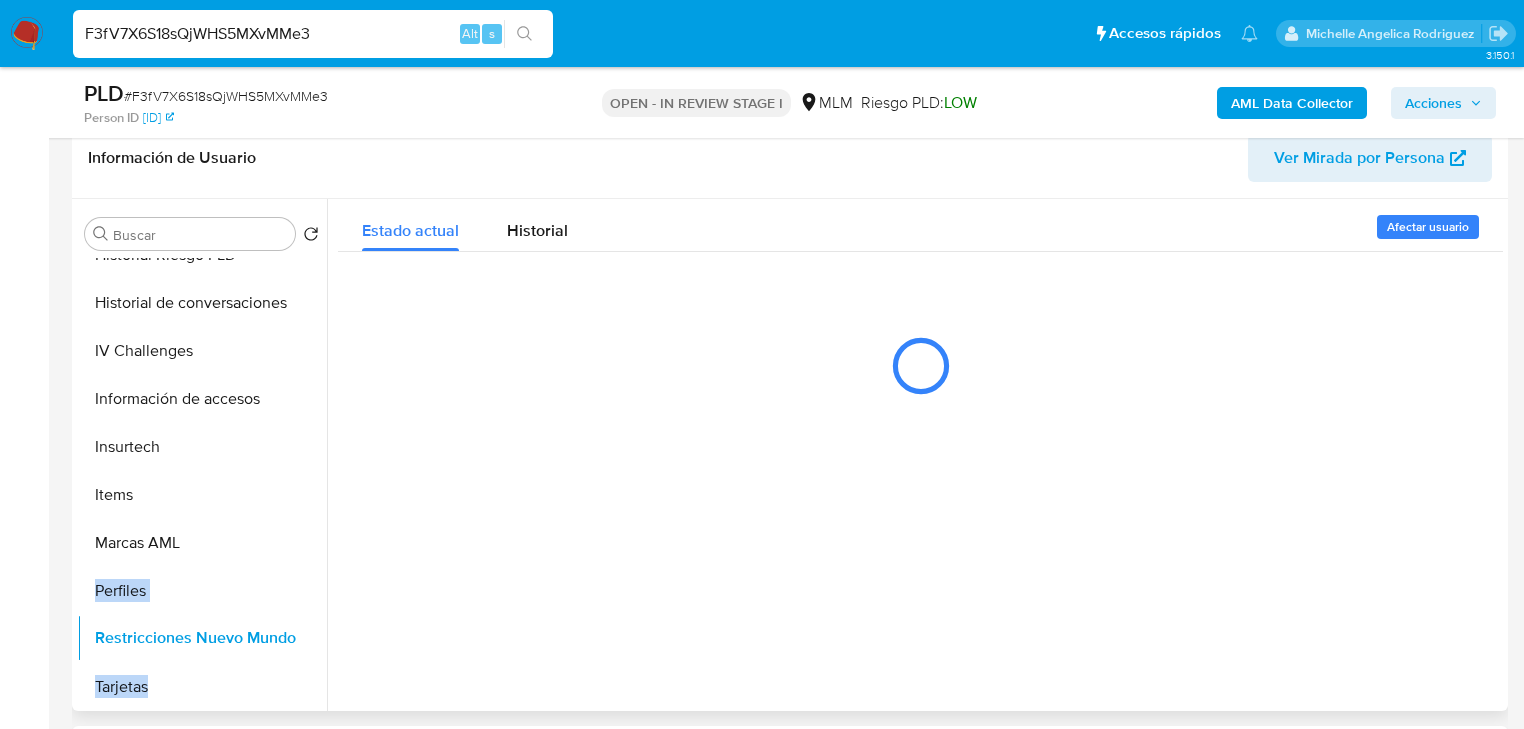 click on "KYC General Historial Casos Documentación Cruces y Relaciones Devices Geolocation Lista Interna Listas Externas Anticipos de dinero Archivos adjuntos Créditos Cuentas Bancarias Datos Modificados Direcciones Dispositivos Point Fecha Compliant Historial Riesgo PLD Historial de conversaciones IV Challenges Información de accesos Insurtech Items Marcas AML Perfiles Restricciones Nuevo Mundo Tarjetas" at bounding box center (202, 483) 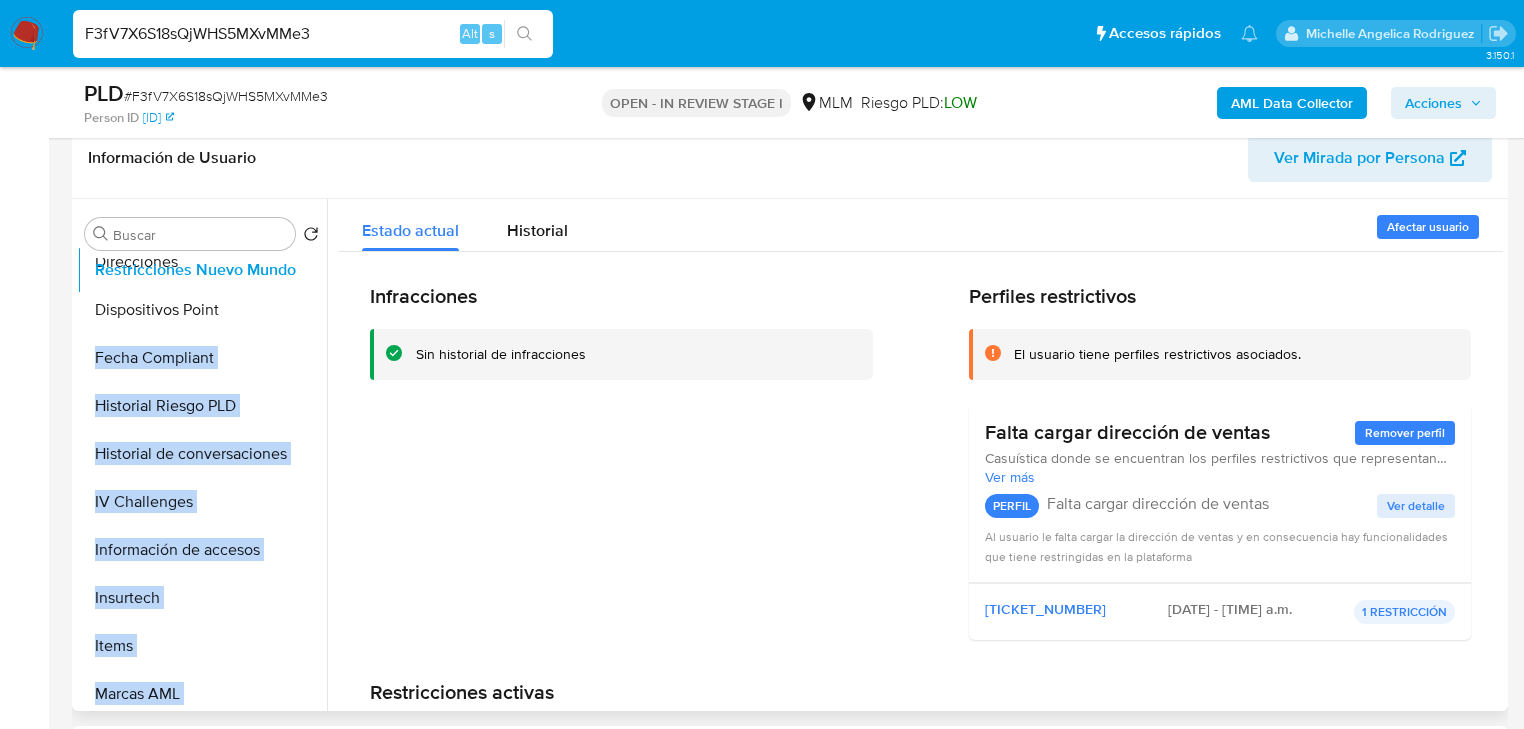 scroll, scrollTop: 622, scrollLeft: 0, axis: vertical 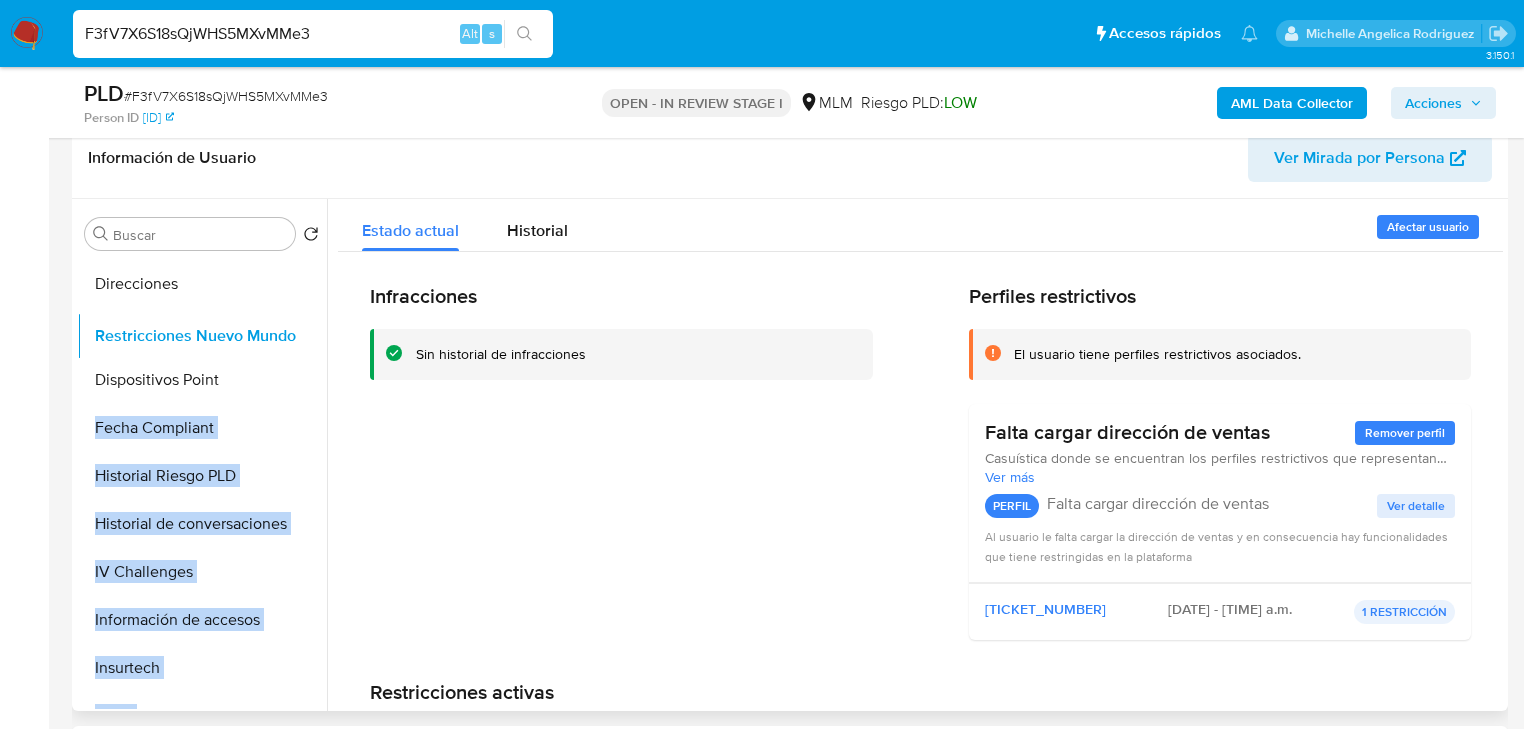 drag, startPoint x: 303, startPoint y: 638, endPoint x: 317, endPoint y: 336, distance: 302.32434 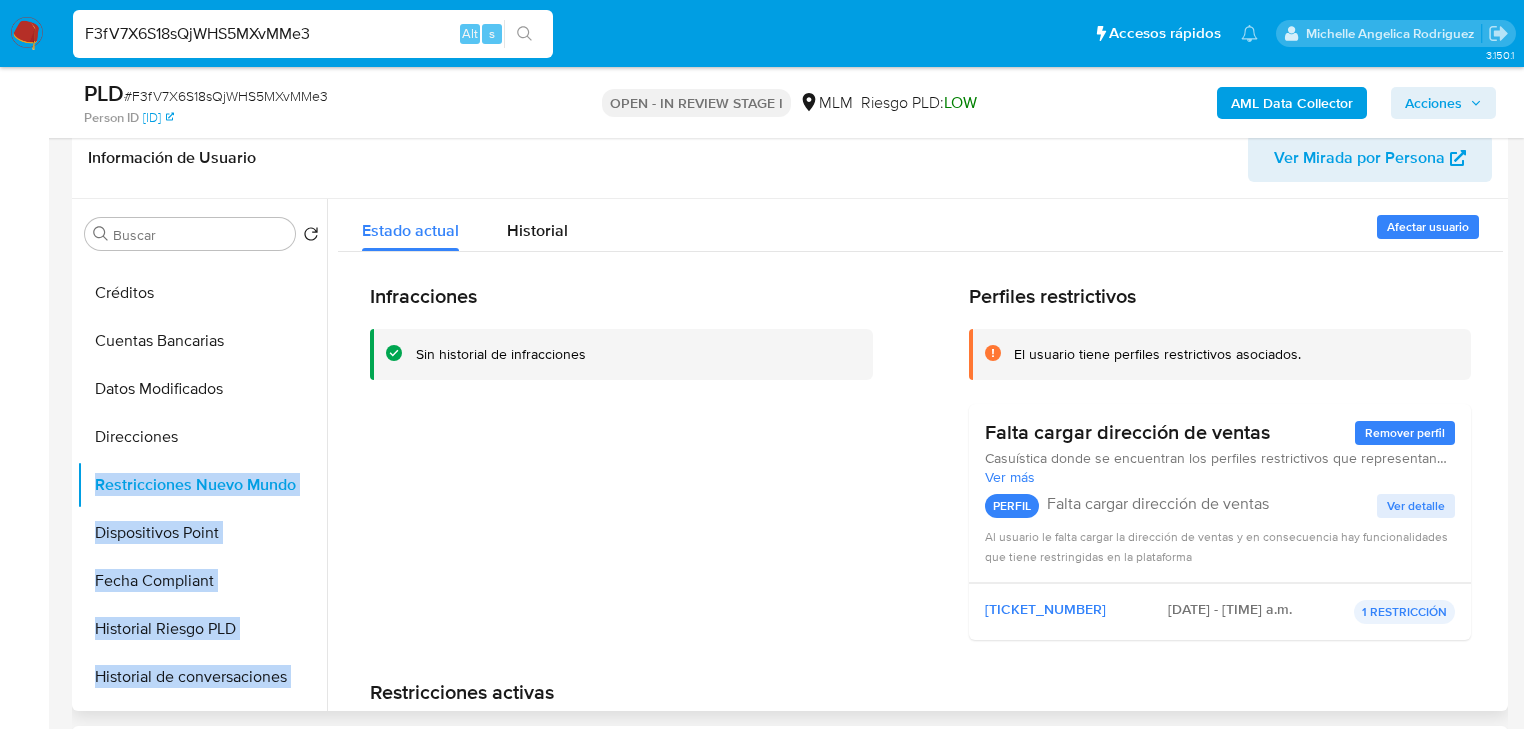 scroll, scrollTop: 462, scrollLeft: 0, axis: vertical 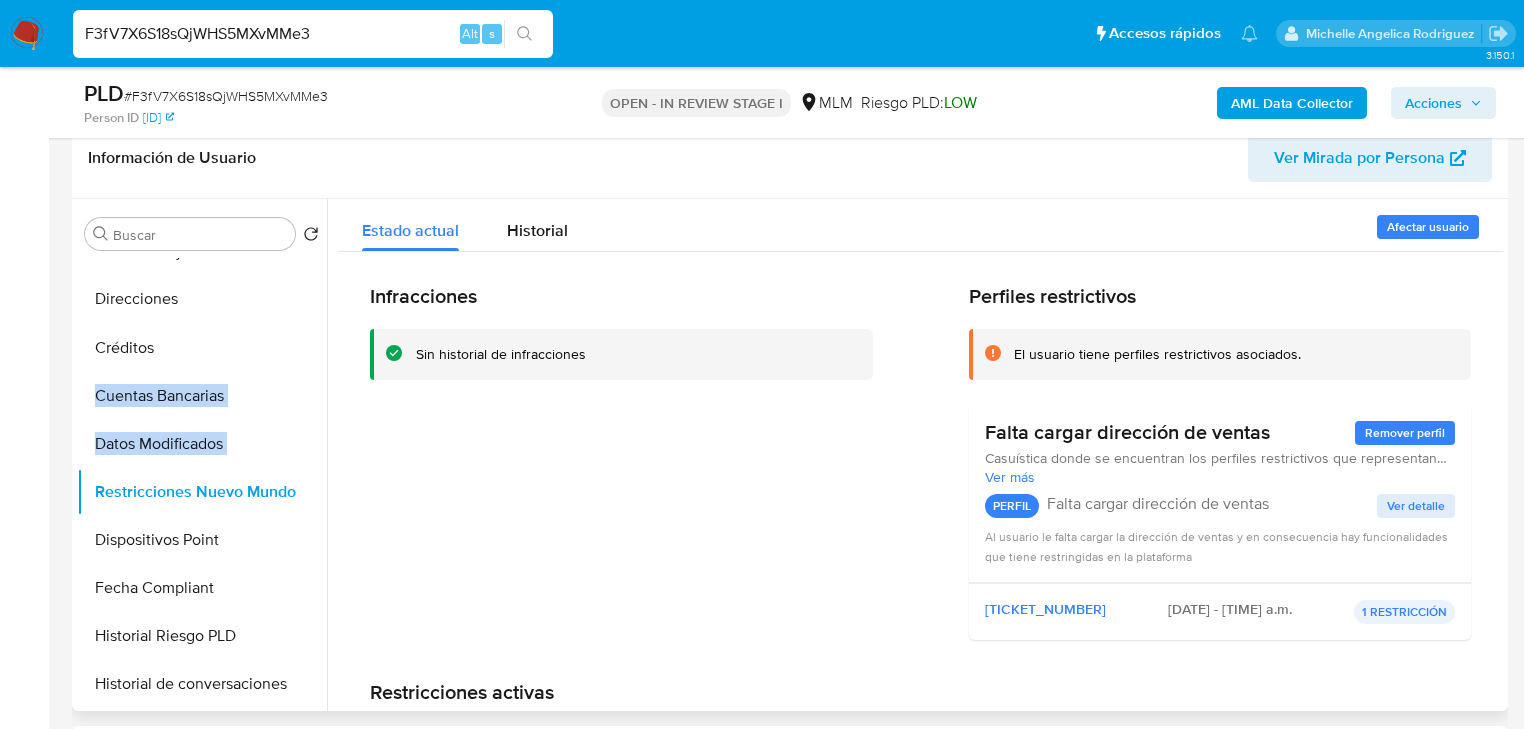 drag, startPoint x: 295, startPoint y: 445, endPoint x: 296, endPoint y: 301, distance: 144.00348 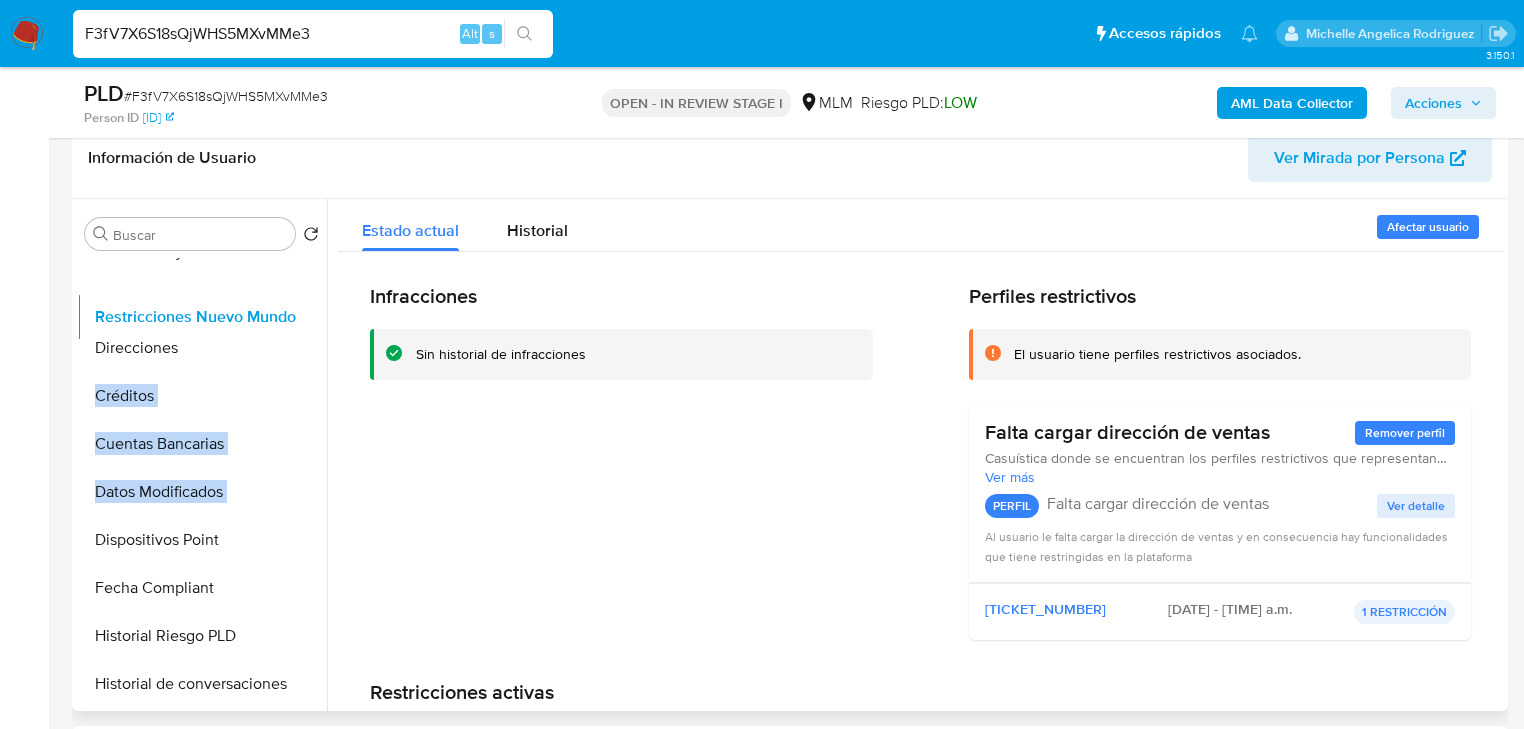 drag, startPoint x: 303, startPoint y: 491, endPoint x: 304, endPoint y: 313, distance: 178.0028 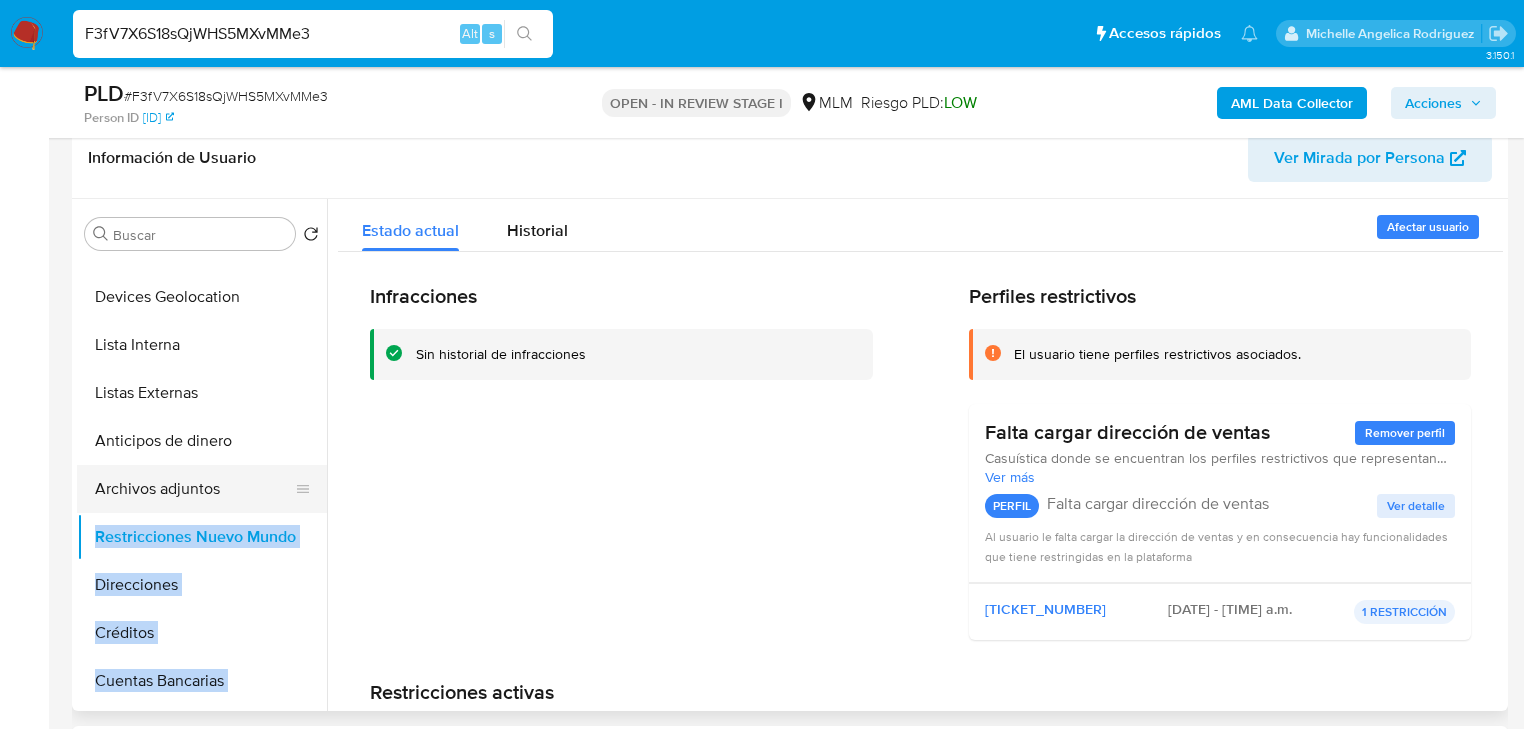 scroll, scrollTop: 222, scrollLeft: 0, axis: vertical 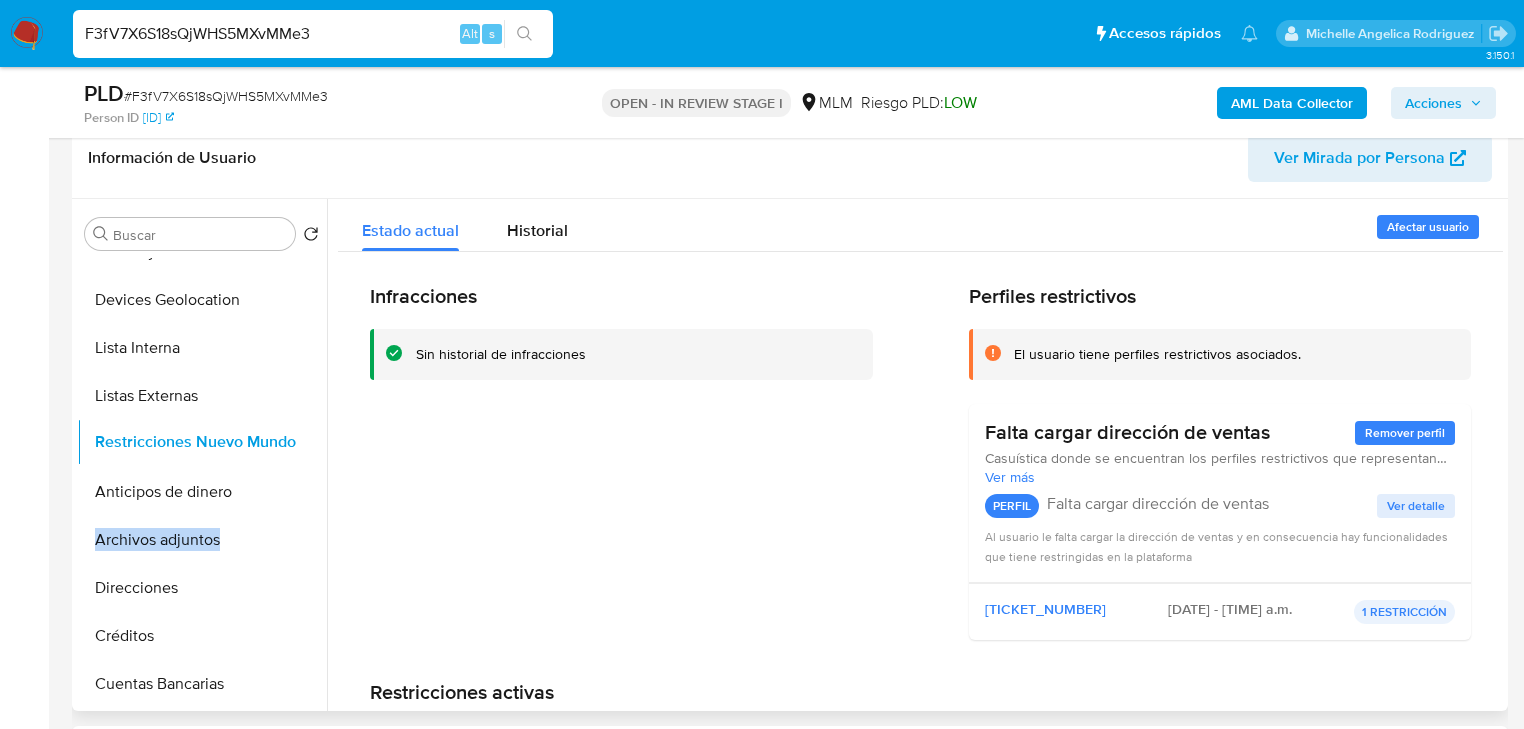 drag, startPoint x: 299, startPoint y: 502, endPoint x: 299, endPoint y: 449, distance: 53 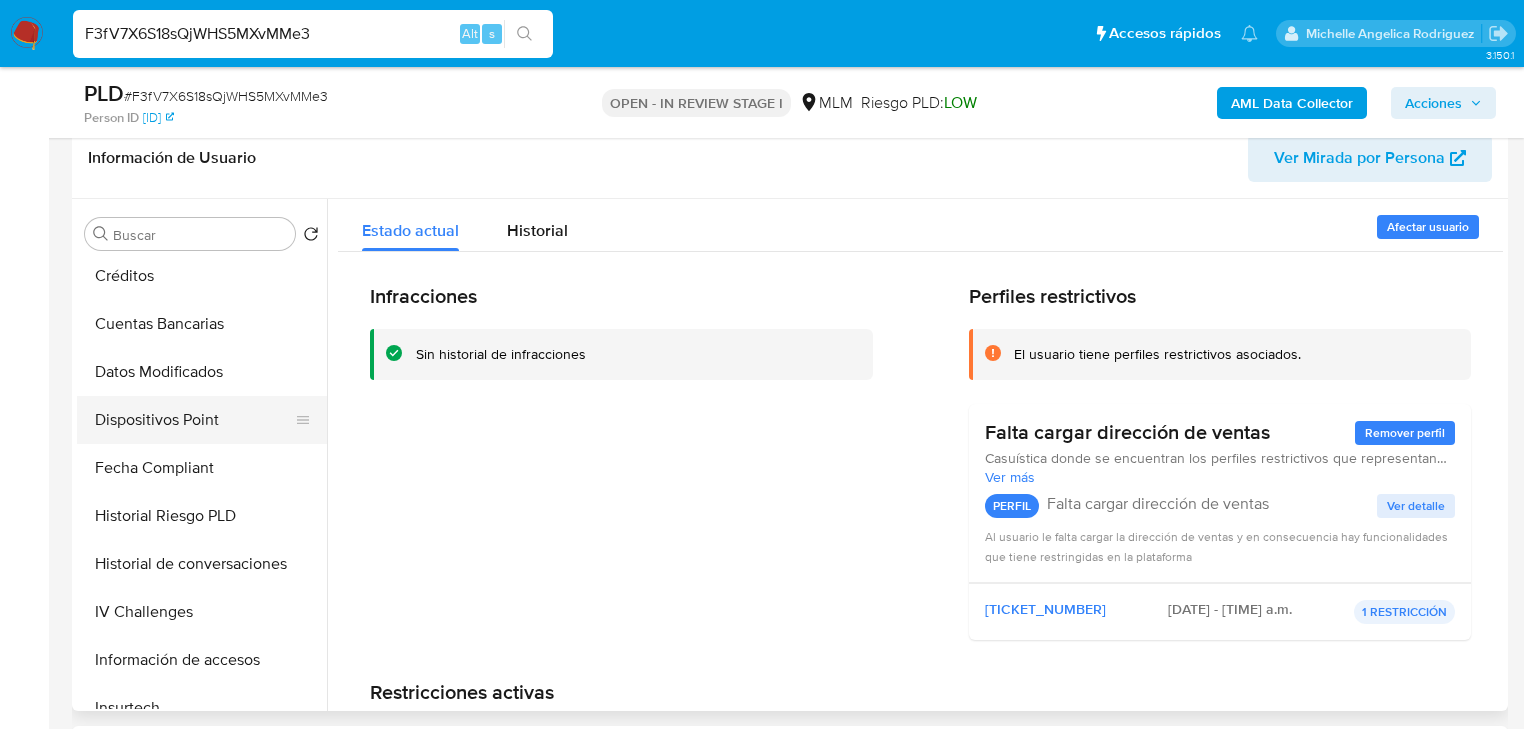 scroll, scrollTop: 622, scrollLeft: 0, axis: vertical 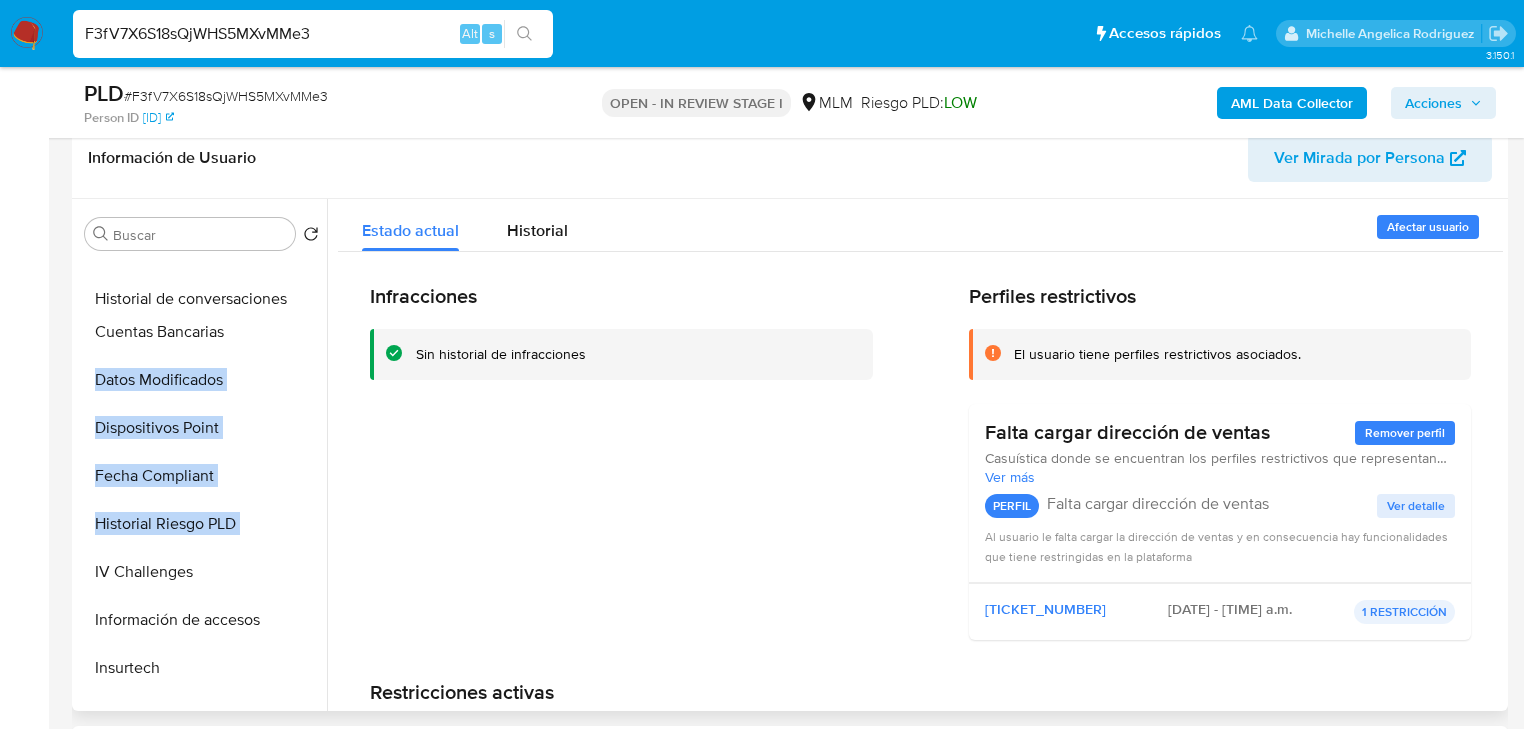 drag, startPoint x: 295, startPoint y: 528, endPoint x: 289, endPoint y: 299, distance: 229.07858 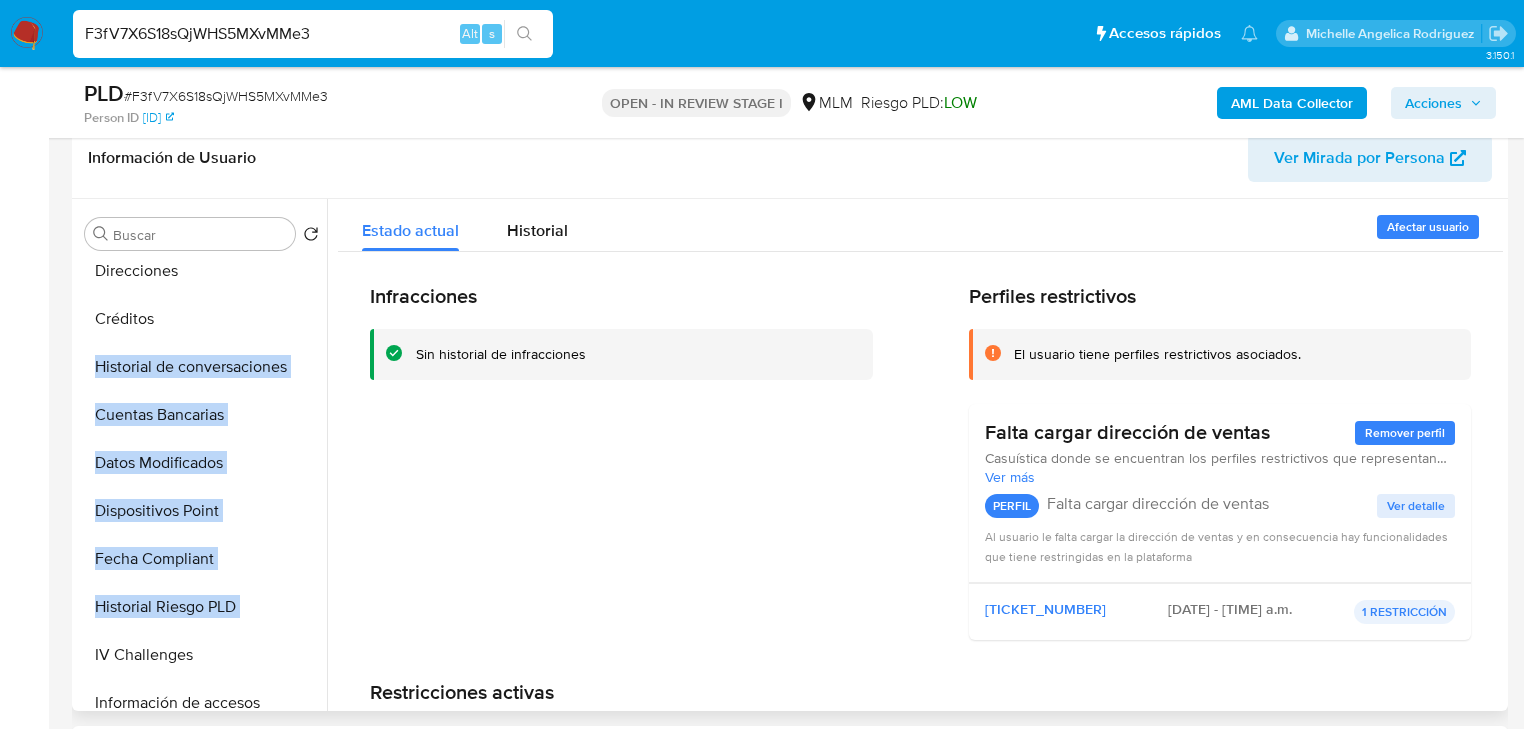 scroll, scrollTop: 462, scrollLeft: 0, axis: vertical 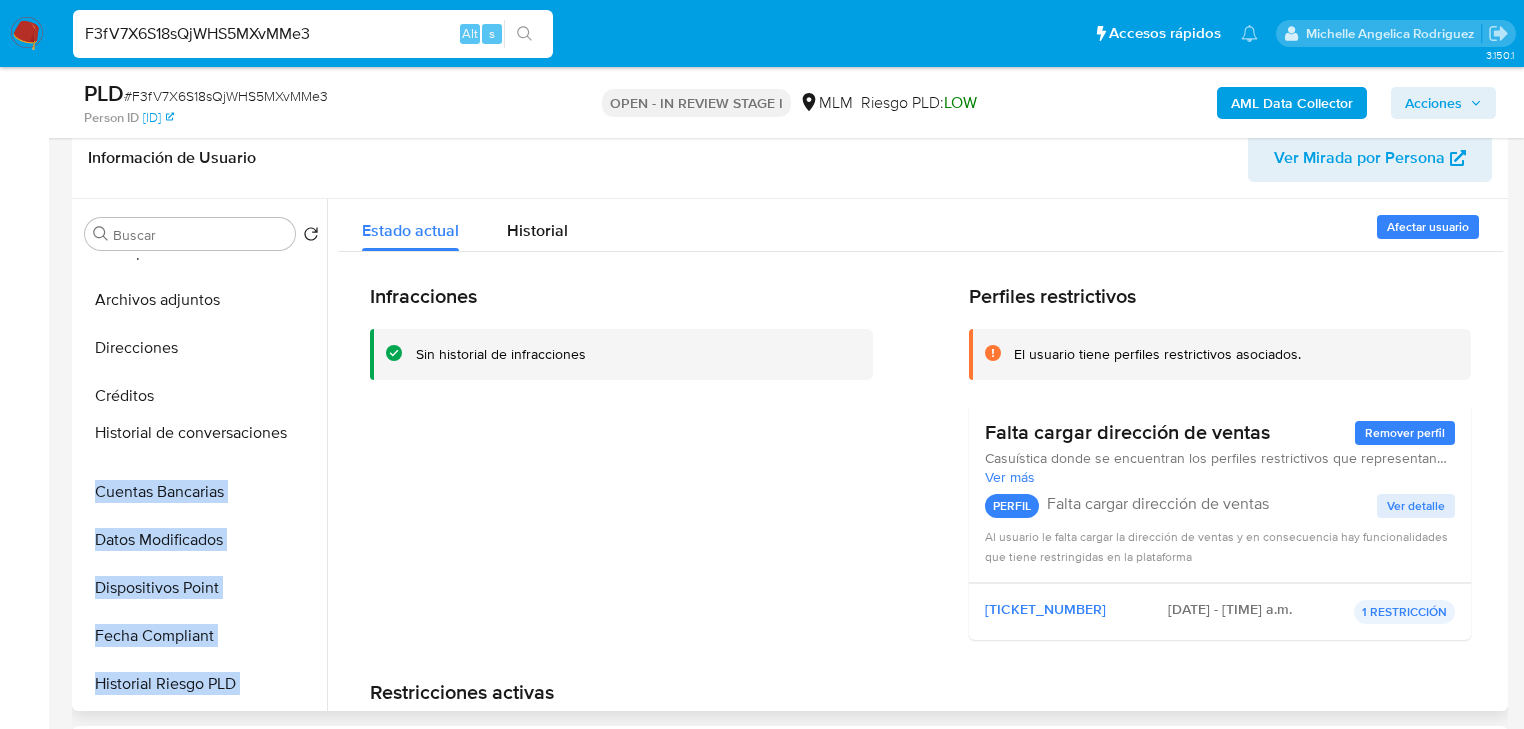 click on "KYC General Historial Casos Documentación Cruces y Relaciones Devices Geolocation Lista Interna Listas Externas Restricciones Nuevo Mundo Anticipos de dinero Archivos adjuntos Direcciones Créditos Historial de conversaciones Cuentas Bancarias Datos Modificados Dispositivos Point Fecha Compliant Historial Riesgo PLD IV Challenges Información de accesos Insurtech Items Marcas AML Perfiles Tarjetas" at bounding box center [202, 483] 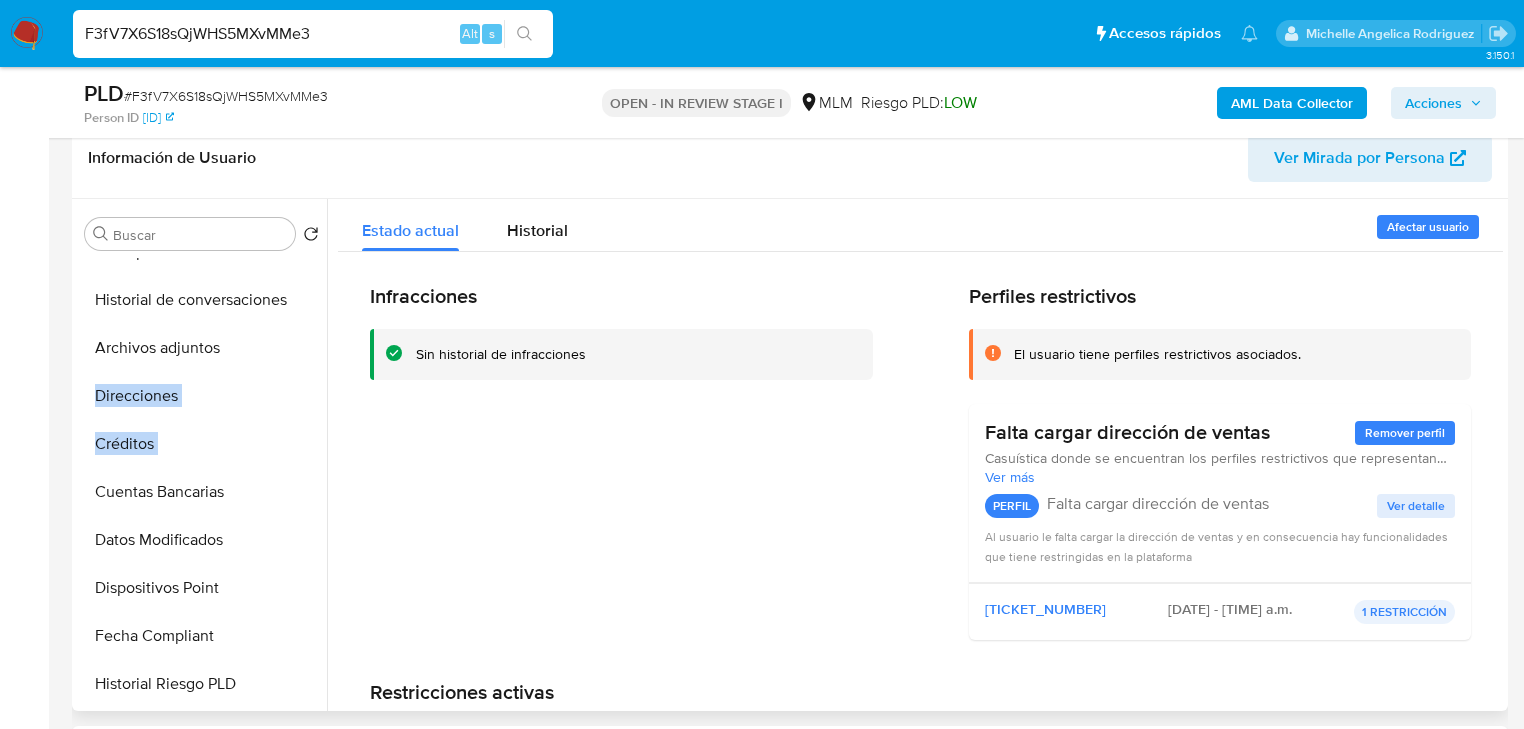 drag, startPoint x: 295, startPoint y: 412, endPoint x: 297, endPoint y: 300, distance: 112.01785 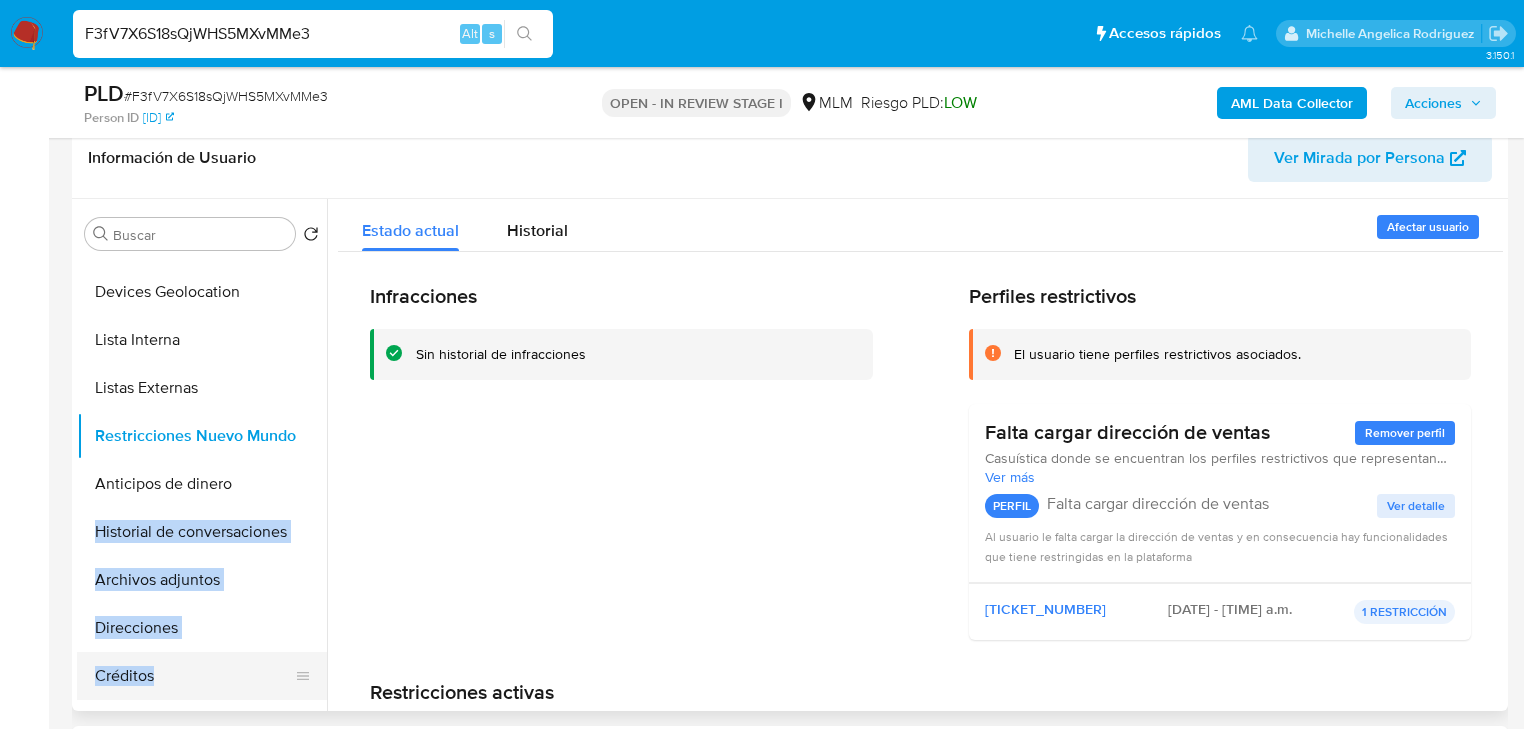 scroll, scrollTop: 222, scrollLeft: 0, axis: vertical 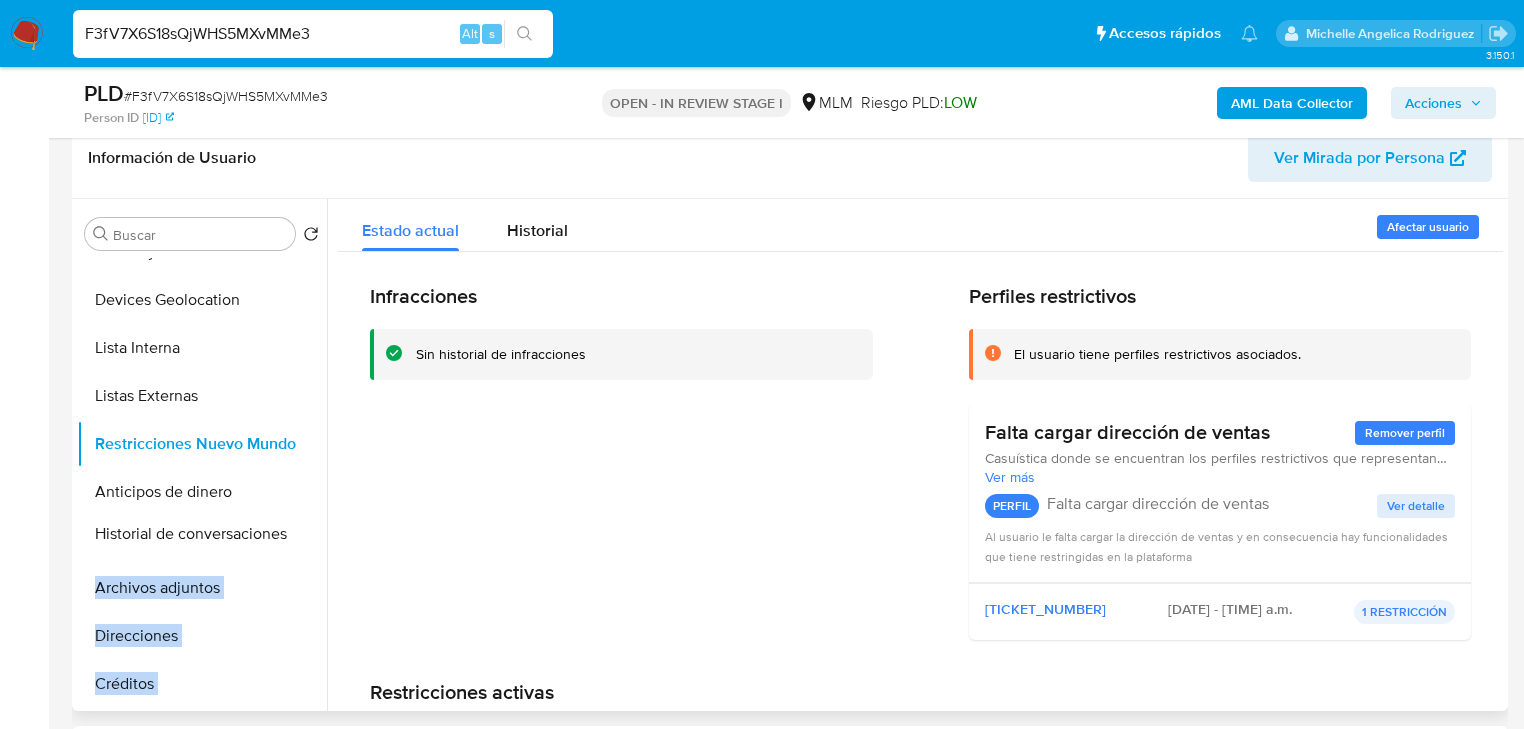 click on "KYC General Historial Casos Documentación Cruces y Relaciones Devices Geolocation Lista Interna Listas Externas Restricciones Nuevo Mundo Anticipos de dinero Historial de conversaciones Archivos adjuntos Direcciones Créditos Cuentas Bancarias Datos Modificados Dispositivos Point Fecha Compliant Historial Riesgo PLD IV Challenges Información de accesos Insurtech Items Marcas AML Perfiles Tarjetas" at bounding box center (202, 483) 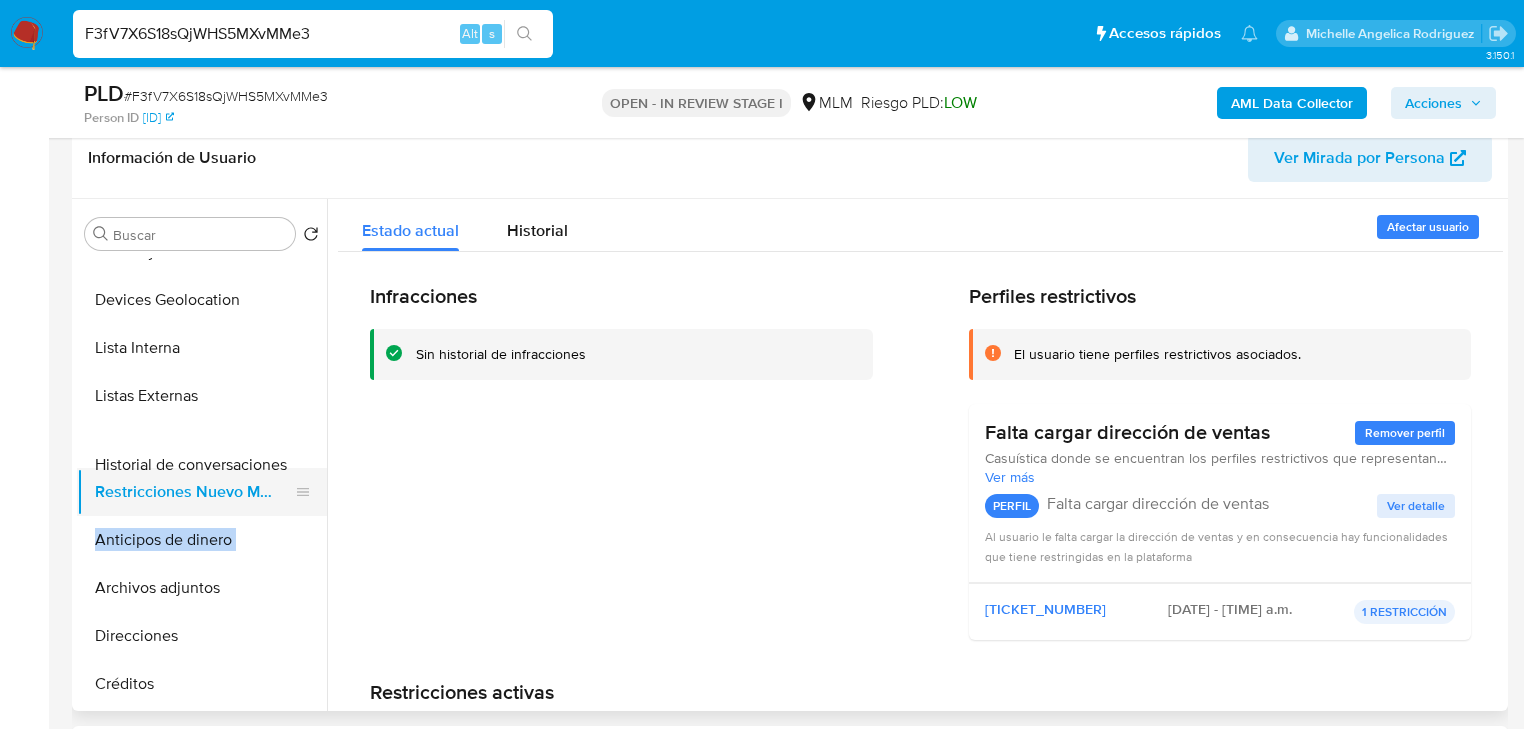 drag, startPoint x: 298, startPoint y: 544, endPoint x: 298, endPoint y: 469, distance: 75 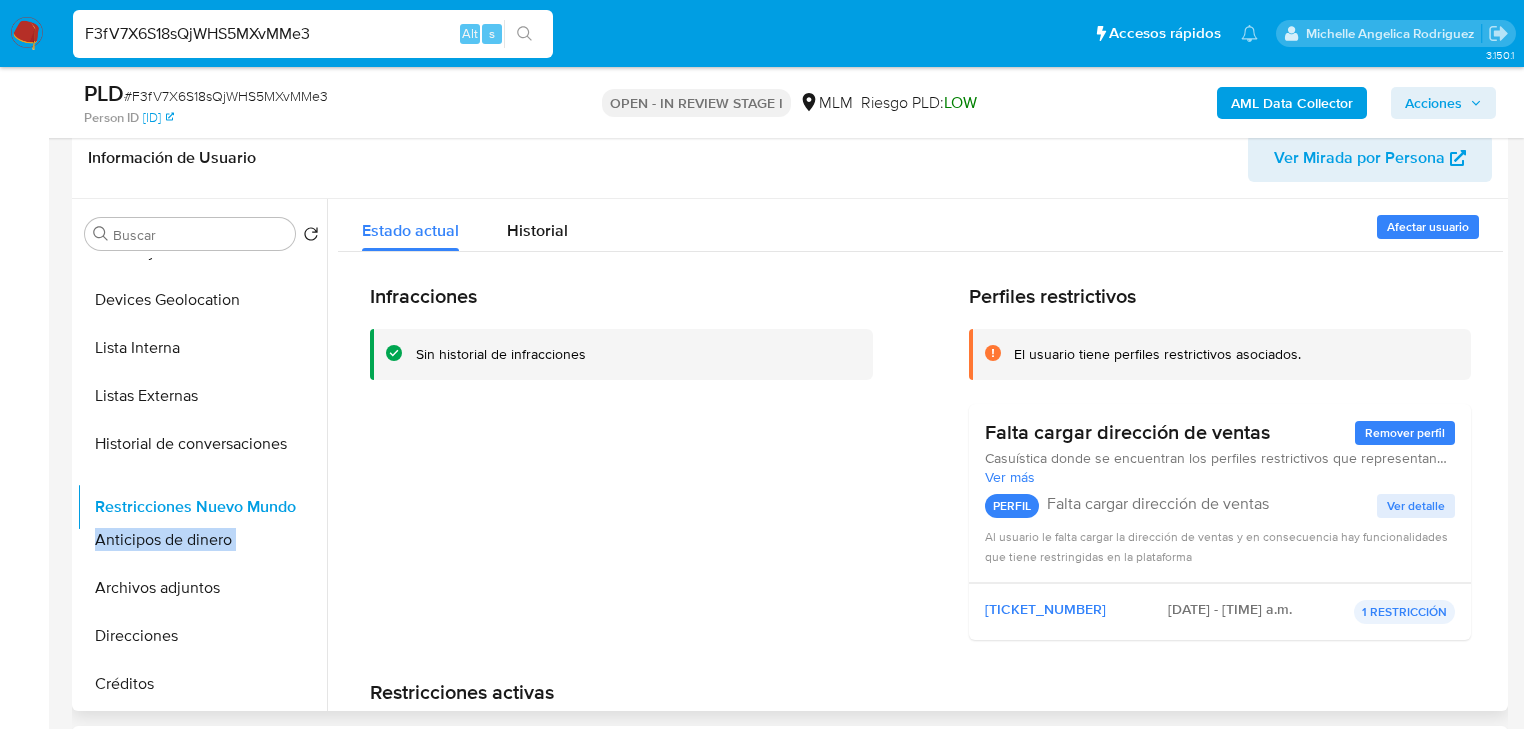 click on "KYC General Historial Casos Documentación Cruces y Relaciones Devices Geolocation Lista Interna Listas Externas Historial de conversaciones Restricciones Nuevo Mundo Anticipos de dinero Archivos adjuntos Direcciones Créditos Cuentas Bancarias Datos Modificados Dispositivos Point Fecha Compliant Historial Riesgo PLD IV Challenges Información de accesos Insurtech Items Marcas AML Perfiles Tarjetas" at bounding box center [202, 483] 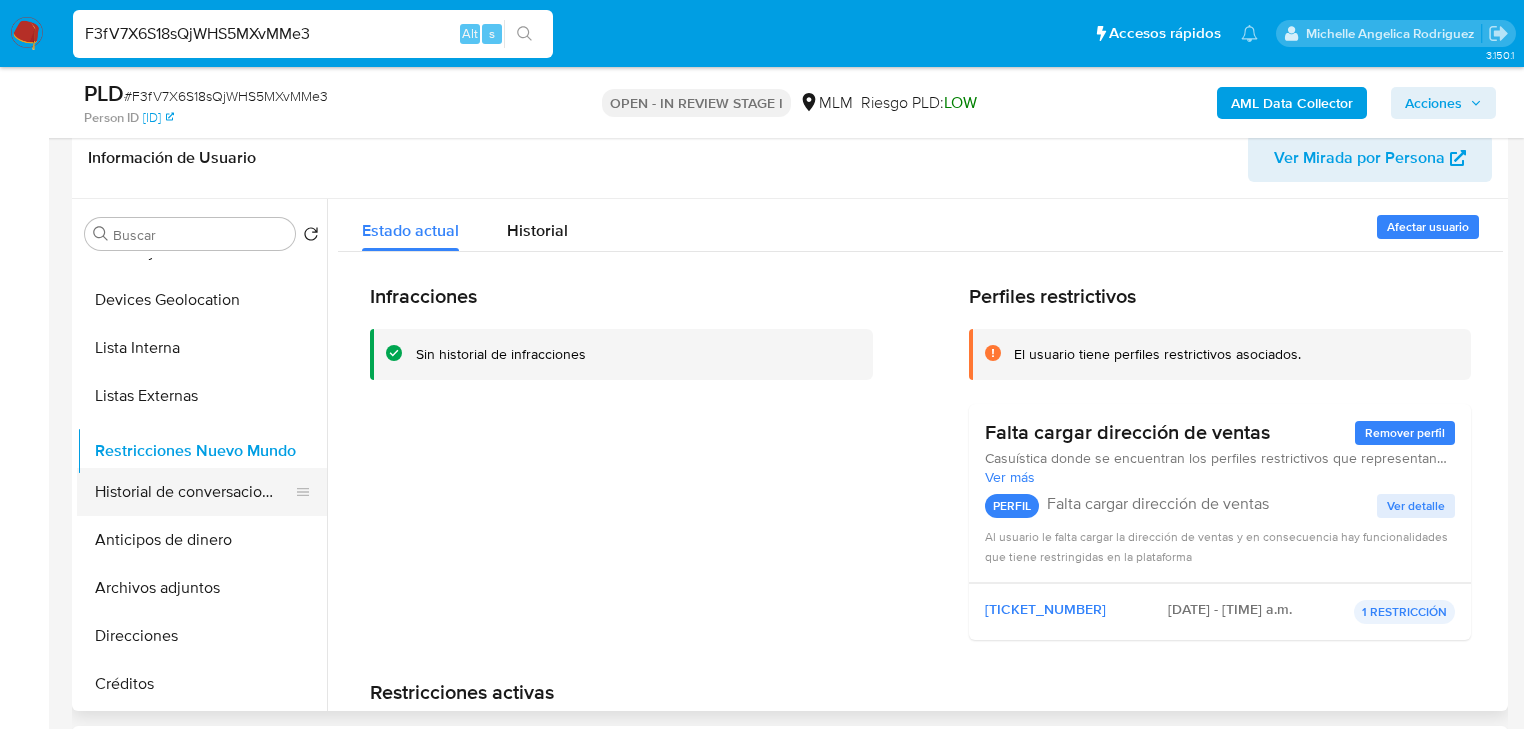 drag, startPoint x: 301, startPoint y: 492, endPoint x: 300, endPoint y: 452, distance: 40.012497 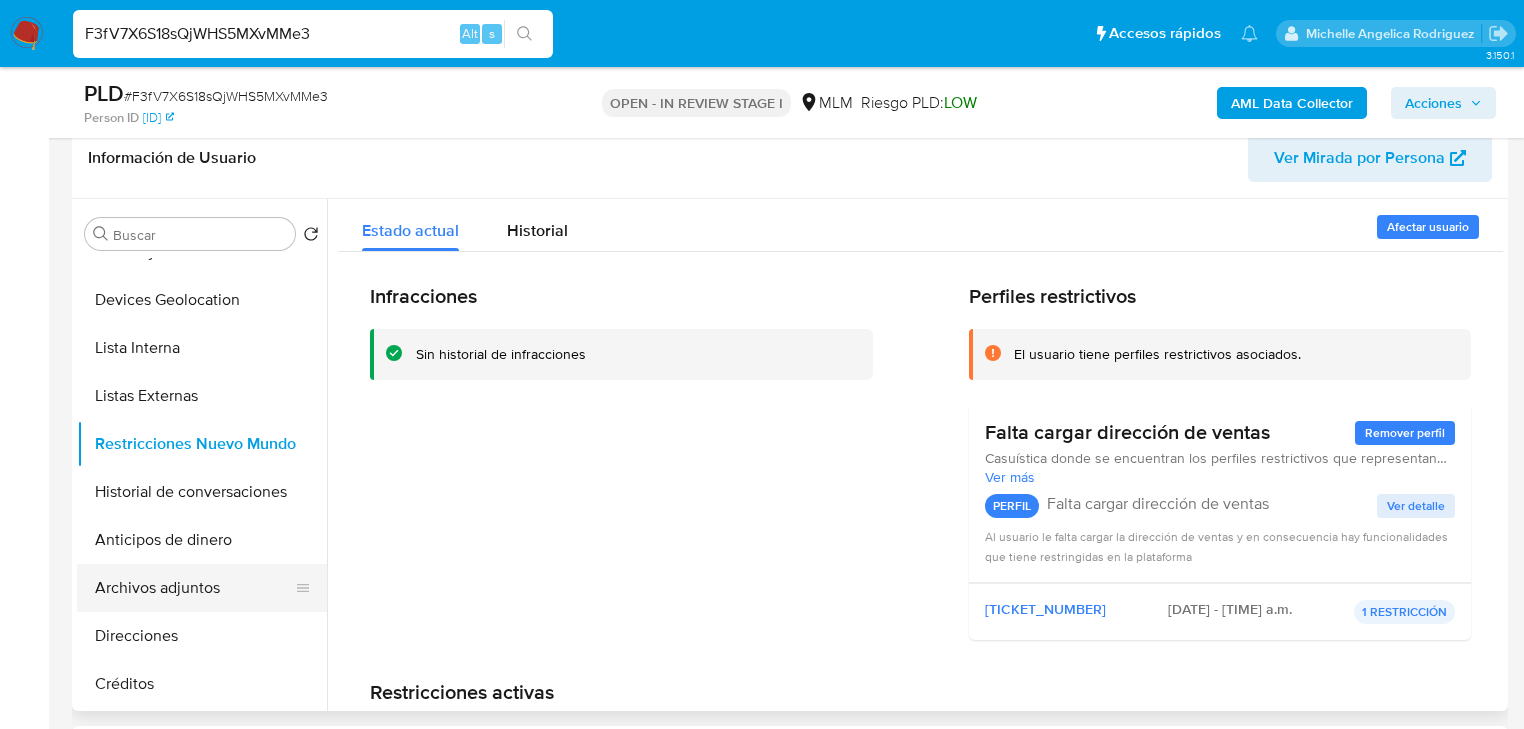 click 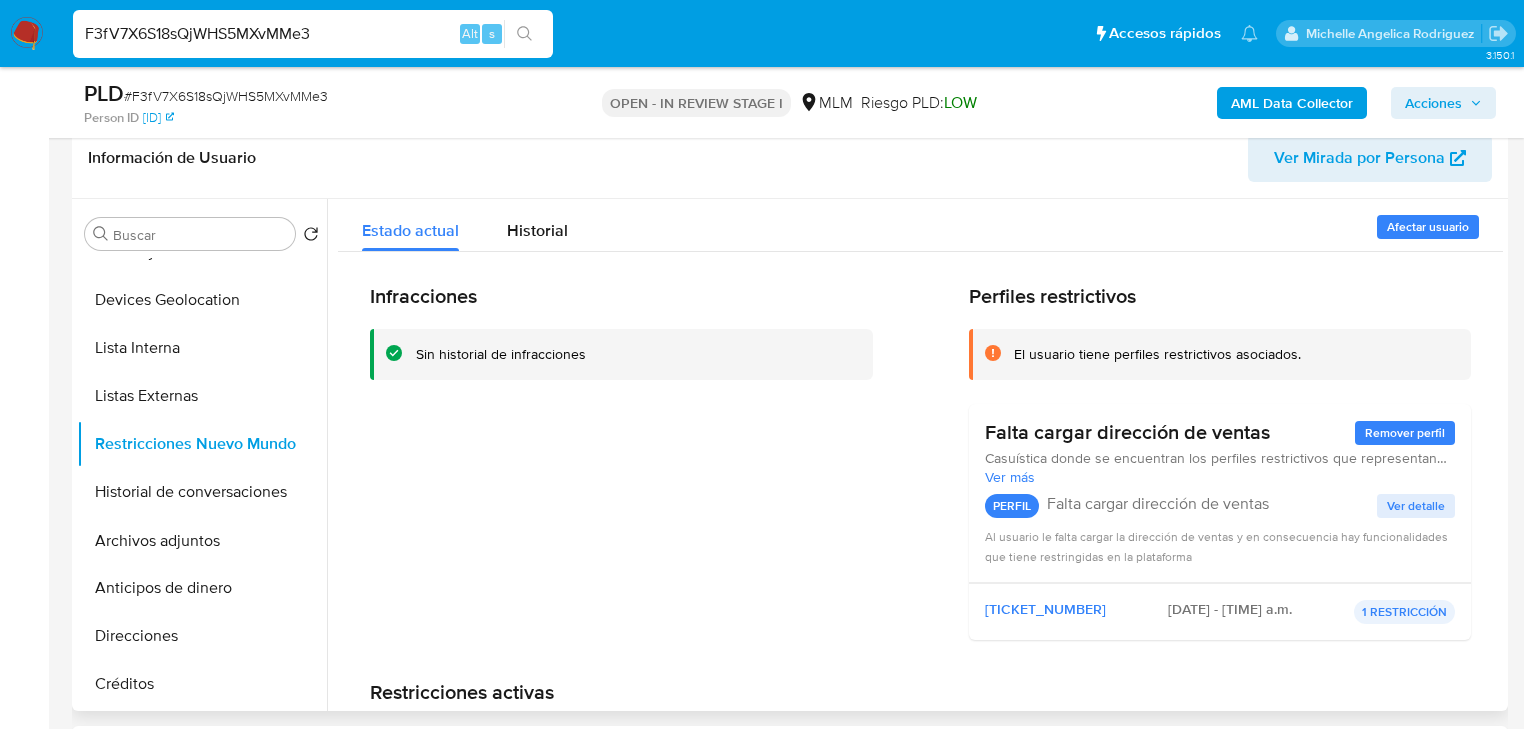 drag, startPoint x: 296, startPoint y: 589, endPoint x: 284, endPoint y: 556, distance: 35.1141 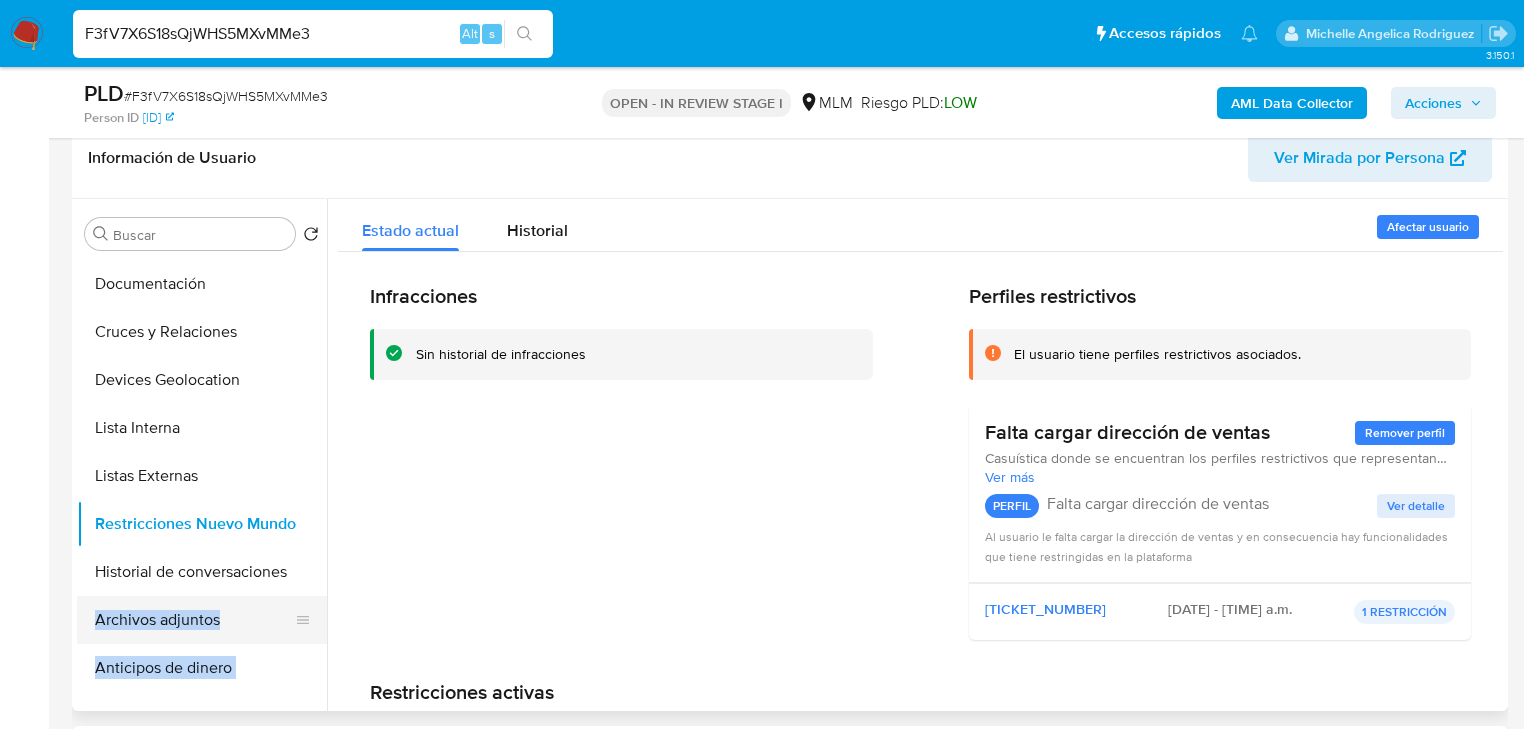 scroll, scrollTop: 222, scrollLeft: 0, axis: vertical 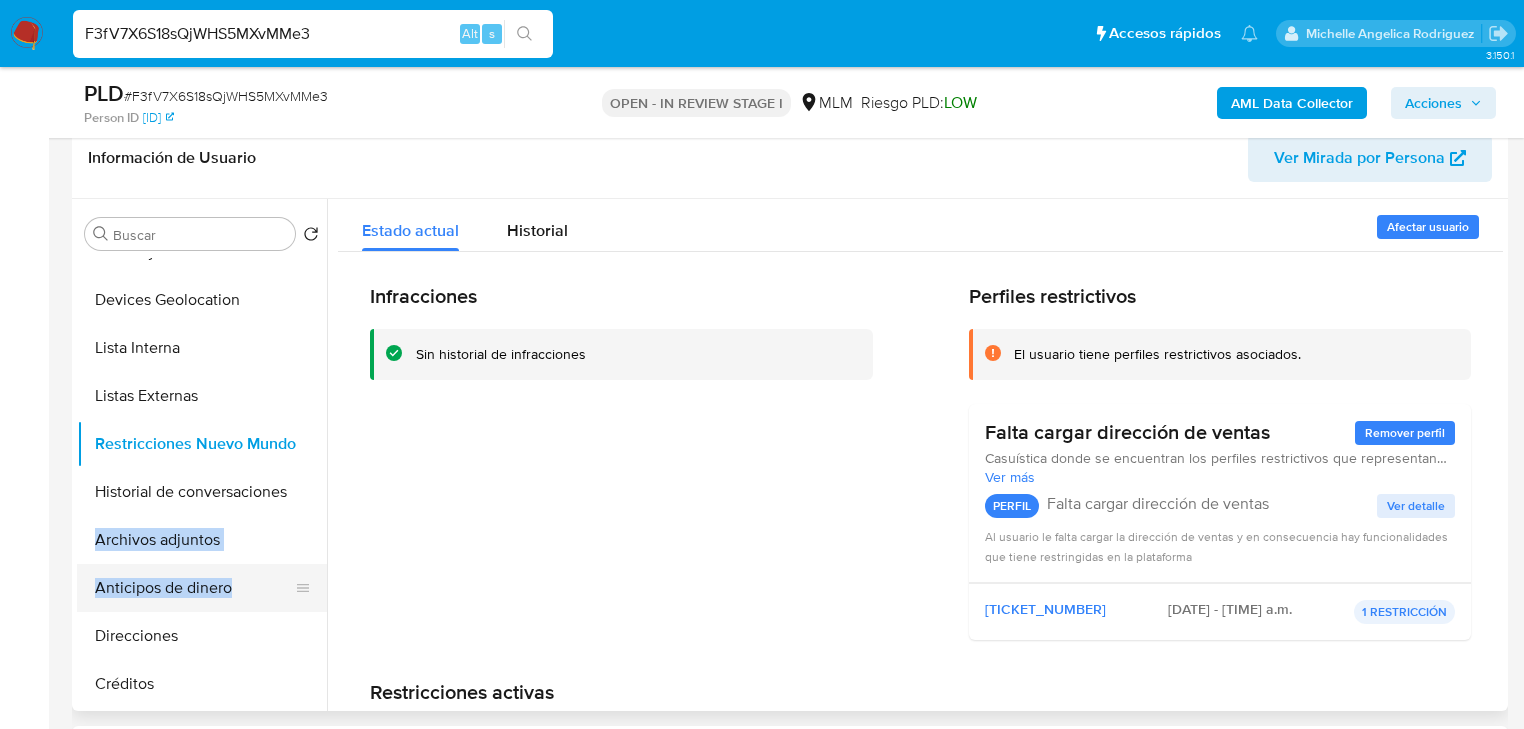 click on "Anticipos de dinero" at bounding box center [194, 588] 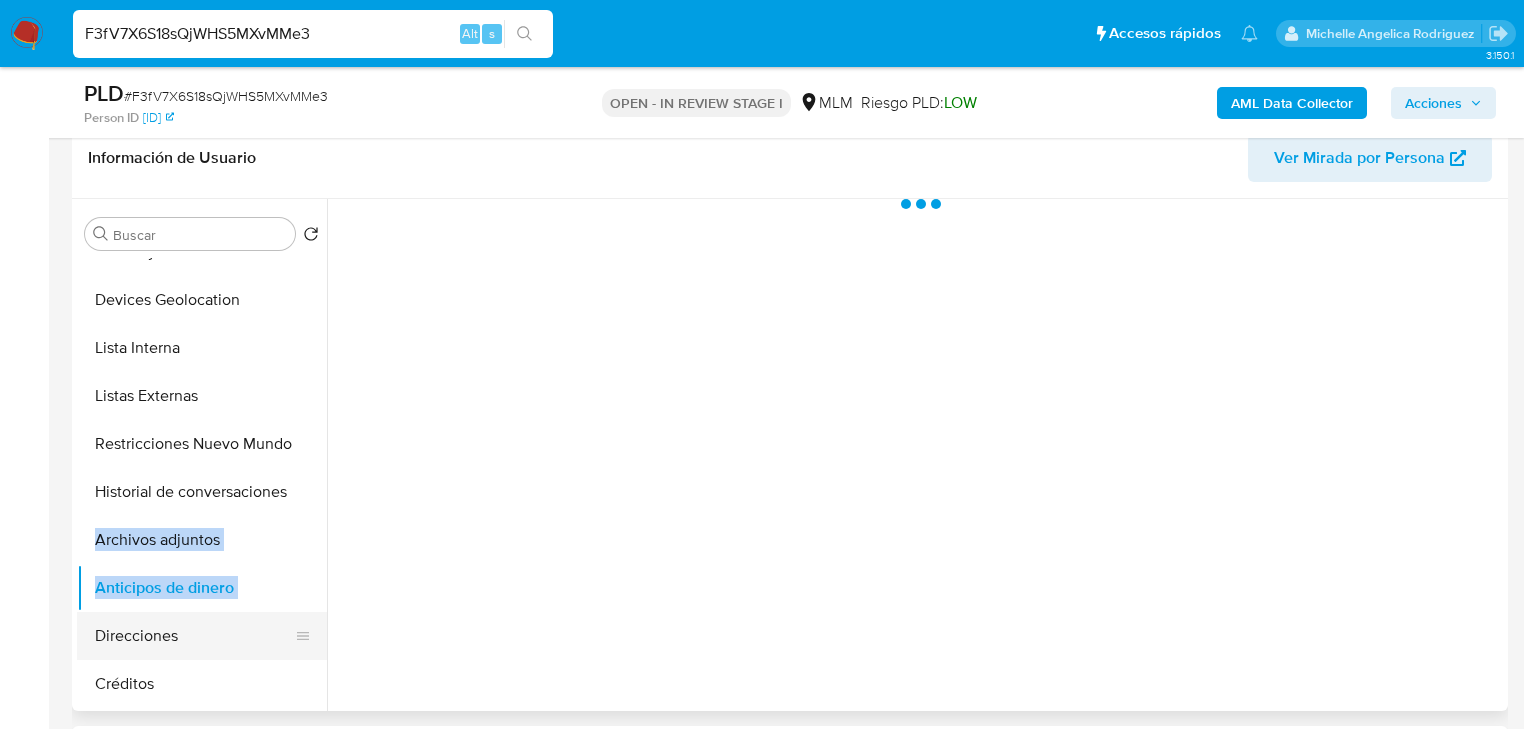 click on "Direcciones" at bounding box center (194, 636) 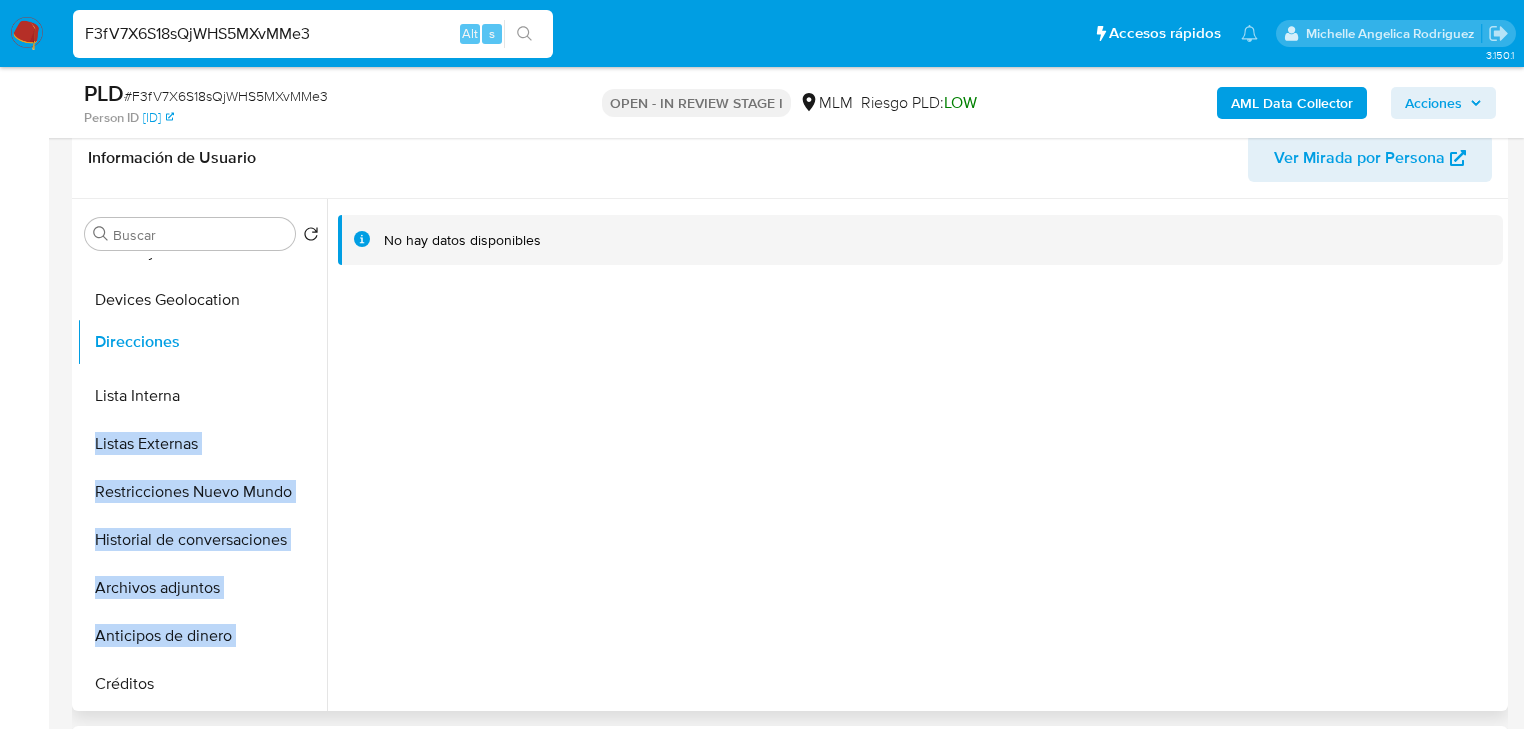 drag, startPoint x: 293, startPoint y: 637, endPoint x: 295, endPoint y: 344, distance: 293.00684 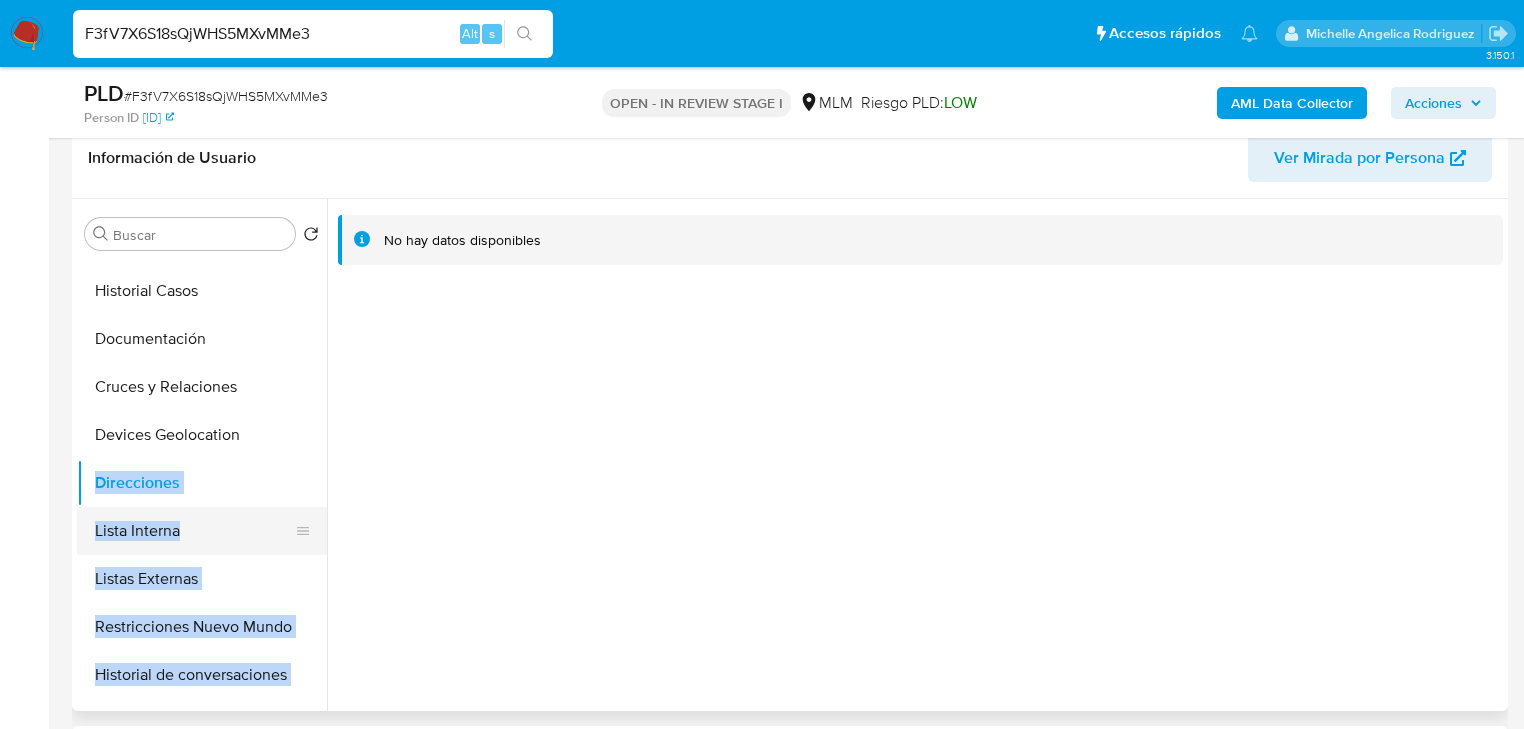 scroll, scrollTop: 0, scrollLeft: 0, axis: both 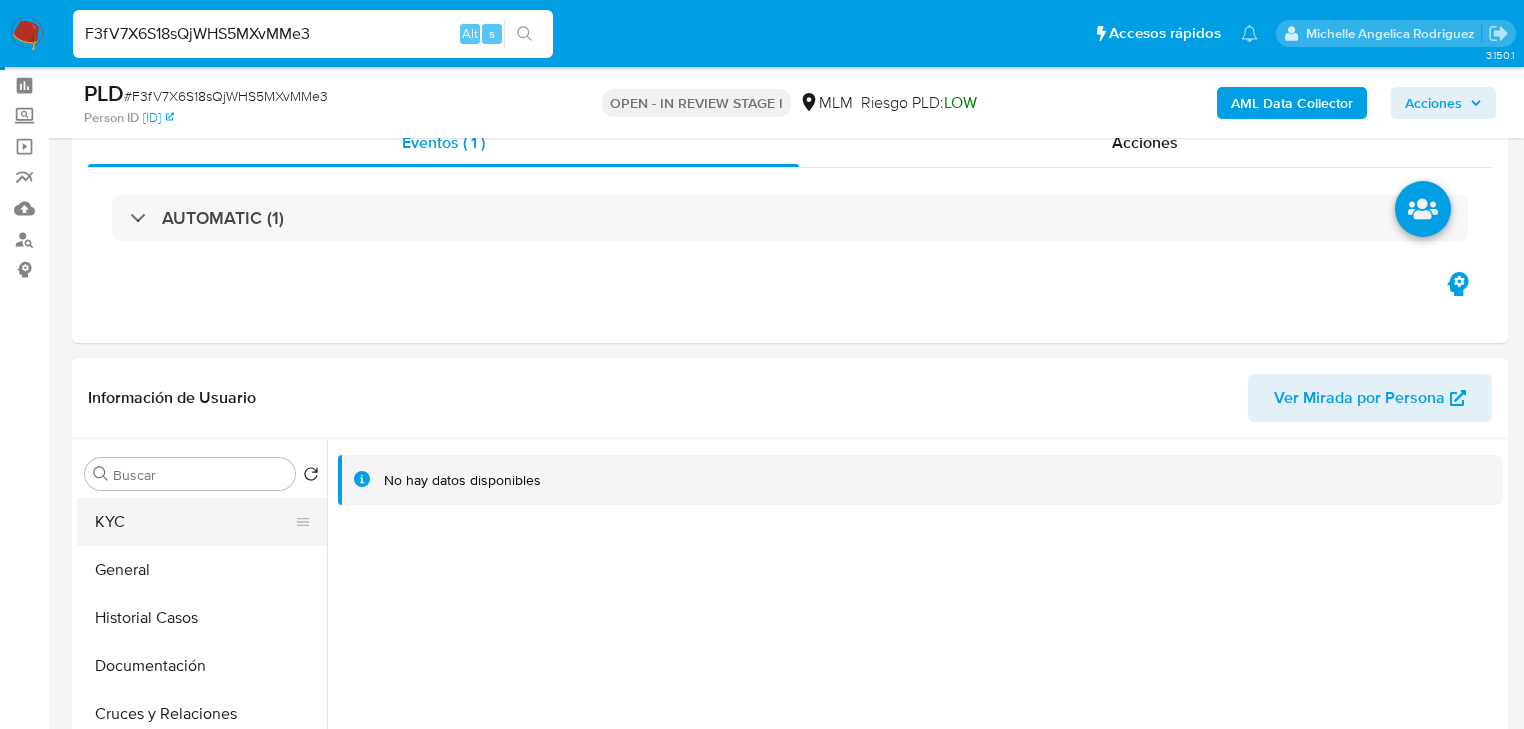 drag, startPoint x: 191, startPoint y: 526, endPoint x: 212, endPoint y: 535, distance: 22.847319 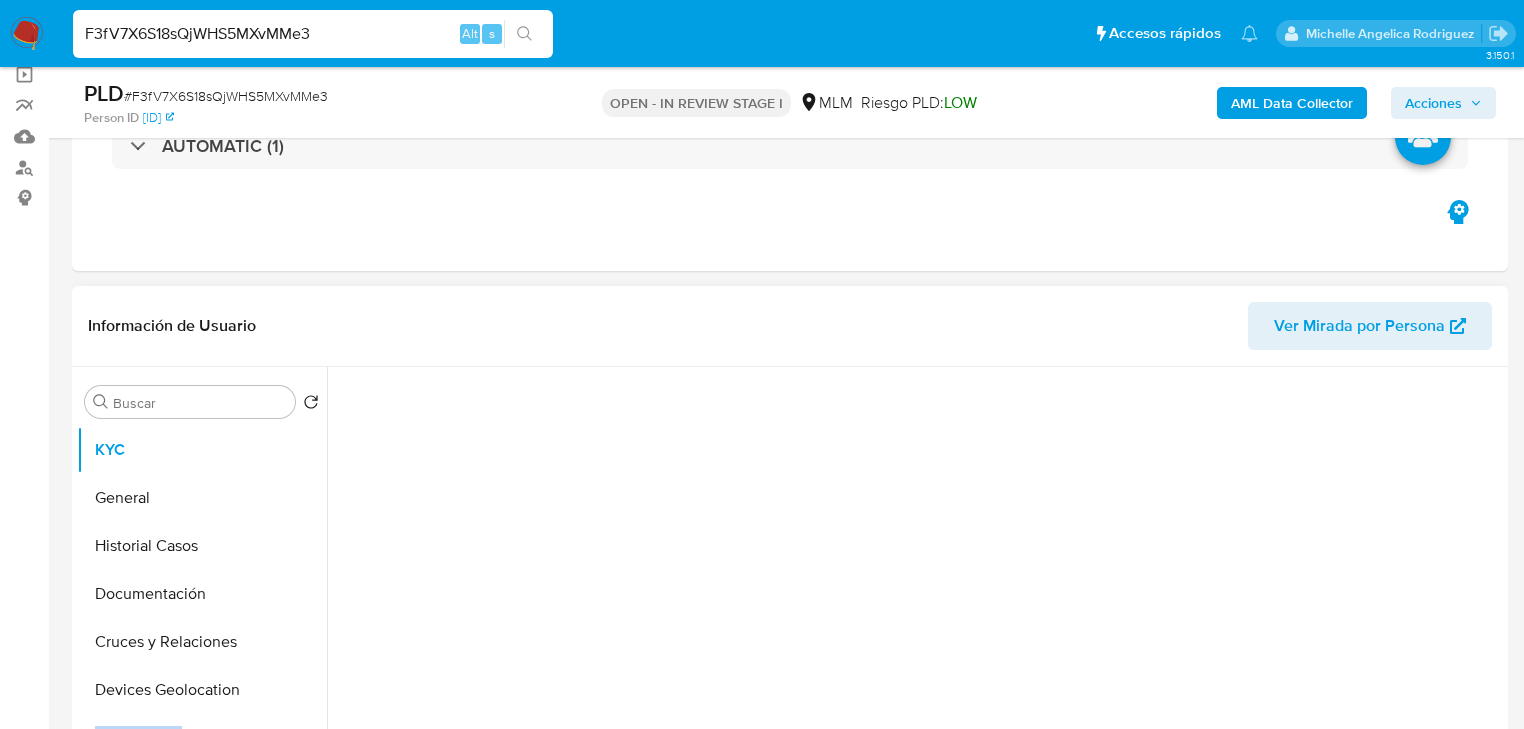 scroll, scrollTop: 320, scrollLeft: 0, axis: vertical 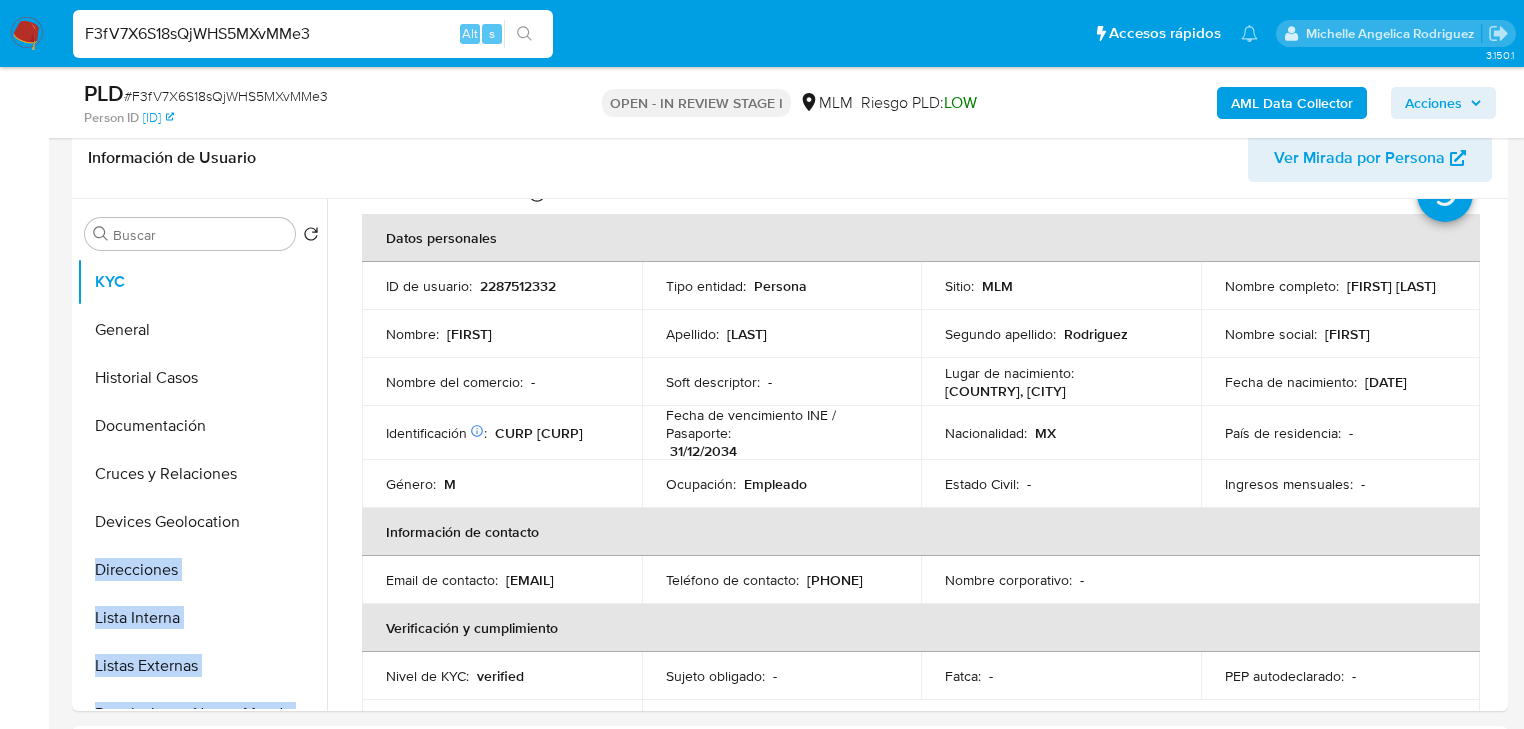type 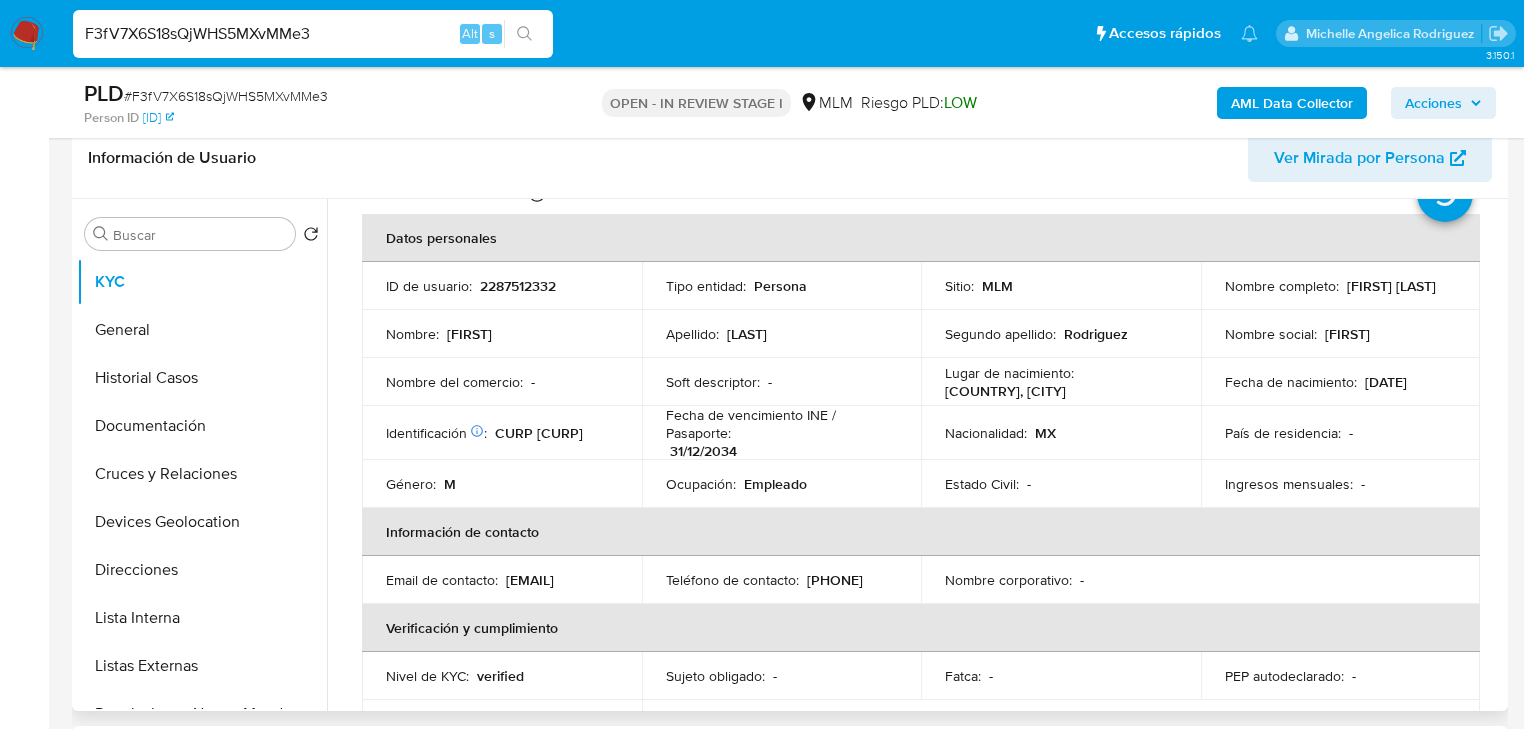 drag, startPoint x: 1369, startPoint y: 358, endPoint x: 1223, endPoint y: 248, distance: 182.80043 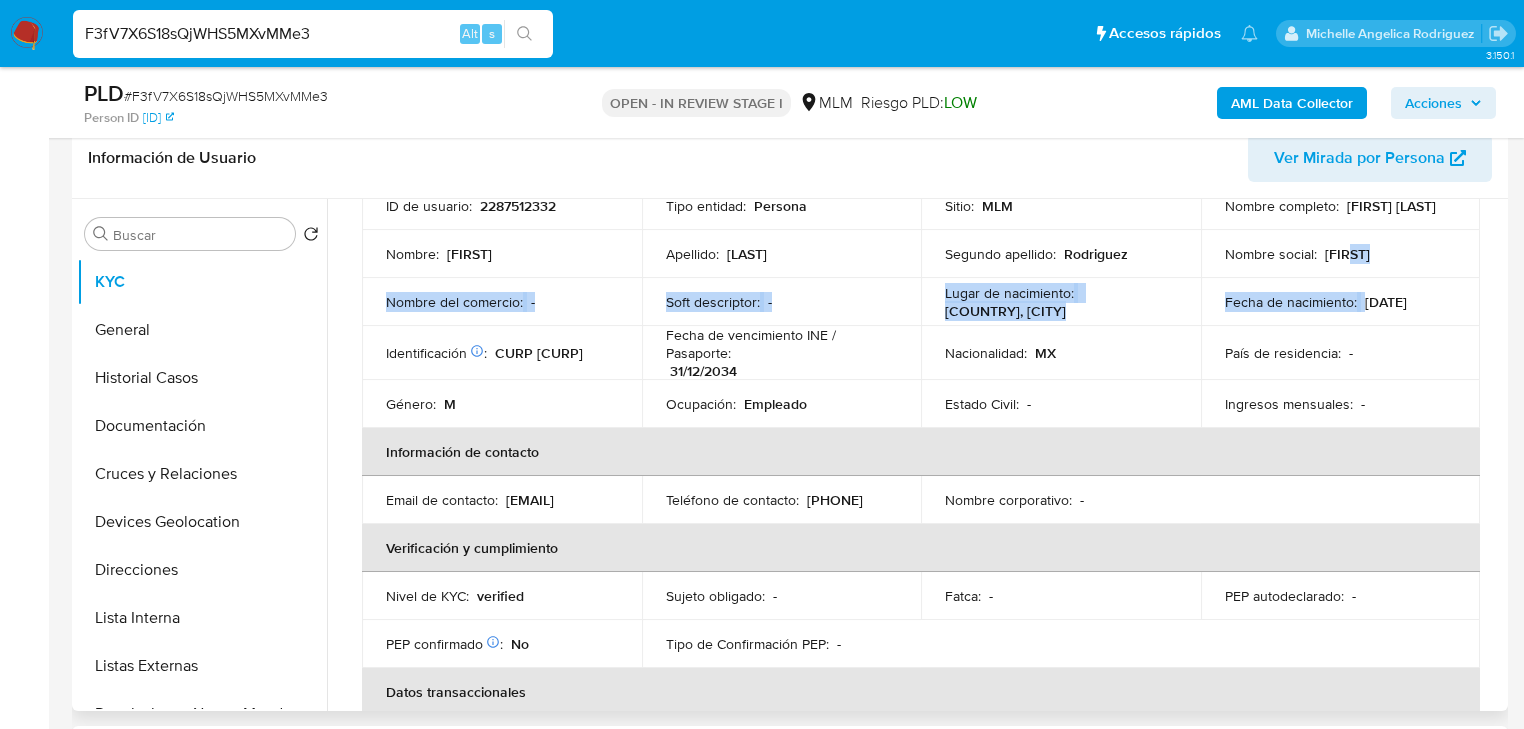 scroll, scrollTop: 80, scrollLeft: 0, axis: vertical 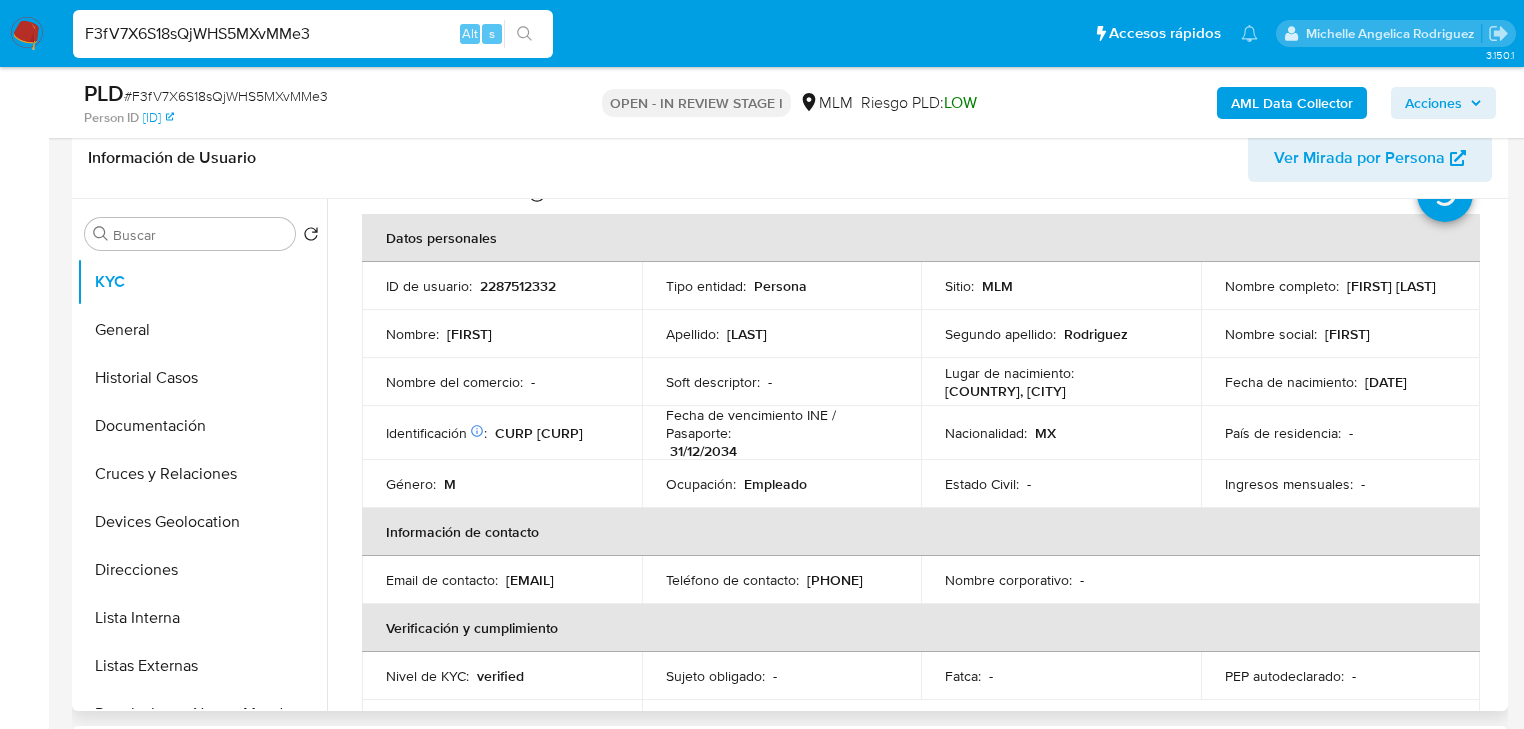 click on "Fecha de vencimiento INE / Pasaporte :" at bounding box center (782, 424) 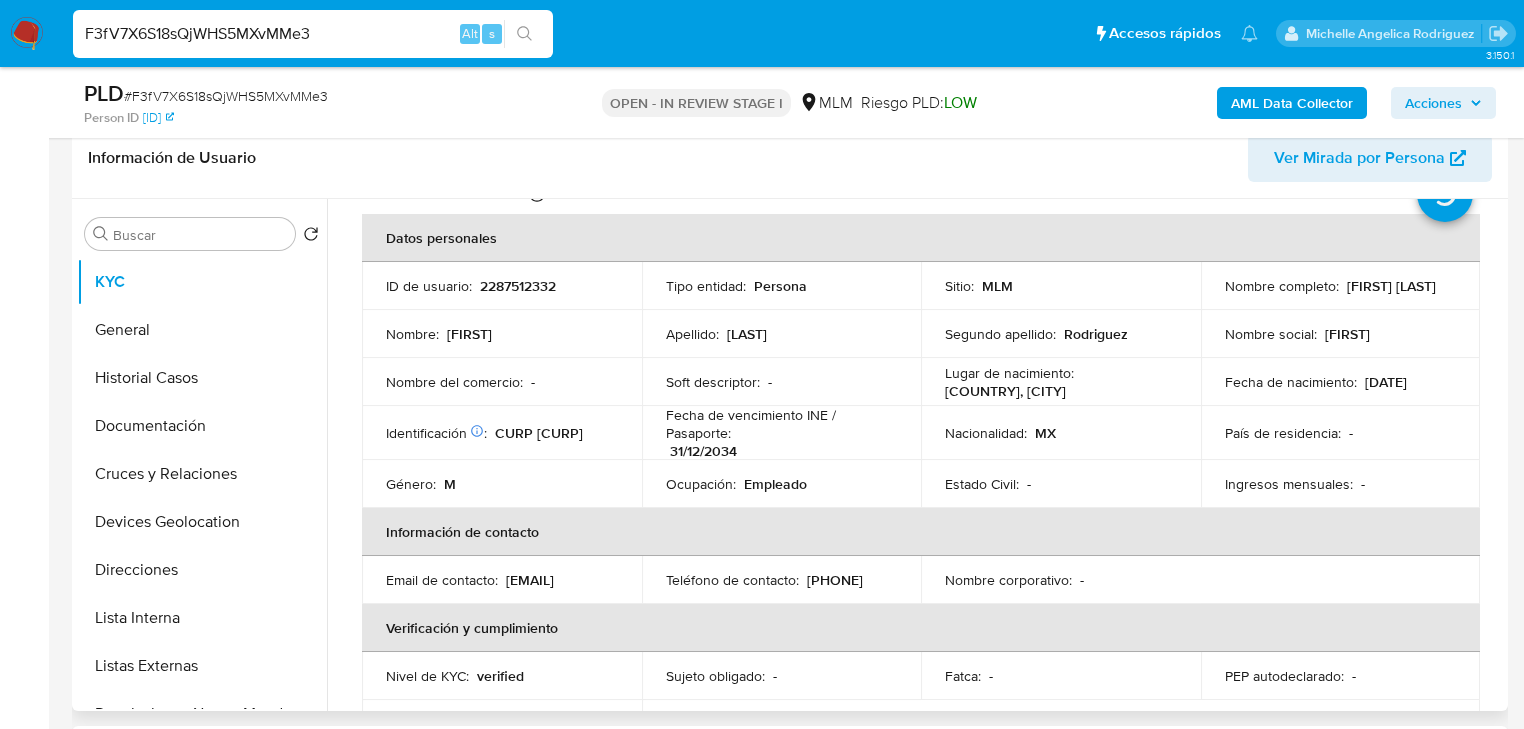 click on "Nombre social :    Jose" at bounding box center [1341, 334] 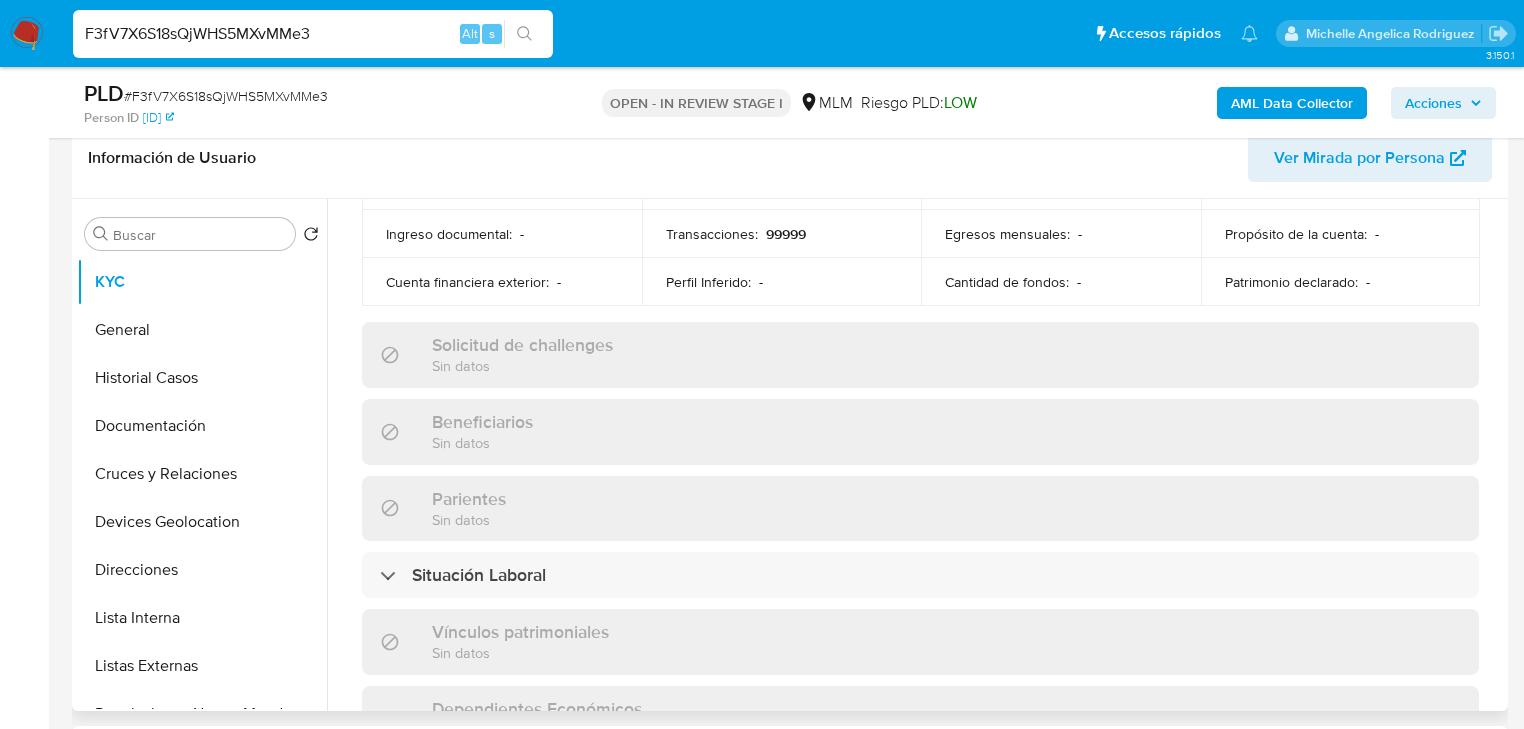scroll, scrollTop: 720, scrollLeft: 0, axis: vertical 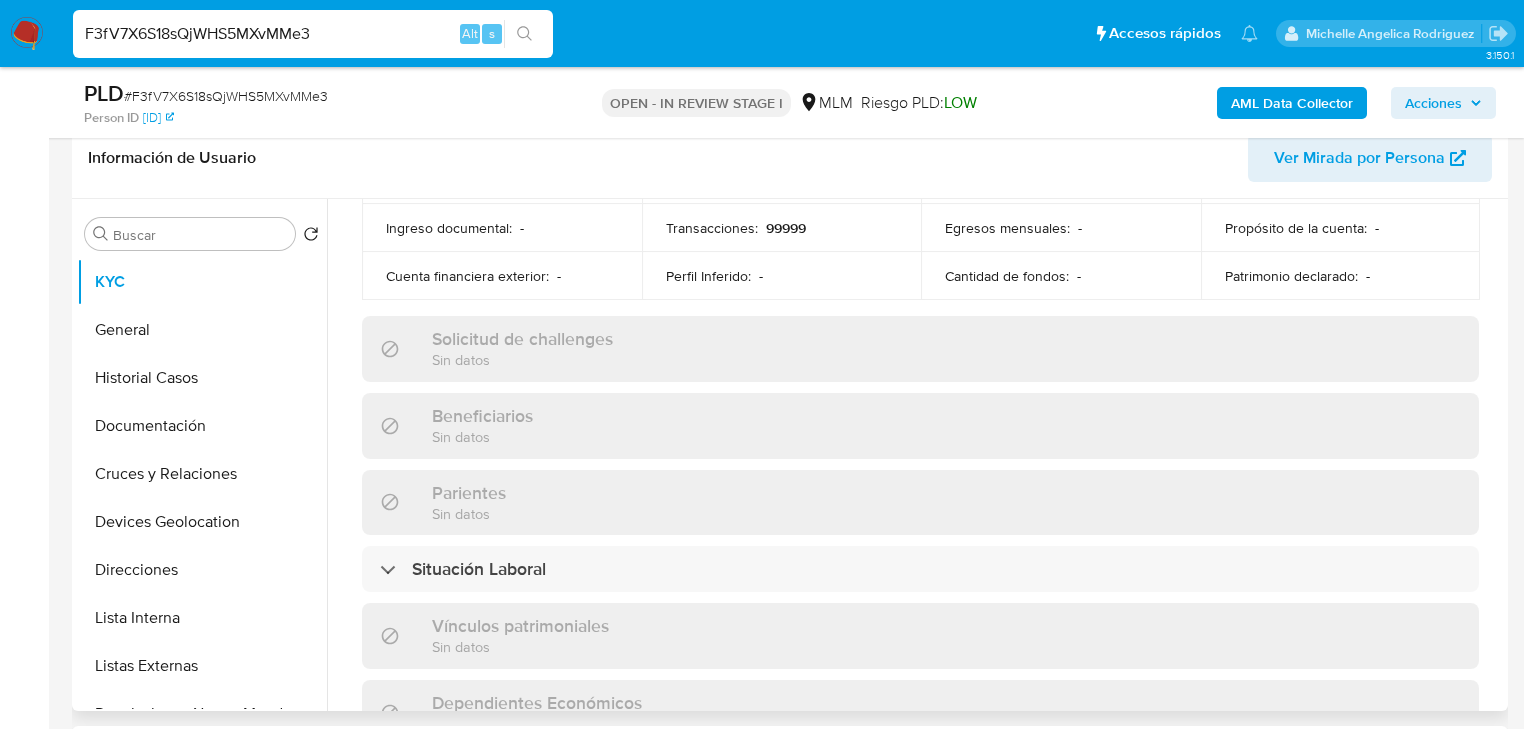 click on "Beneficiarios Sin datos" at bounding box center (920, 425) 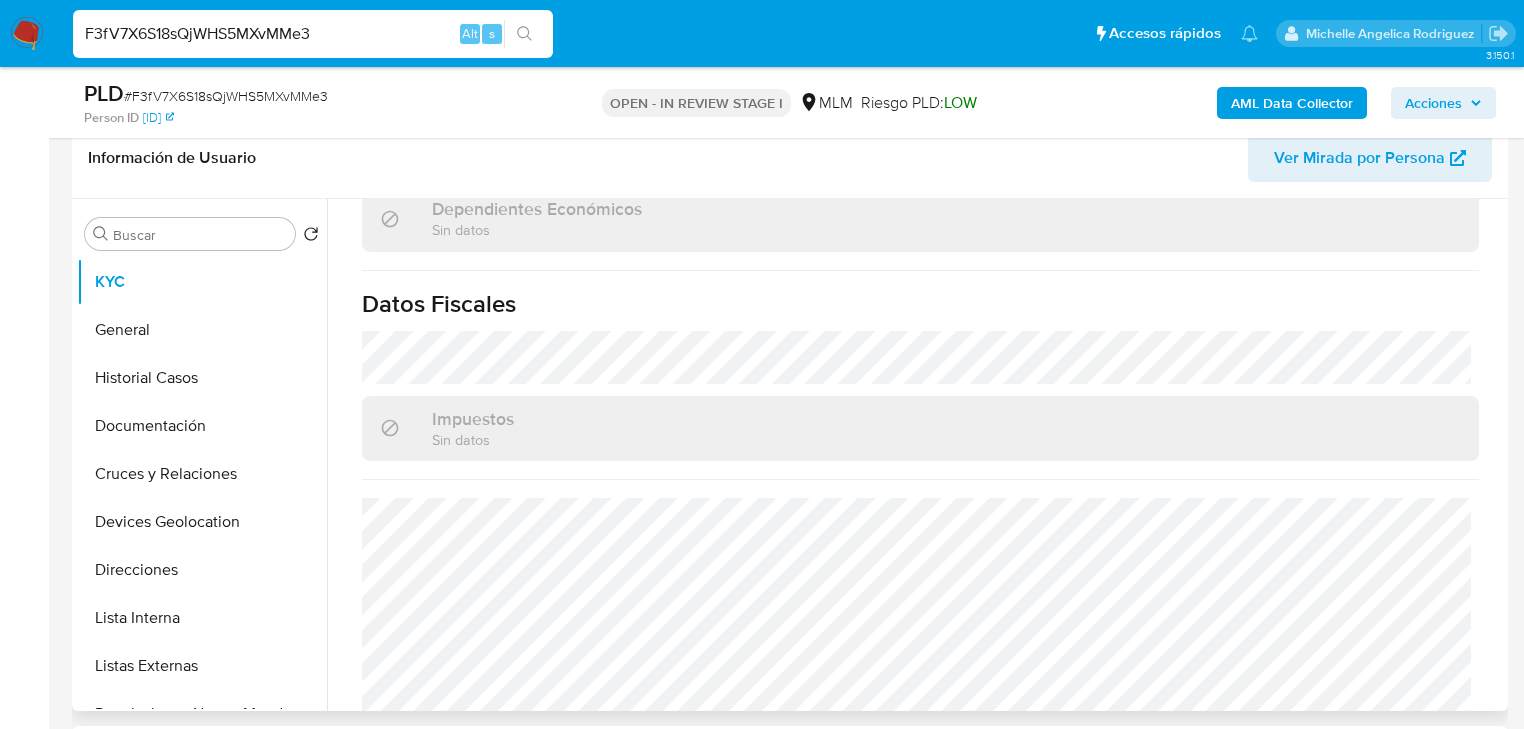 scroll, scrollTop: 1262, scrollLeft: 0, axis: vertical 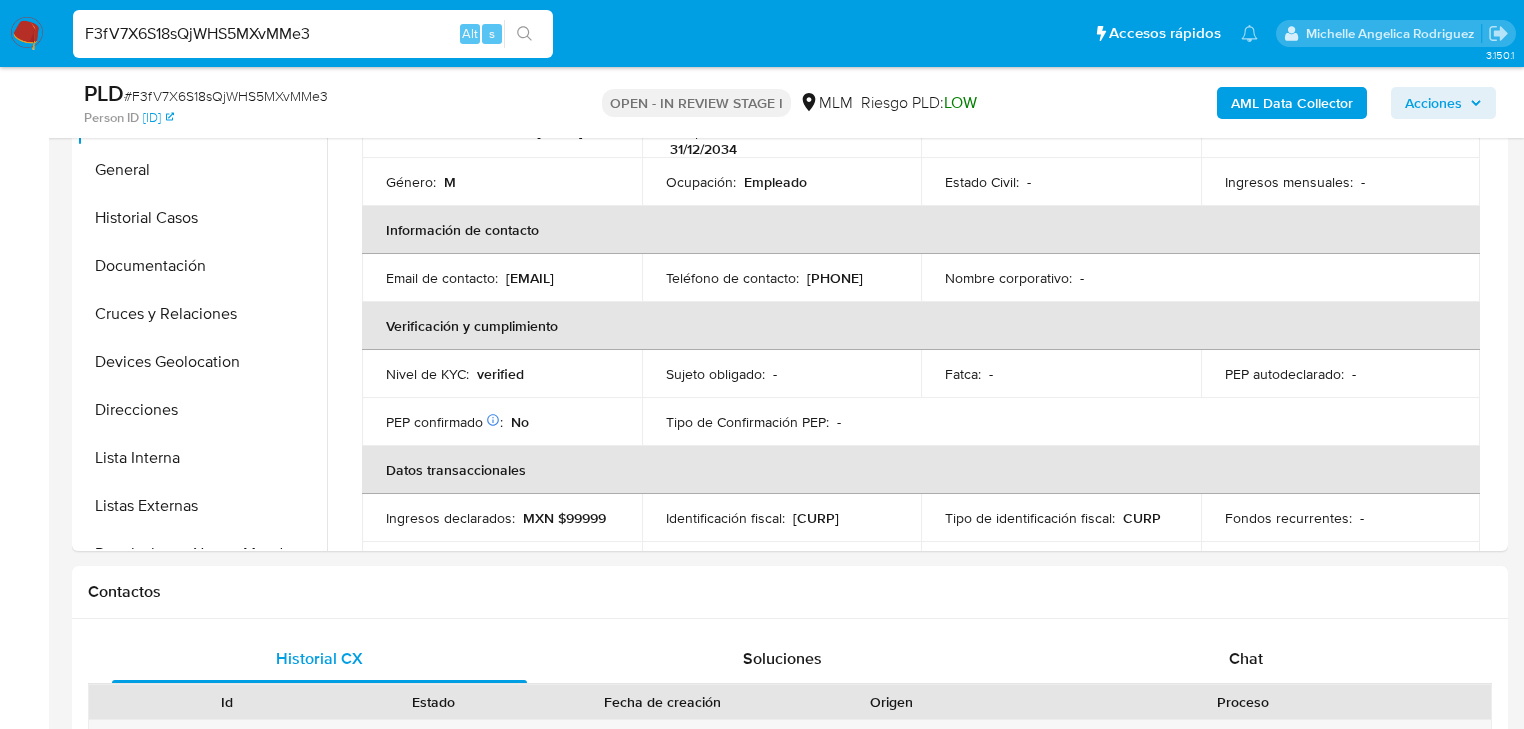 click on "AML Data Collector" at bounding box center (1292, 103) 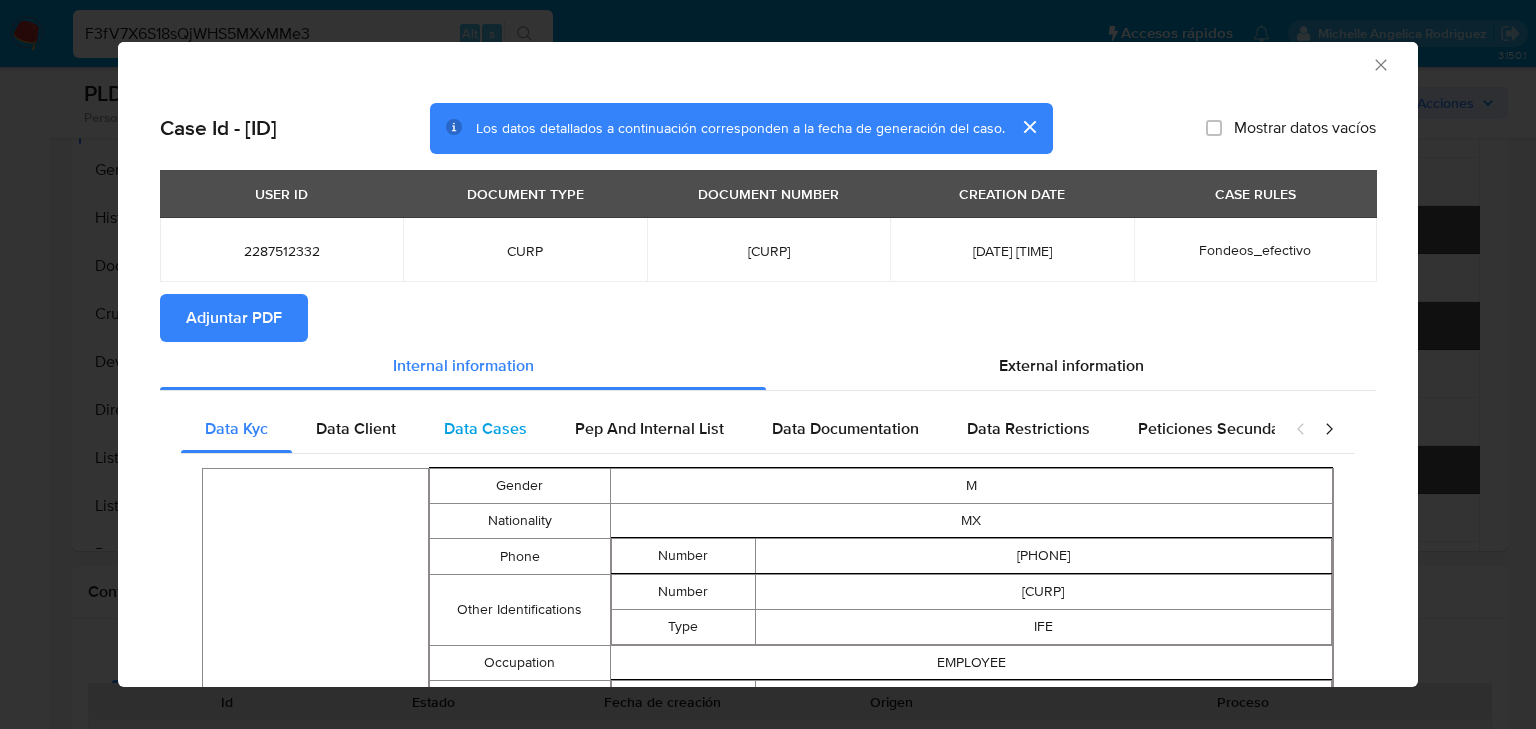scroll, scrollTop: 0, scrollLeft: 0, axis: both 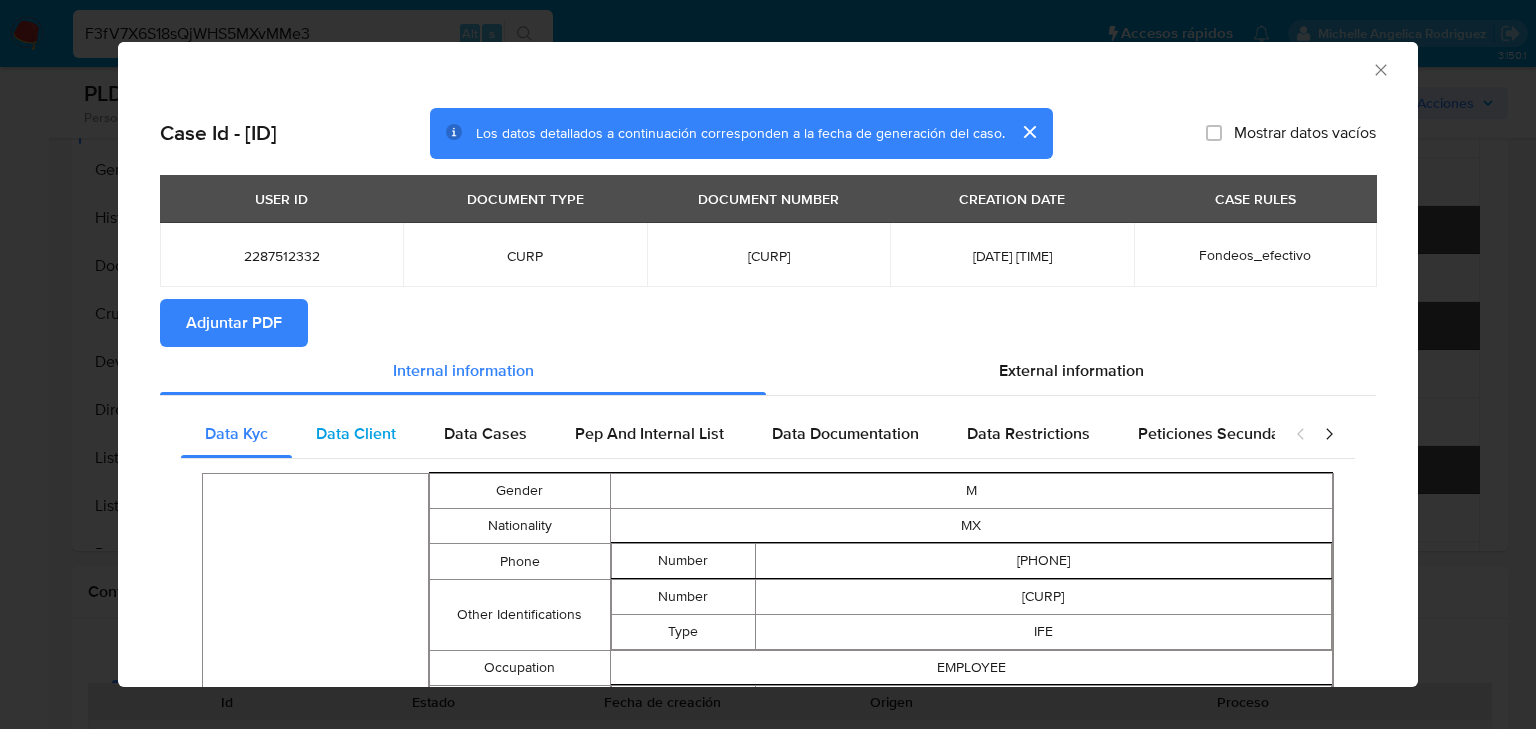 click on "Data Client" at bounding box center (356, 433) 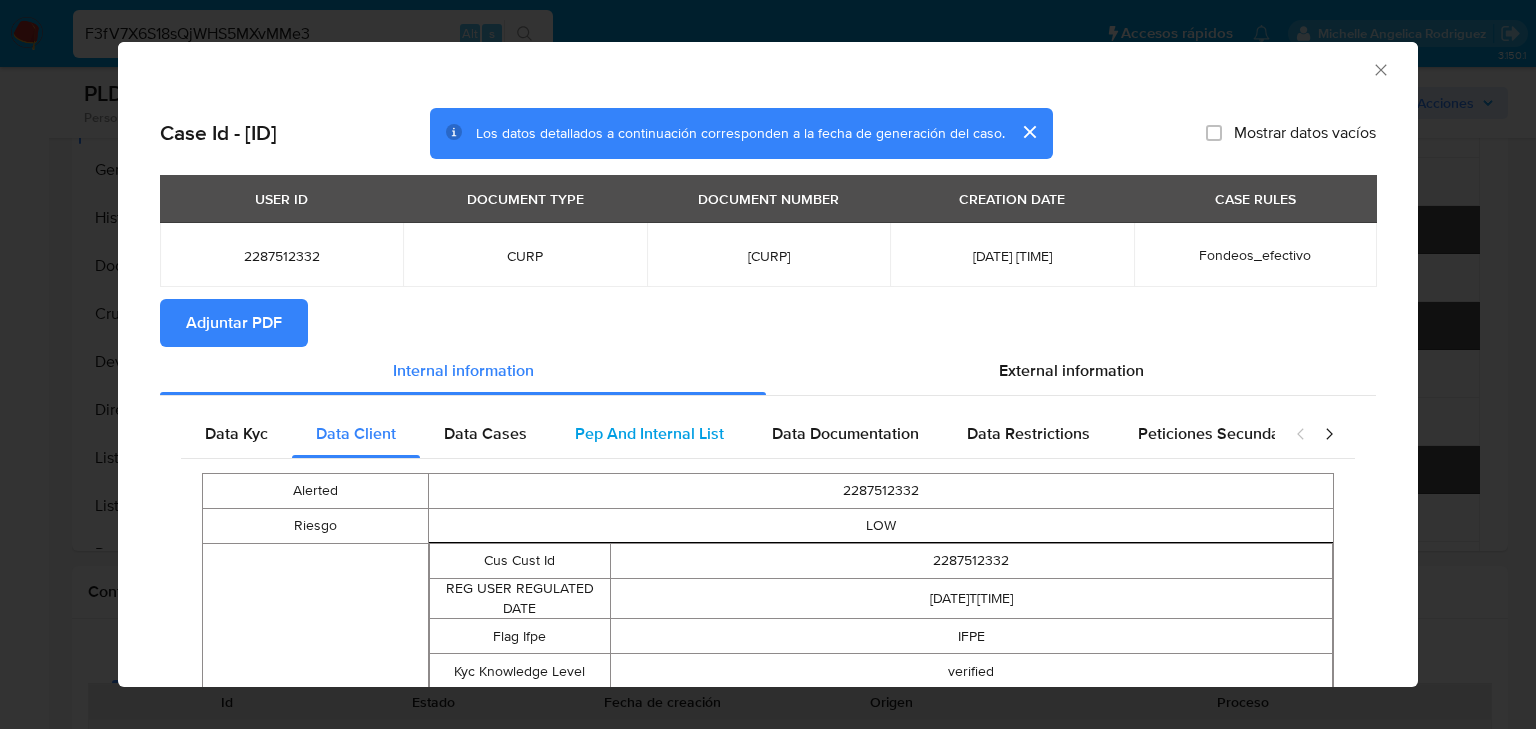 drag, startPoint x: 464, startPoint y: 444, endPoint x: 560, endPoint y: 427, distance: 97.49359 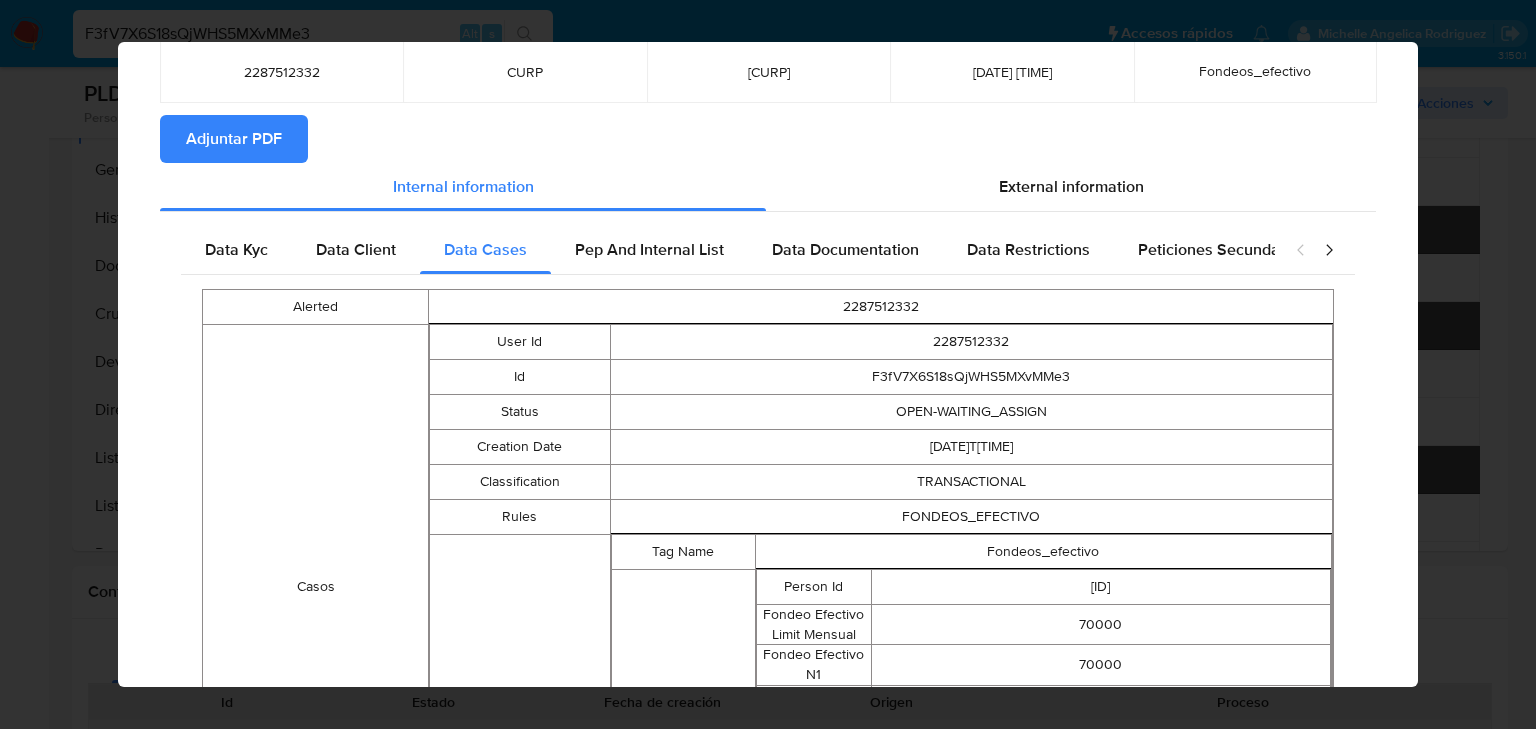 scroll, scrollTop: 0, scrollLeft: 0, axis: both 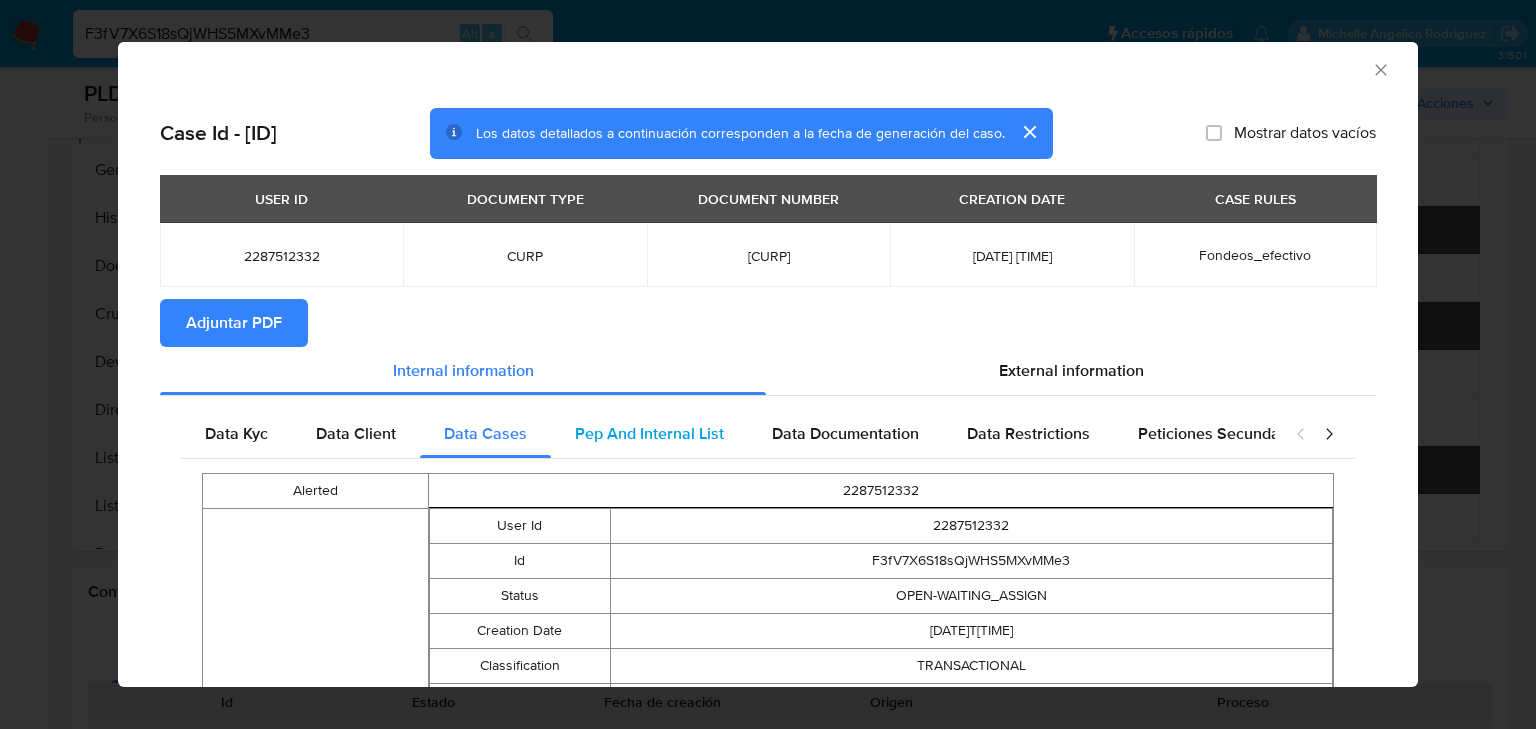 click on "Pep And Internal List" at bounding box center (649, 433) 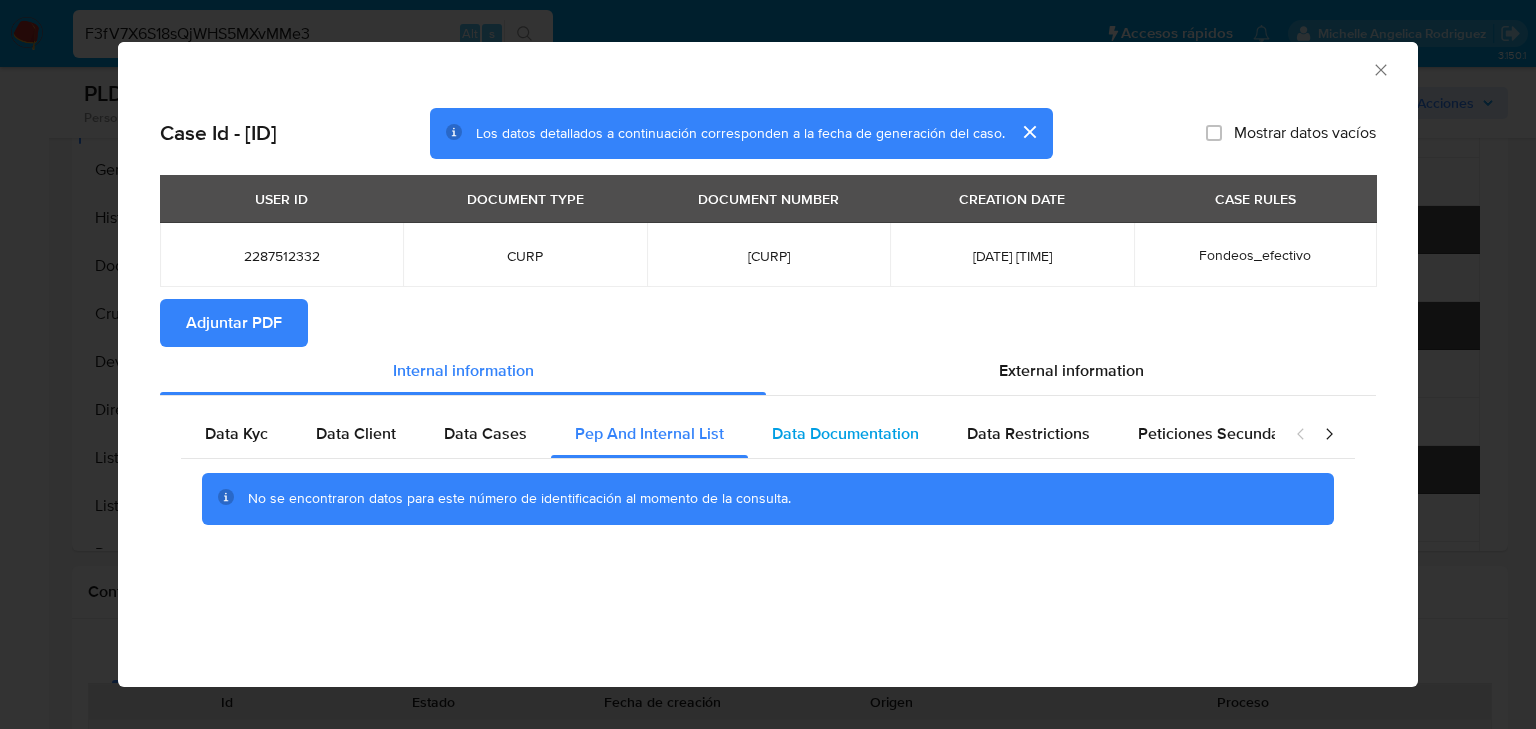 click on "Data Documentation" at bounding box center [845, 433] 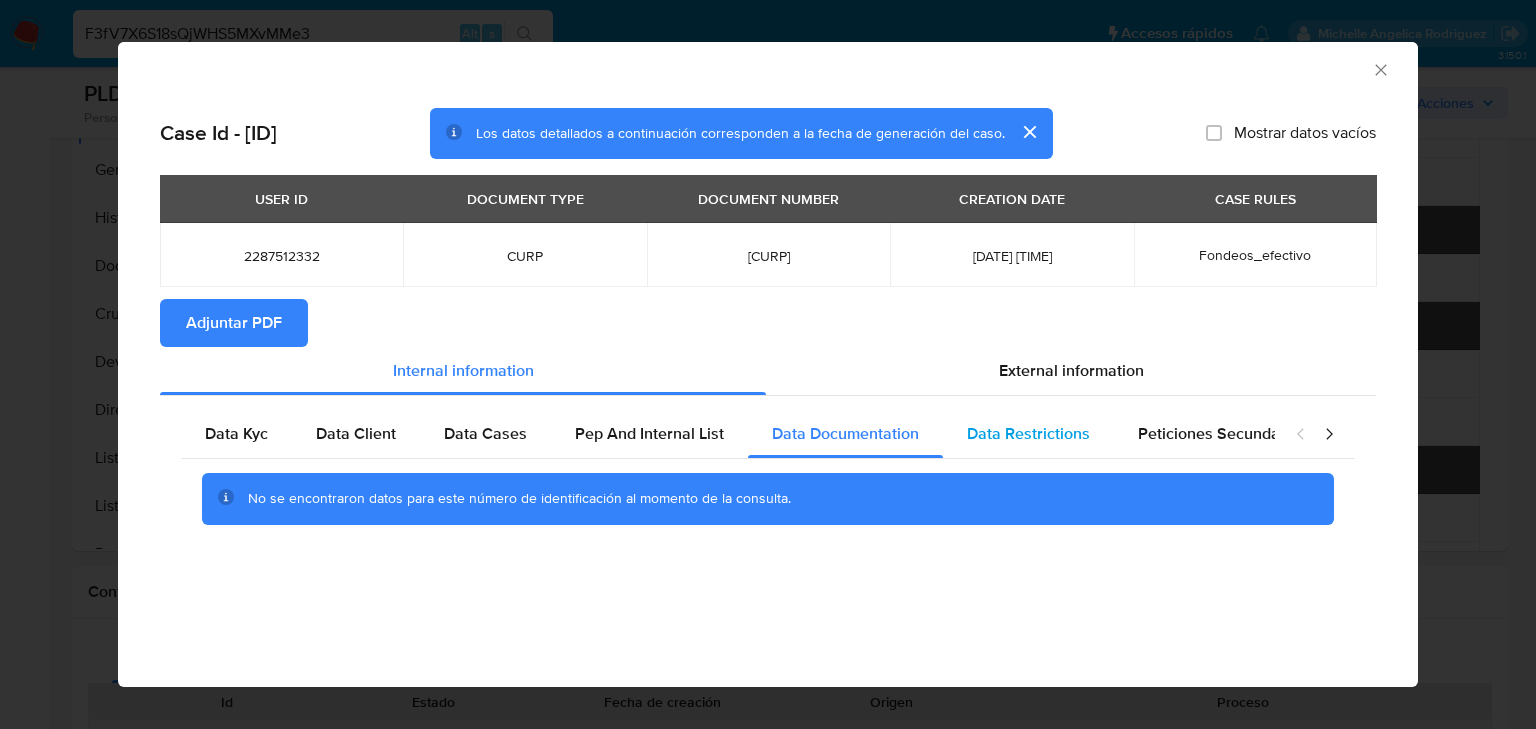 drag, startPoint x: 1022, startPoint y: 437, endPoint x: 1106, endPoint y: 446, distance: 84.48077 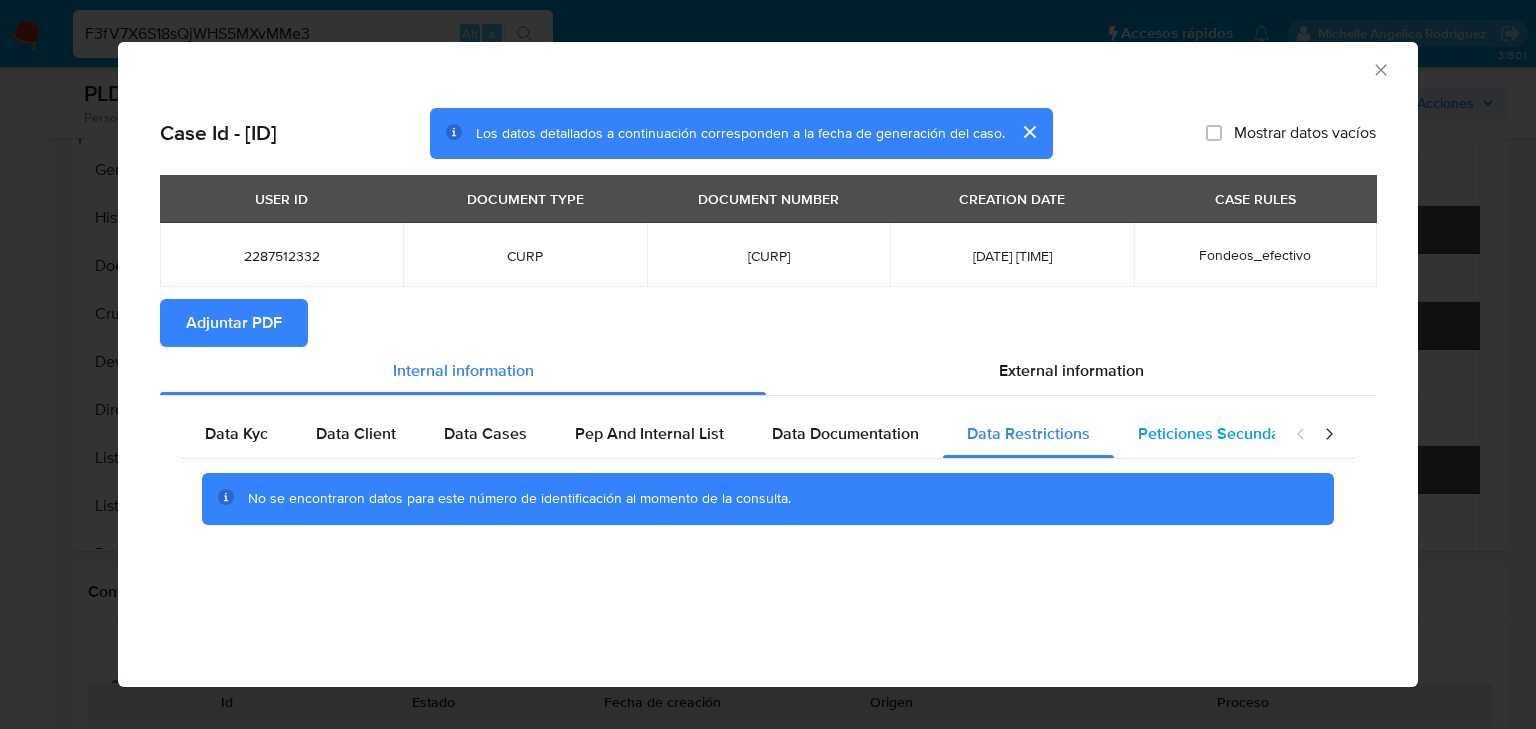 drag, startPoint x: 1215, startPoint y: 447, endPoint x: 1266, endPoint y: 443, distance: 51.156624 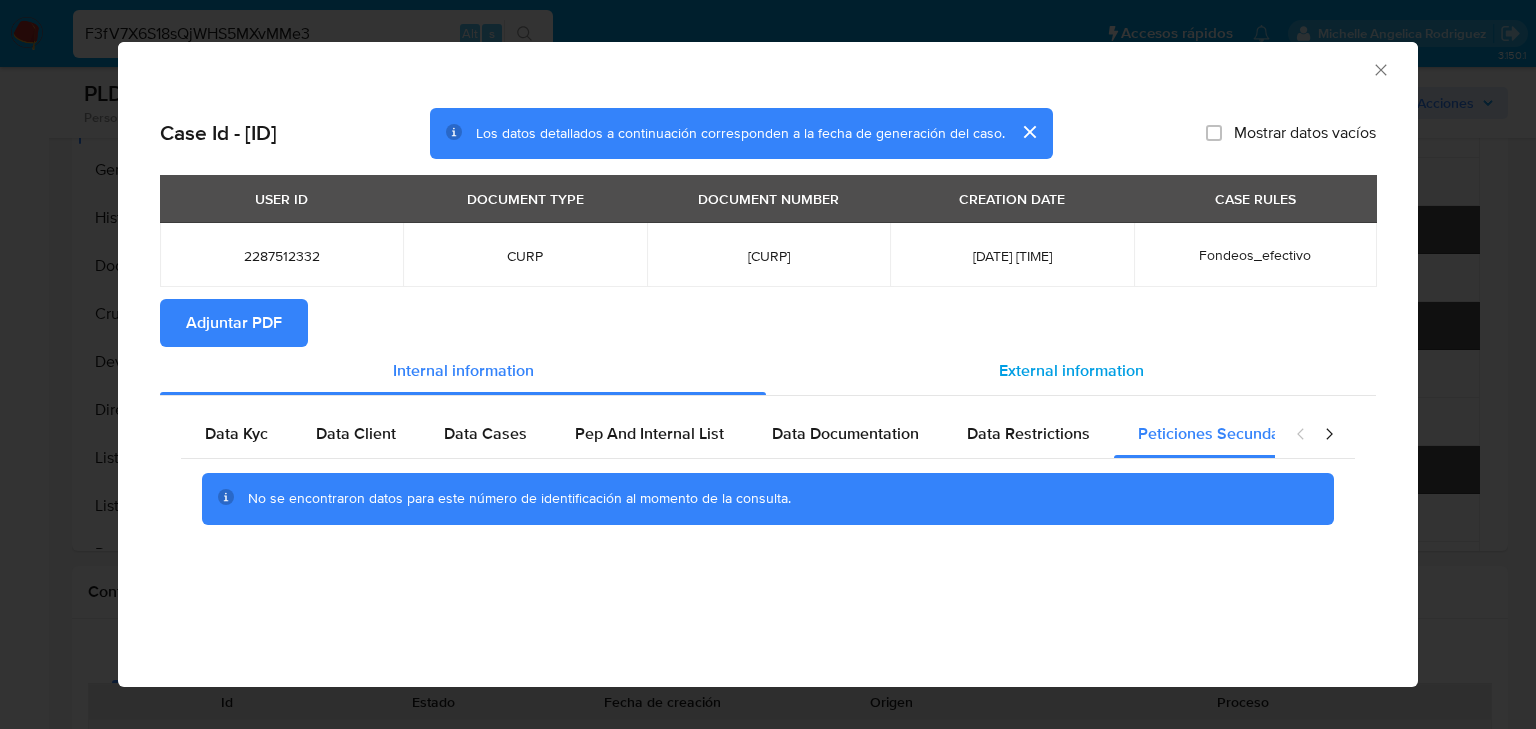 click on "External information" at bounding box center [1071, 370] 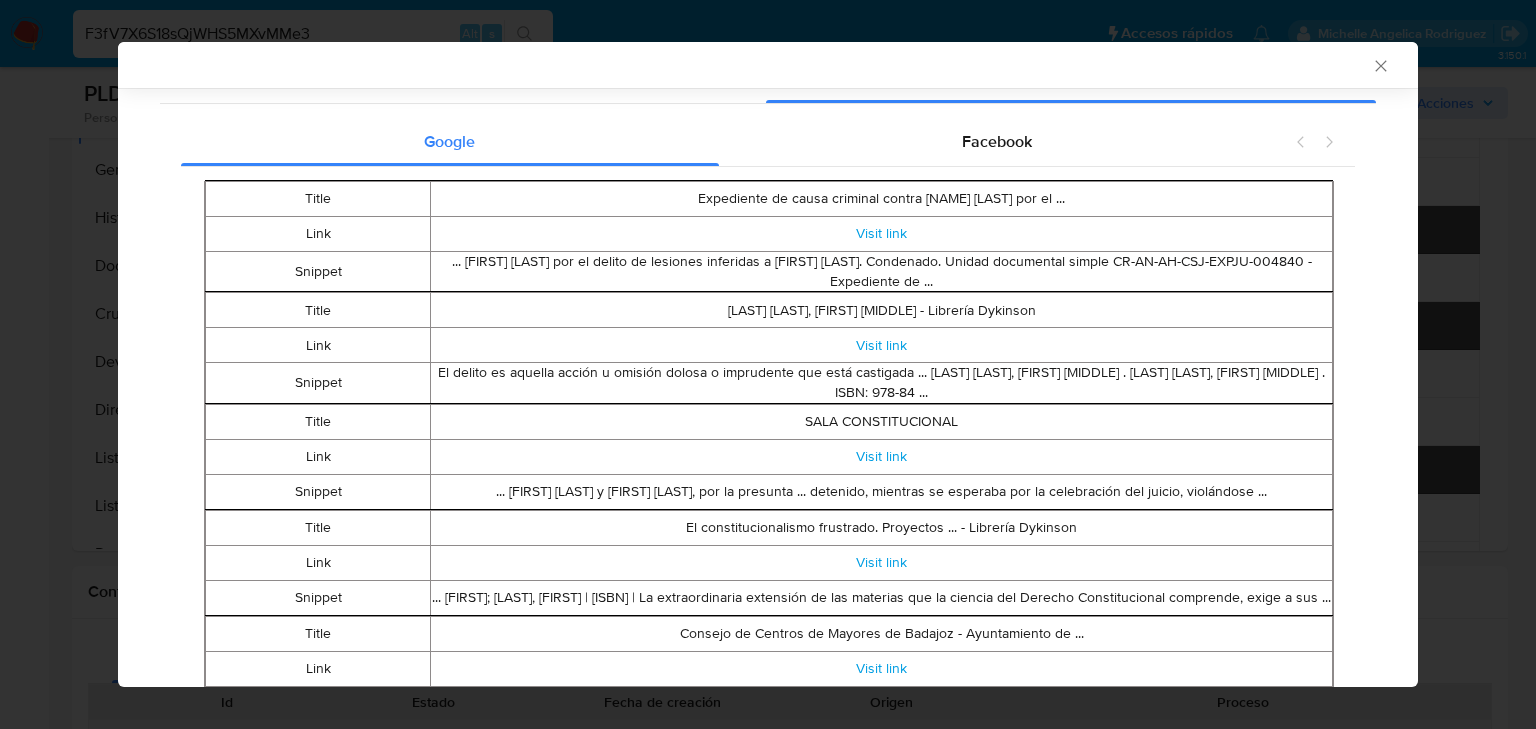 scroll, scrollTop: 316, scrollLeft: 0, axis: vertical 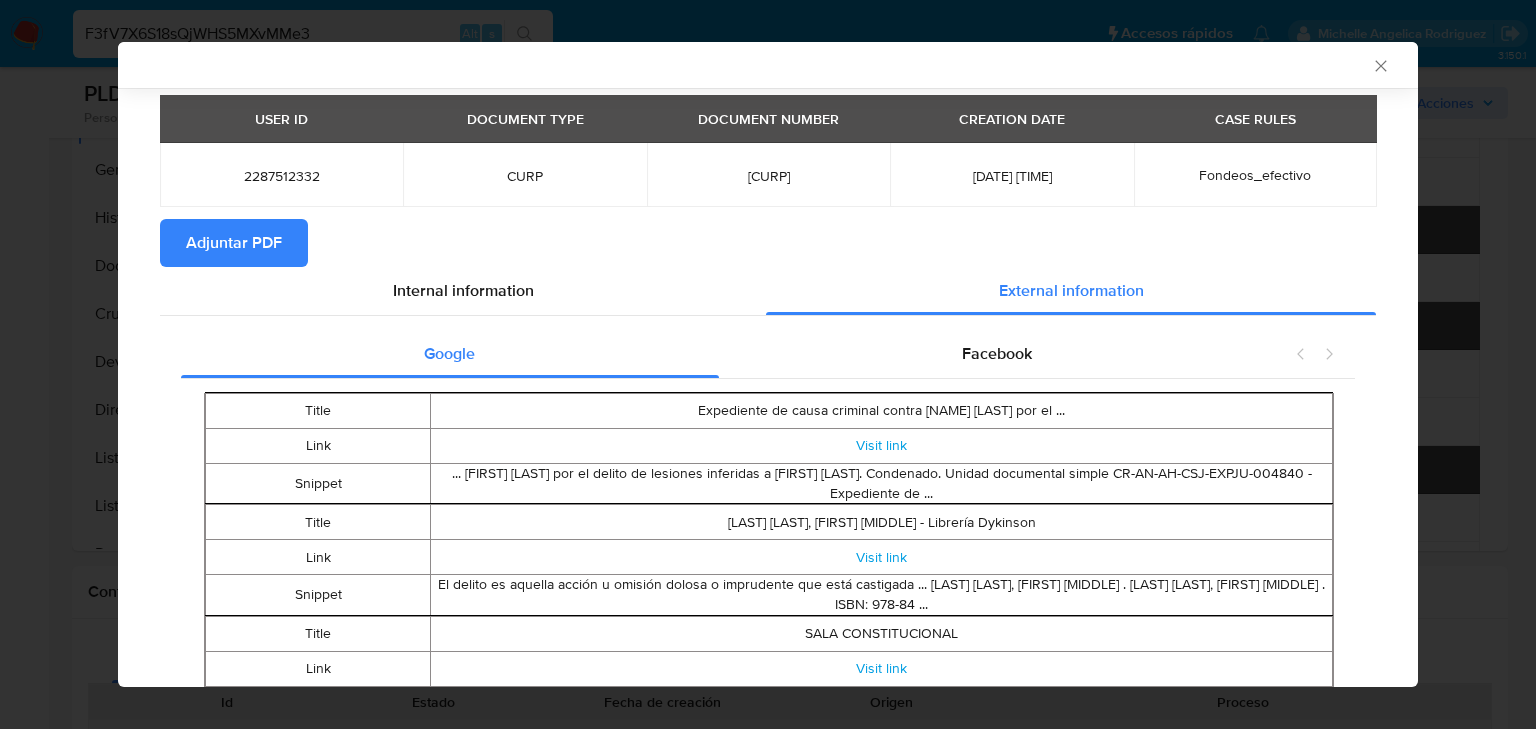 click on "Adjuntar PDF" at bounding box center [234, 243] 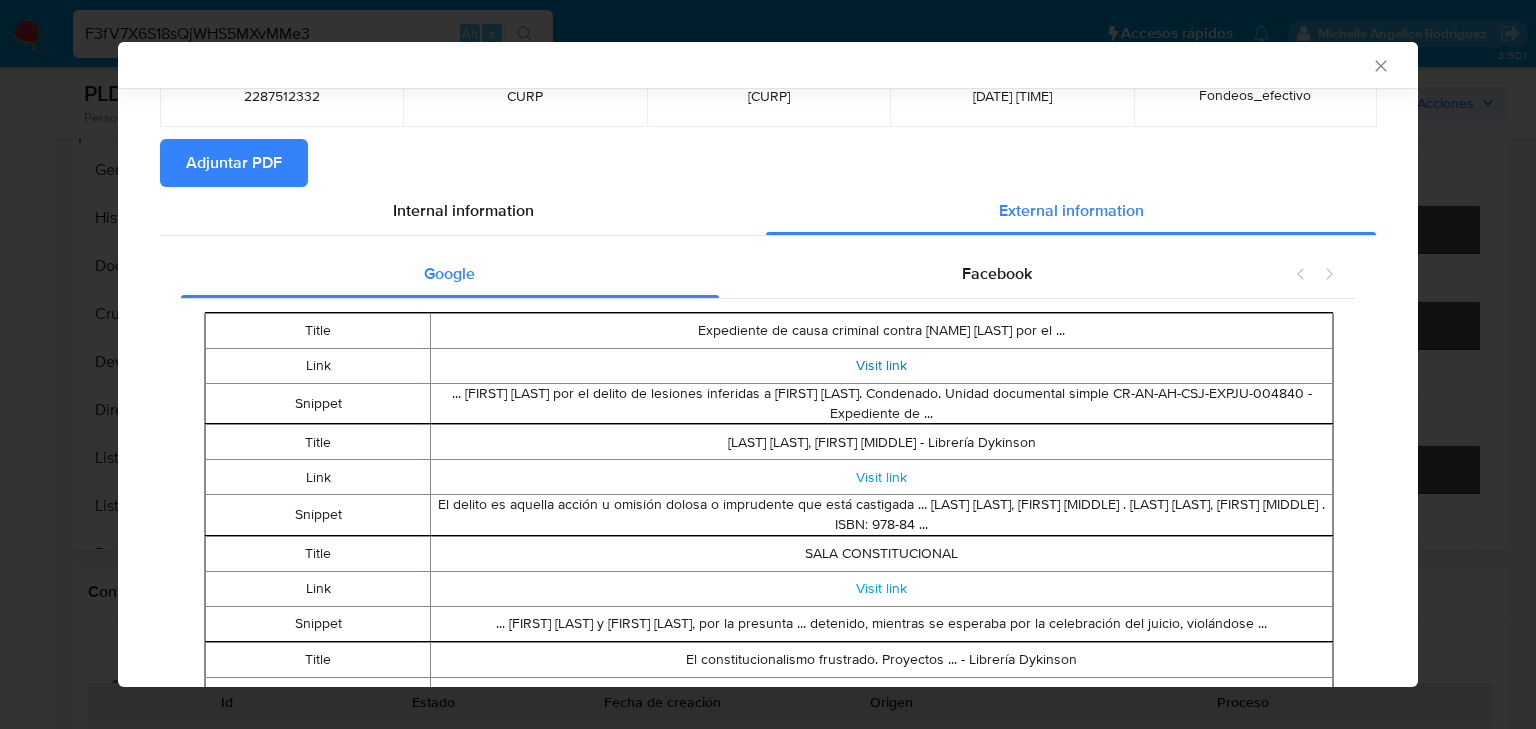 click on "Visit link" at bounding box center (881, 365) 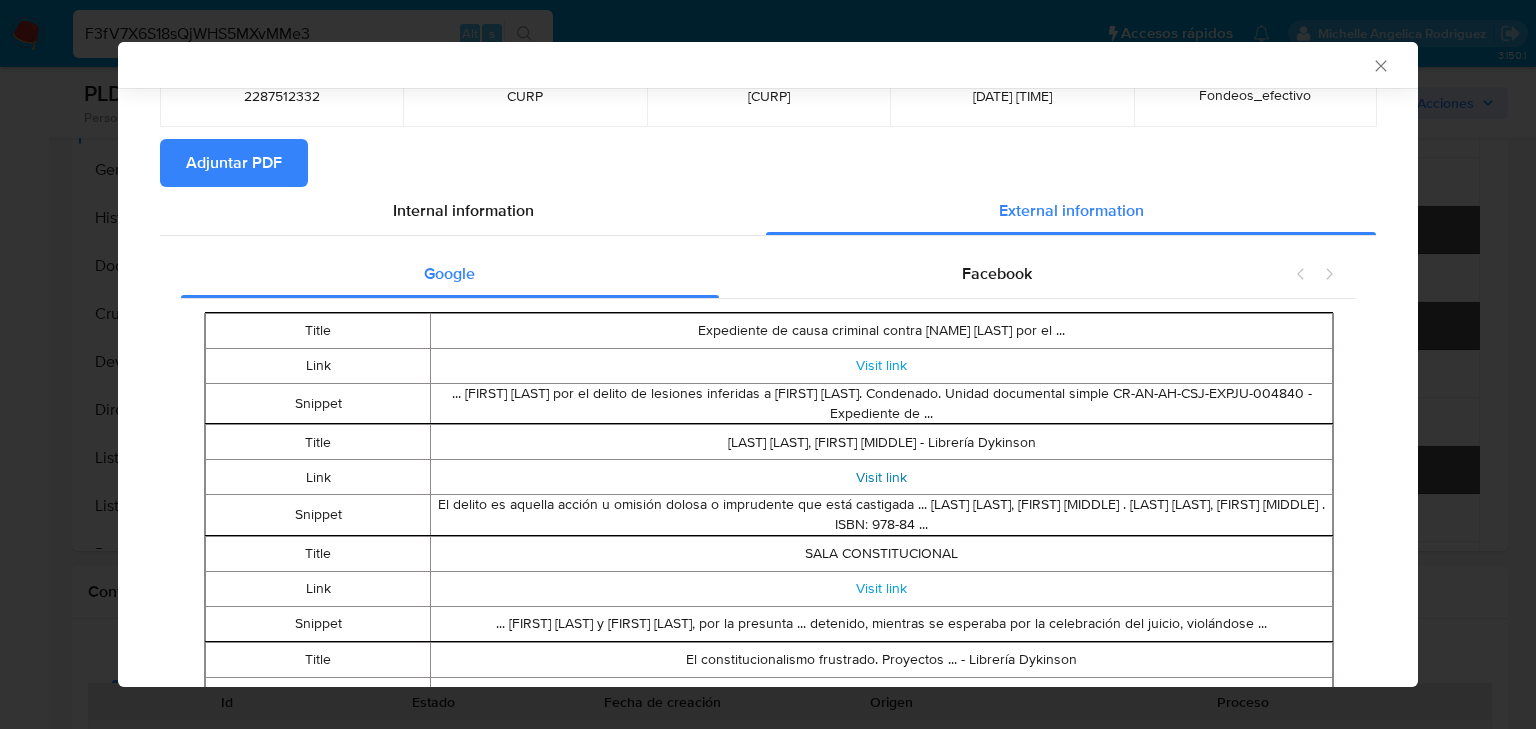 click on "Visit link" at bounding box center [881, 477] 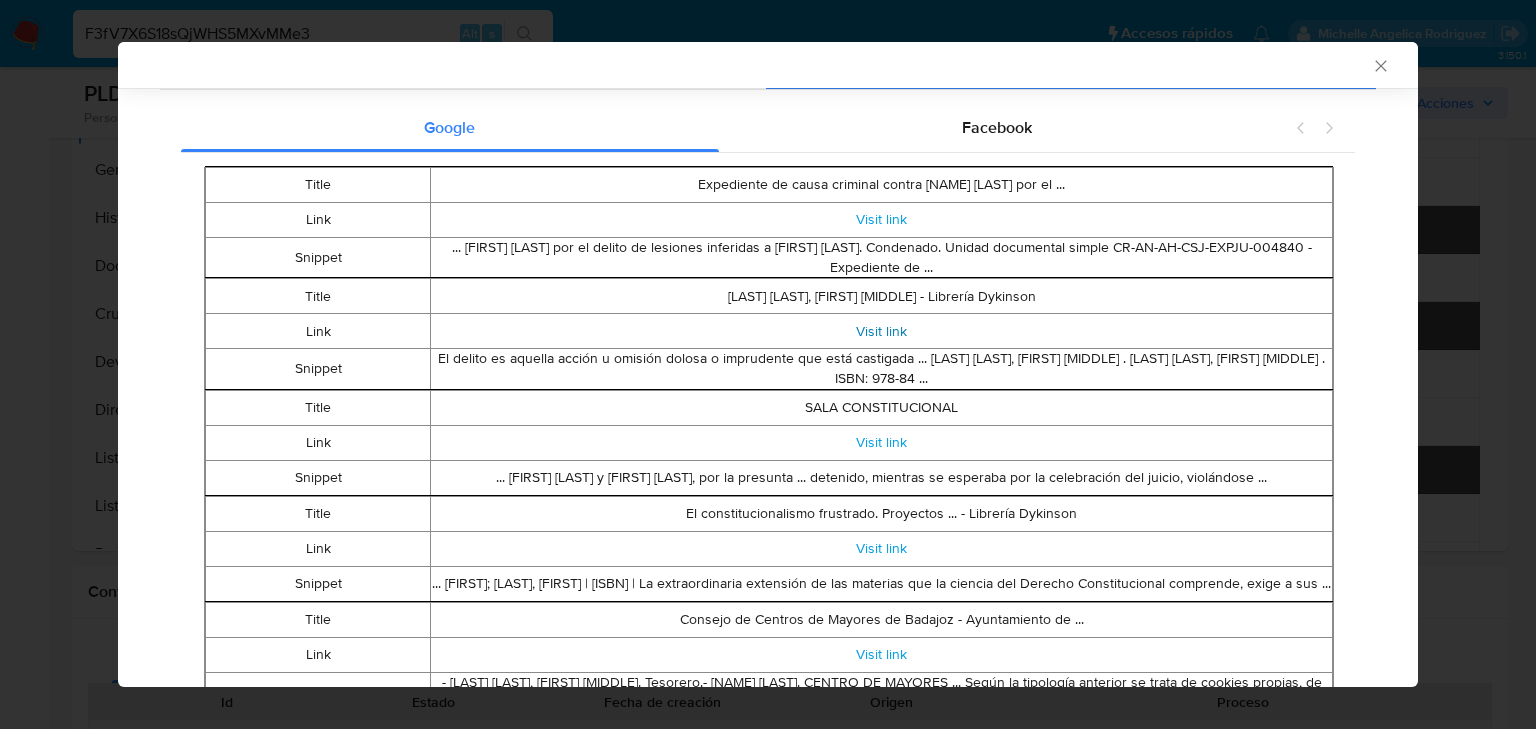 scroll, scrollTop: 316, scrollLeft: 0, axis: vertical 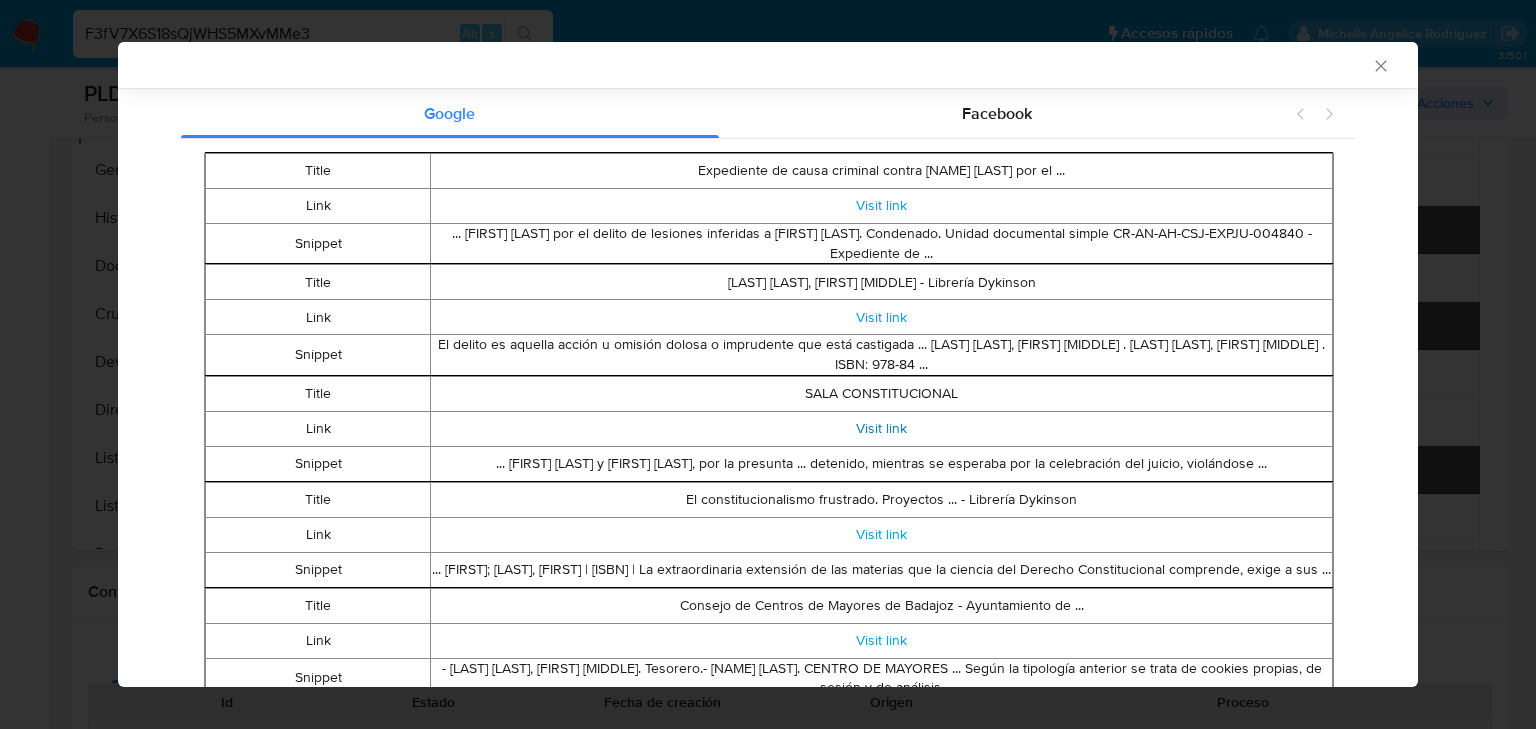 click on "Visit link" at bounding box center [881, 428] 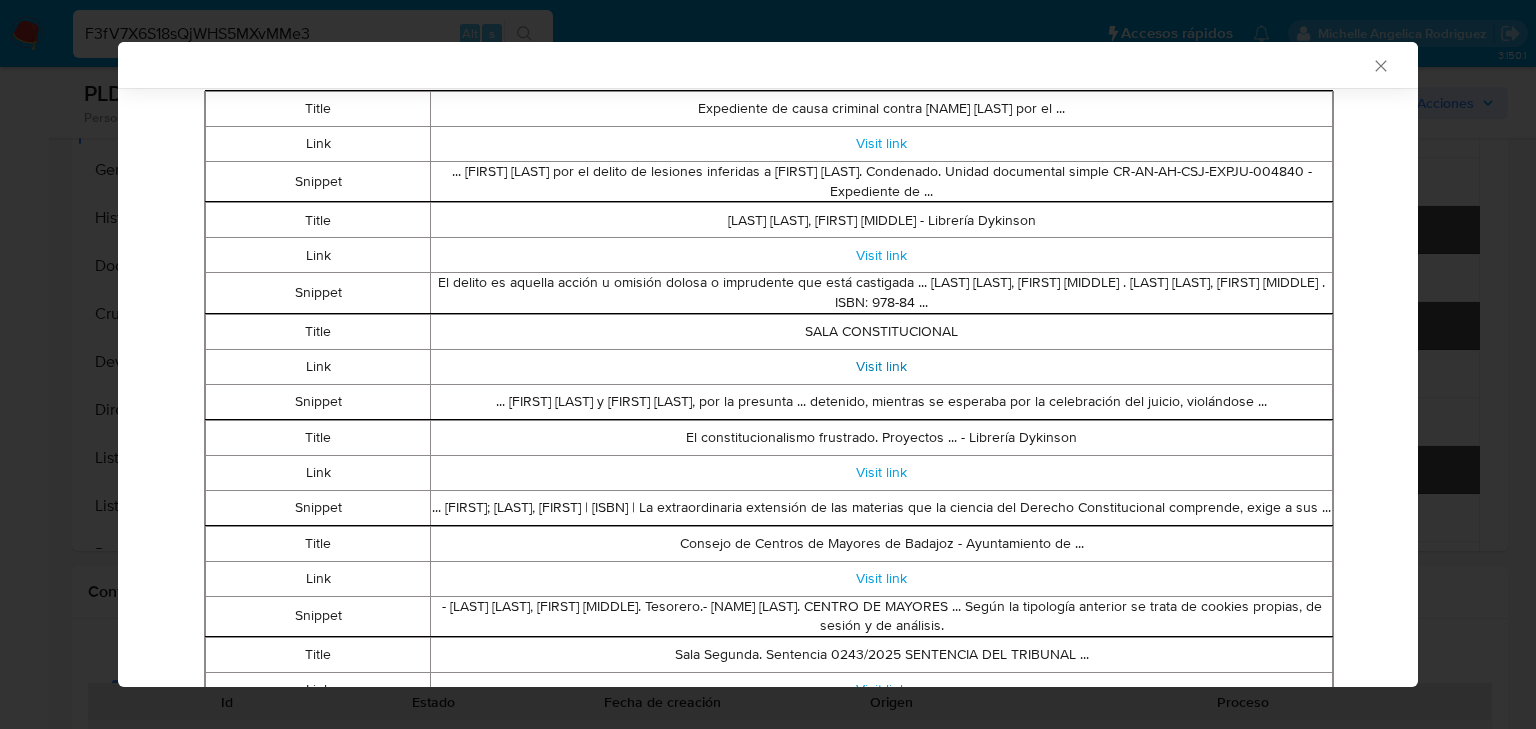 scroll, scrollTop: 476, scrollLeft: 0, axis: vertical 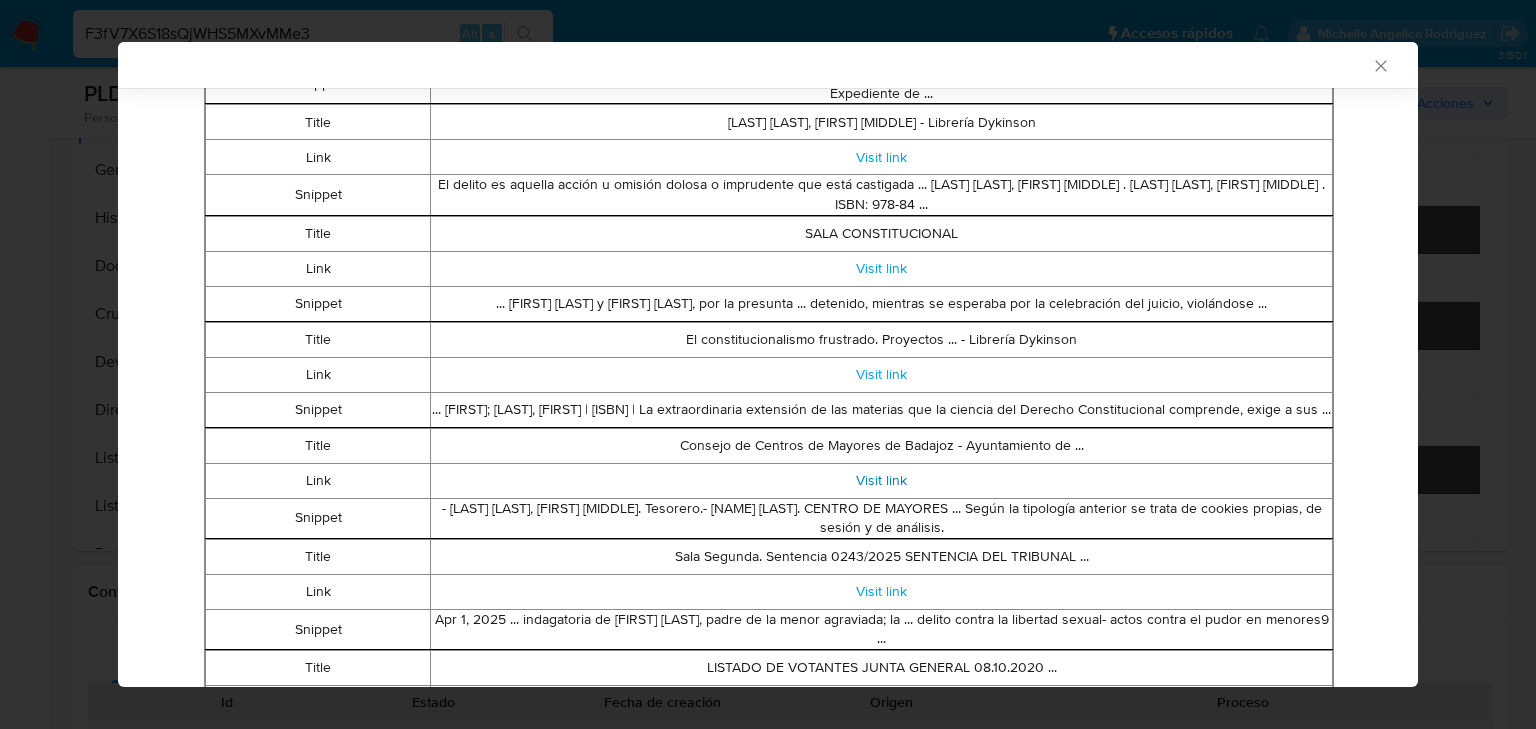 click on "Visit link" at bounding box center (881, 480) 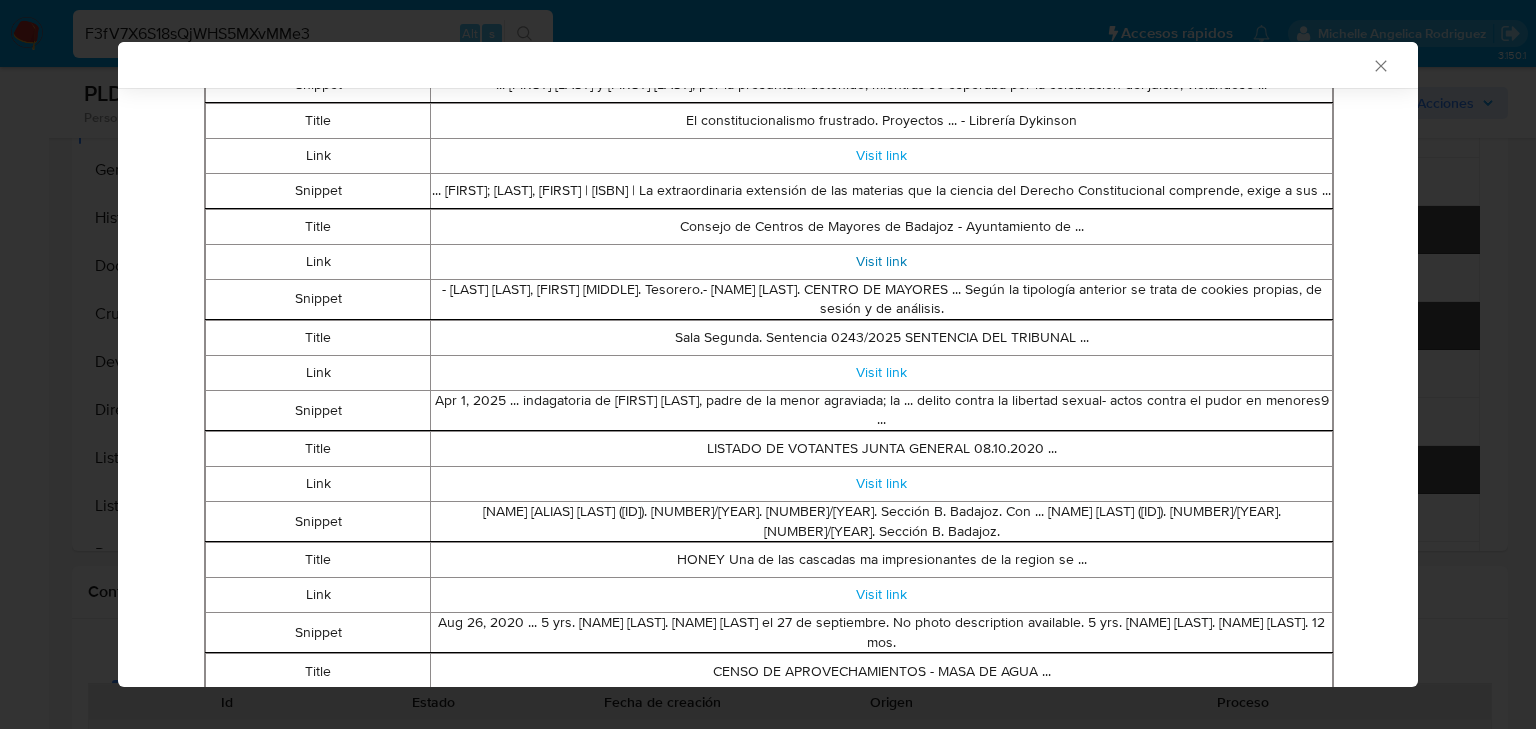 scroll, scrollTop: 716, scrollLeft: 0, axis: vertical 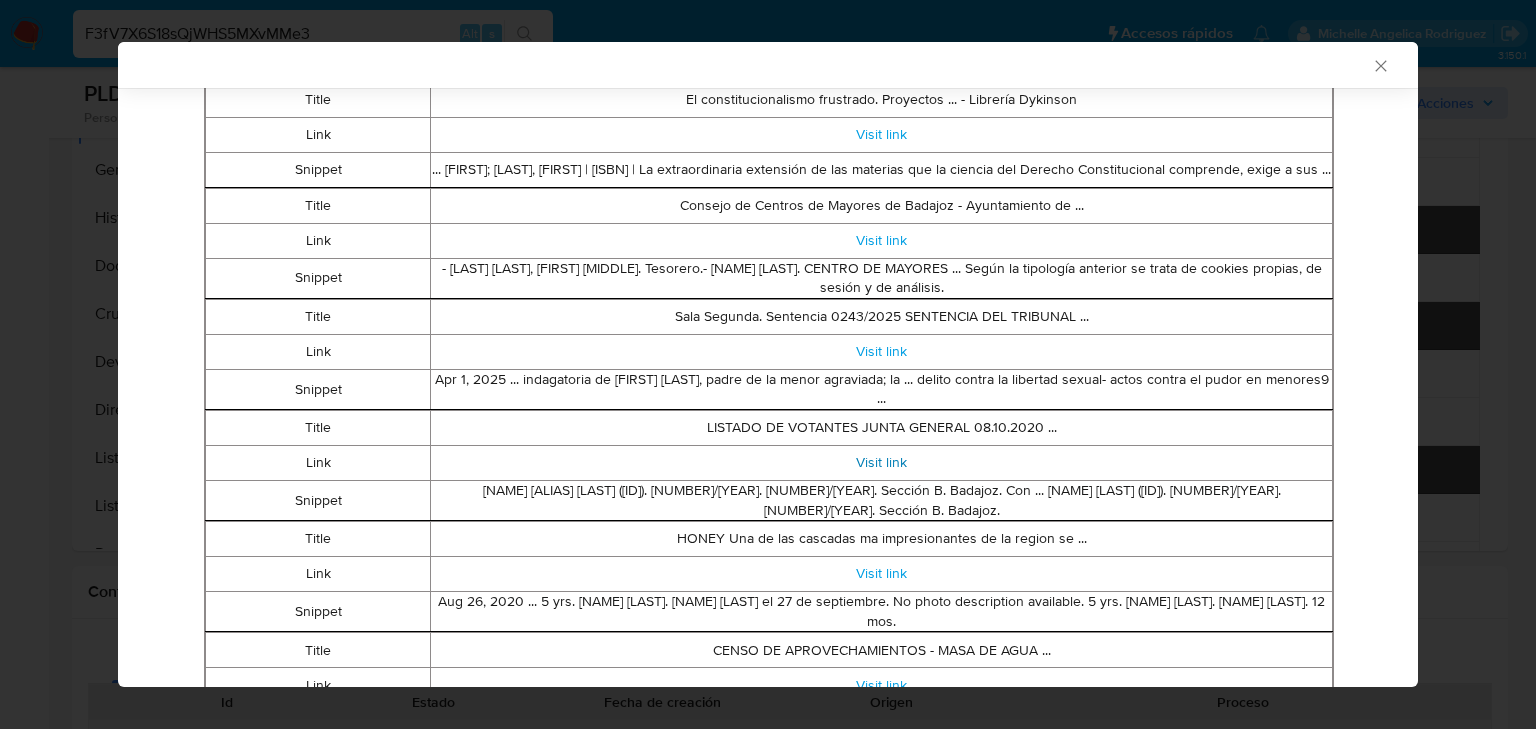 click on "Visit link" at bounding box center [881, 462] 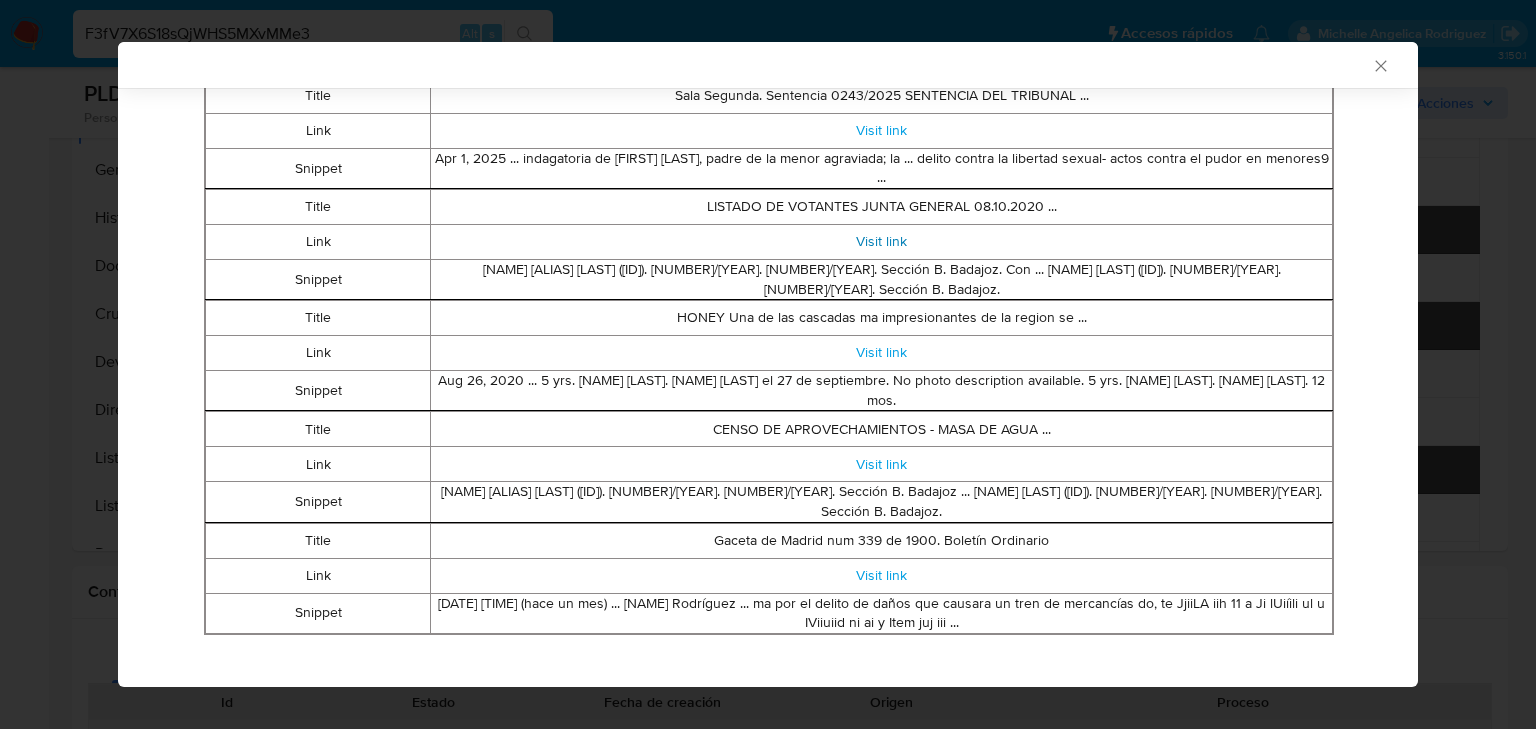 scroll, scrollTop: 956, scrollLeft: 0, axis: vertical 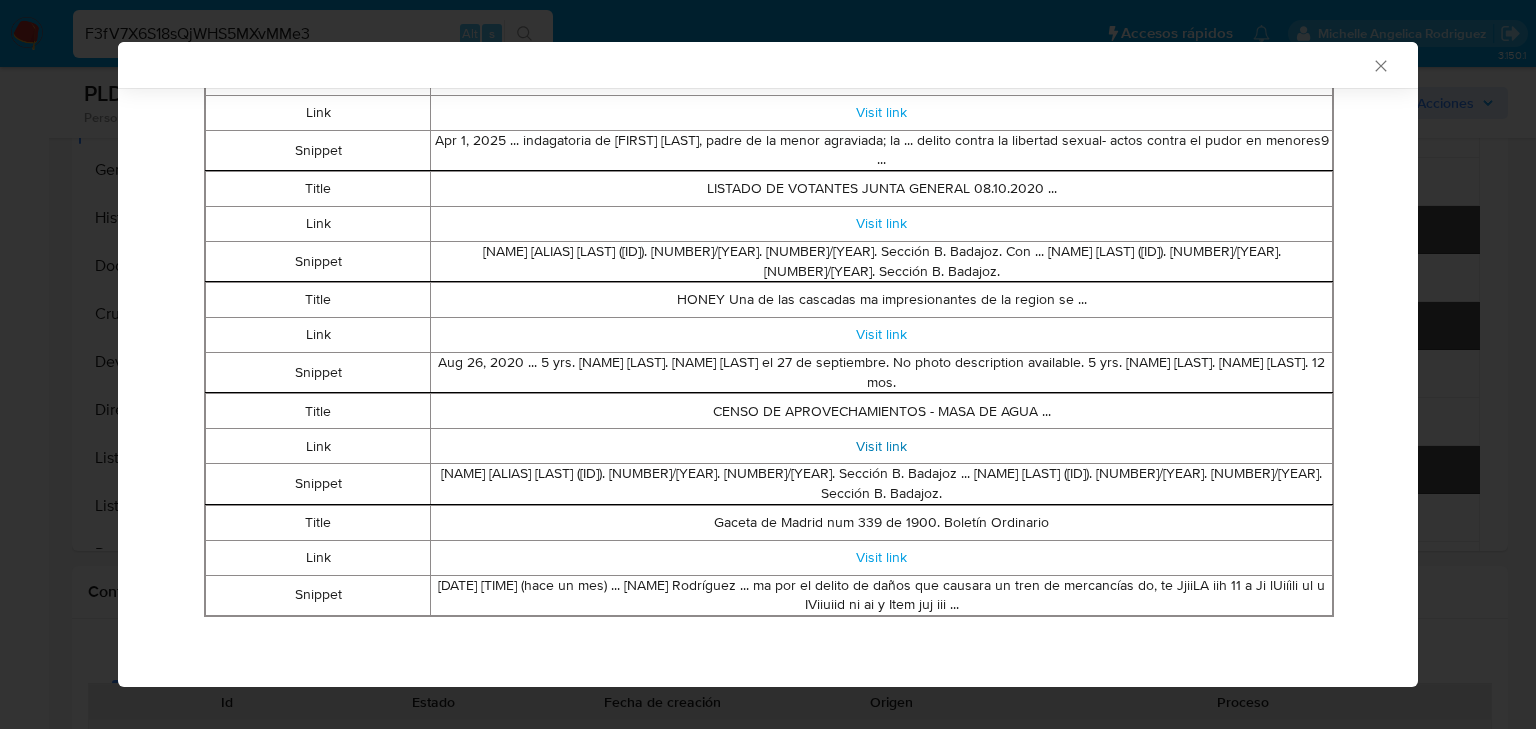 click on "Visit link" at bounding box center (881, 446) 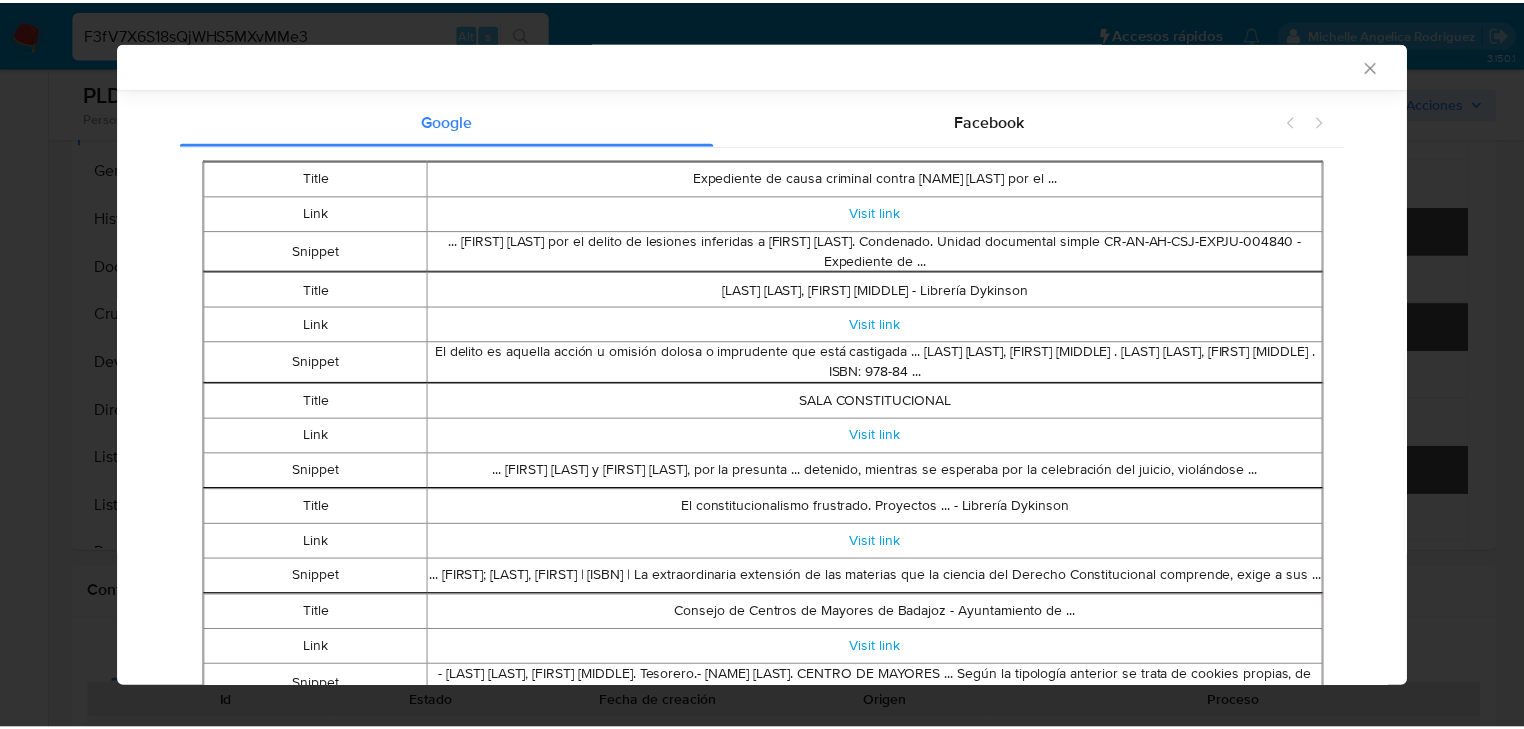 scroll, scrollTop: 247, scrollLeft: 0, axis: vertical 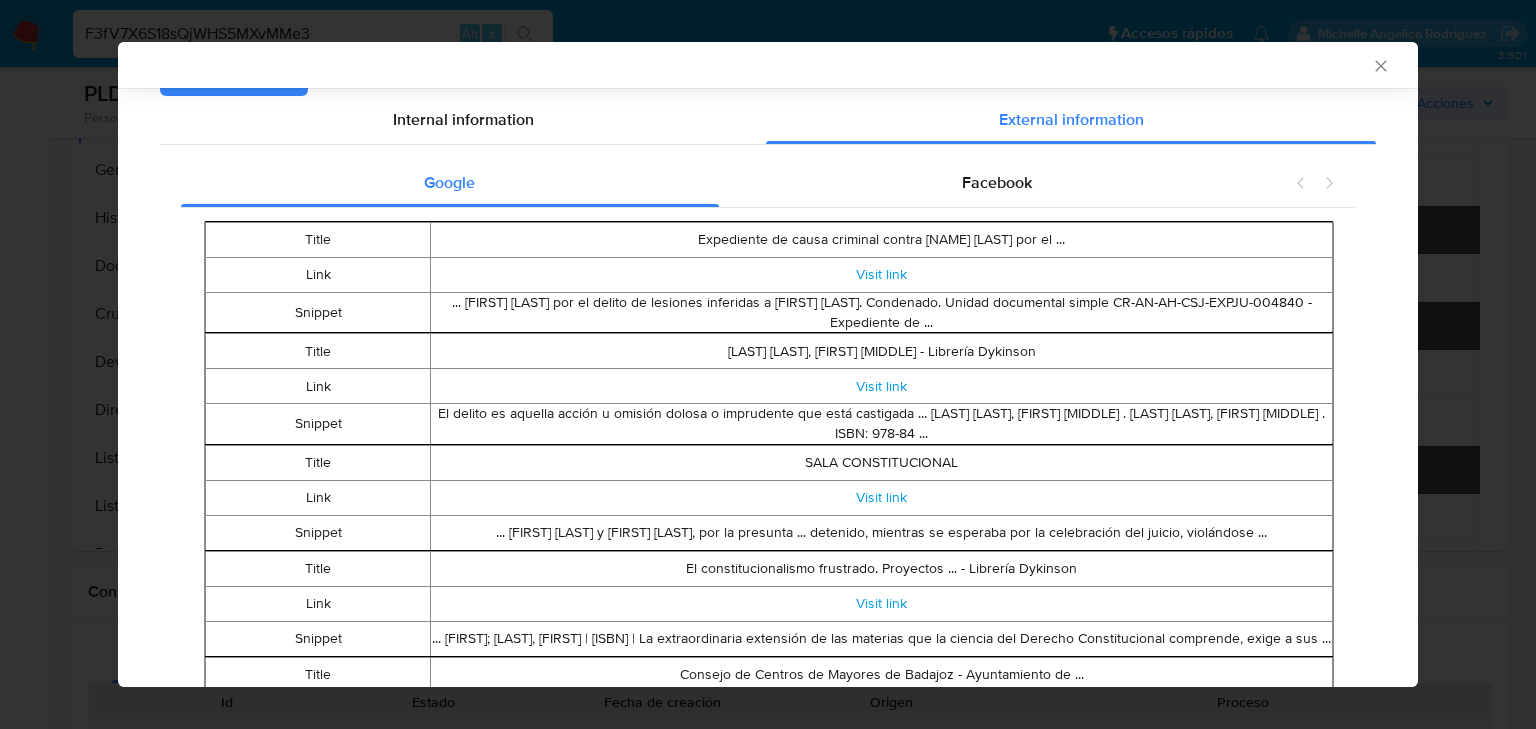 click 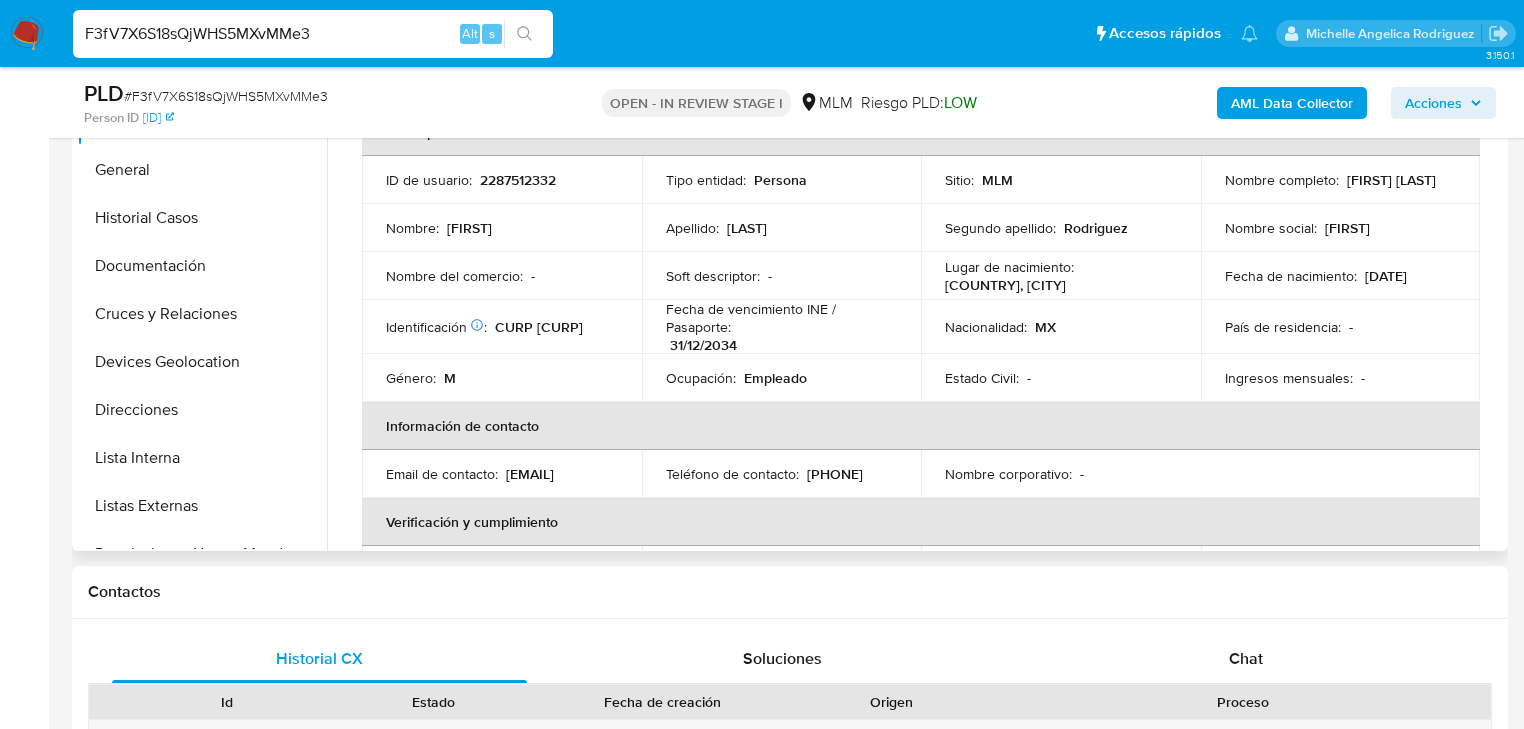 scroll, scrollTop: 0, scrollLeft: 0, axis: both 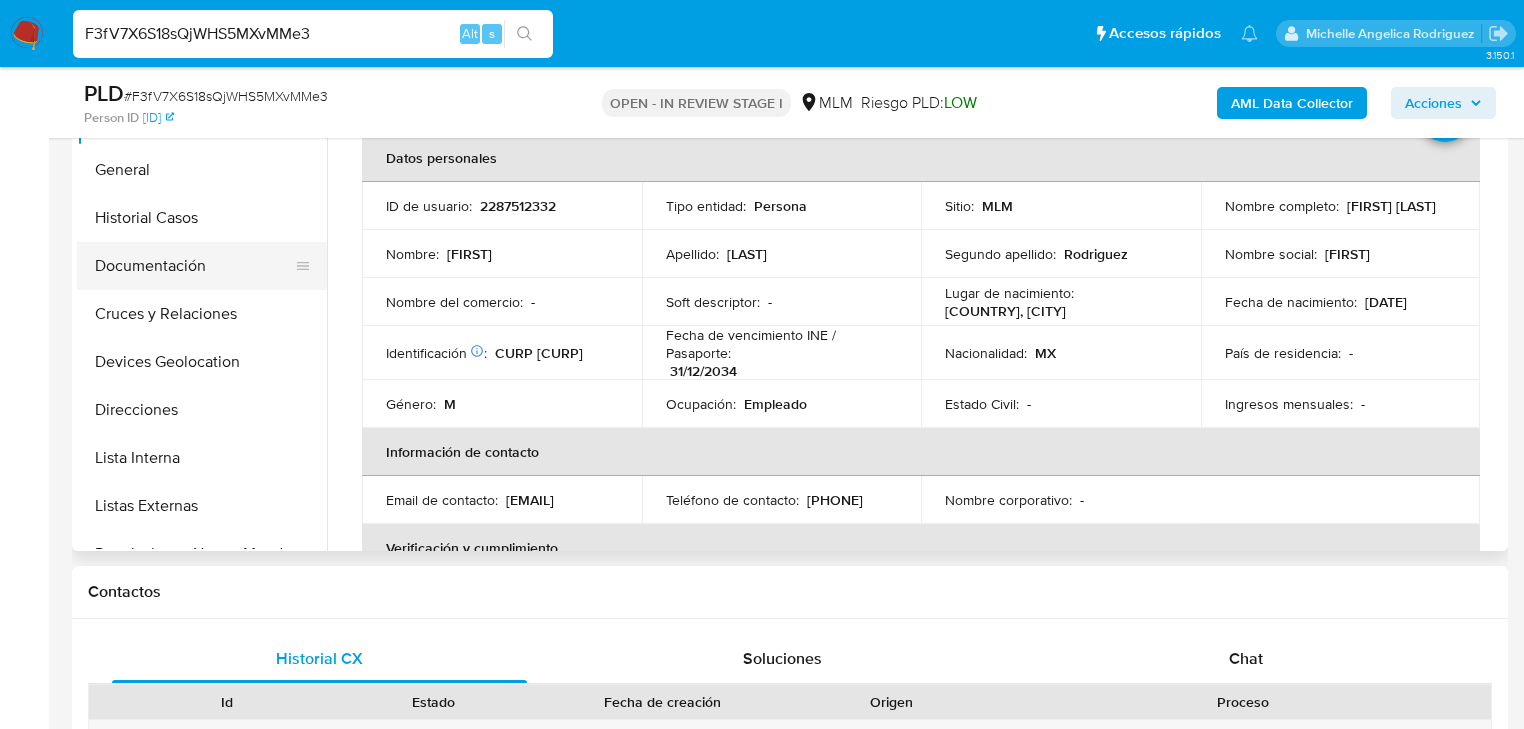 type 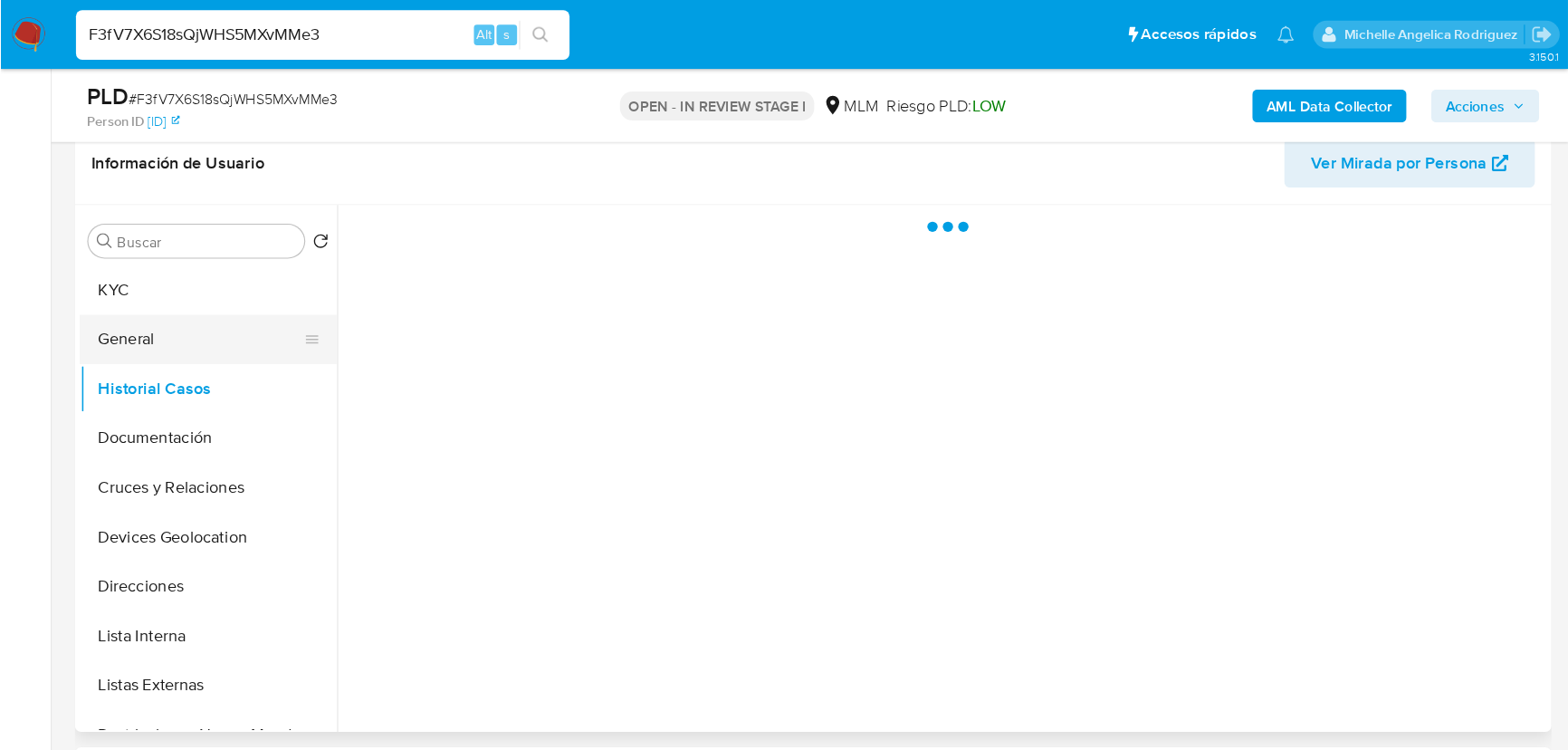 scroll, scrollTop: 290, scrollLeft: 0, axis: vertical 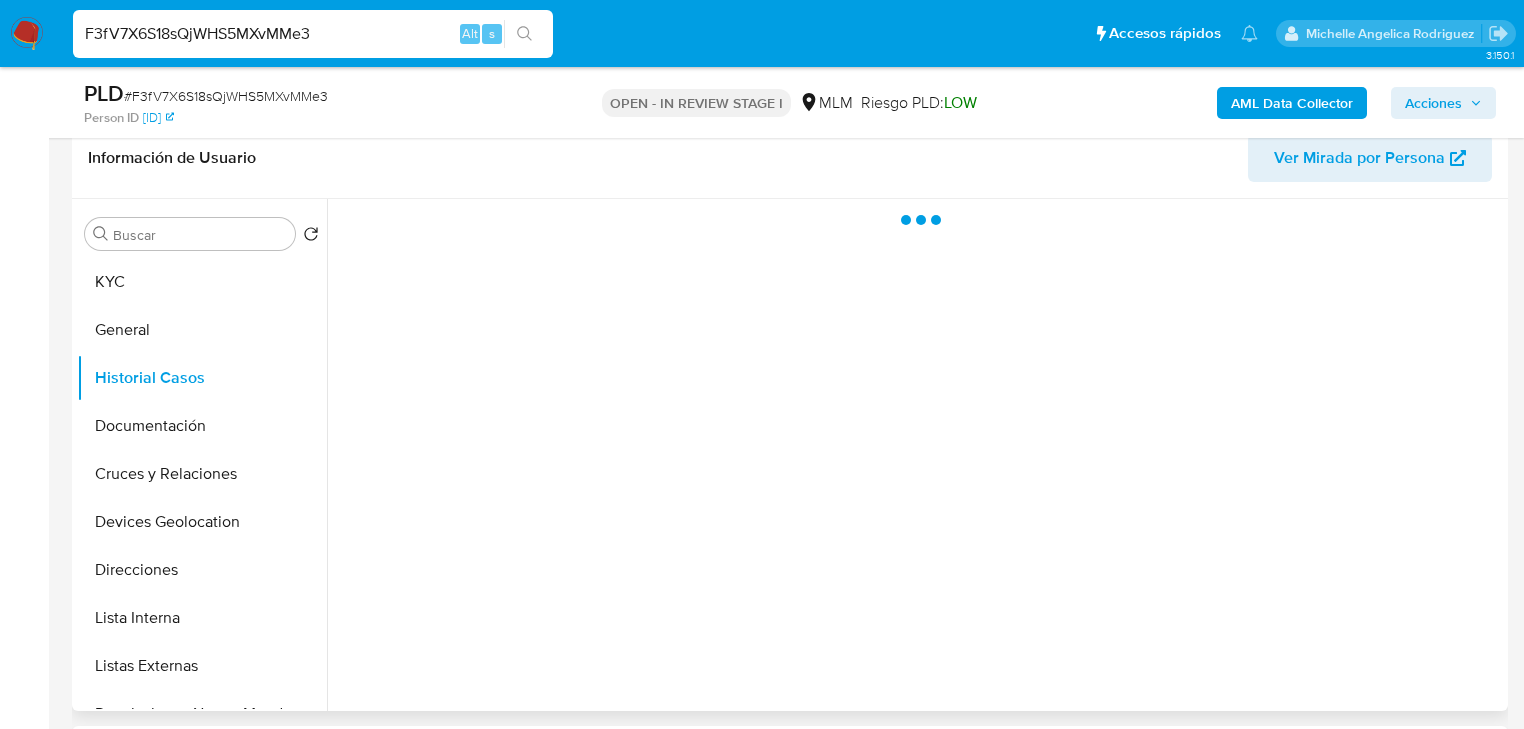 drag, startPoint x: 126, startPoint y: 328, endPoint x: 328, endPoint y: 332, distance: 202.0396 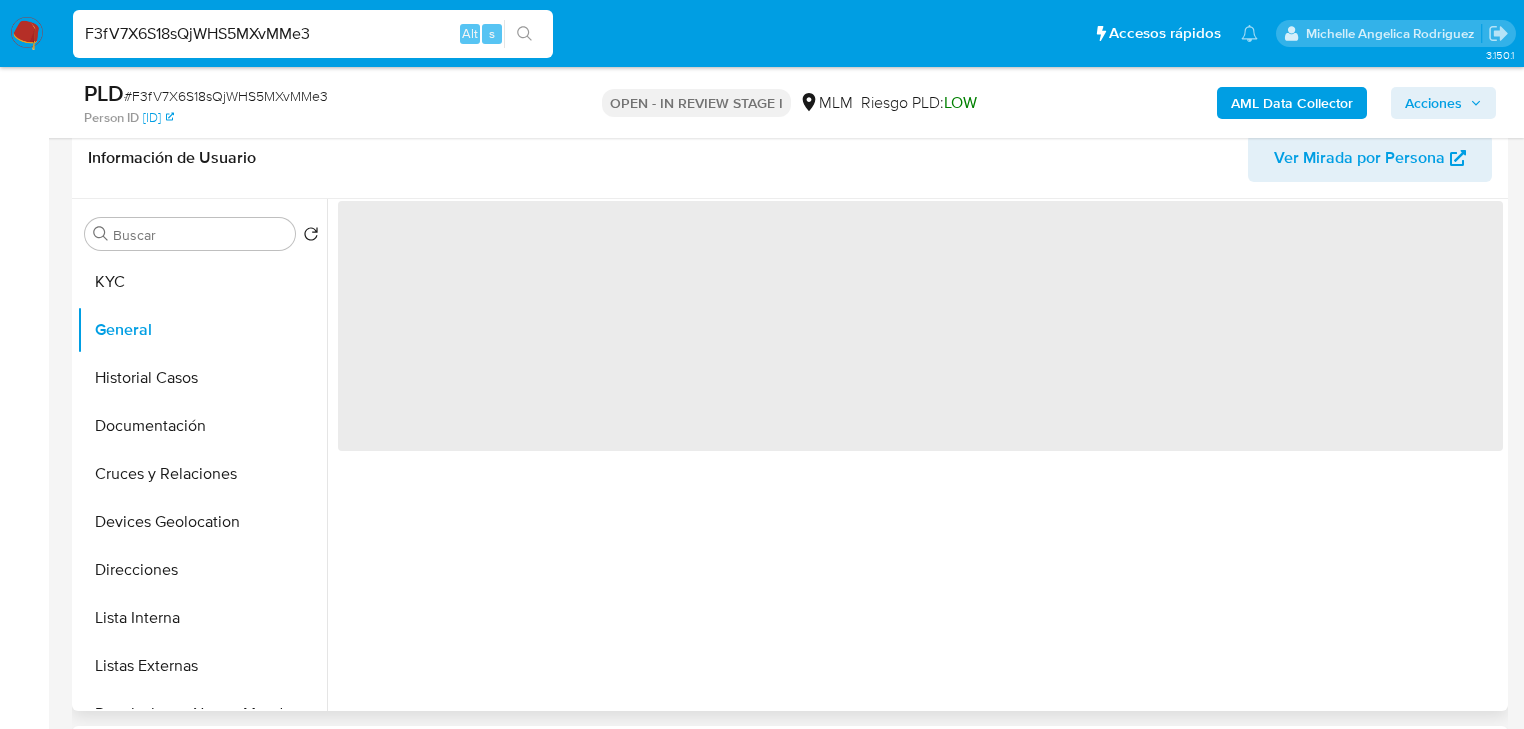 type 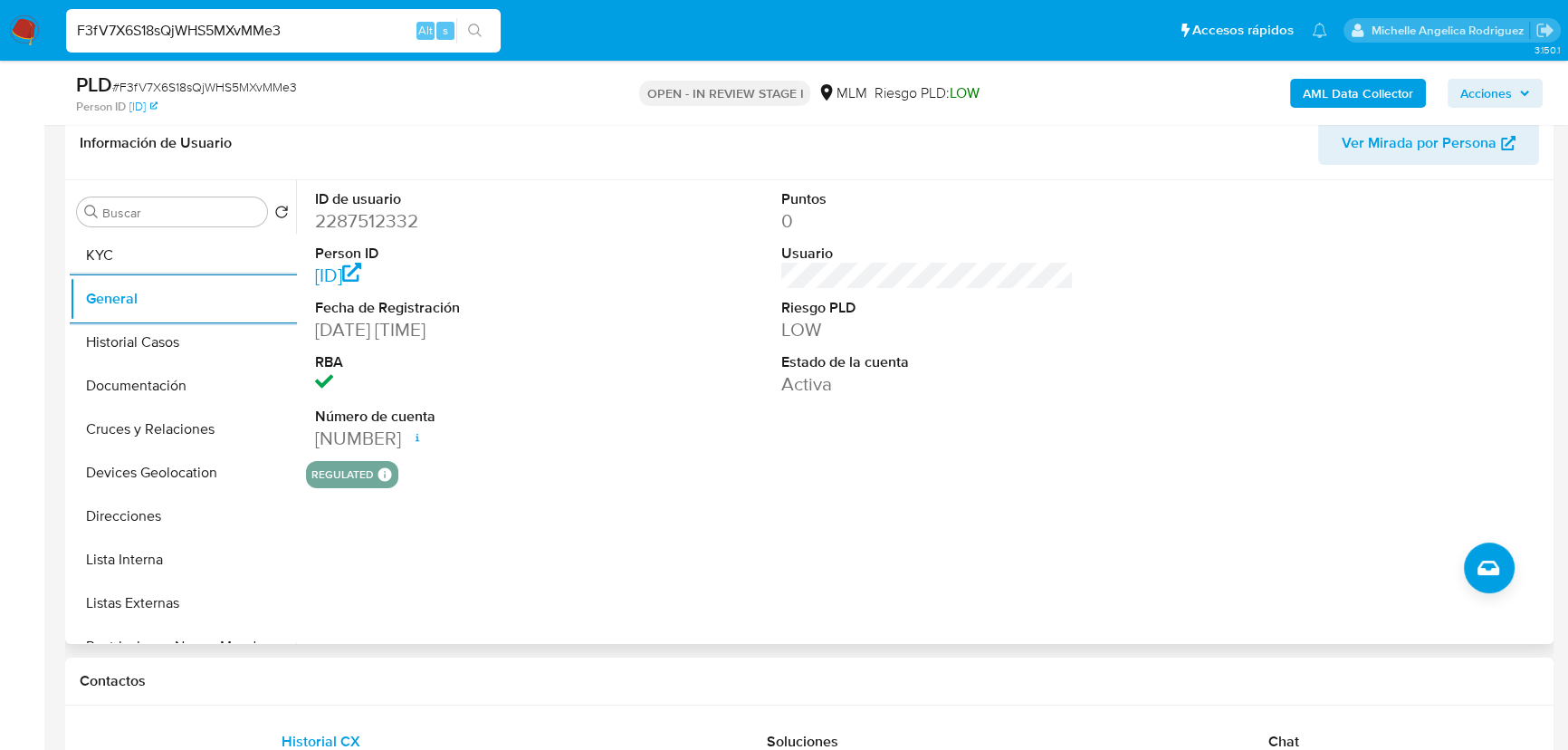 drag, startPoint x: 212, startPoint y: 343, endPoint x: 290, endPoint y: 362, distance: 80.28076 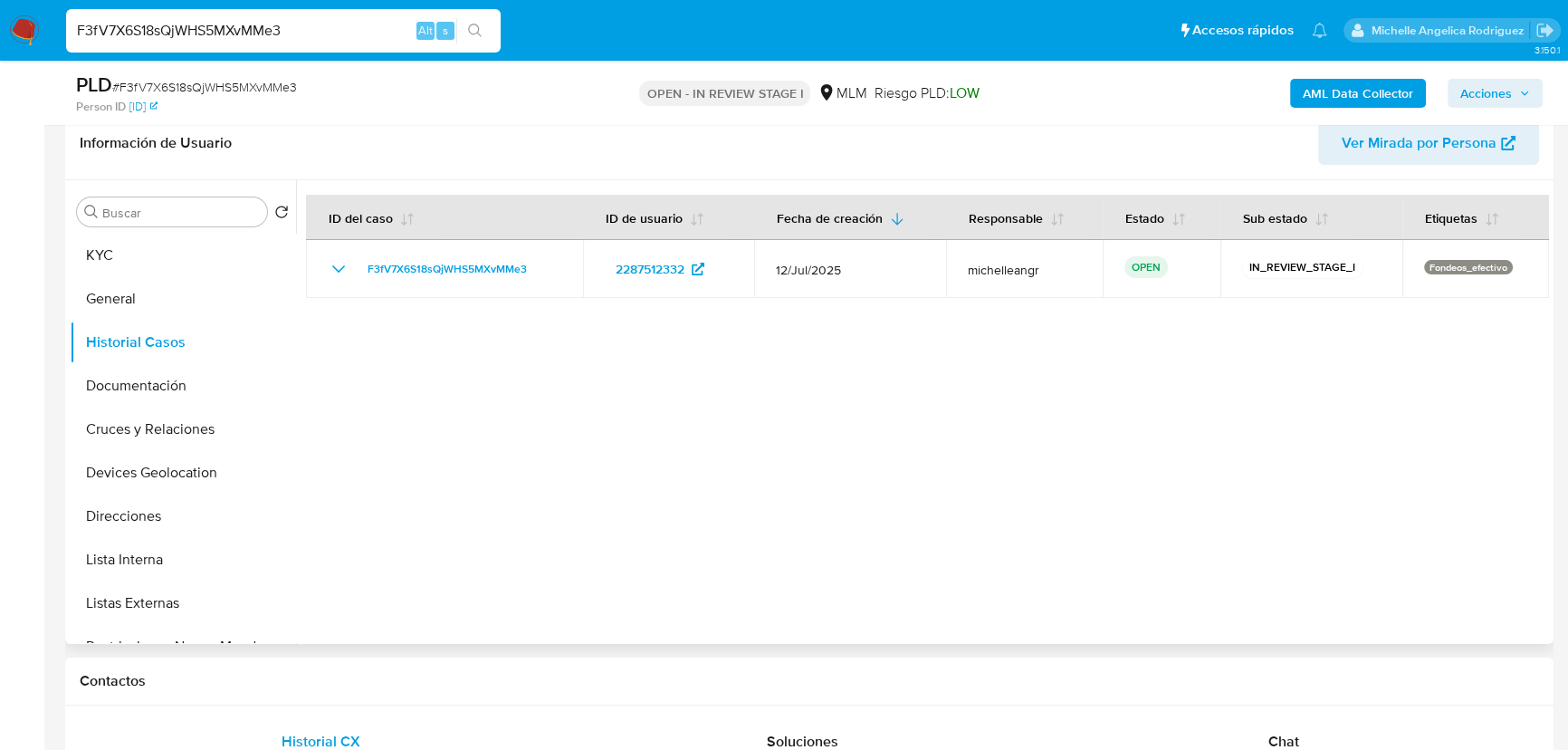 type 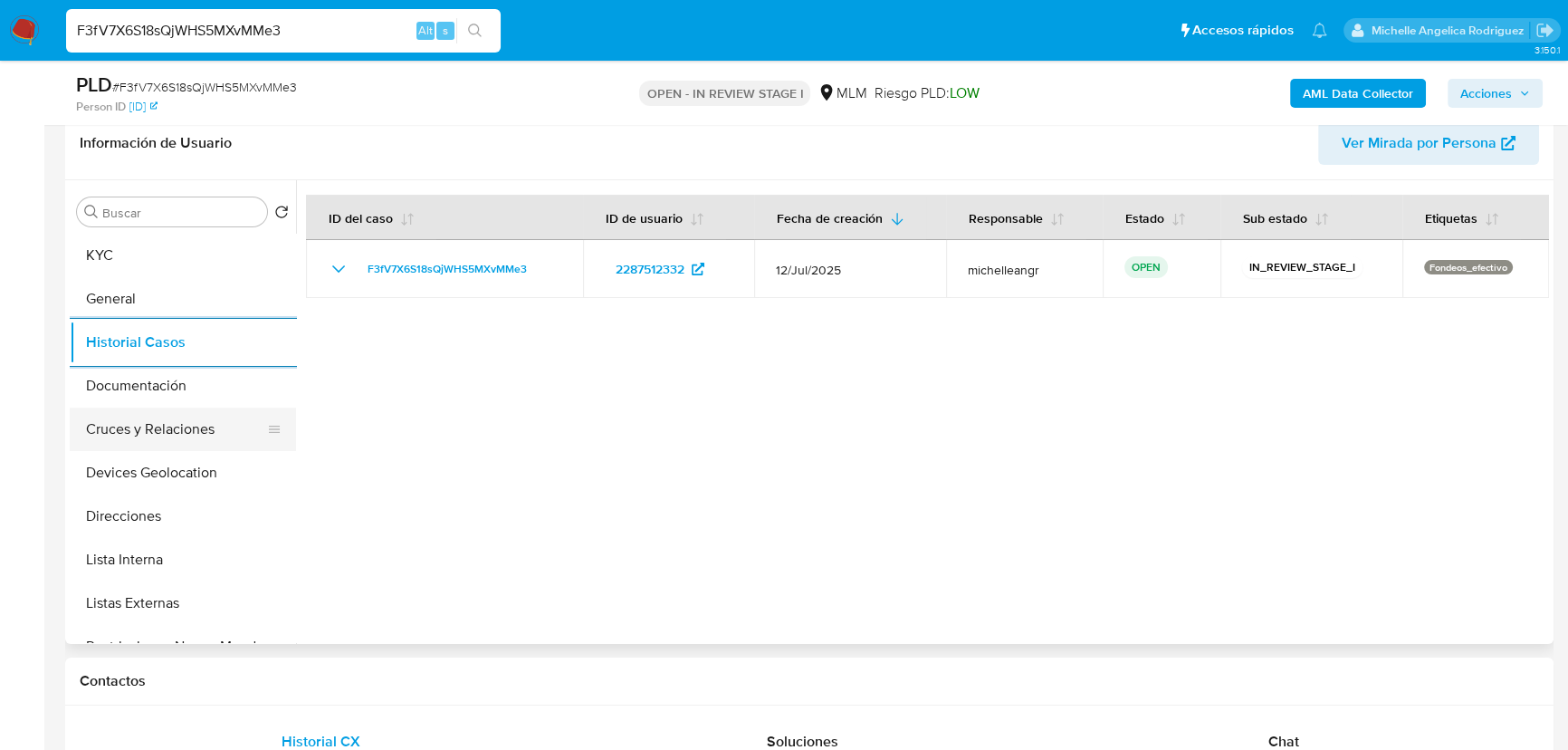 click on "Cruces y Relaciones" at bounding box center [176, 429] 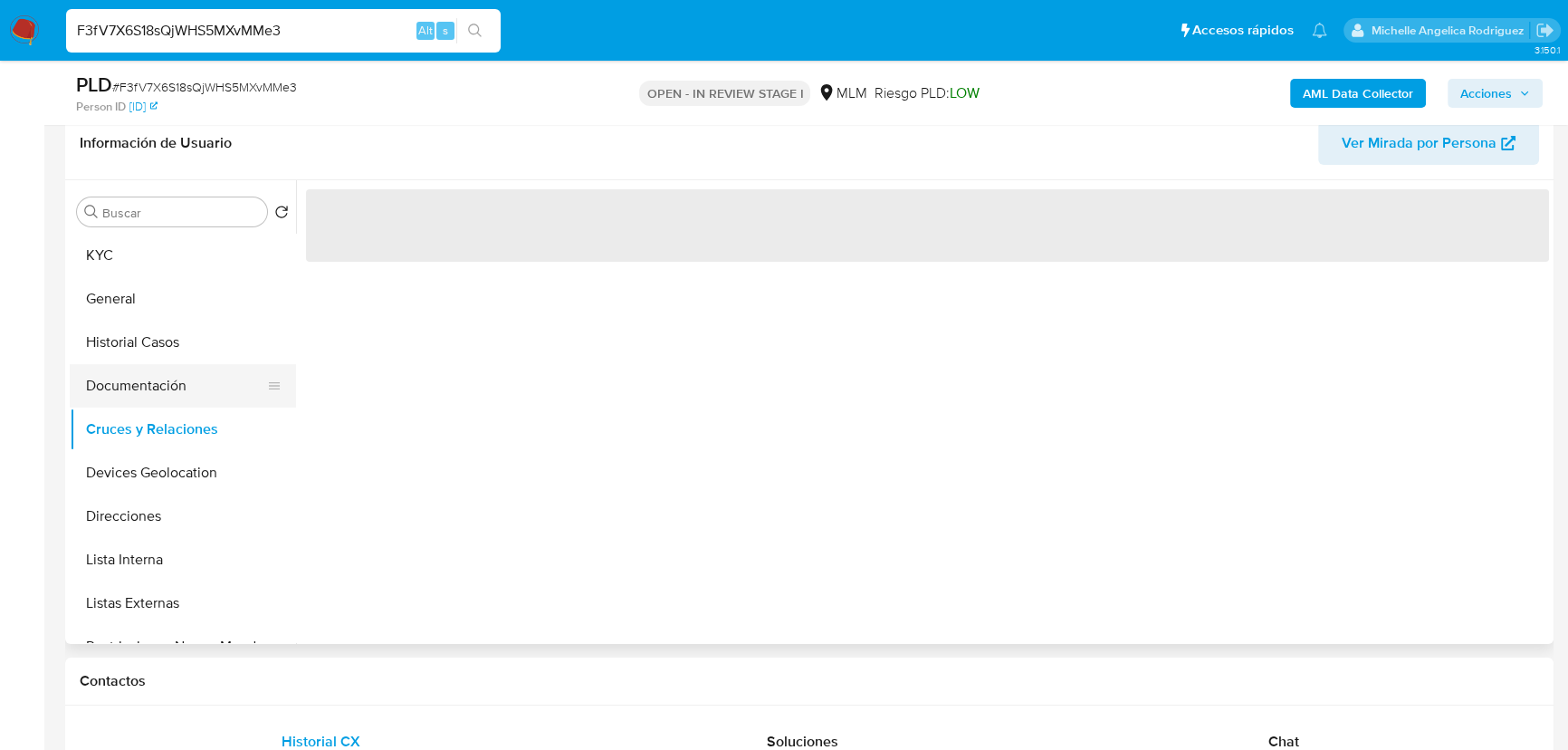 click on "Documentación" at bounding box center [176, 386] 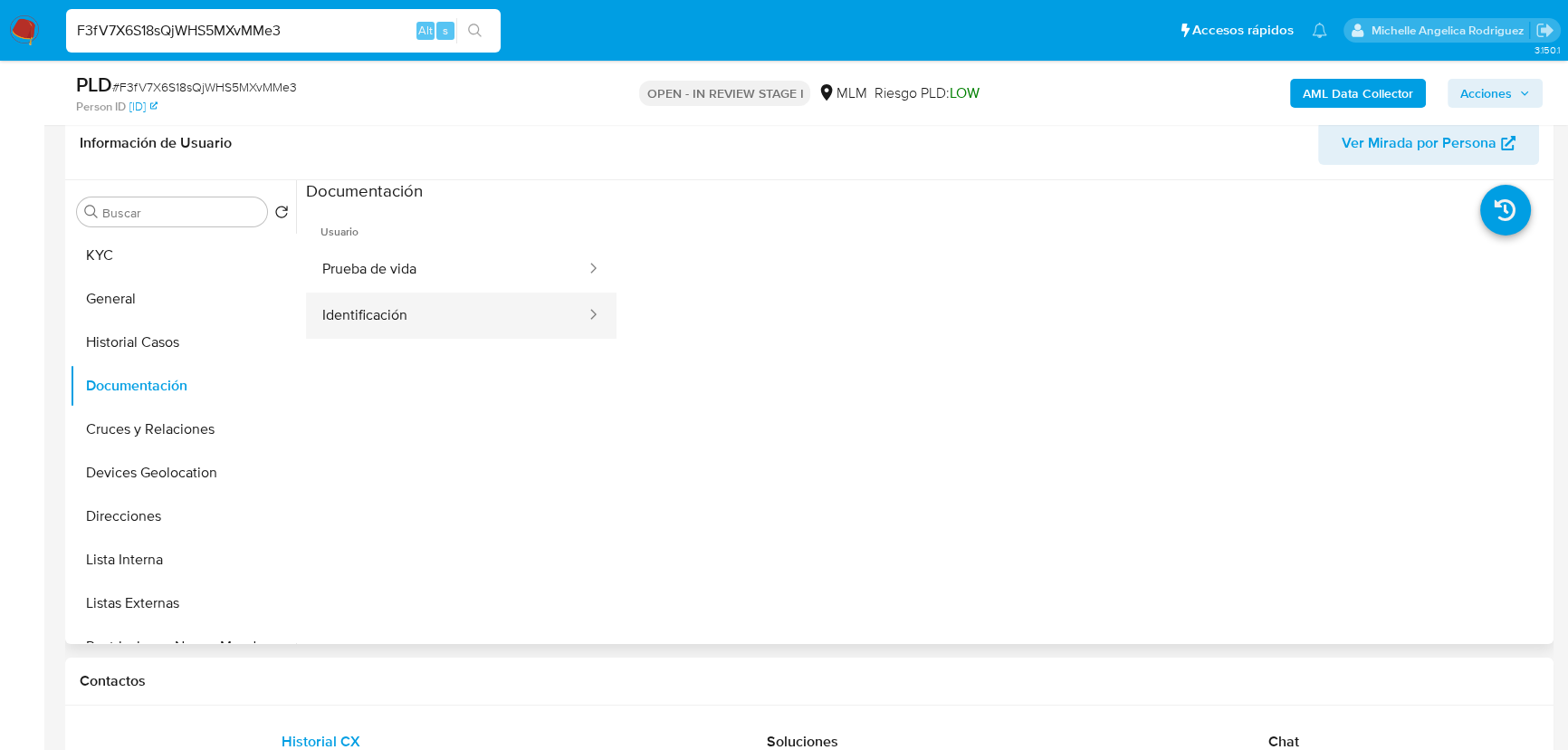 click on "Identificación" at bounding box center [446, 315] 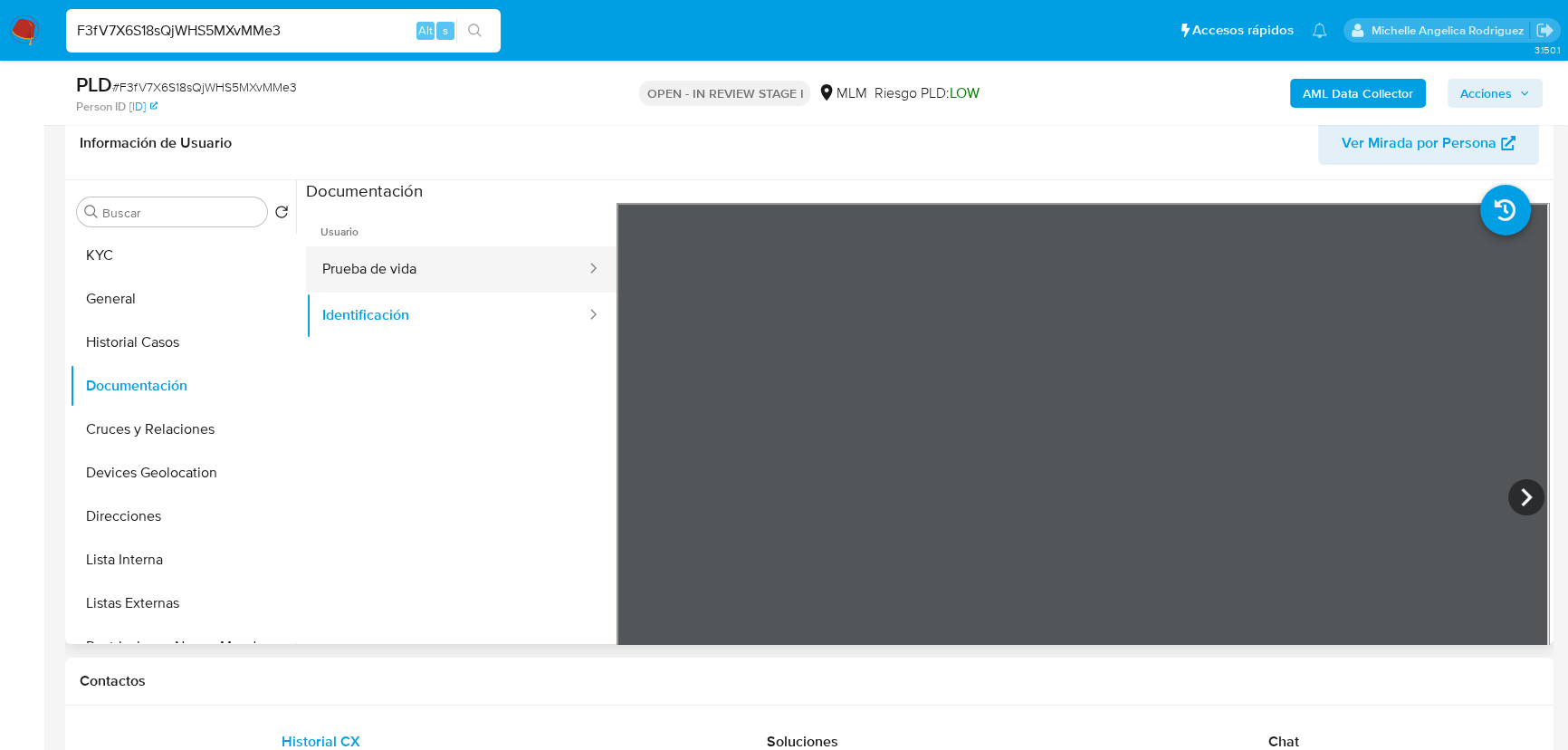 click on "Prueba de vida" at bounding box center (446, 269) 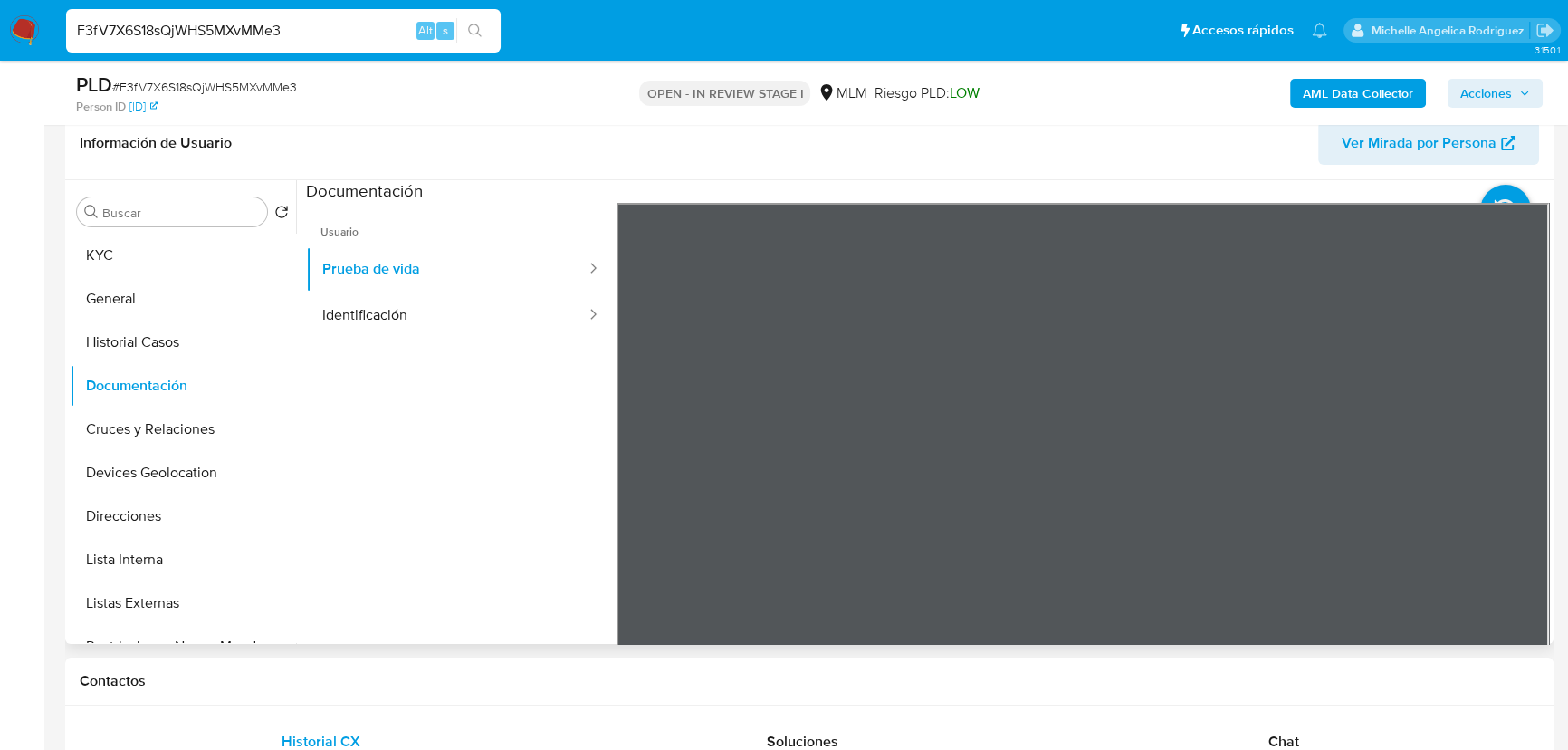 drag, startPoint x: 208, startPoint y: 434, endPoint x: 374, endPoint y: 434, distance: 166 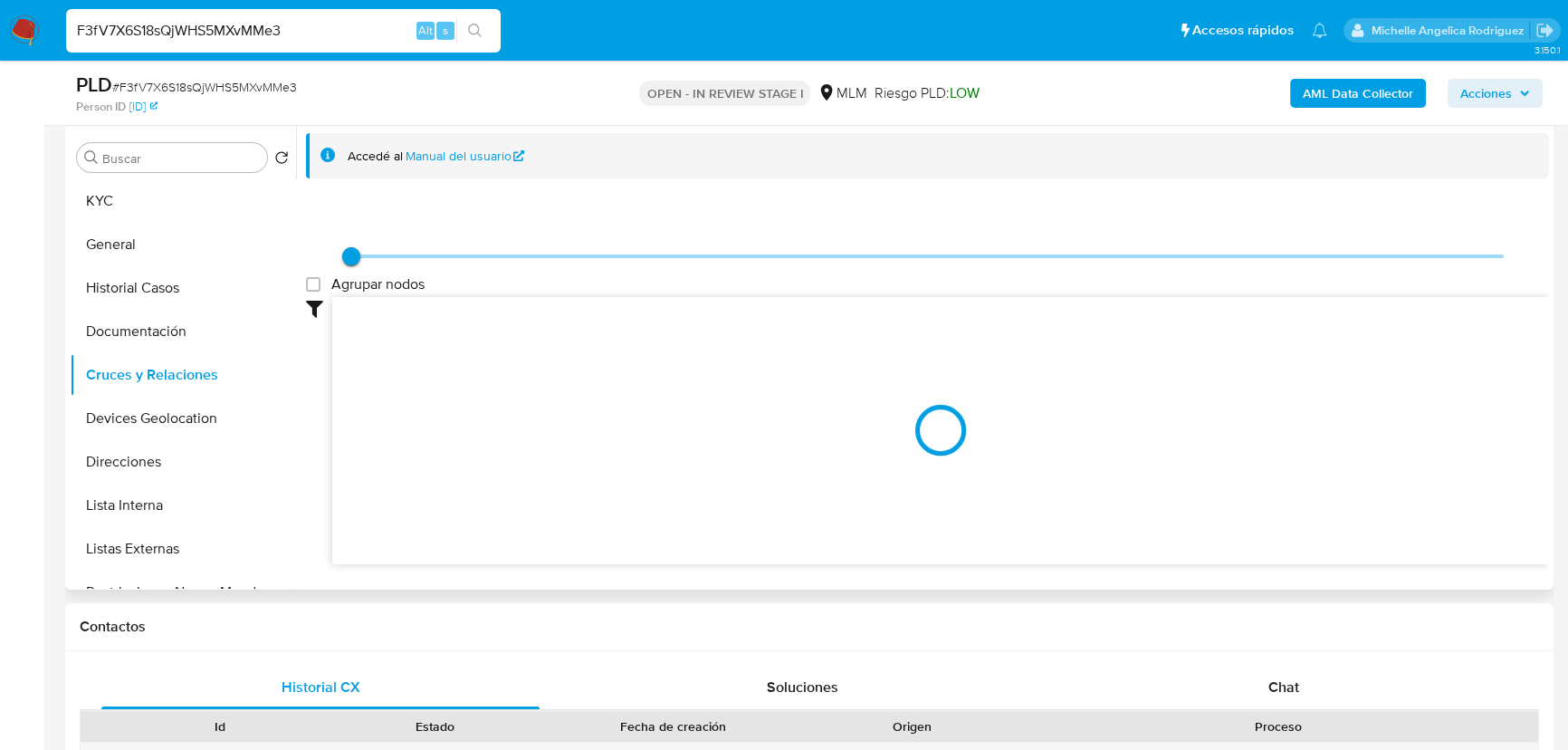 scroll, scrollTop: 371, scrollLeft: 0, axis: vertical 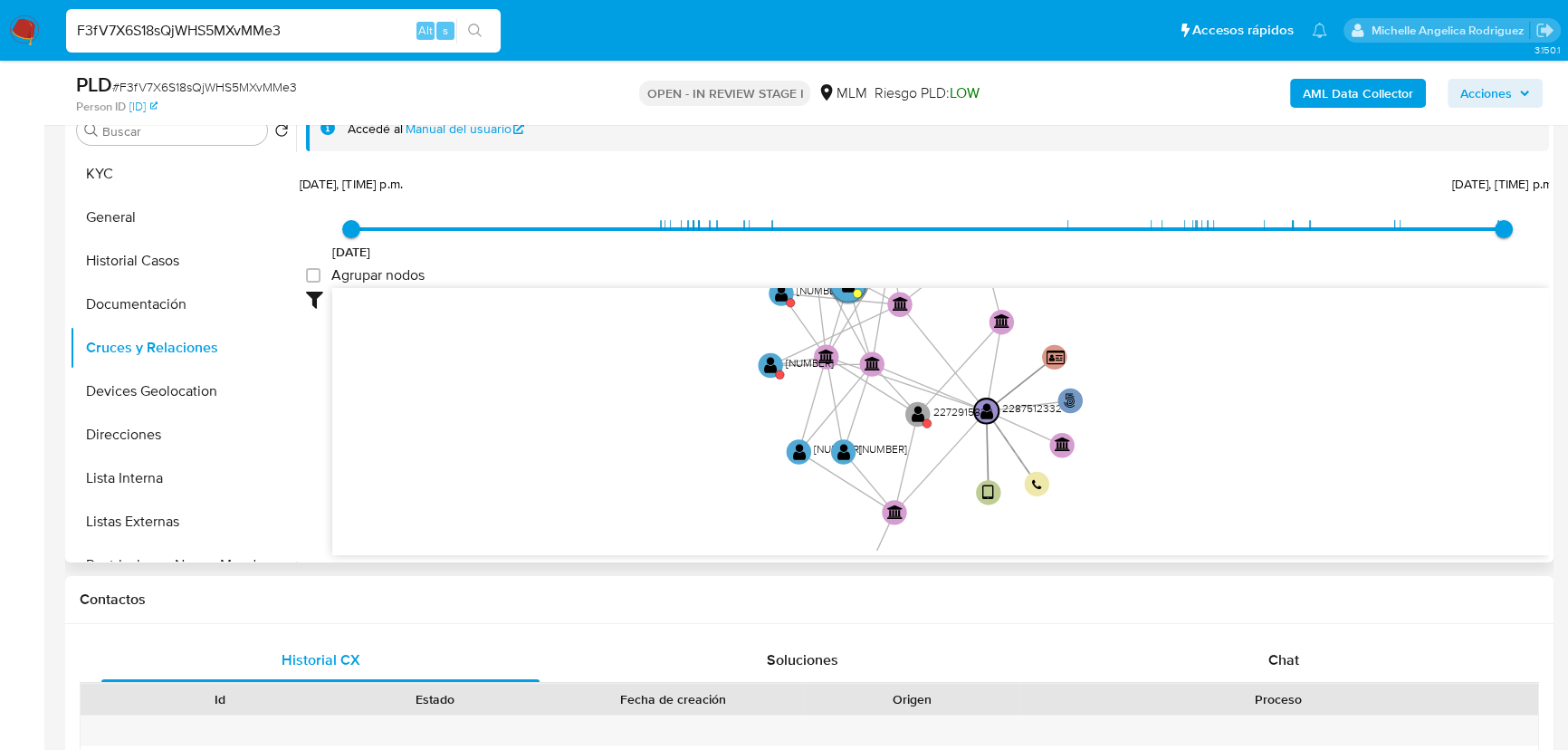 drag, startPoint x: 685, startPoint y: 467, endPoint x: 672, endPoint y: 470, distance: 13.341664 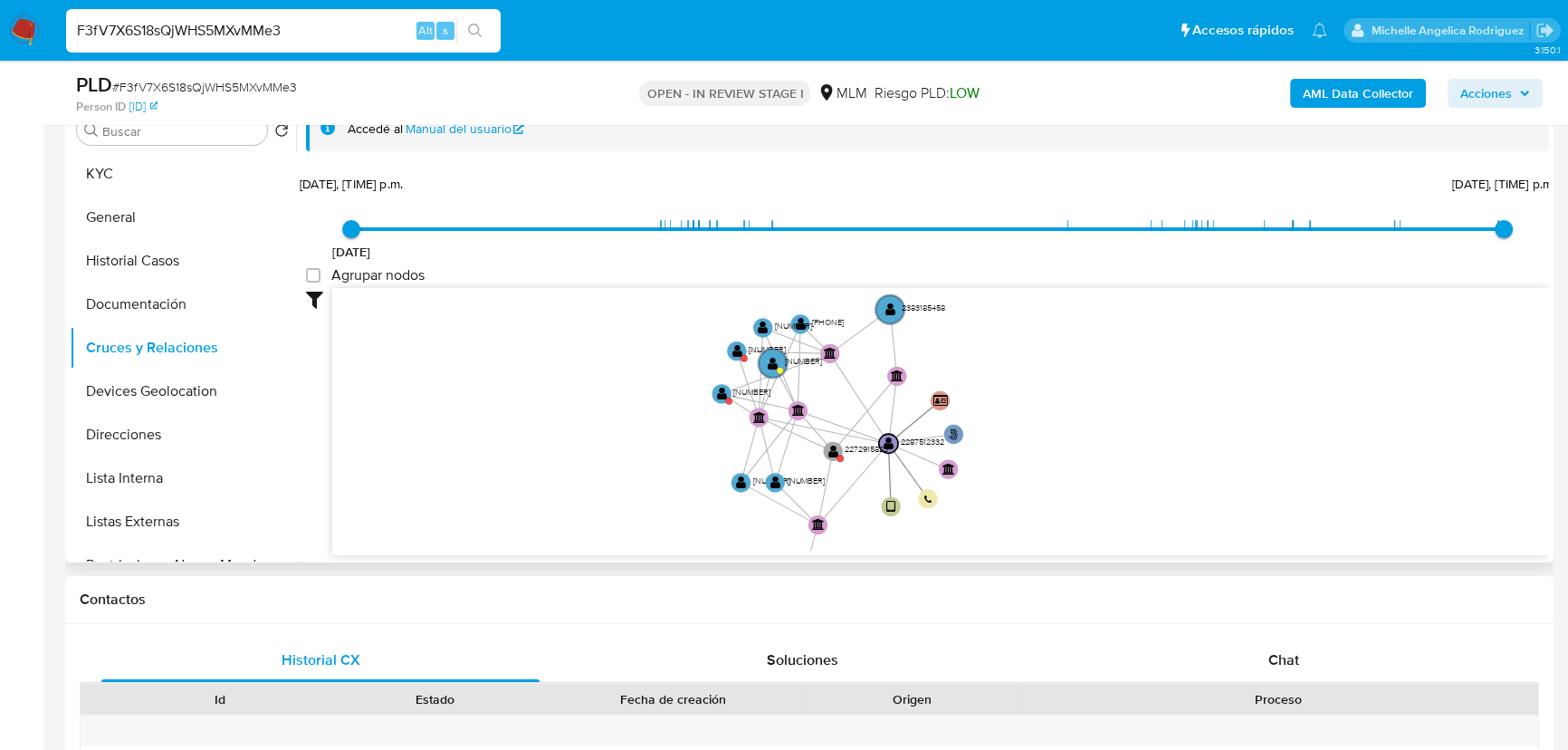 drag, startPoint x: 636, startPoint y: 434, endPoint x: 610, endPoint y: 433, distance: 26.019224 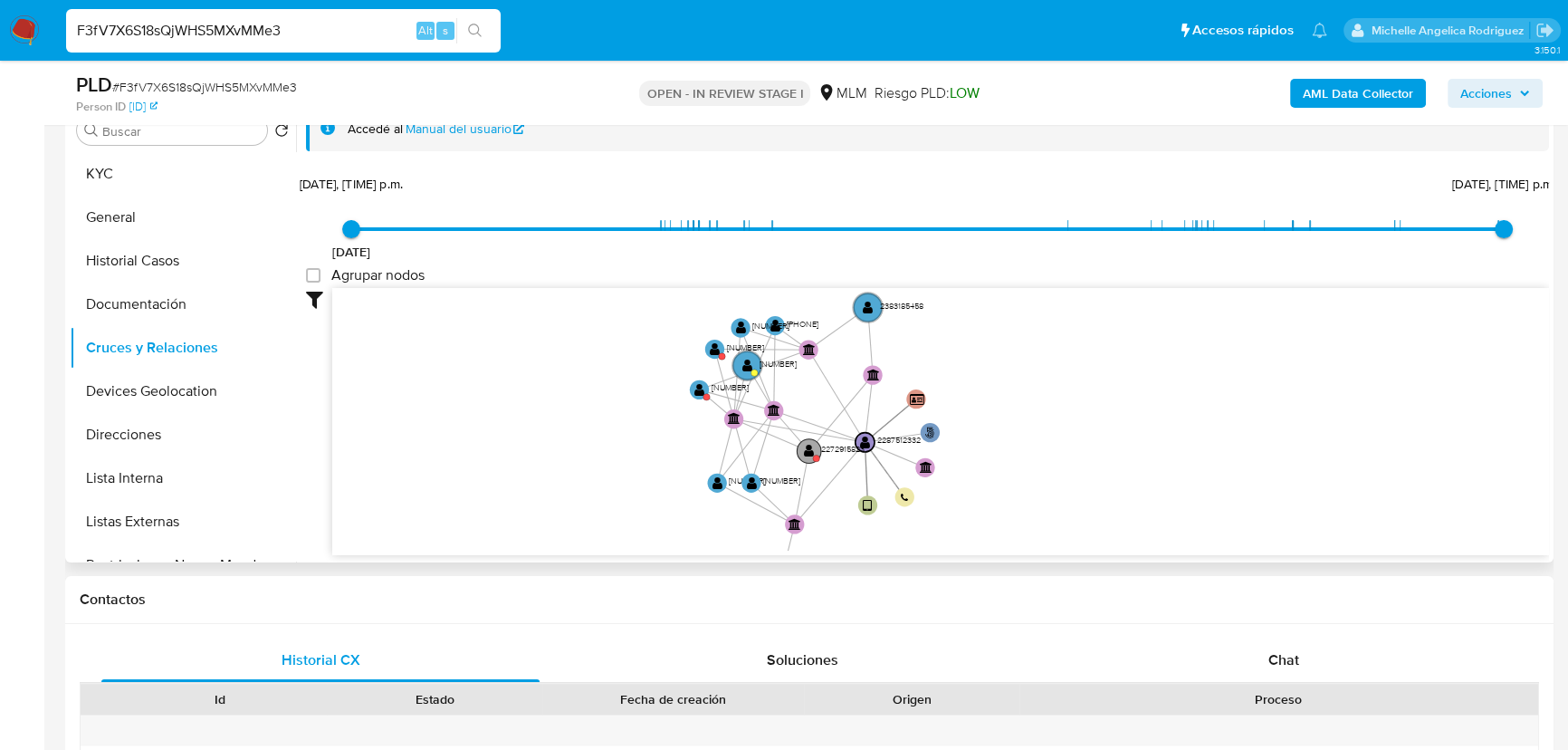 click on "" 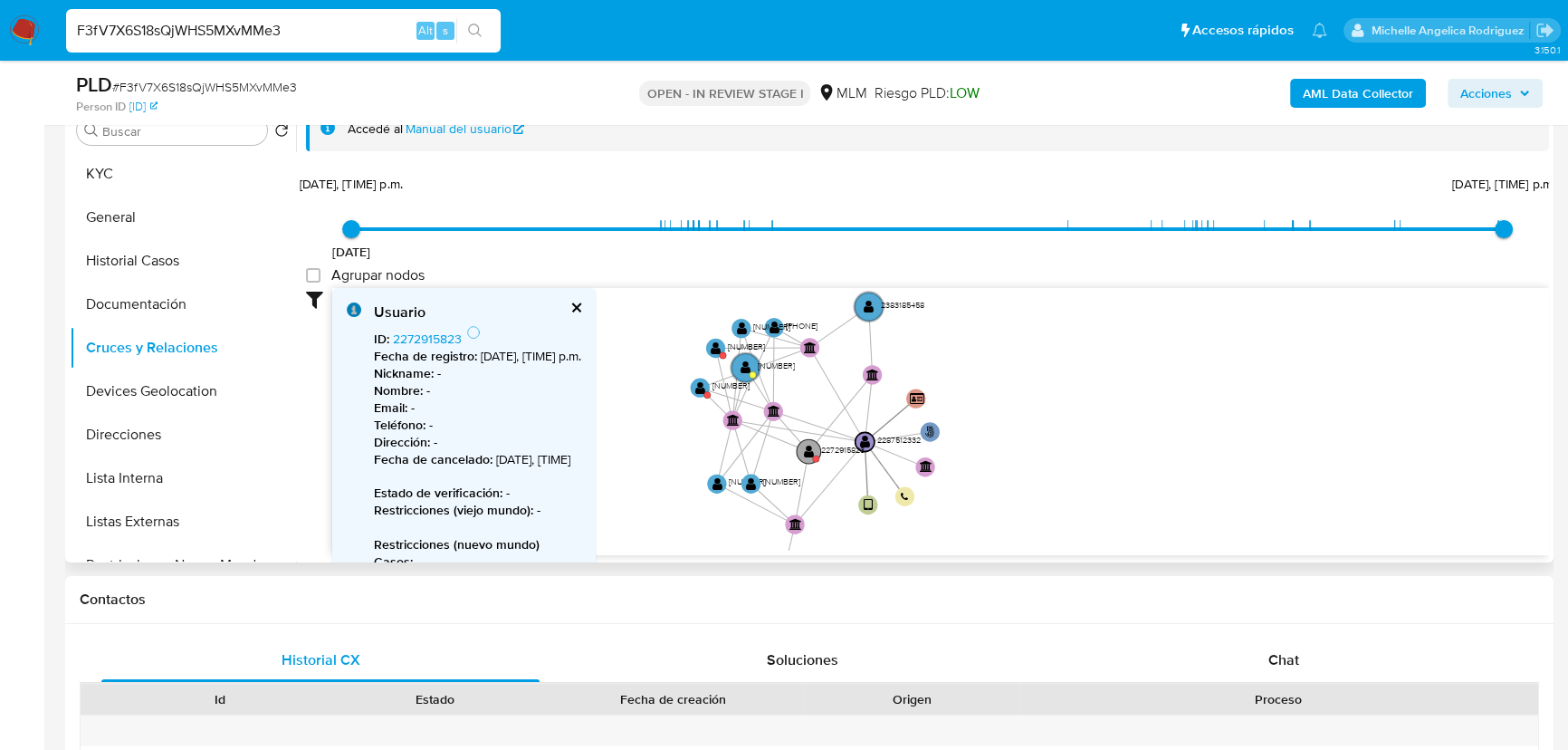 click on "" 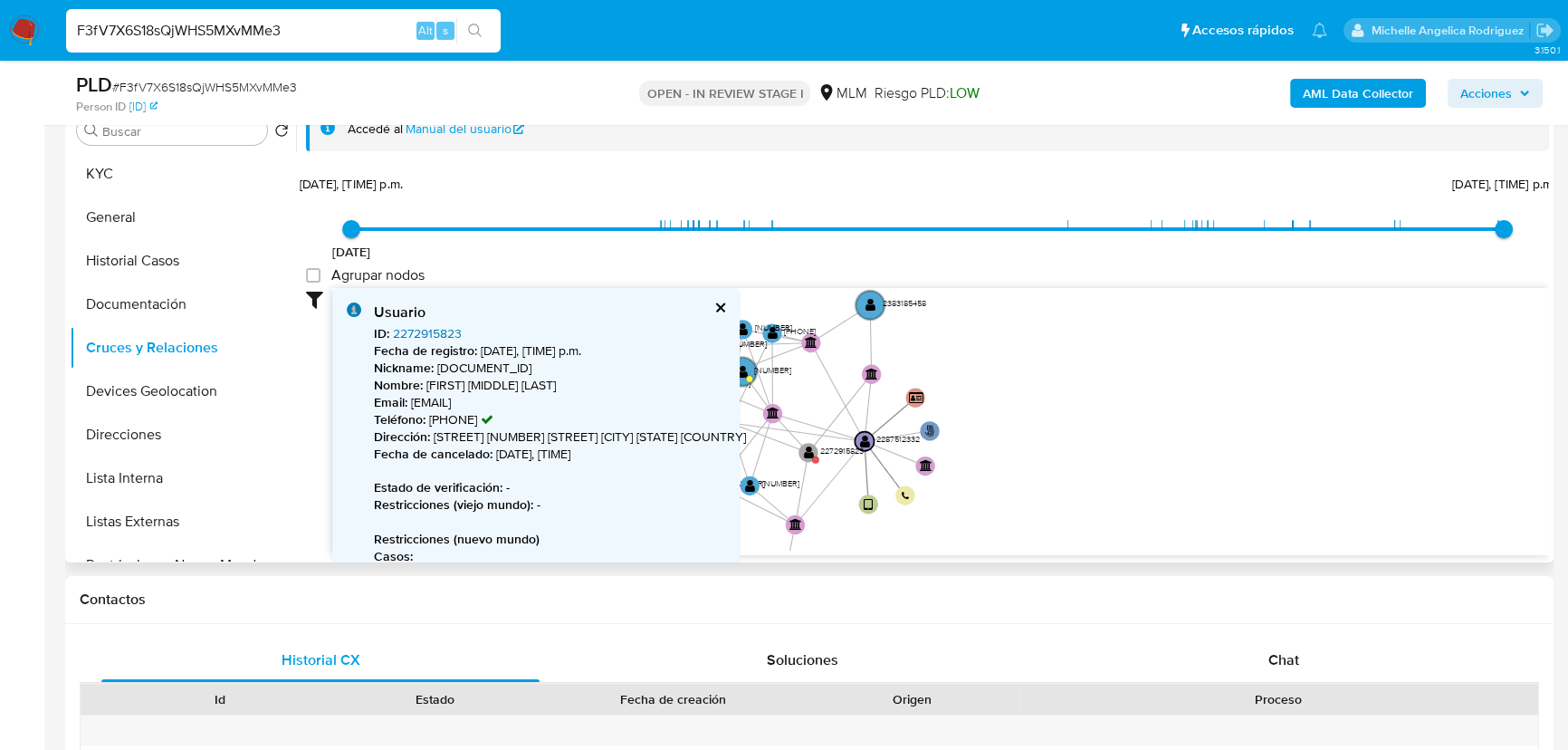 click on "2272915823" at bounding box center (427, 333) 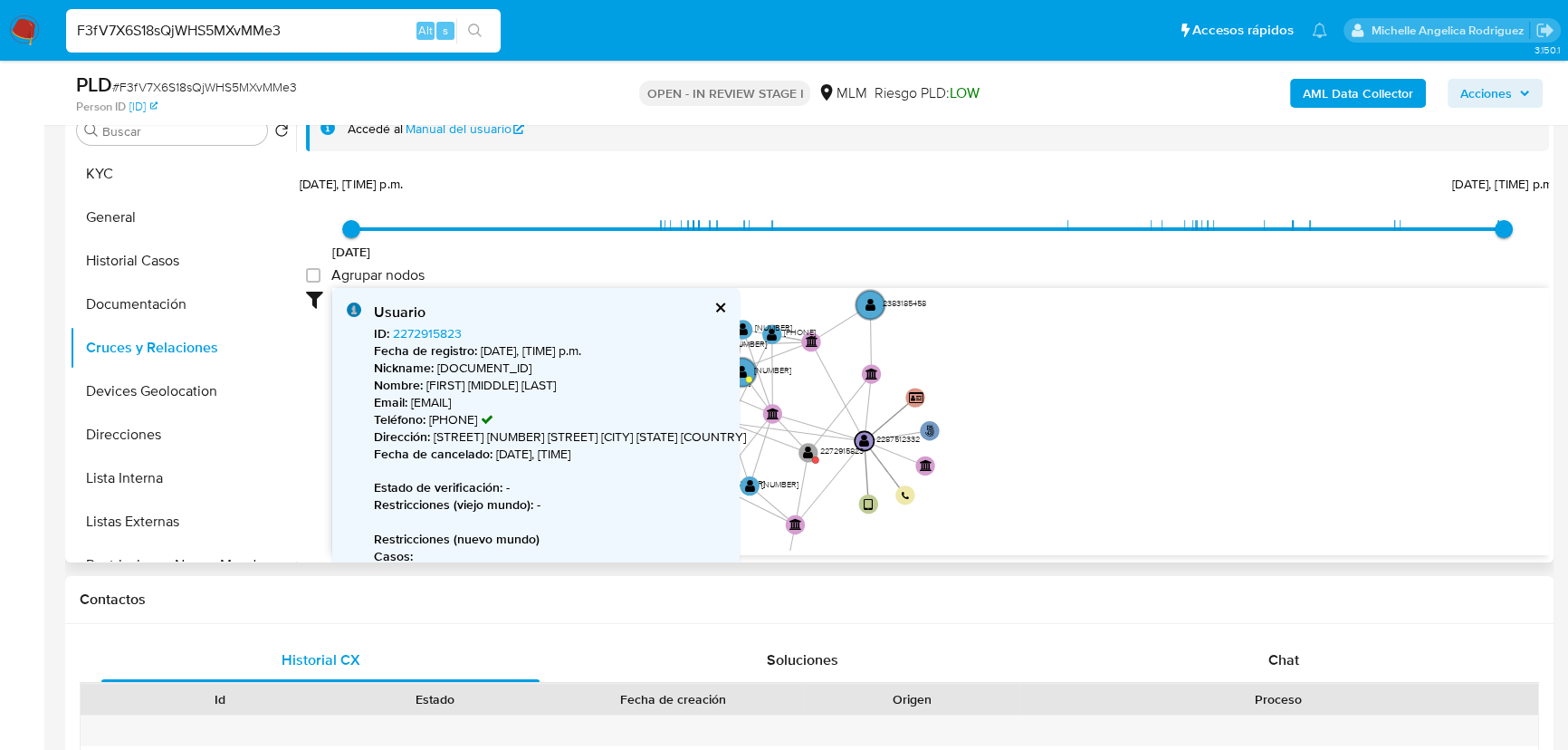 drag, startPoint x: 726, startPoint y: 303, endPoint x: 737, endPoint y: 302, distance: 11.045361 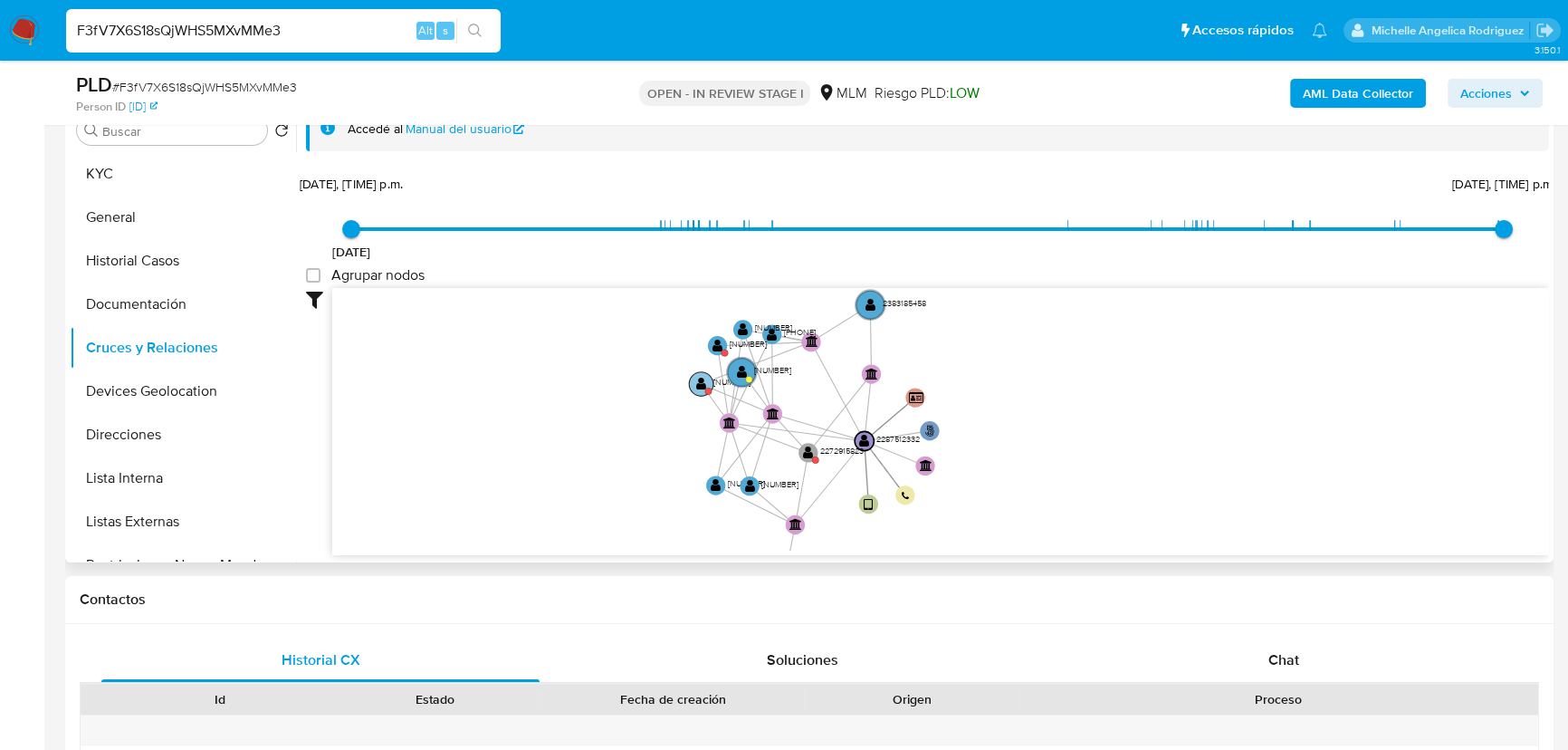 click on "" 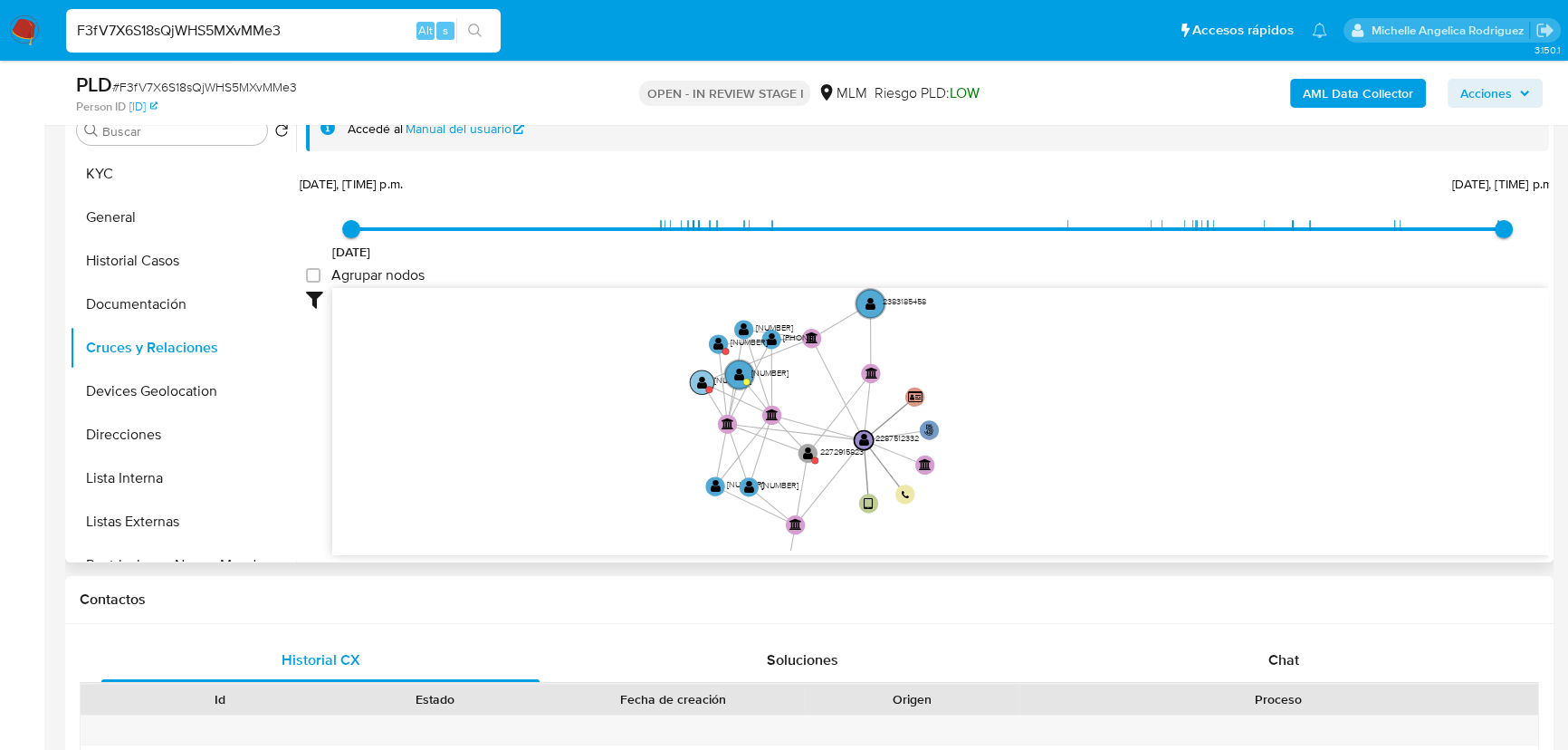 click 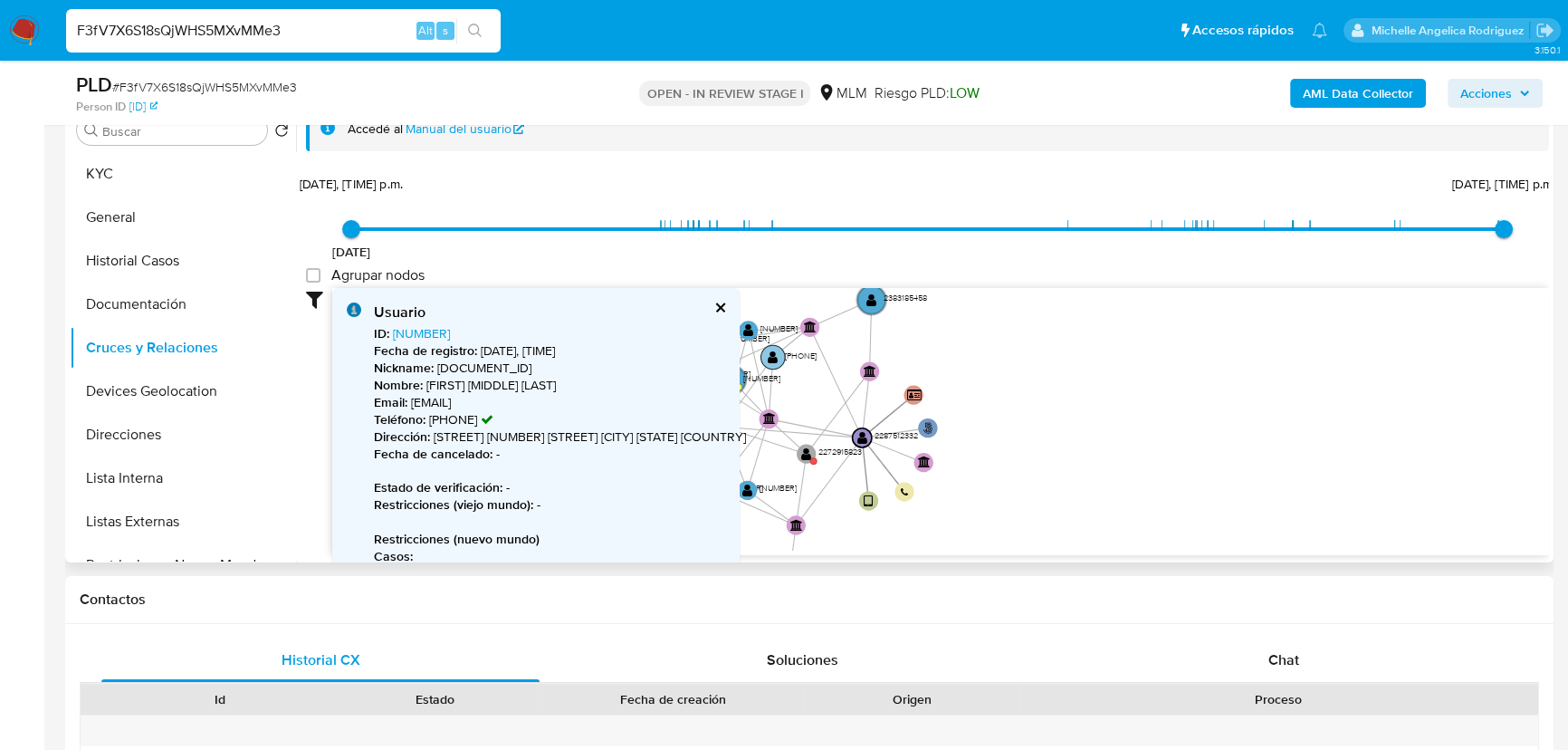 drag, startPoint x: 1083, startPoint y: 362, endPoint x: 814, endPoint y: 359, distance: 269.01673 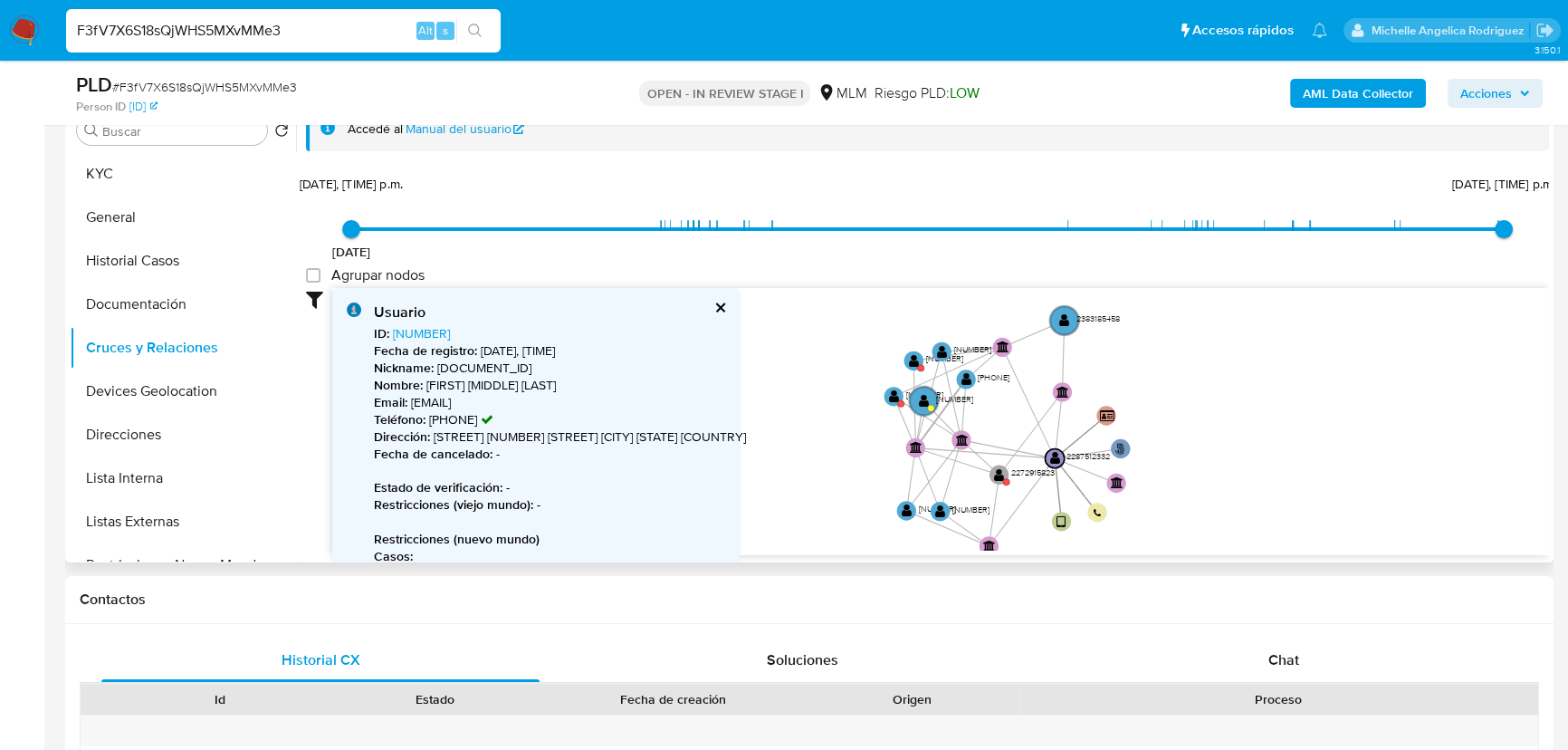 drag, startPoint x: 799, startPoint y: 392, endPoint x: 948, endPoint y: 409, distance: 149.96666 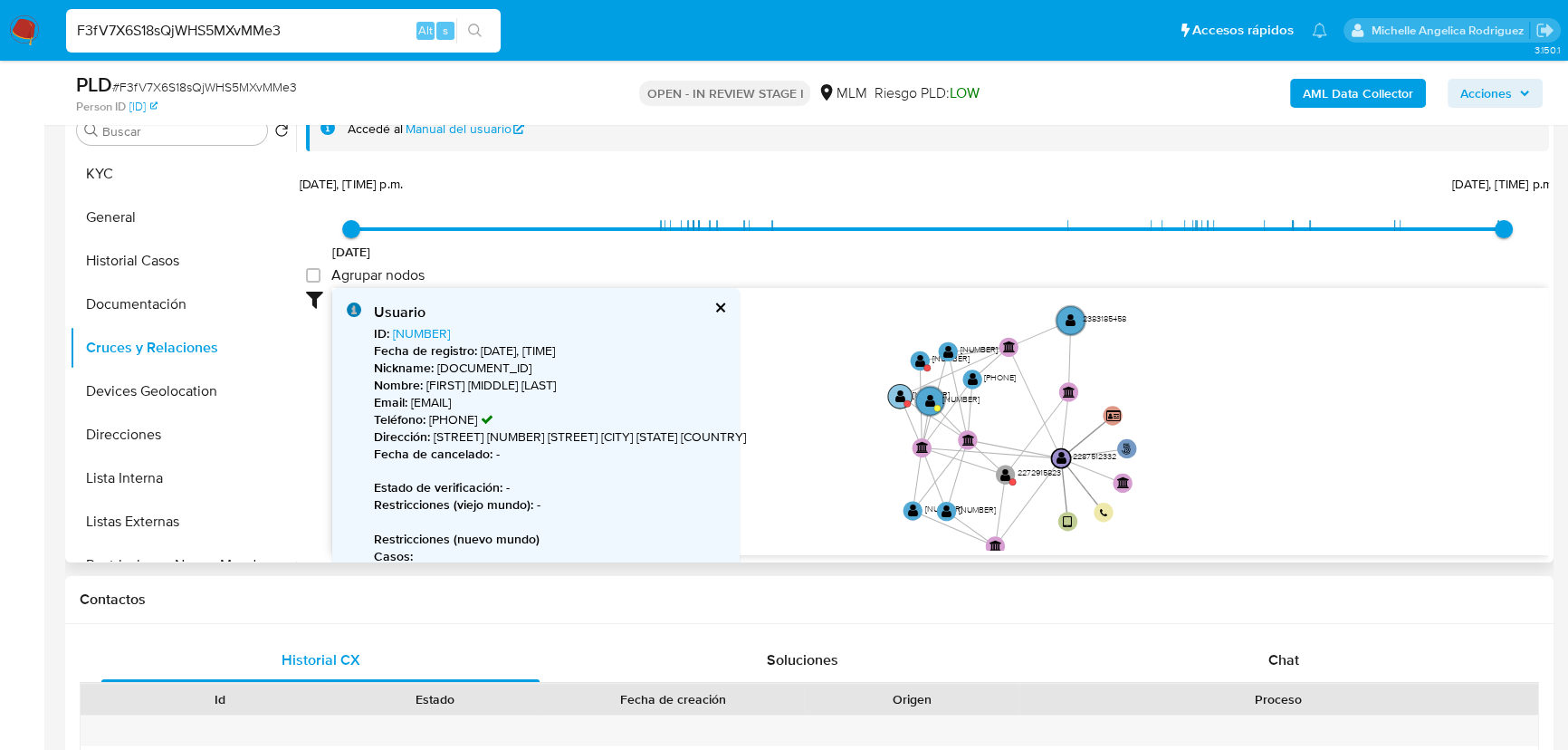 click on "" 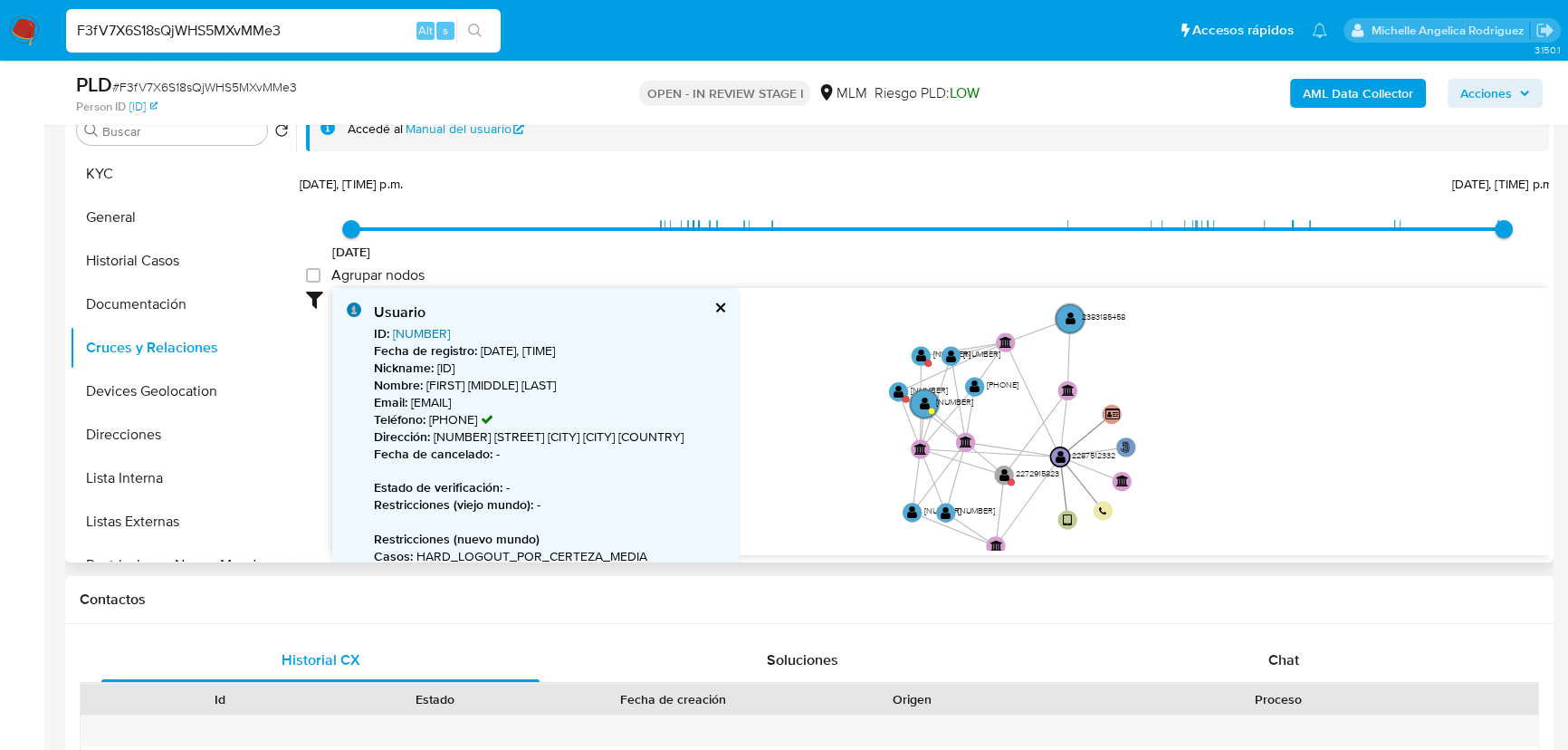 click on "2460546624" at bounding box center [421, 333] 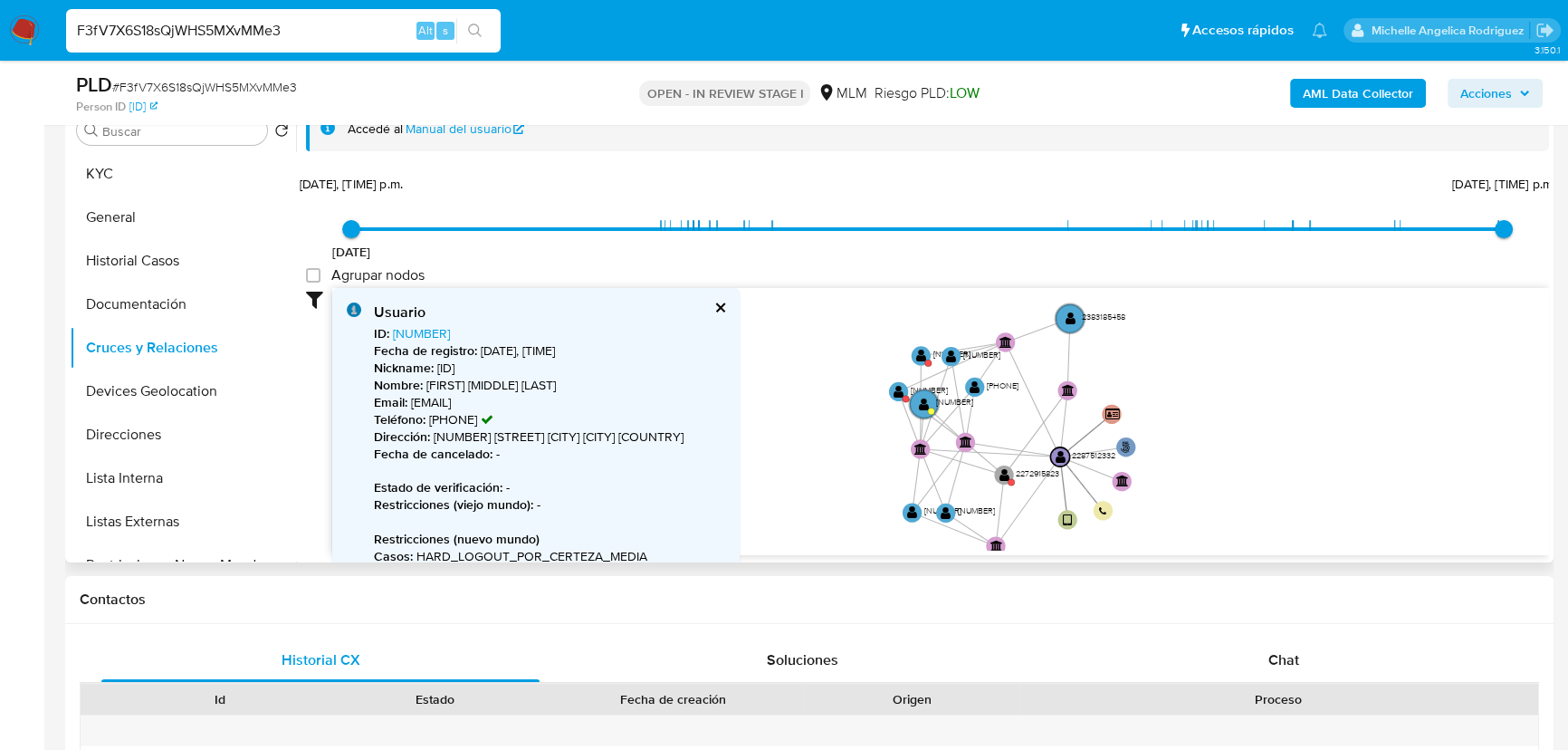click on "phone-d7709e76cb286b64f7be66e290f04454  user-2287512332  2287512332 person-e2559b30f0e6a4719d6cabc291502598  device-67bb6ce0e9fbb30e16bb6acc  bank_account-c79e0b3a48e24d3d3ad75c1ef4ac122b  bank_account-2eed0be72301386bf6b7c0adaff16b97  bank_account-d1631d3dcfe9fc431b70477055f50426  bank_account-100fe9f2224ebac81b78a8b2886996cc  bank_account-3fd675466556e6537e6a25b0da932b55  bank_account-ae36ab9d766267ac0d580959110707cc  smart_id-a326fd61b69d4bc1a6c4d42ce5bfe69f  user-2460546624  2460546624 user-2383185458  2383185458 user-2484507995  2484507995 user-2026028750  2026028750 user-1929621201  1929621201 user-2272915823  2272915823 user-2299037680  2299037680 user-572833941  572833941 user-1008324228  1008324228 user-1930366451  1930366451" 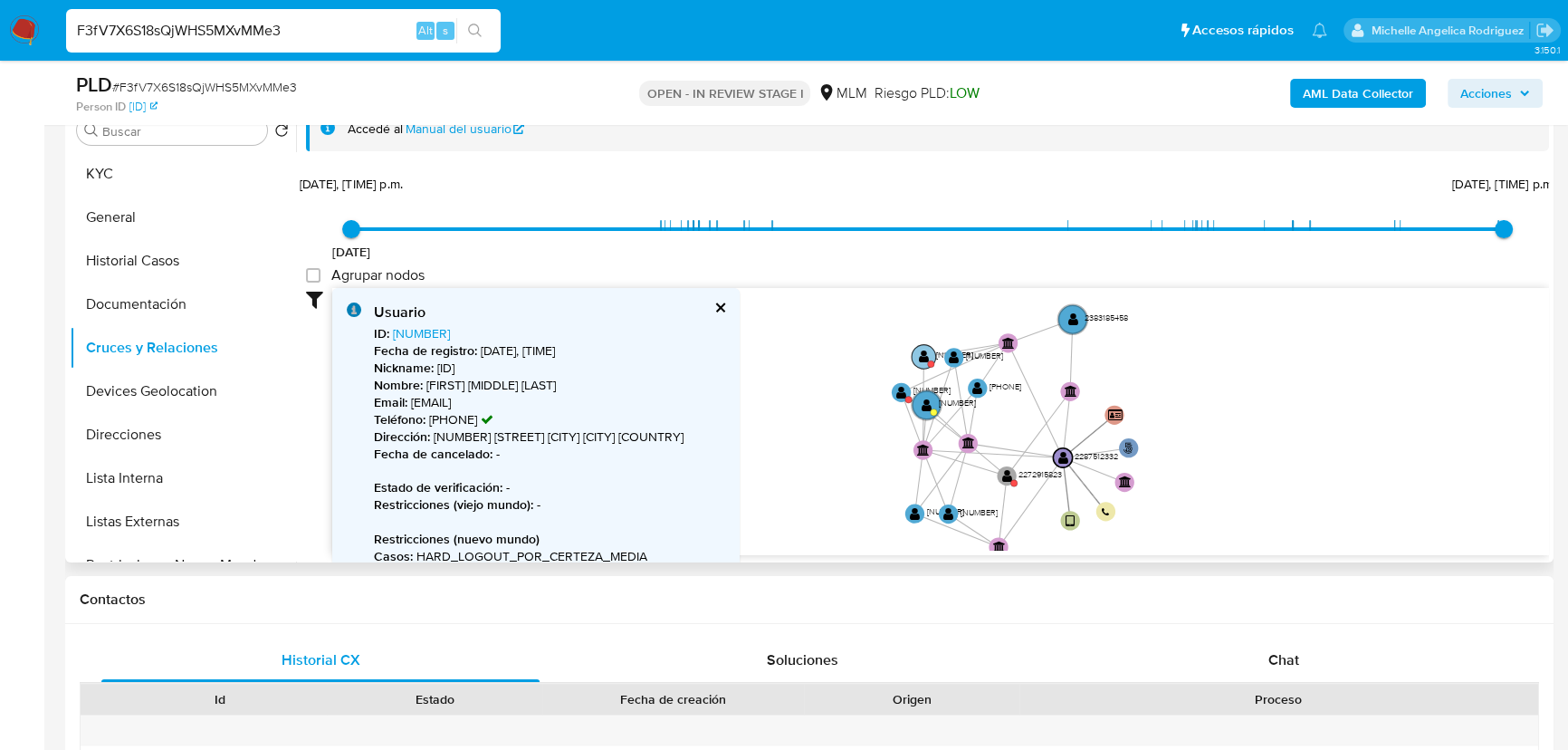 click on "" 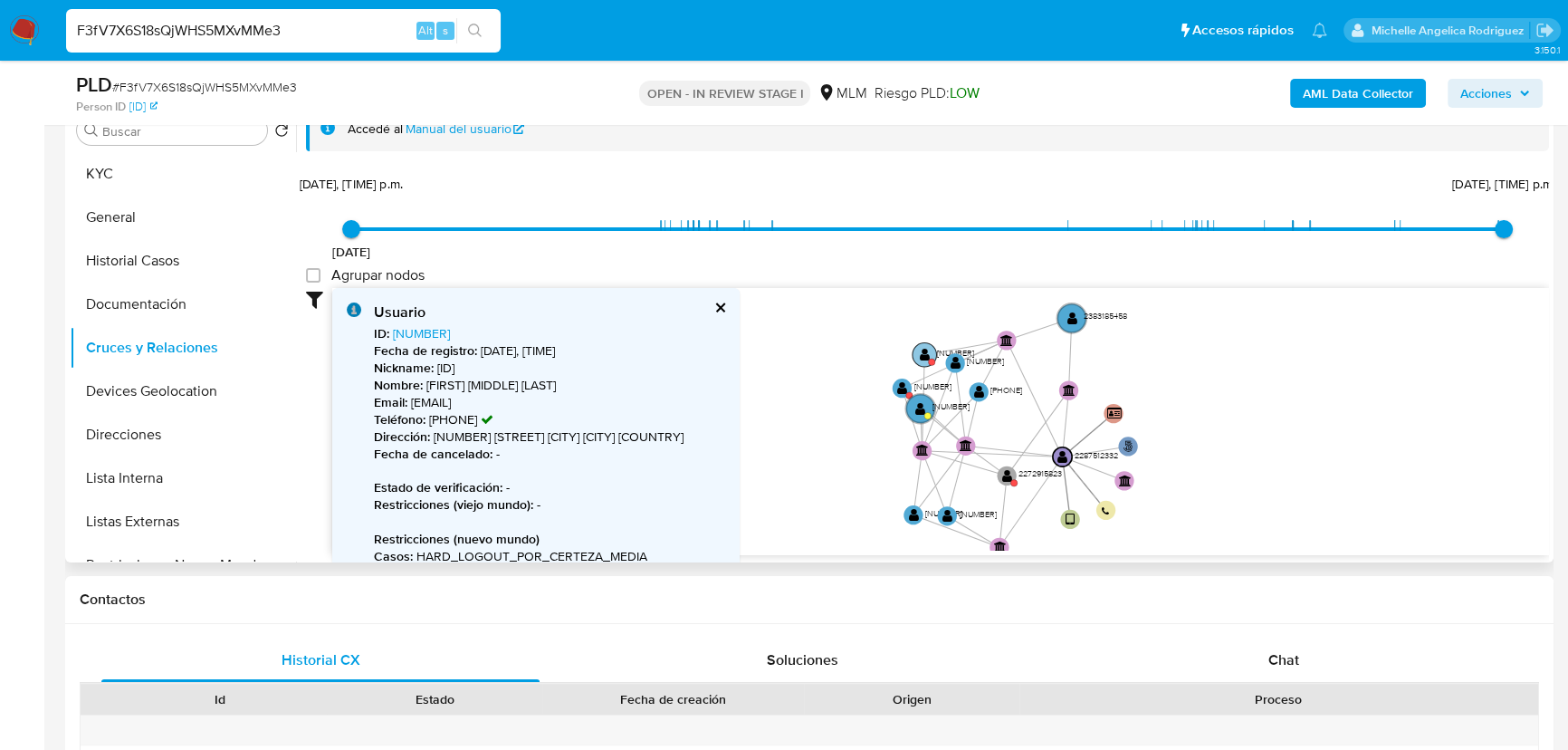 click on "" 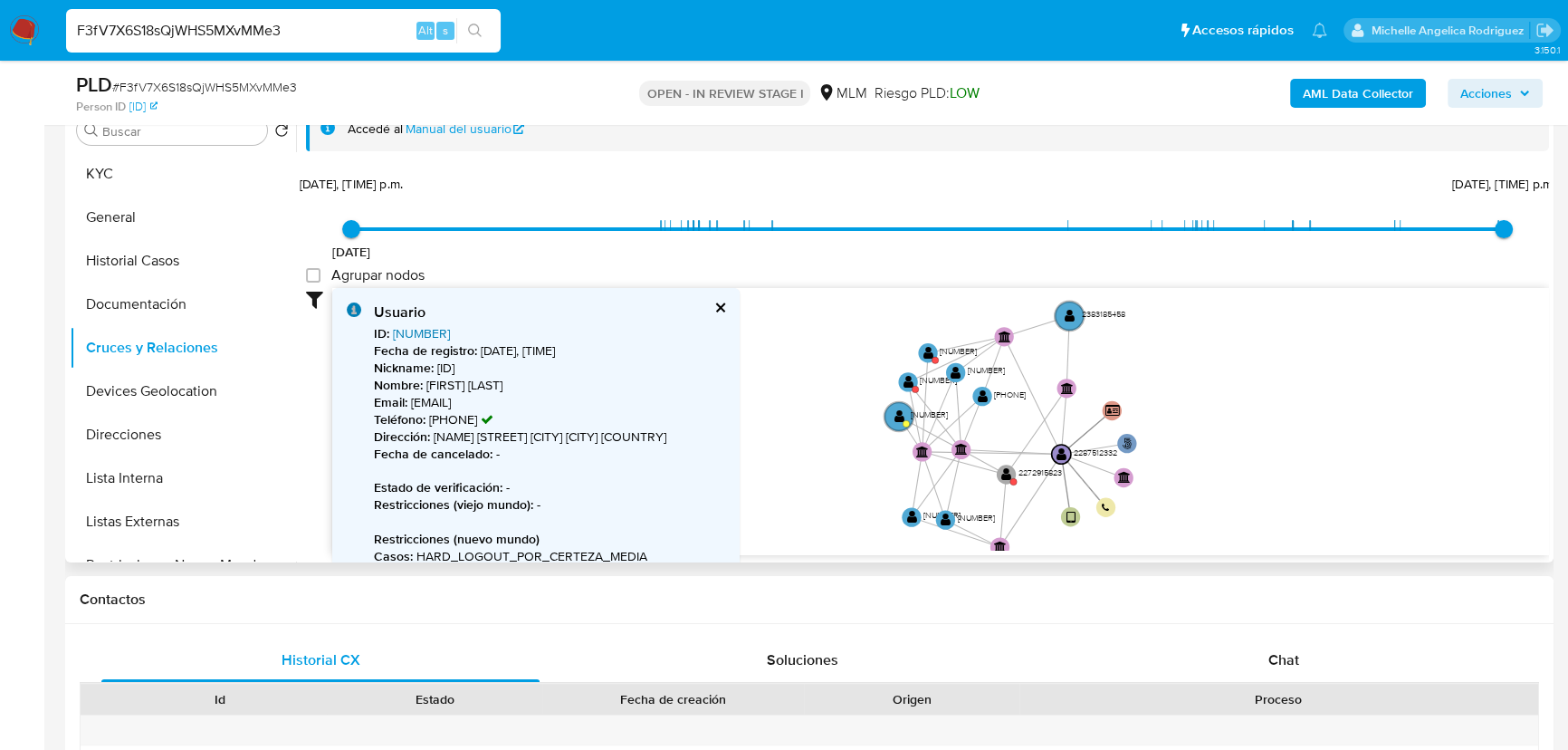 click on "2026028750" at bounding box center [421, 333] 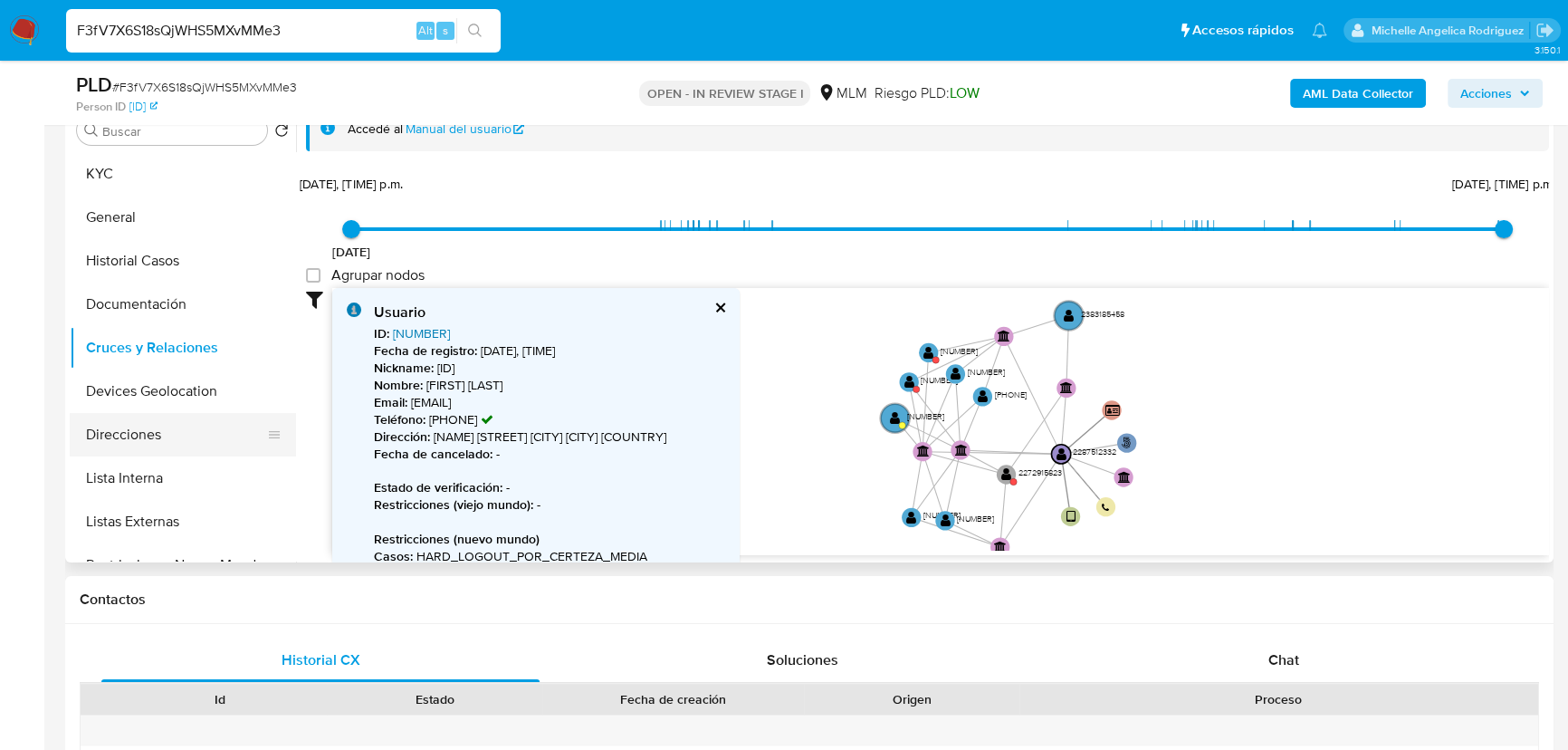 scroll, scrollTop: 164, scrollLeft: 0, axis: vertical 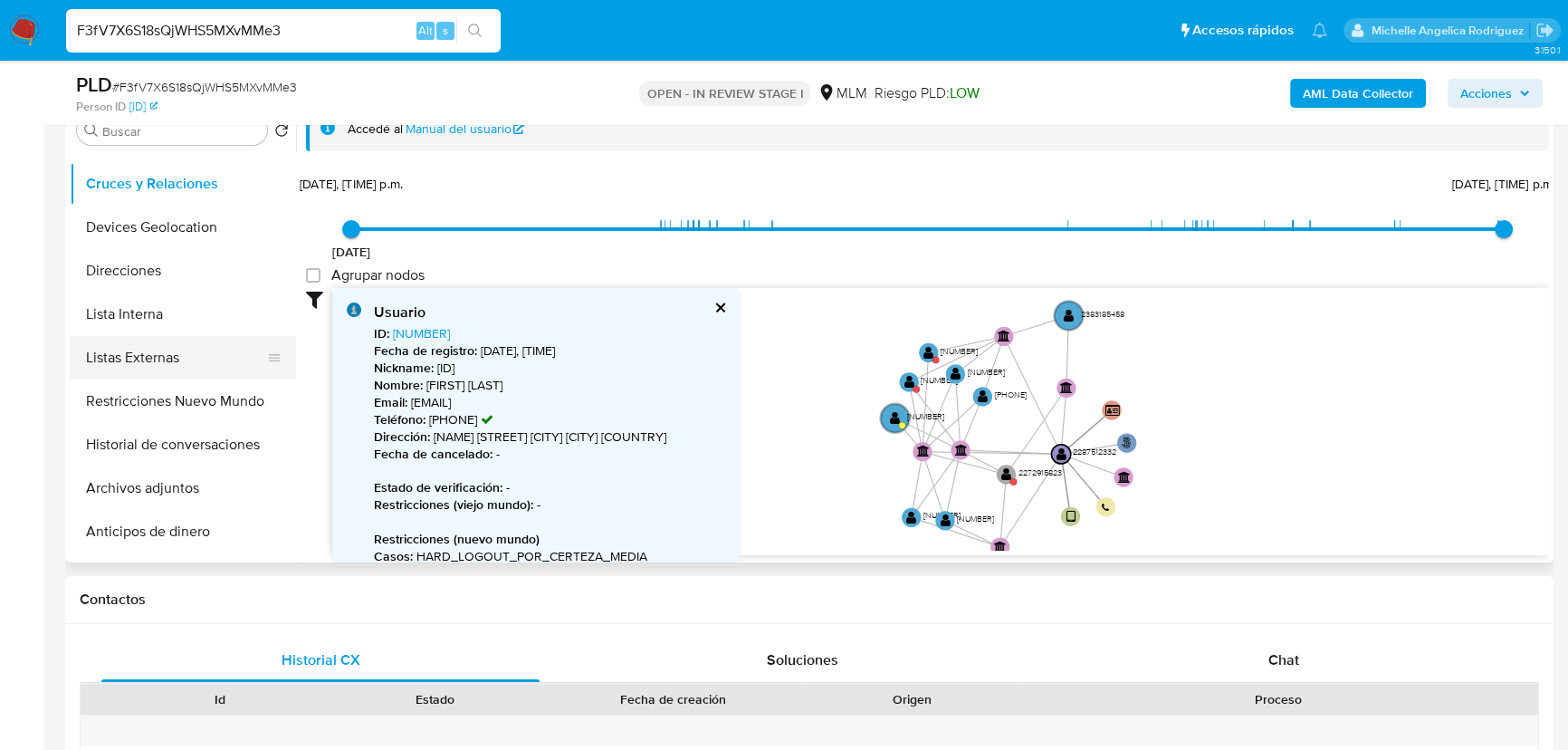click on "Listas Externas" at bounding box center [176, 358] 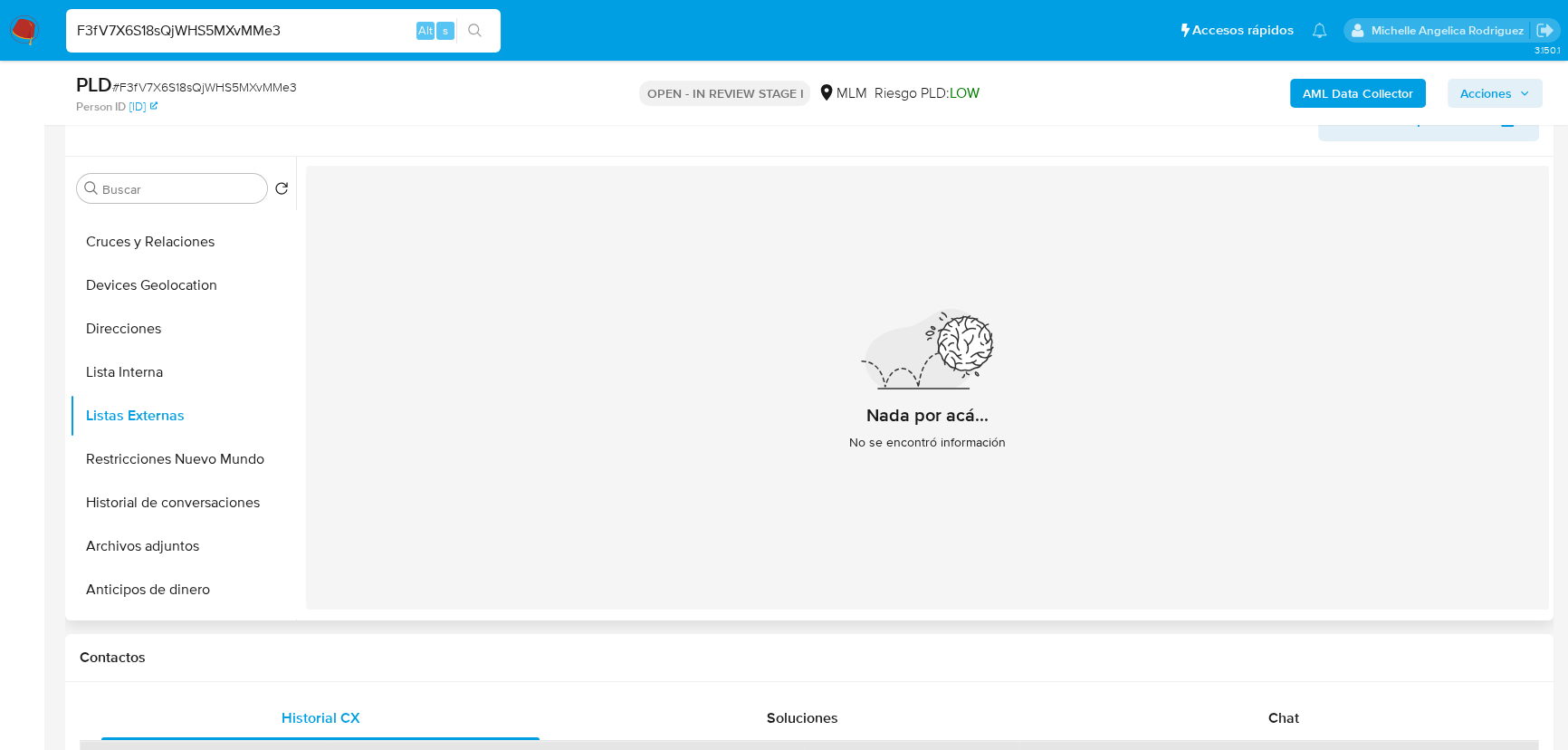 scroll, scrollTop: 290, scrollLeft: 0, axis: vertical 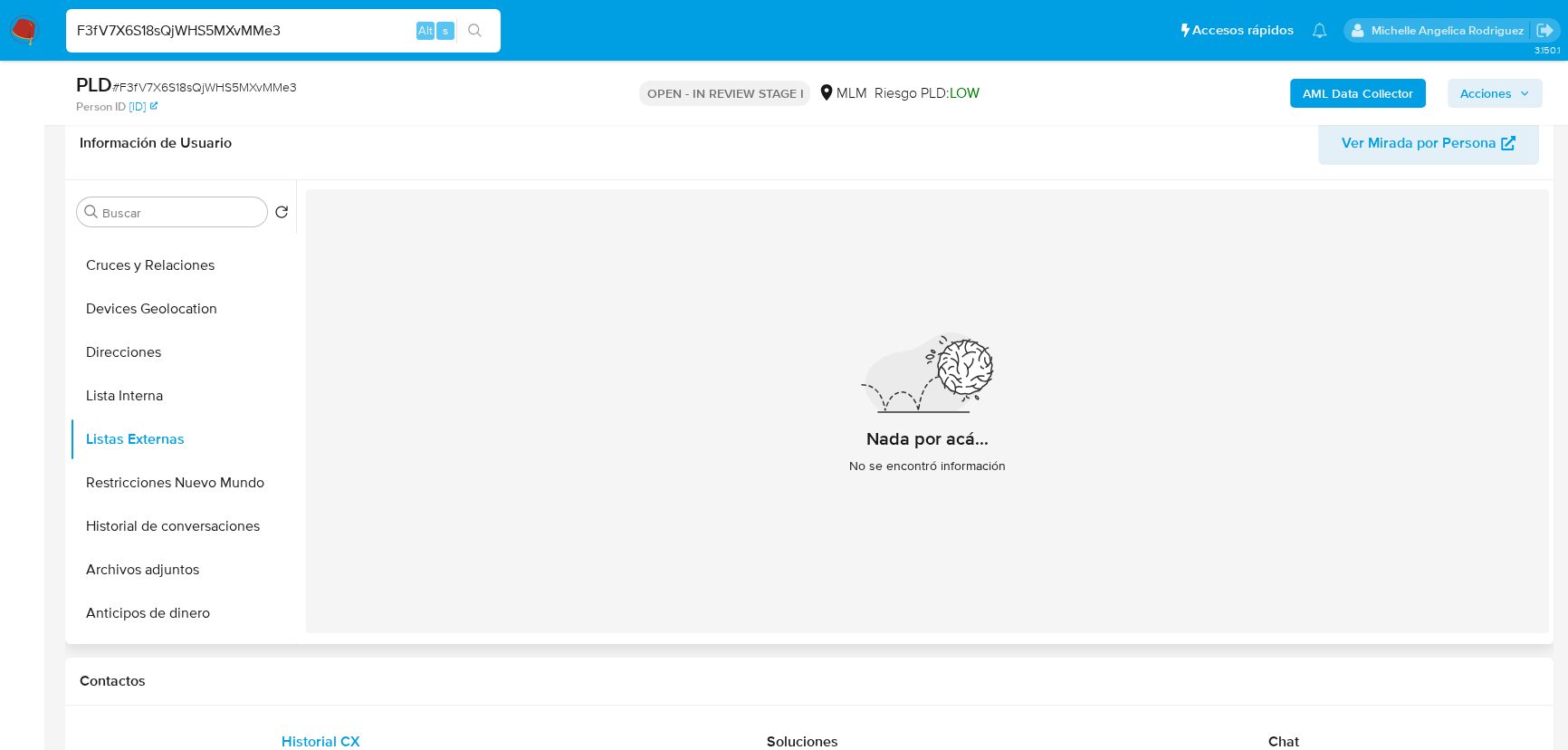 type 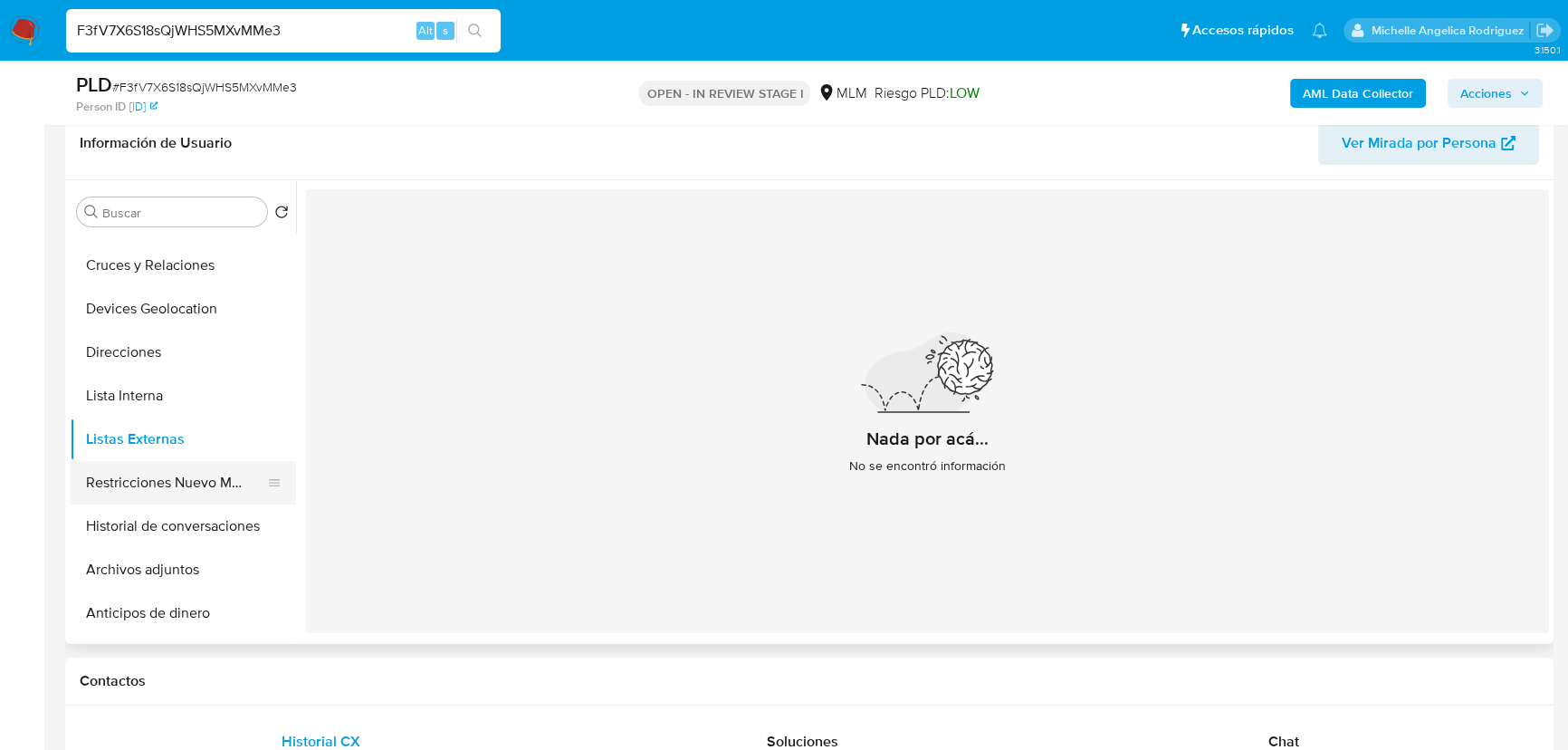 drag, startPoint x: 197, startPoint y: 509, endPoint x: 199, endPoint y: 485, distance: 24.083189 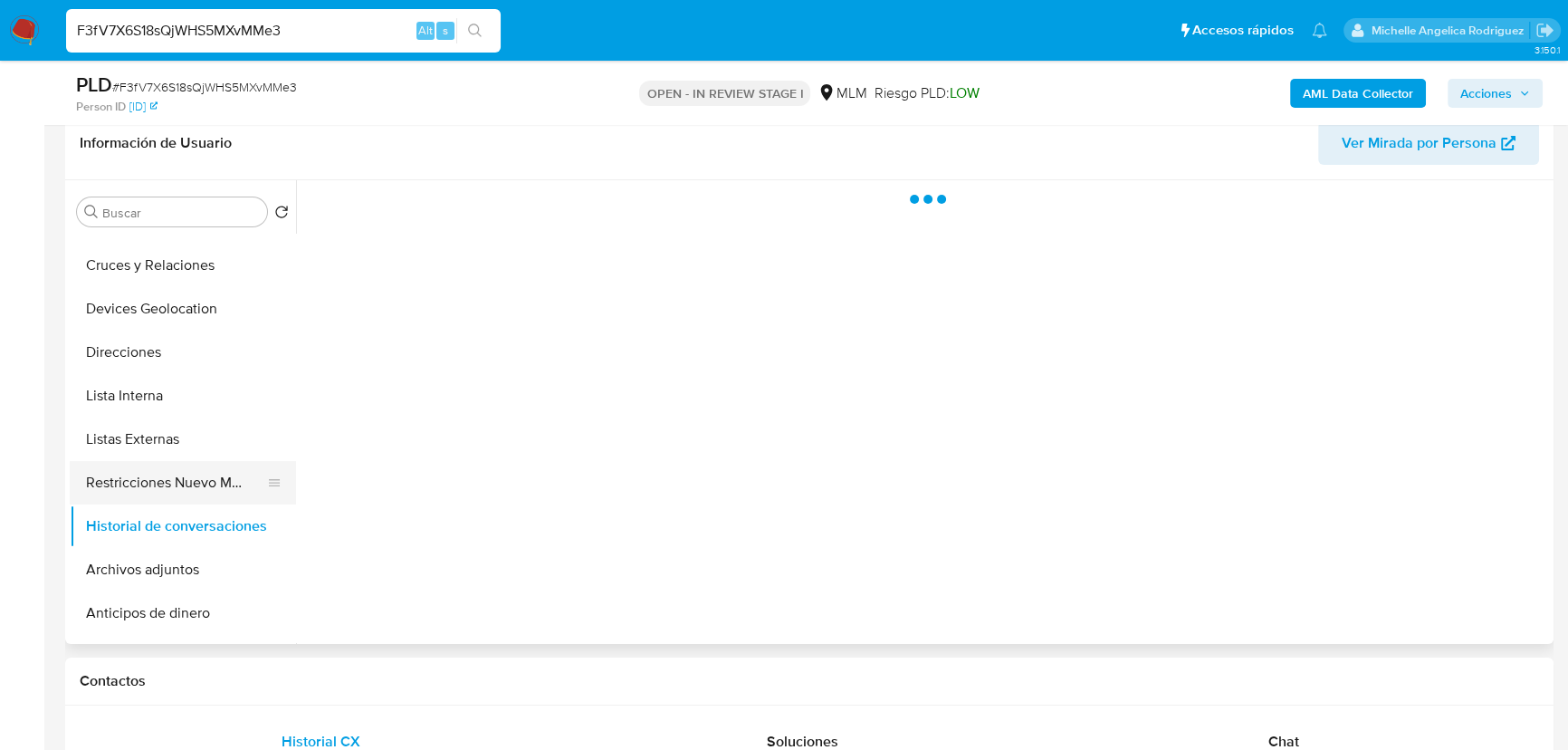 drag, startPoint x: 201, startPoint y: 481, endPoint x: 216, endPoint y: 481, distance: 15 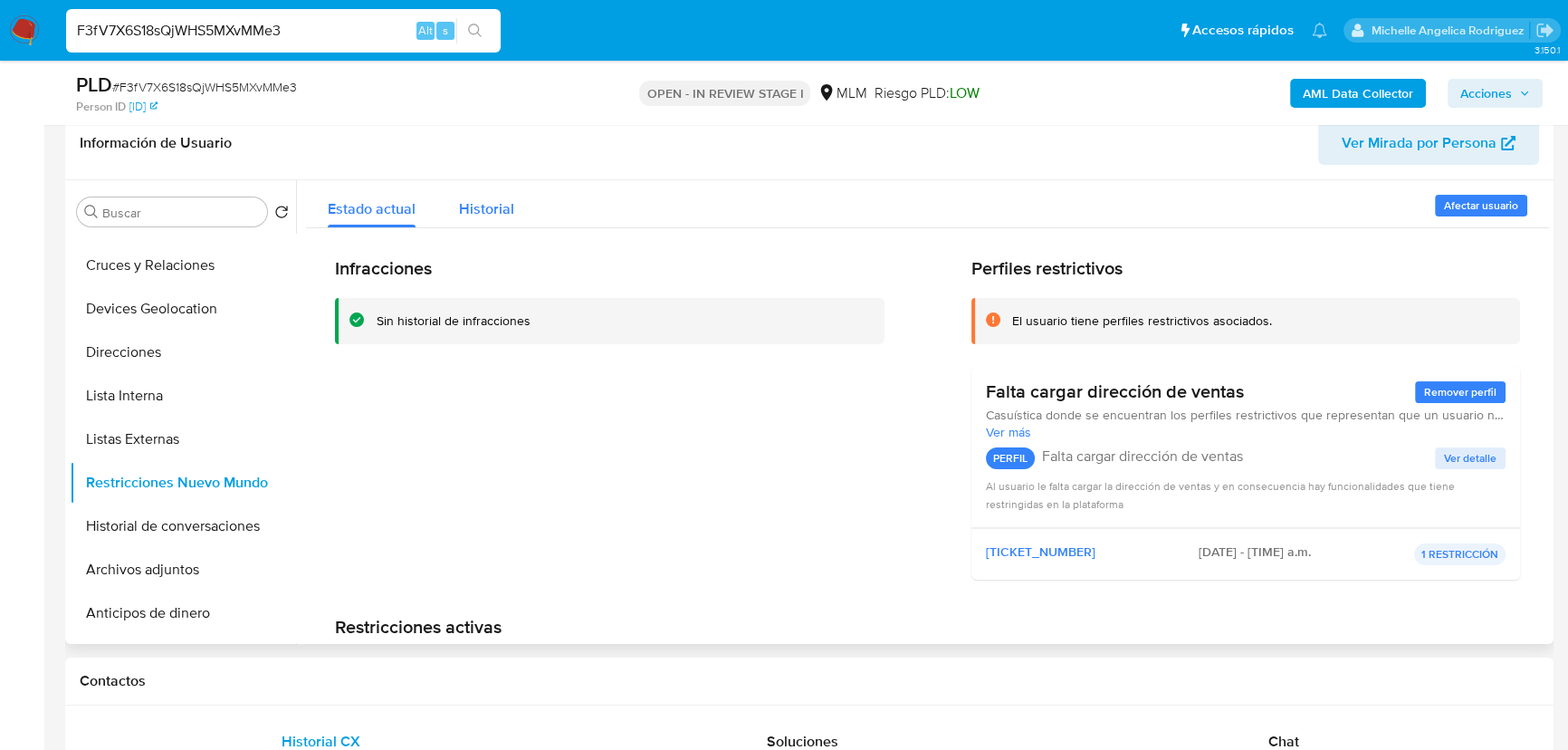 type 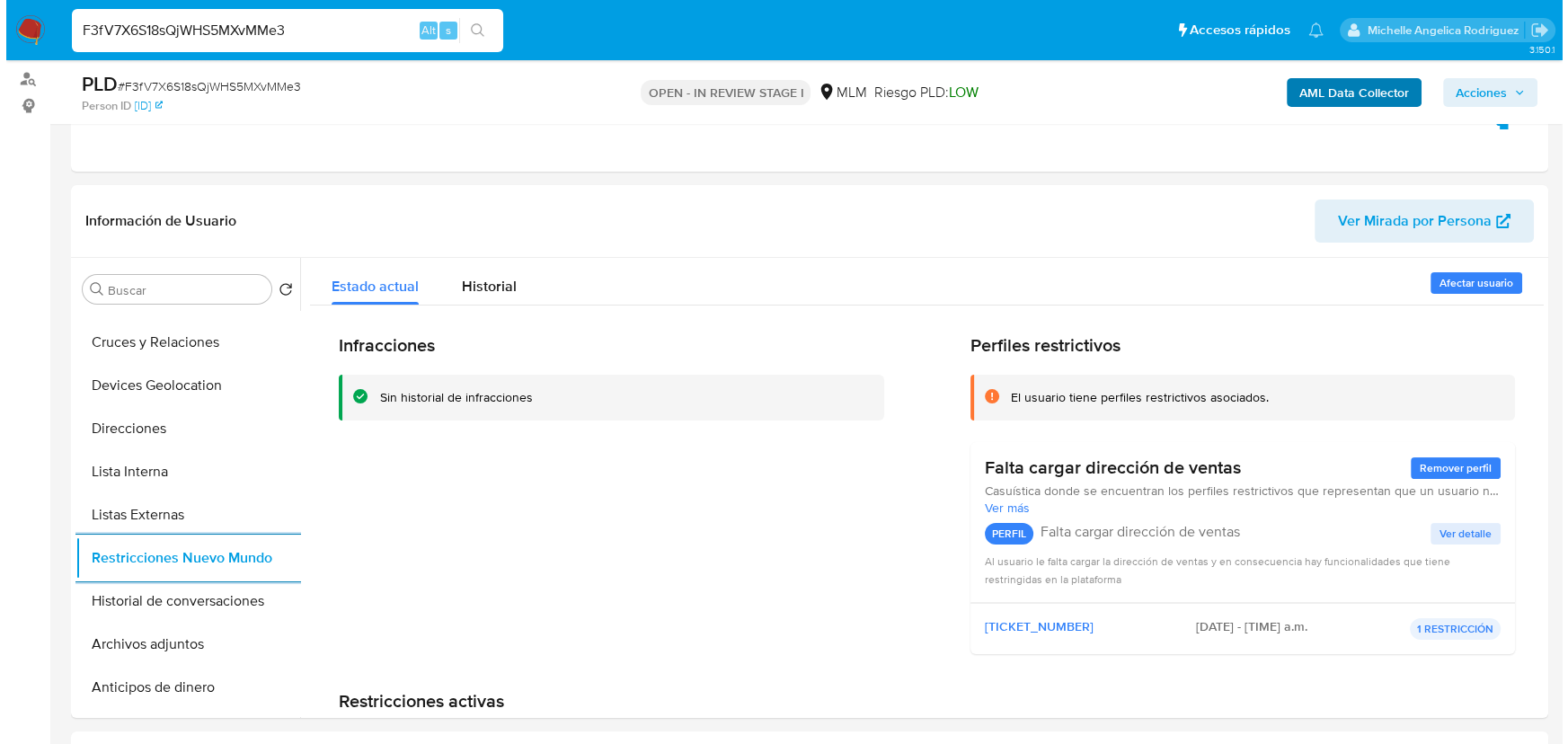 scroll, scrollTop: 206, scrollLeft: 0, axis: vertical 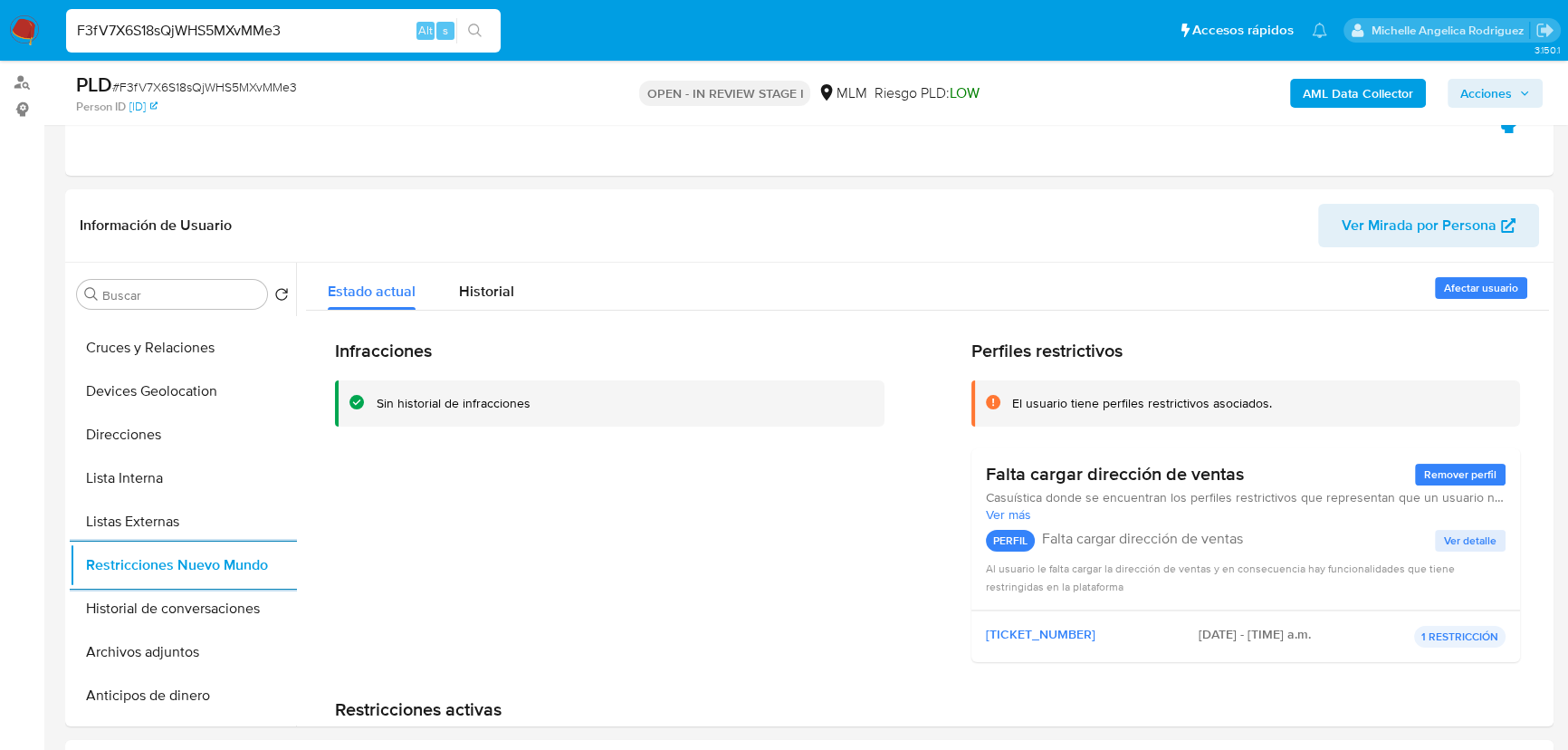 click on "AML Data Collector" at bounding box center [1358, 93] 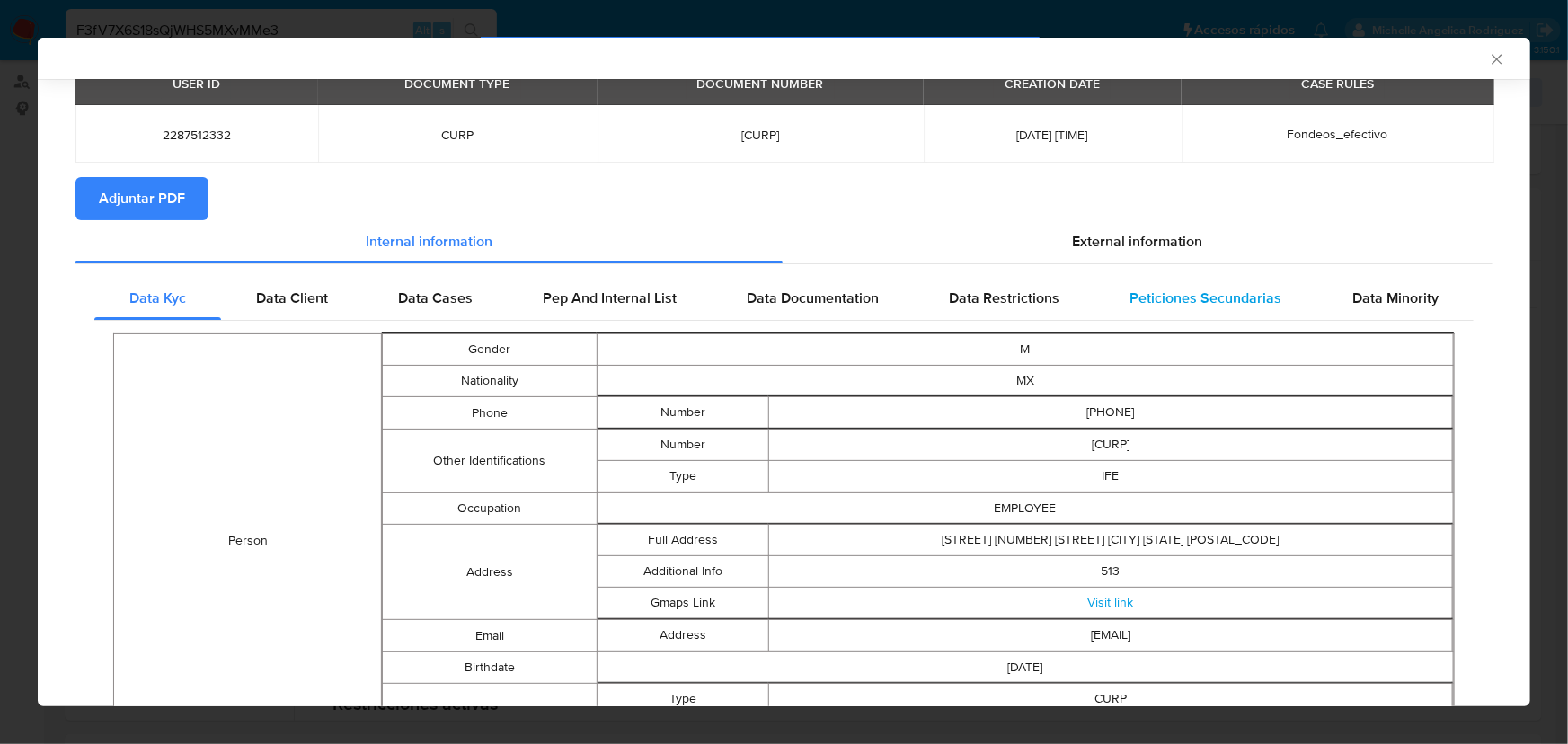 scroll, scrollTop: 78, scrollLeft: 0, axis: vertical 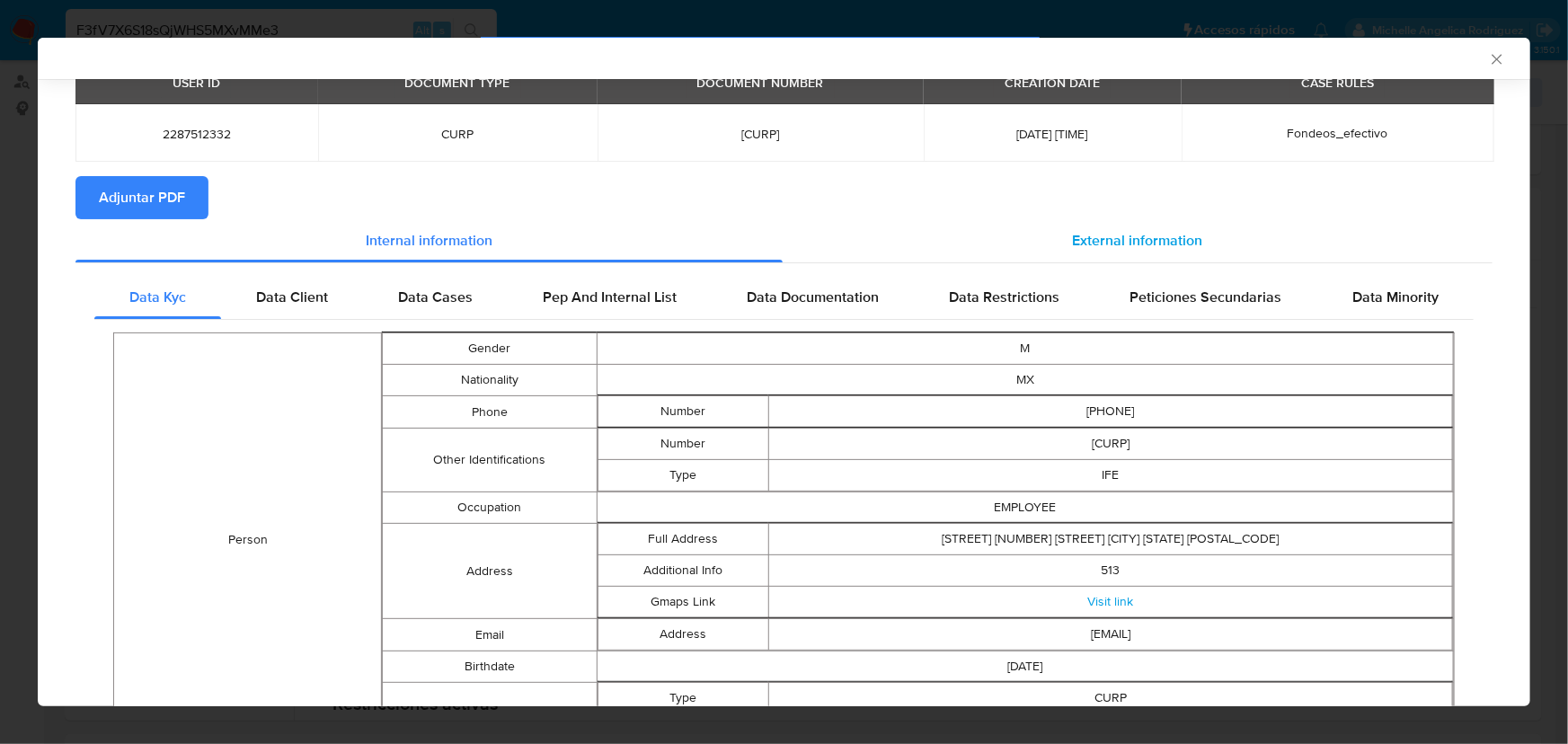 click on "External information" at bounding box center (1137, 240) 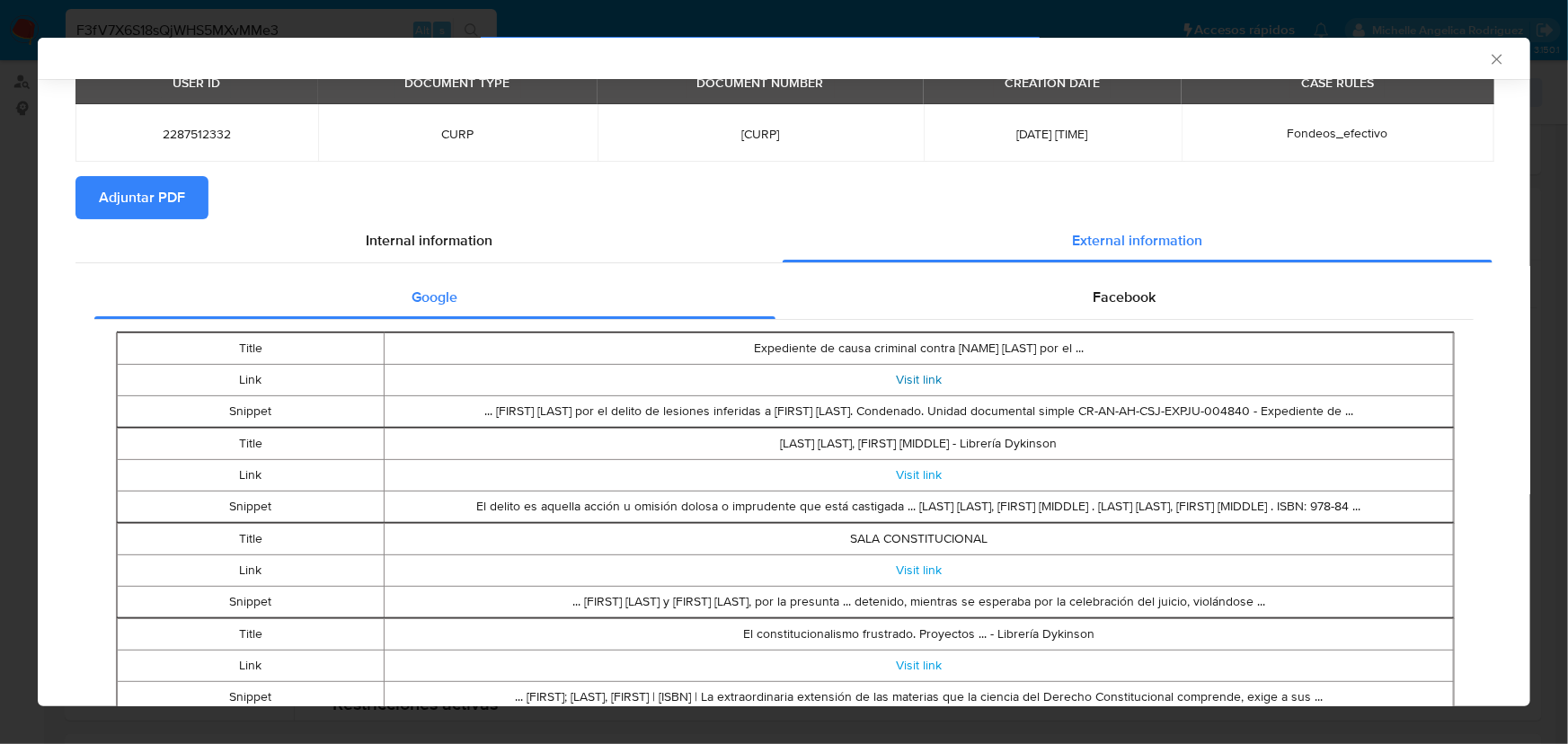 click on "Visit link" at bounding box center [918, 379] 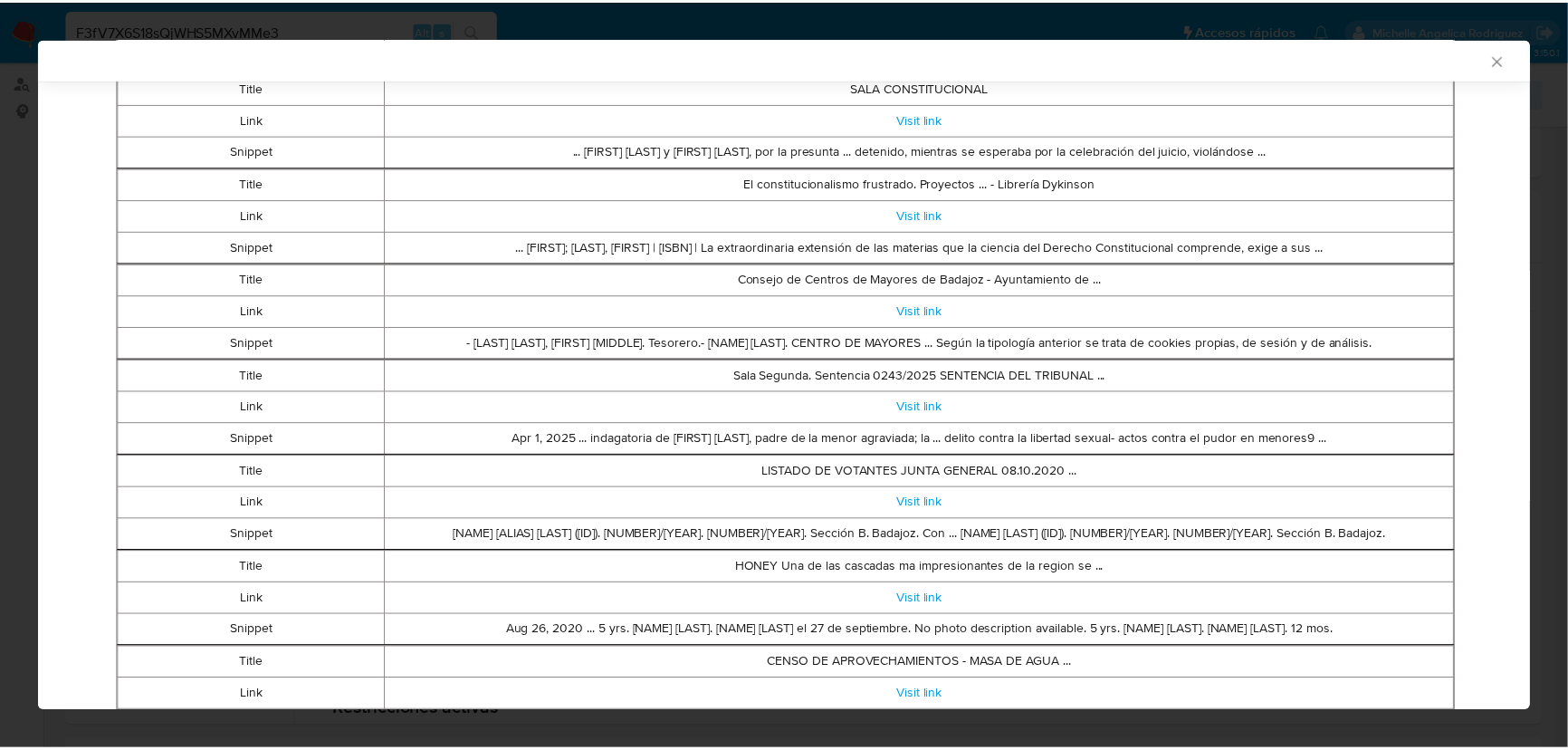 scroll, scrollTop: 655, scrollLeft: 0, axis: vertical 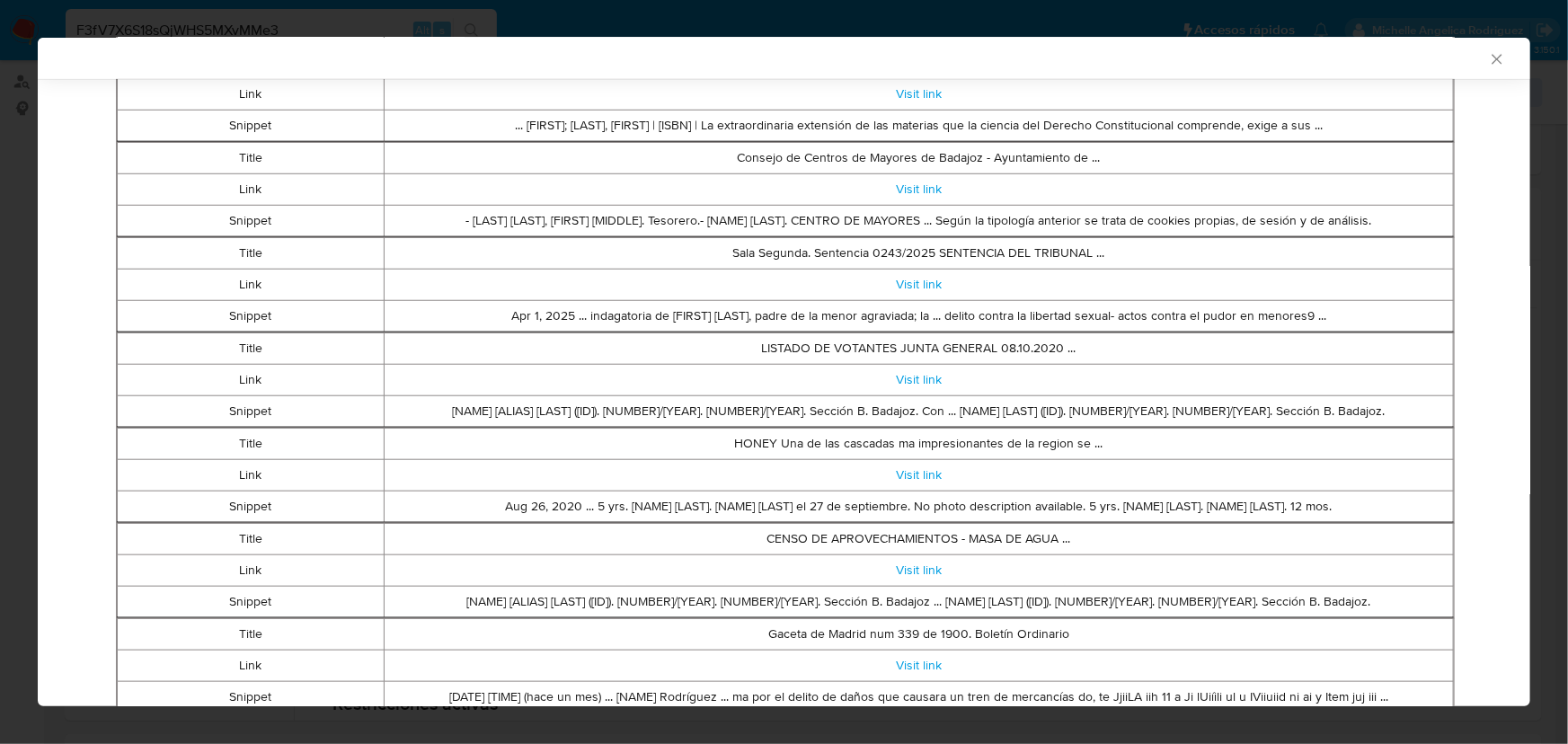 click 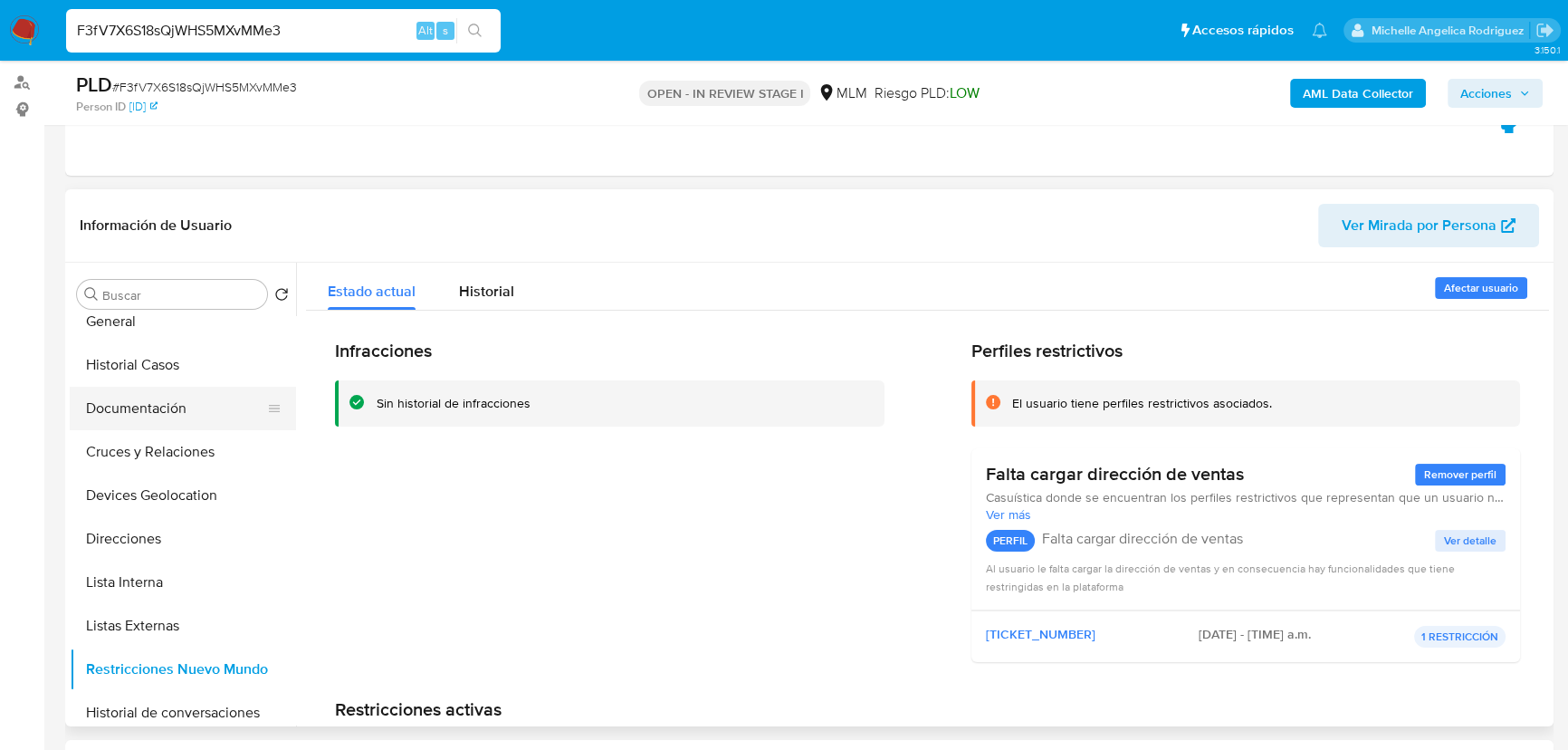 scroll, scrollTop: 0, scrollLeft: 0, axis: both 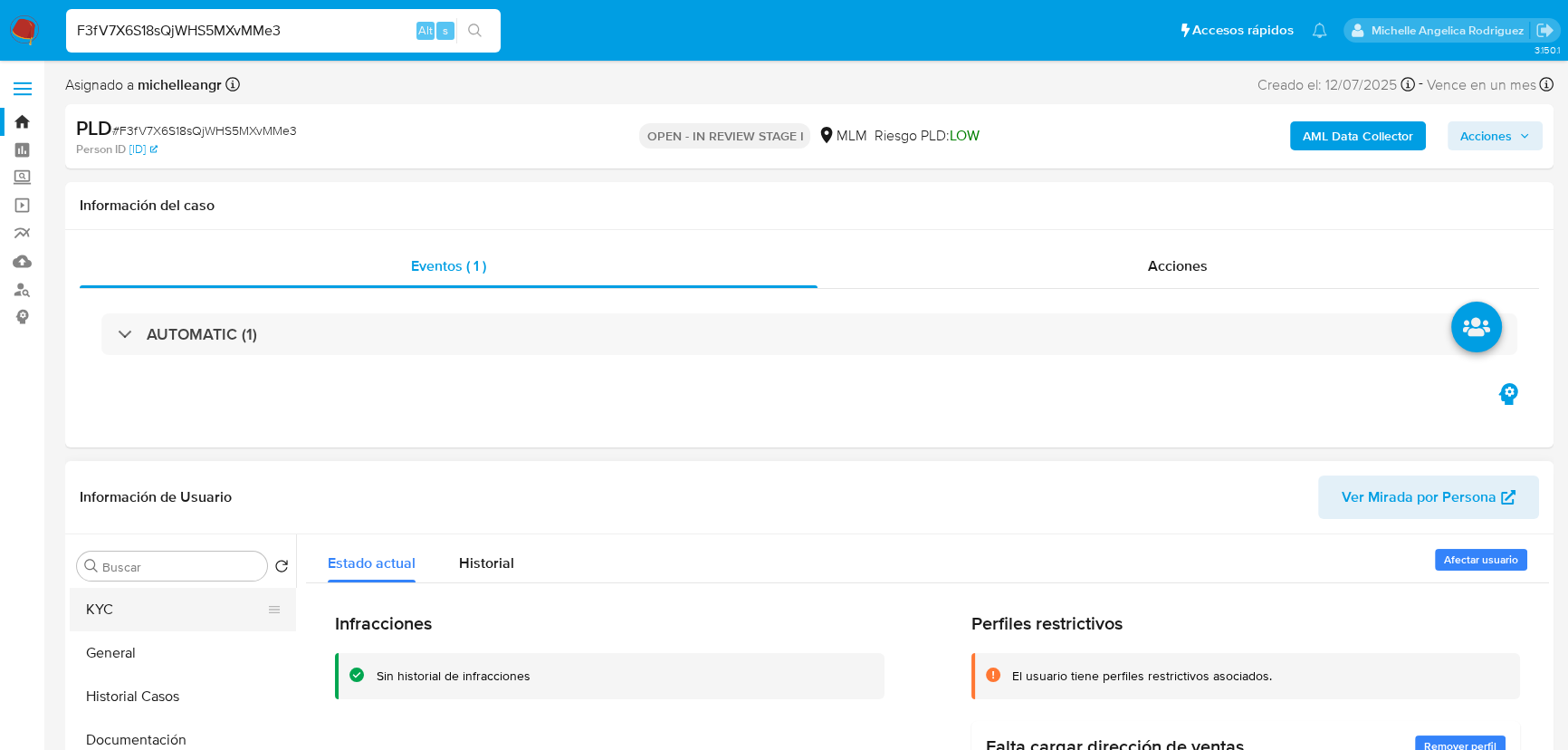 click on "KYC" at bounding box center [176, 610] 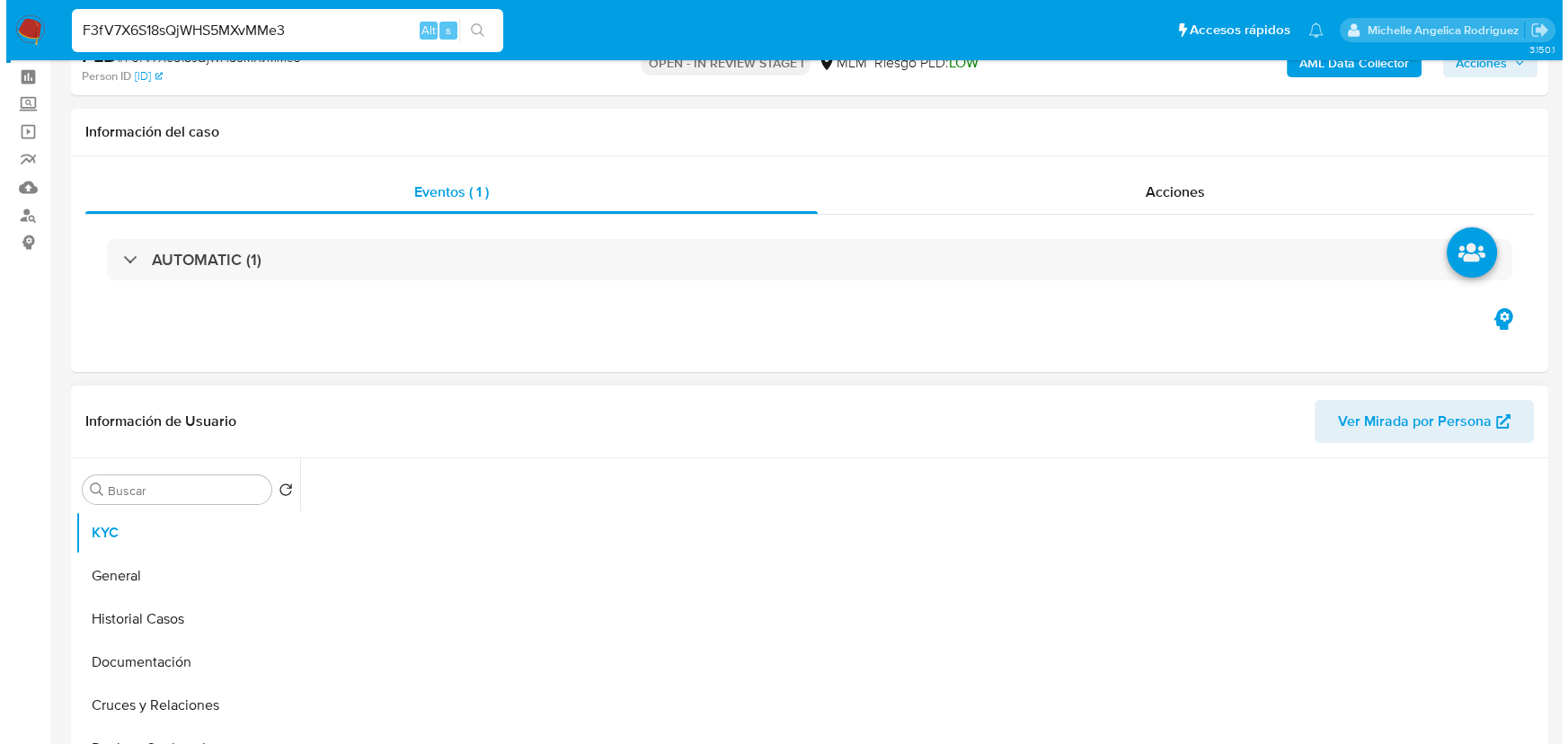 scroll, scrollTop: 326, scrollLeft: 0, axis: vertical 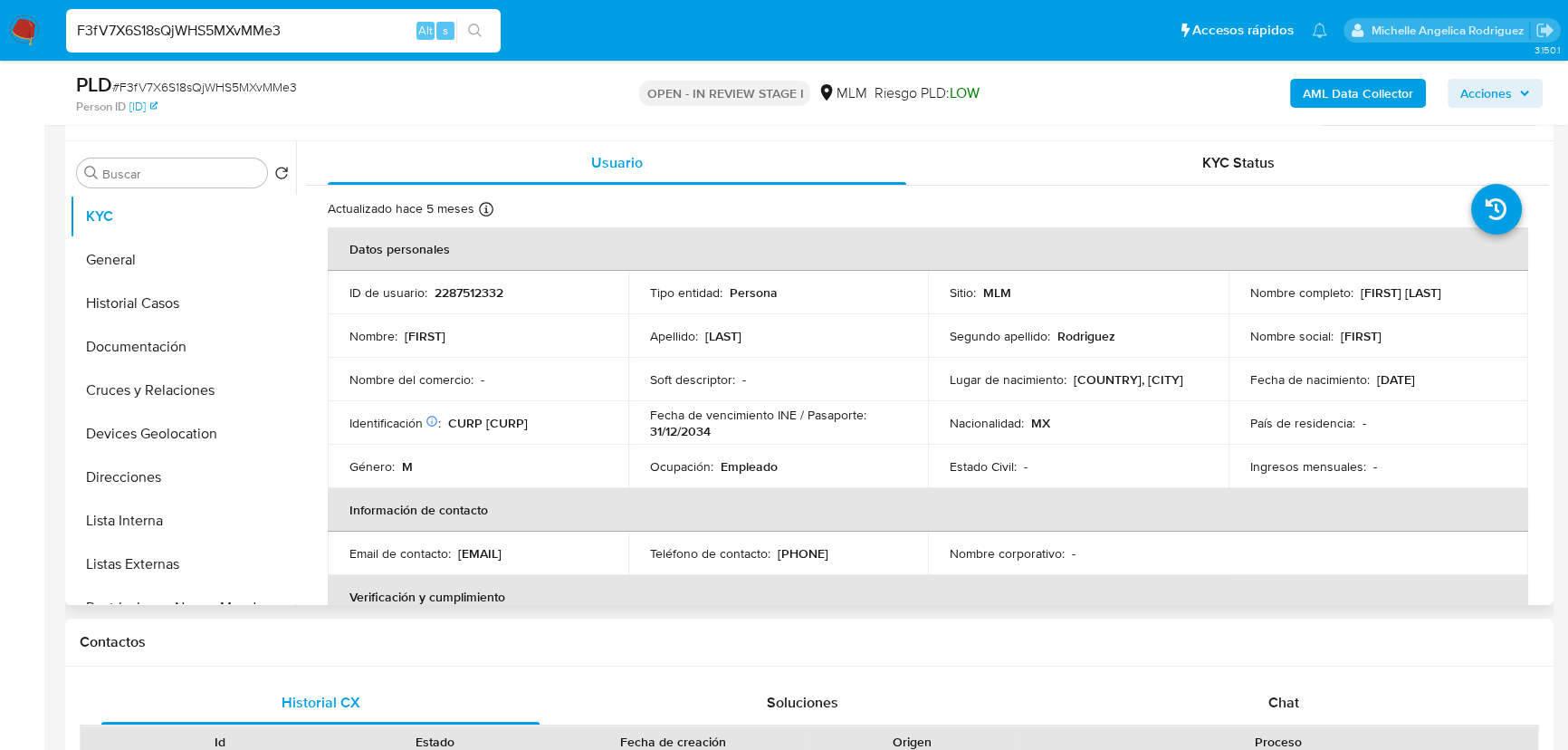 drag, startPoint x: 945, startPoint y: 492, endPoint x: 874, endPoint y: 456, distance: 79.60528 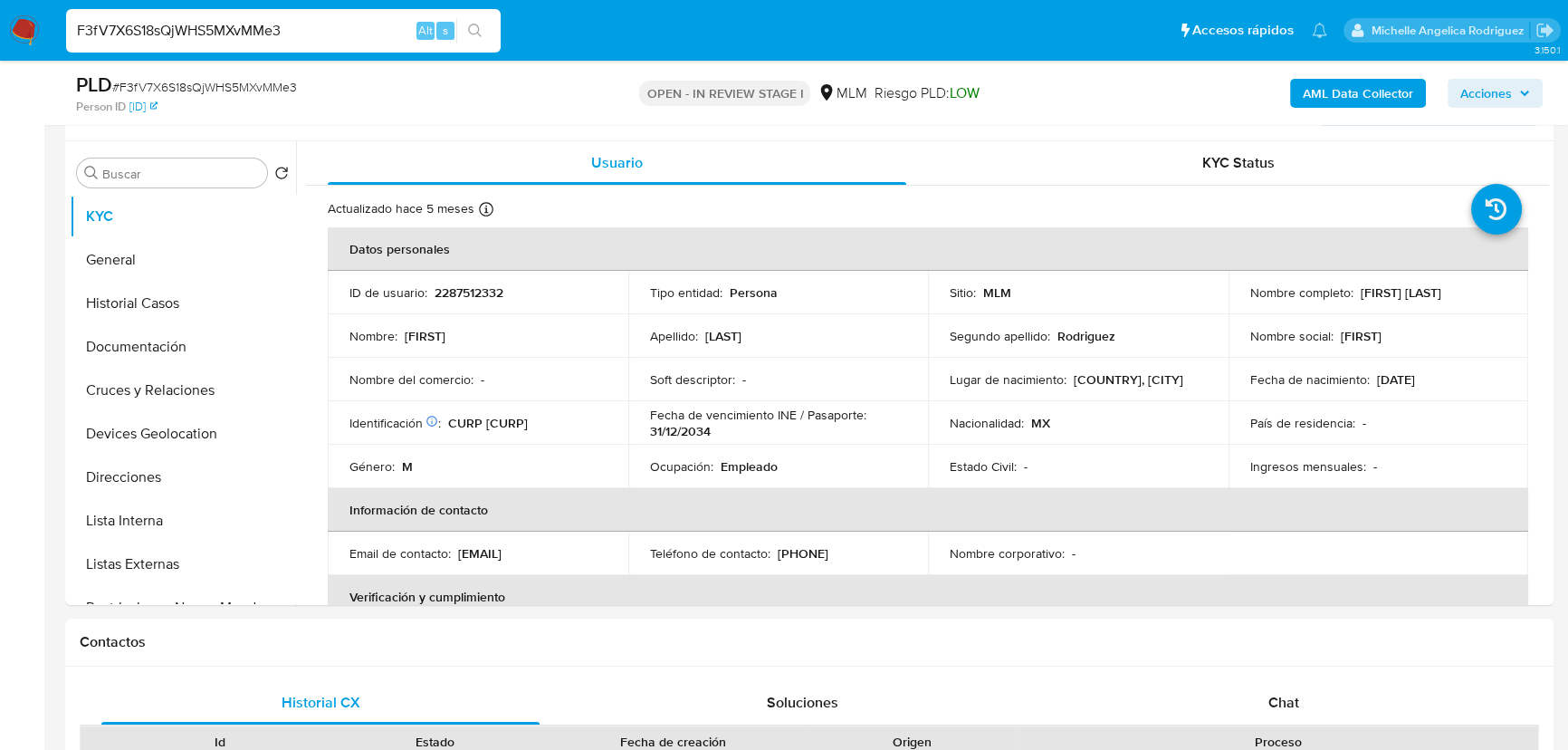 drag, startPoint x: 530, startPoint y: 563, endPoint x: 582, endPoint y: 65, distance: 500.7075 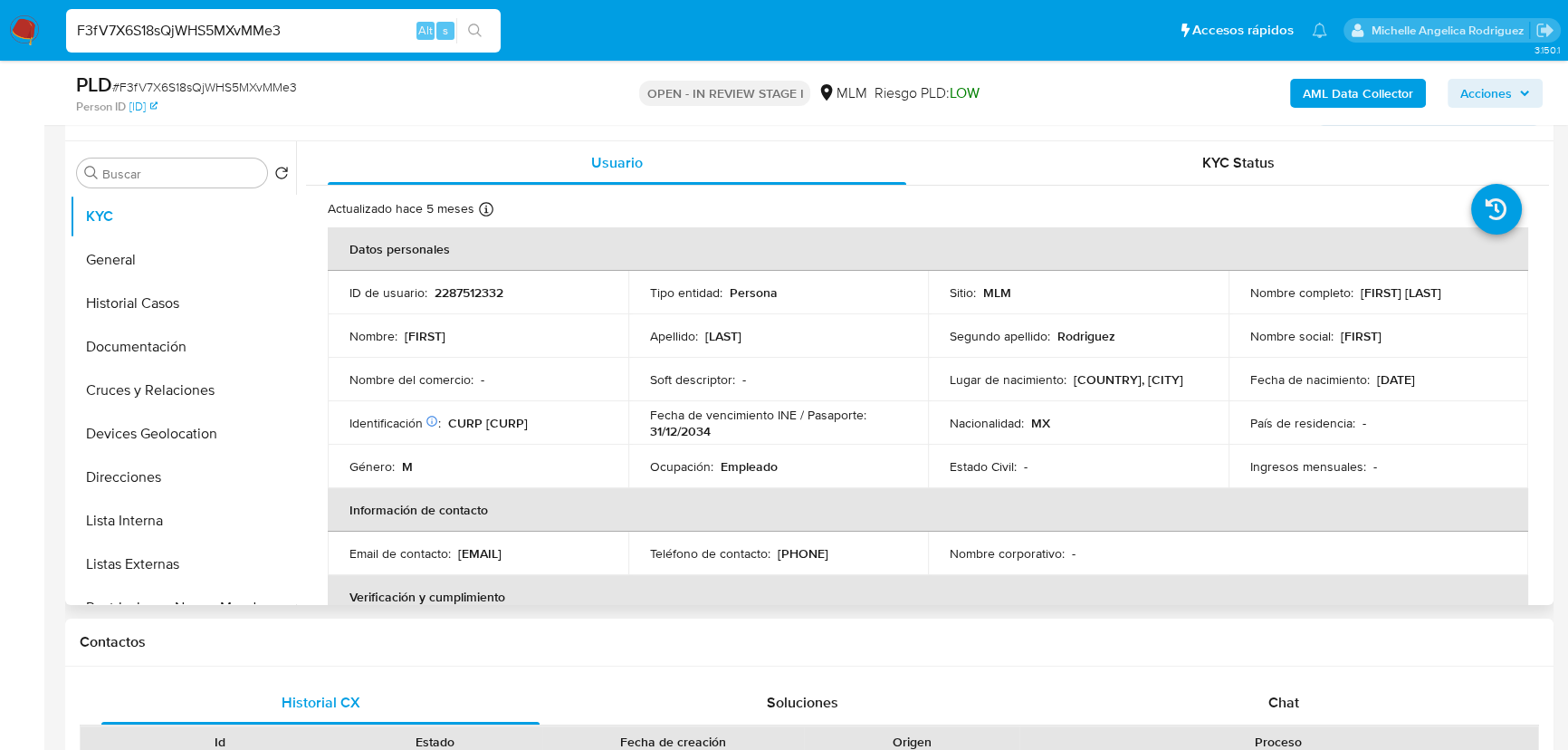 click on "Teléfono de contacto :    3122733834" at bounding box center [779, 553] 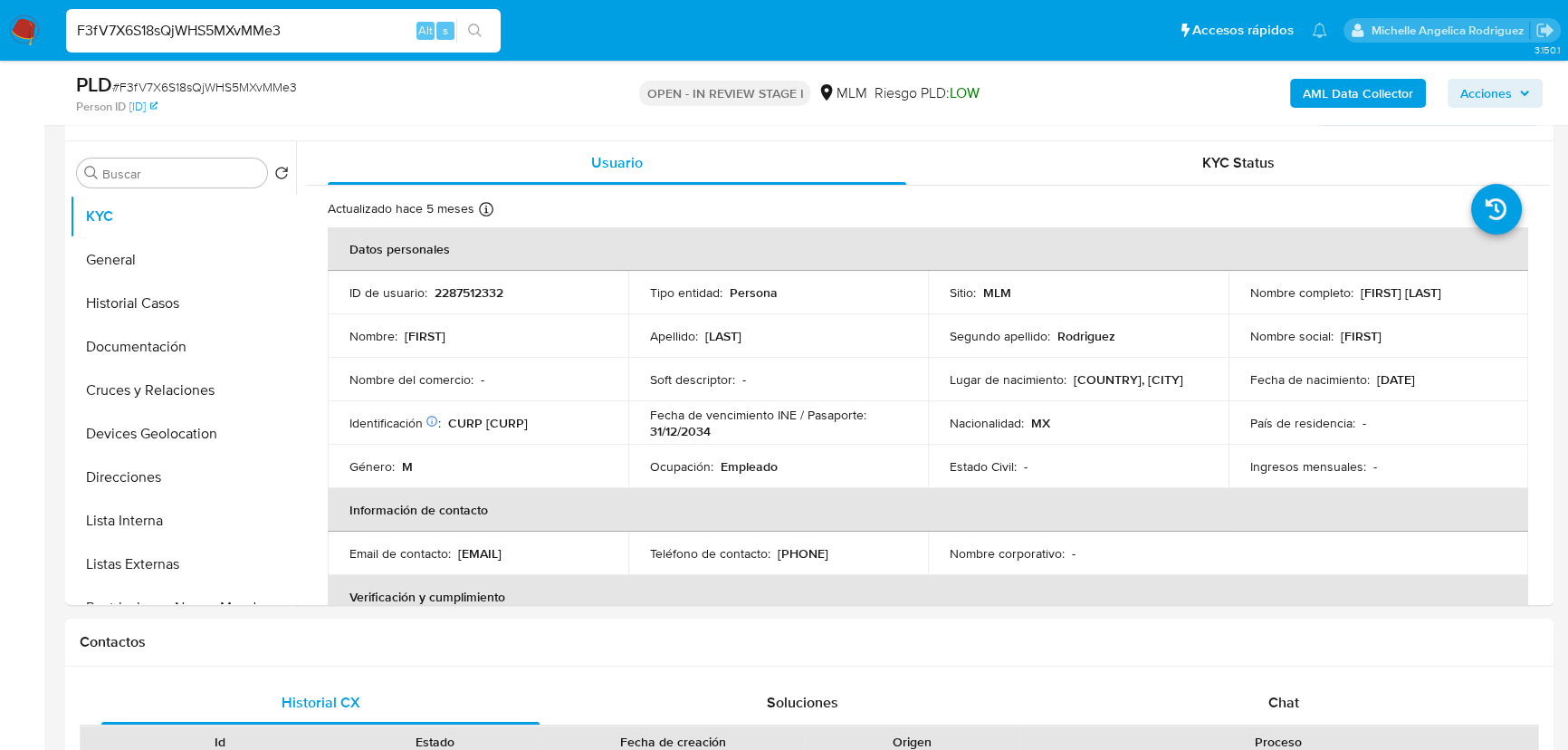 copy on "[PHONE]" 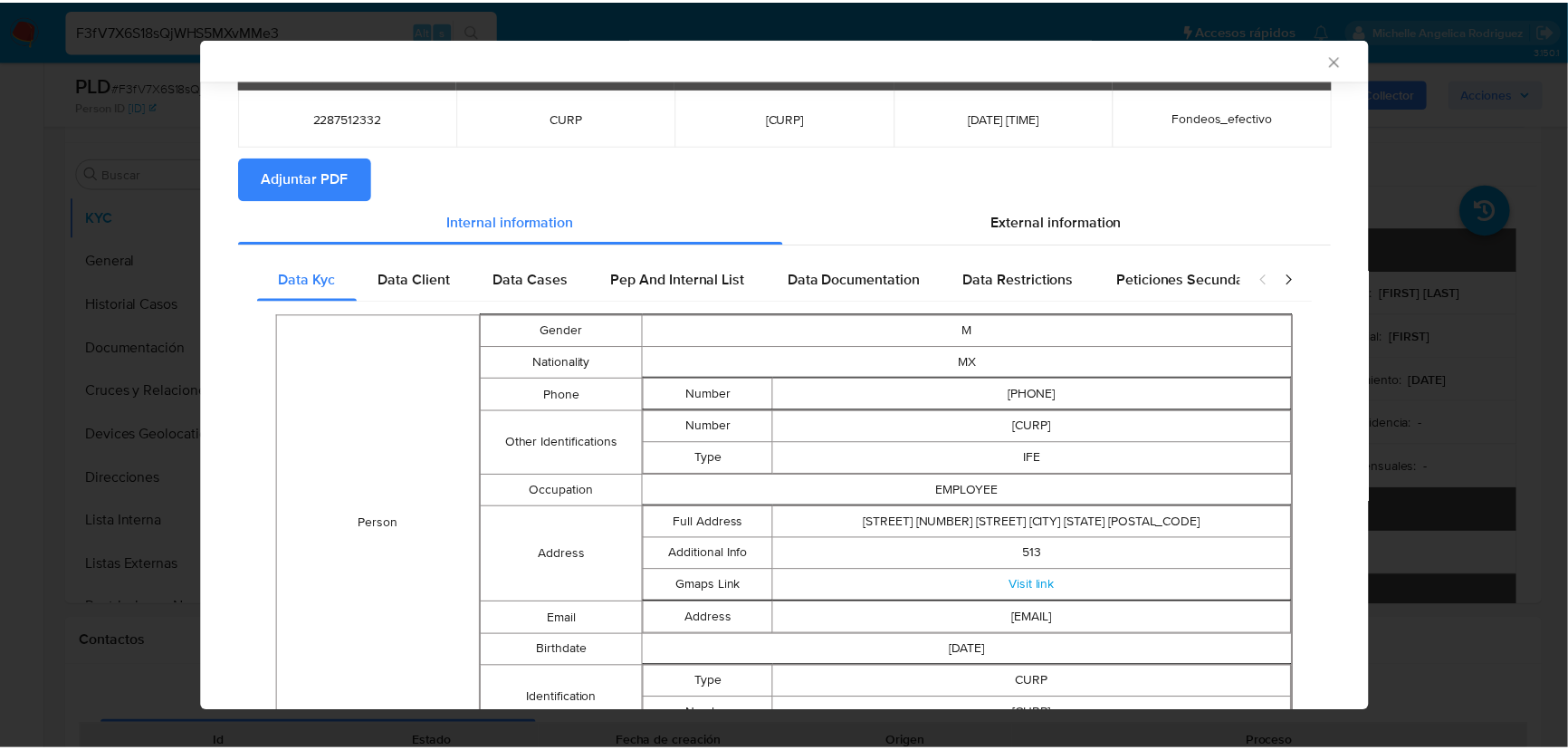 scroll, scrollTop: 244, scrollLeft: 0, axis: vertical 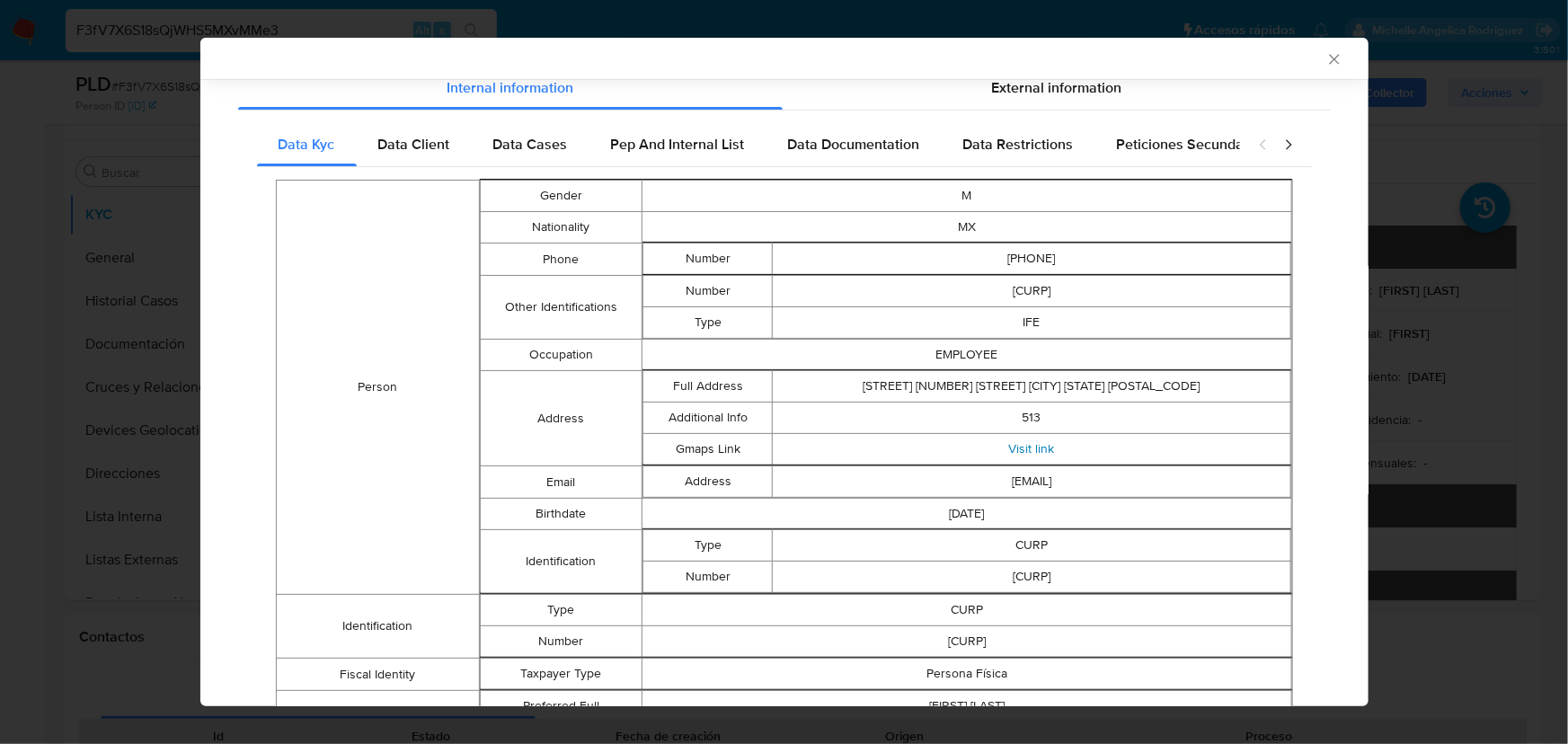click on "Visit link" at bounding box center [1031, 448] 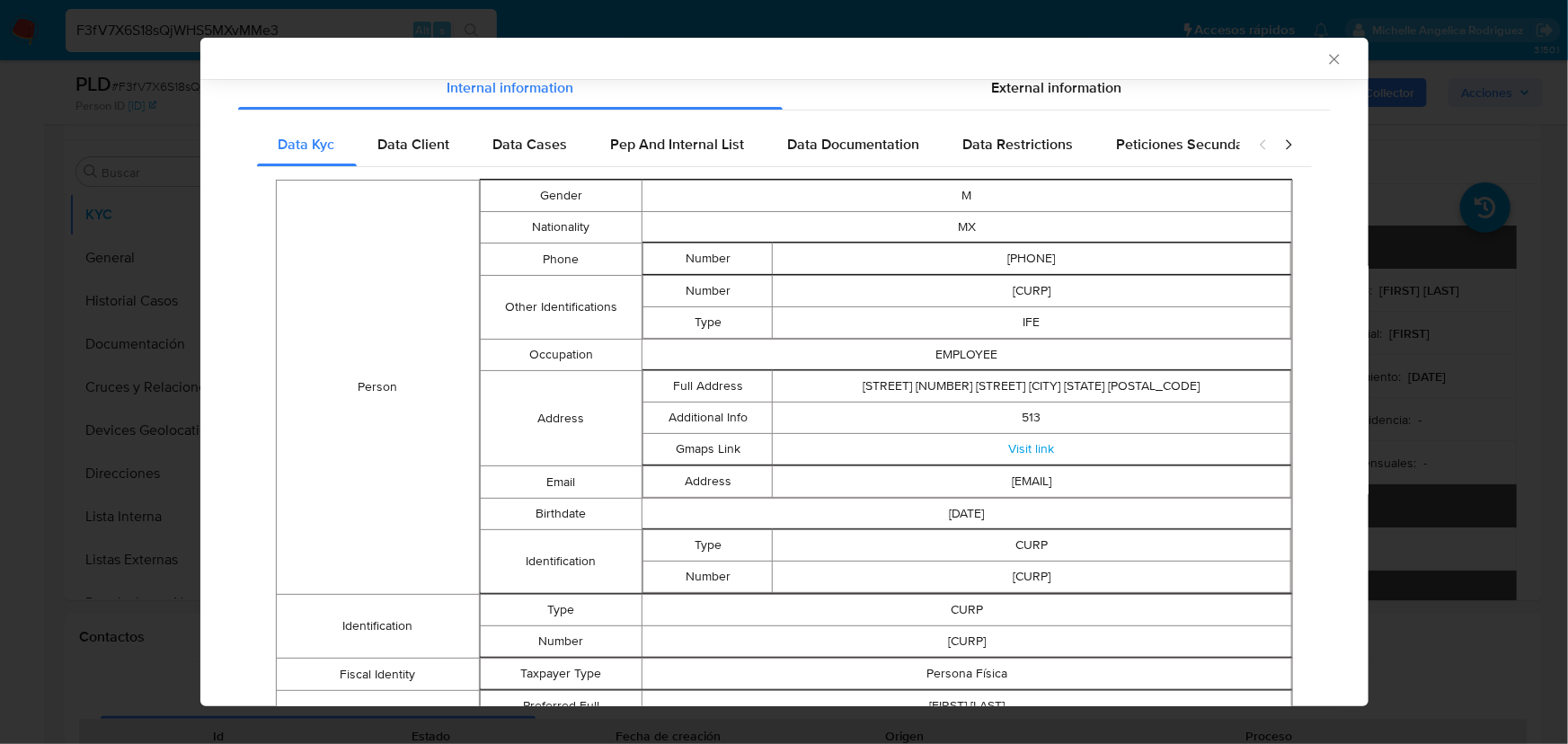 click 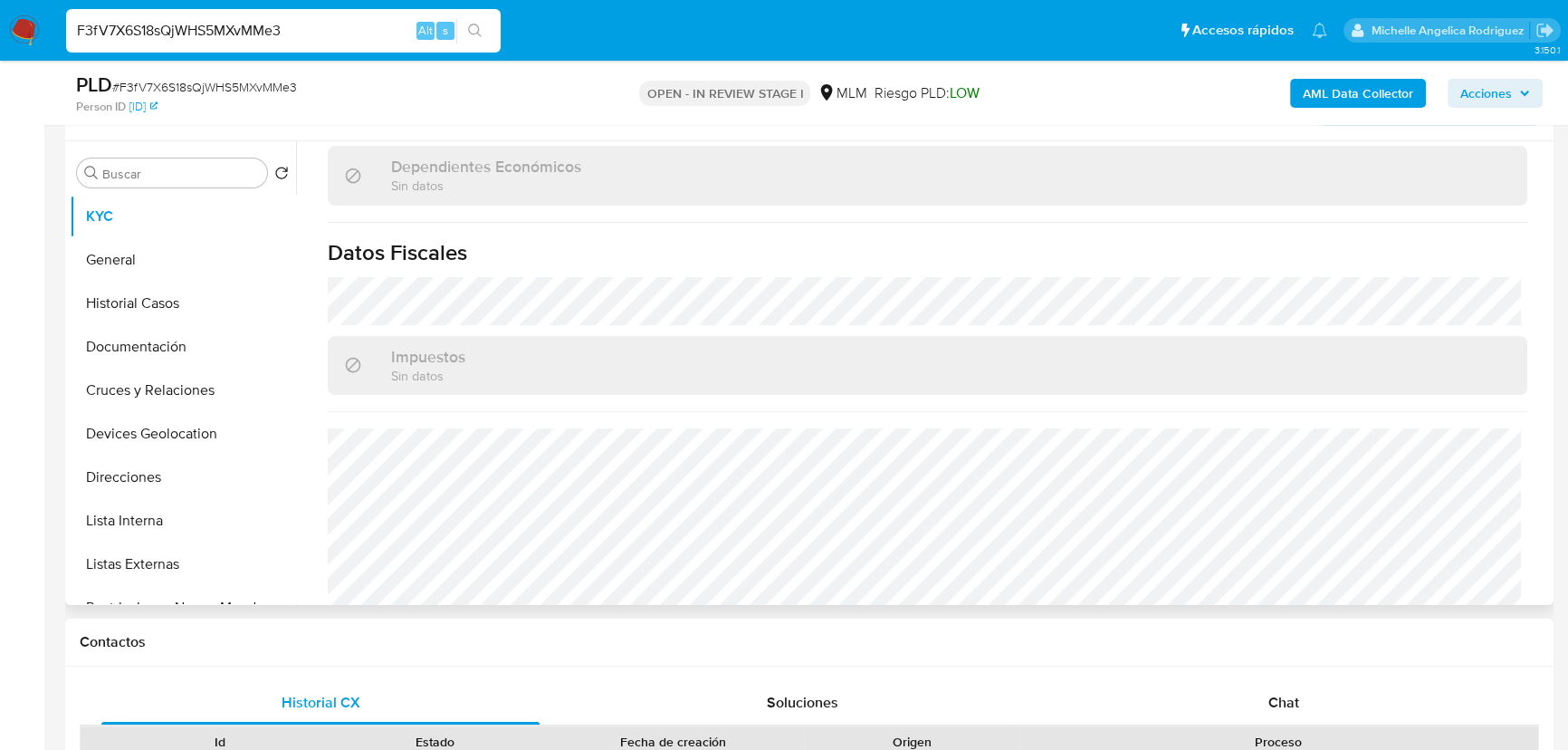 scroll, scrollTop: 1138, scrollLeft: 0, axis: vertical 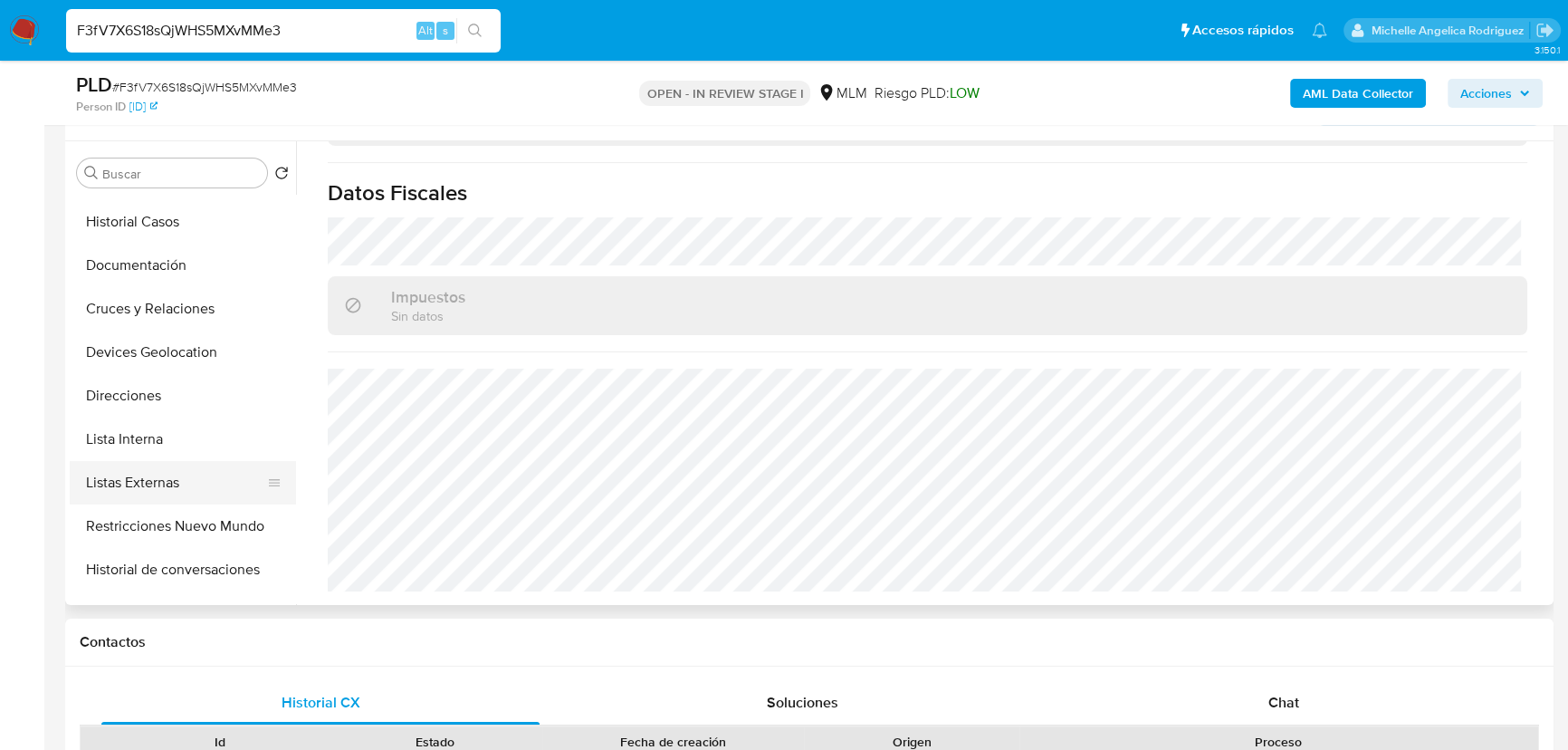 click on "Listas Externas" at bounding box center [176, 483] 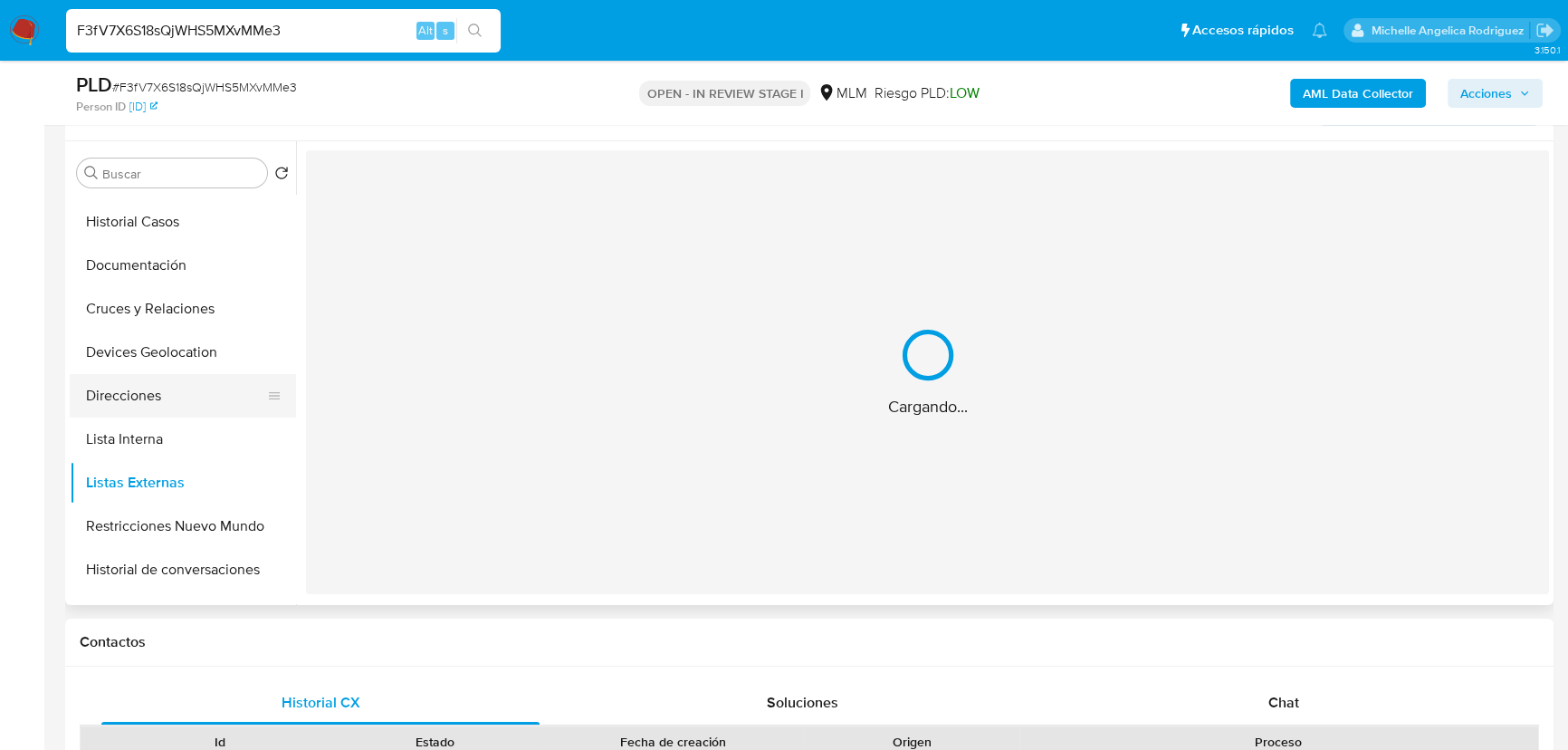 scroll, scrollTop: 0, scrollLeft: 0, axis: both 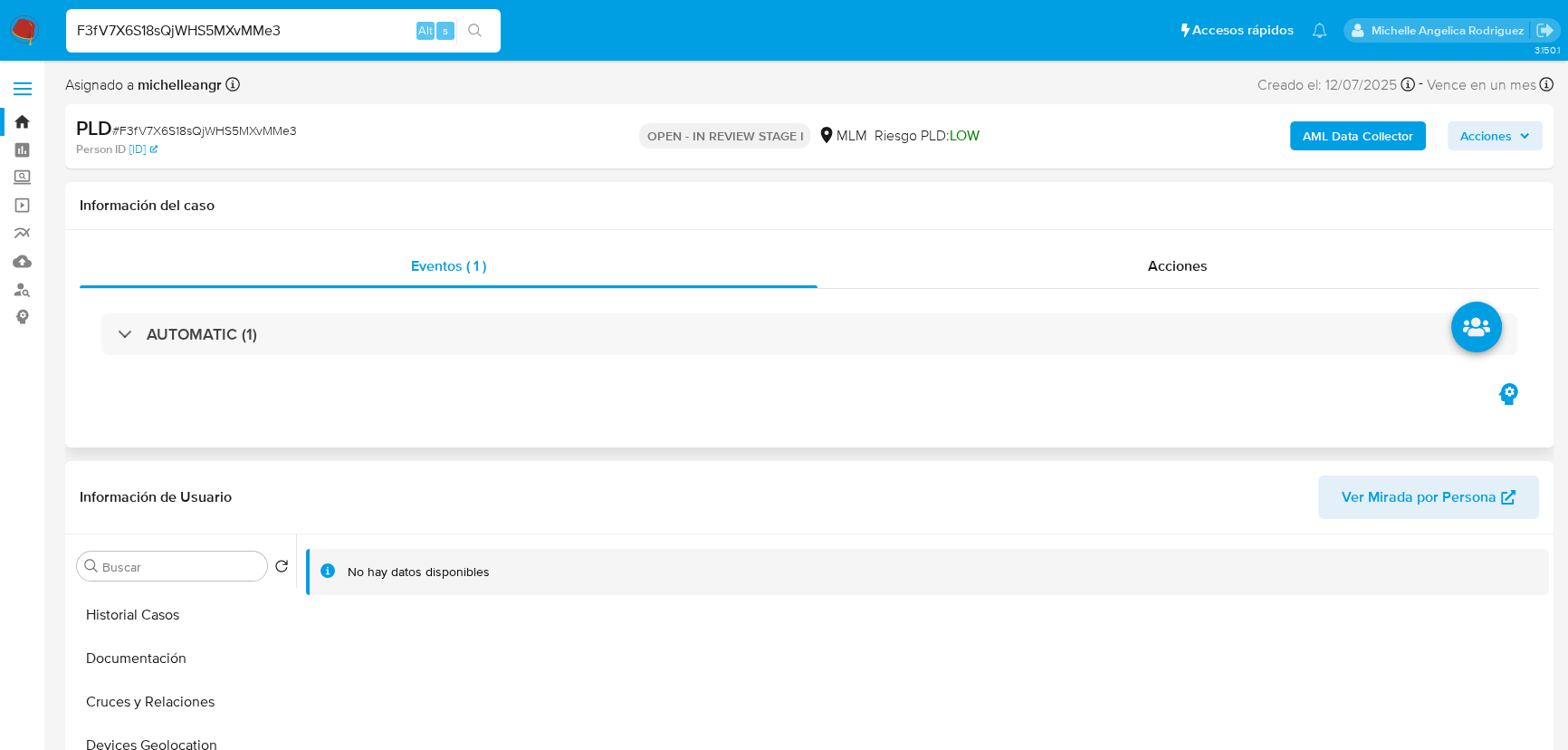 type 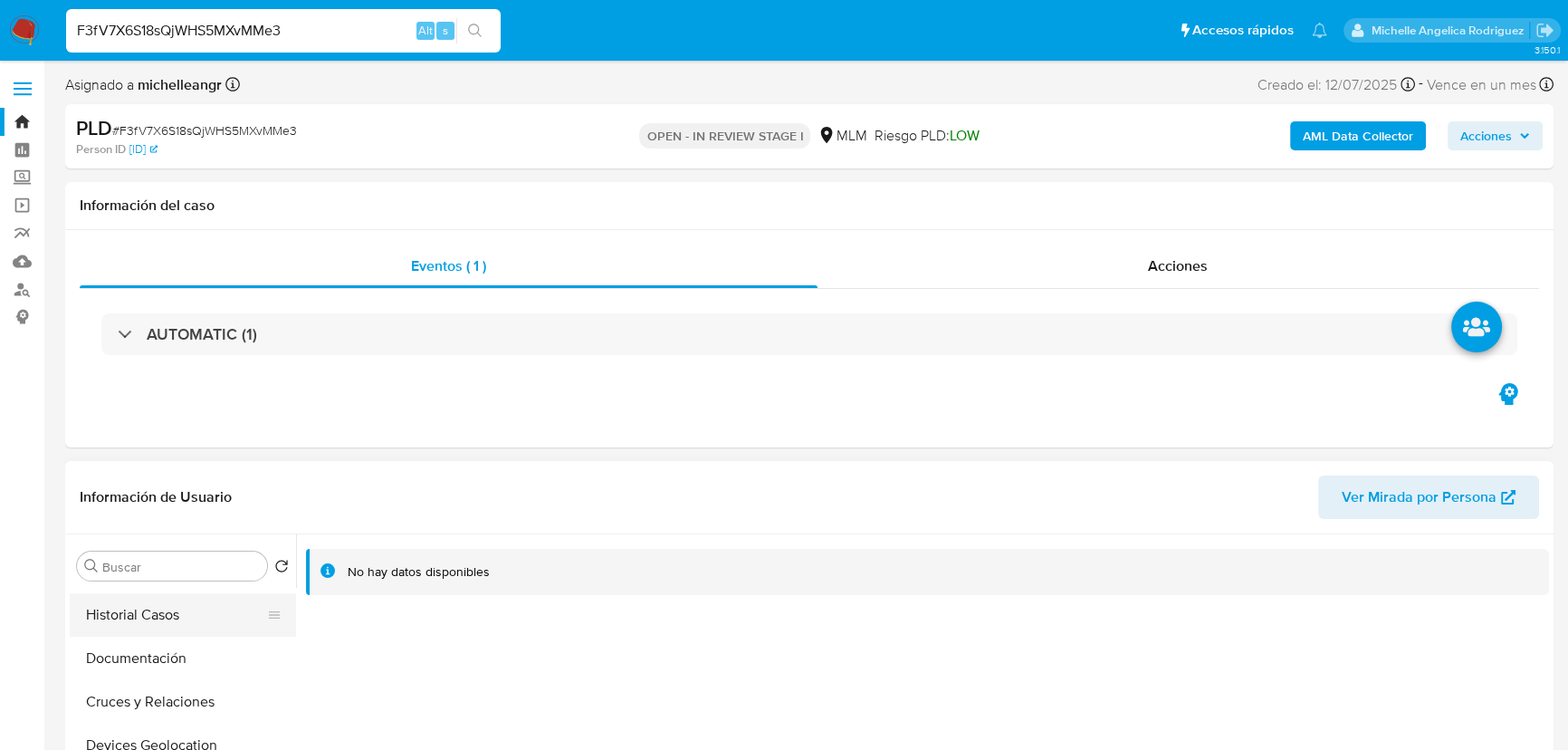 click on "KYC General Historial Casos Documentación Cruces y Relaciones Devices Geolocation Direcciones Lista Interna Listas Externas Restricciones Nuevo Mundo Historial de conversaciones Archivos adjuntos Anticipos de dinero Créditos Cuentas Bancarias Datos Modificados Dispositivos Point Fecha Compliant Historial Riesgo PLD IV Challenges Información de accesos Insurtech Items Marcas AML Perfiles Tarjetas" at bounding box center [183, 792] 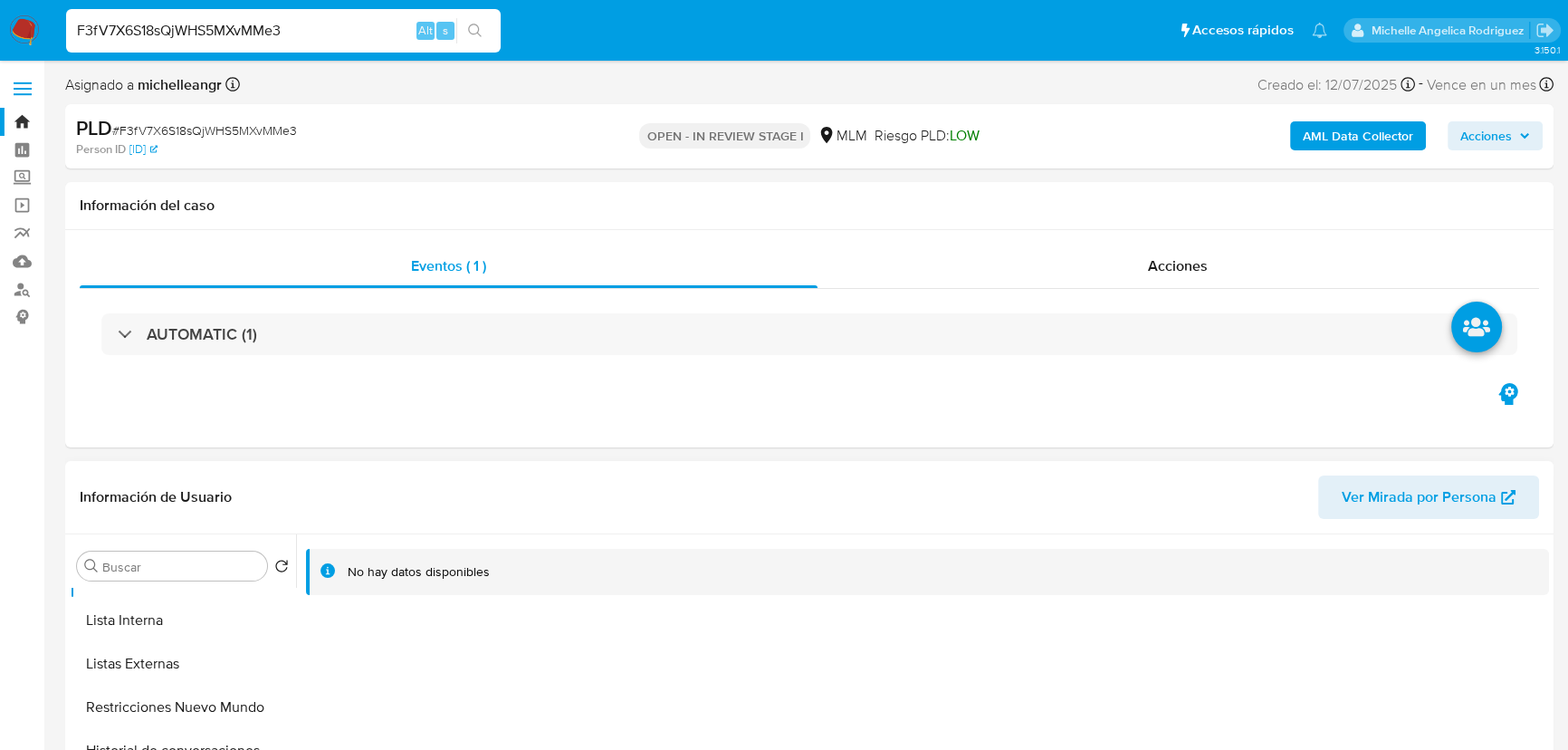 scroll, scrollTop: 411, scrollLeft: 0, axis: vertical 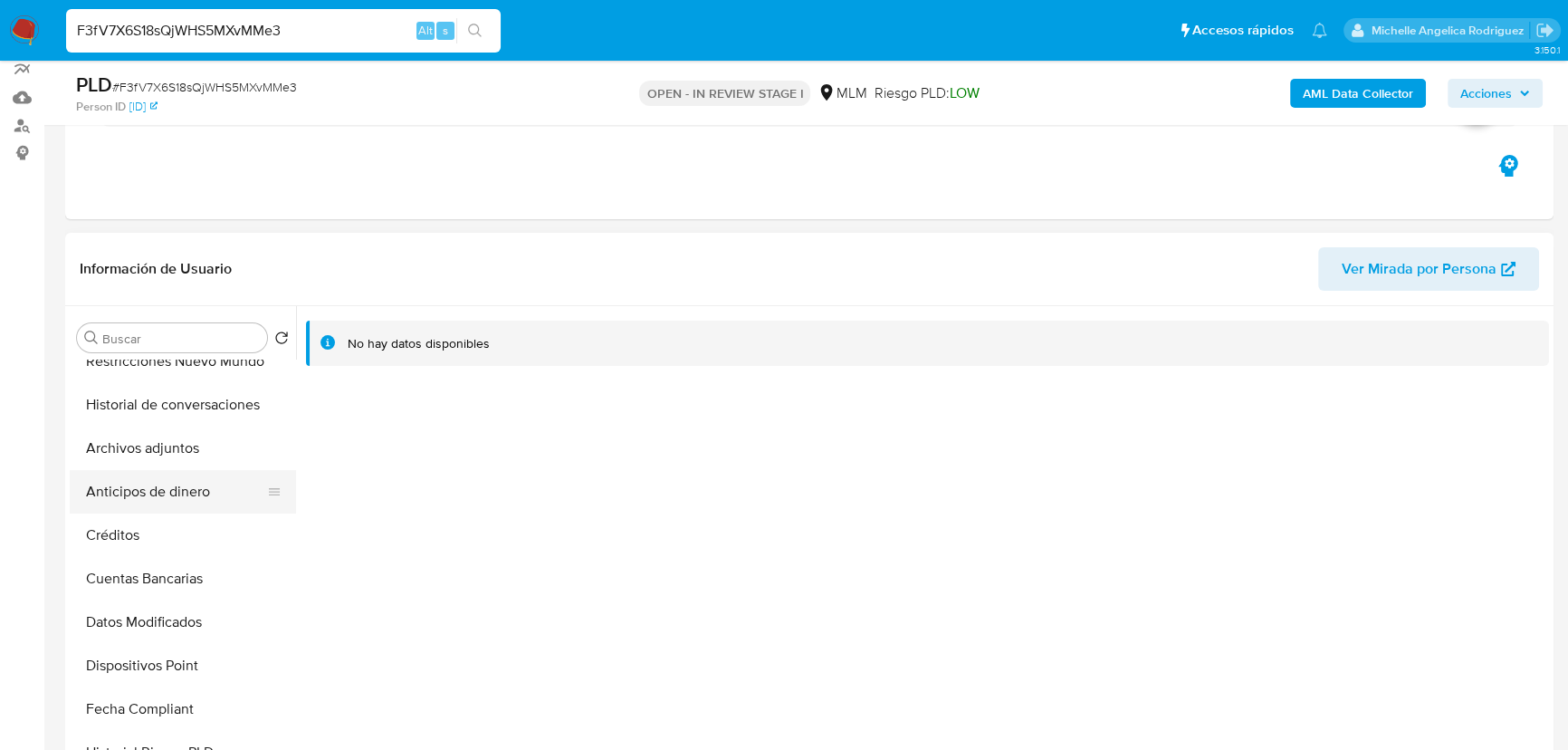 click on "Anticipos de dinero" at bounding box center (176, 492) 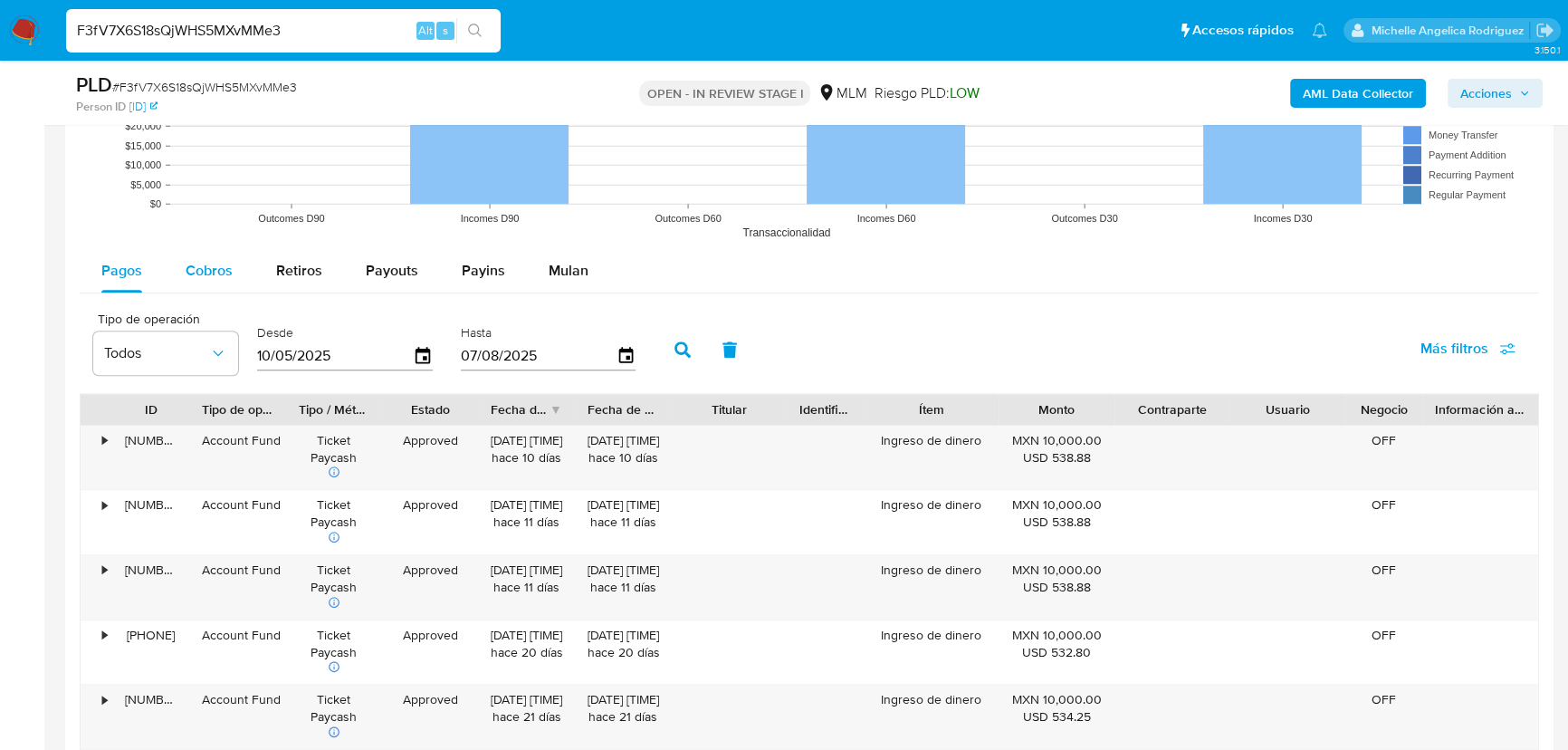 click on "Cobros" at bounding box center [209, 270] 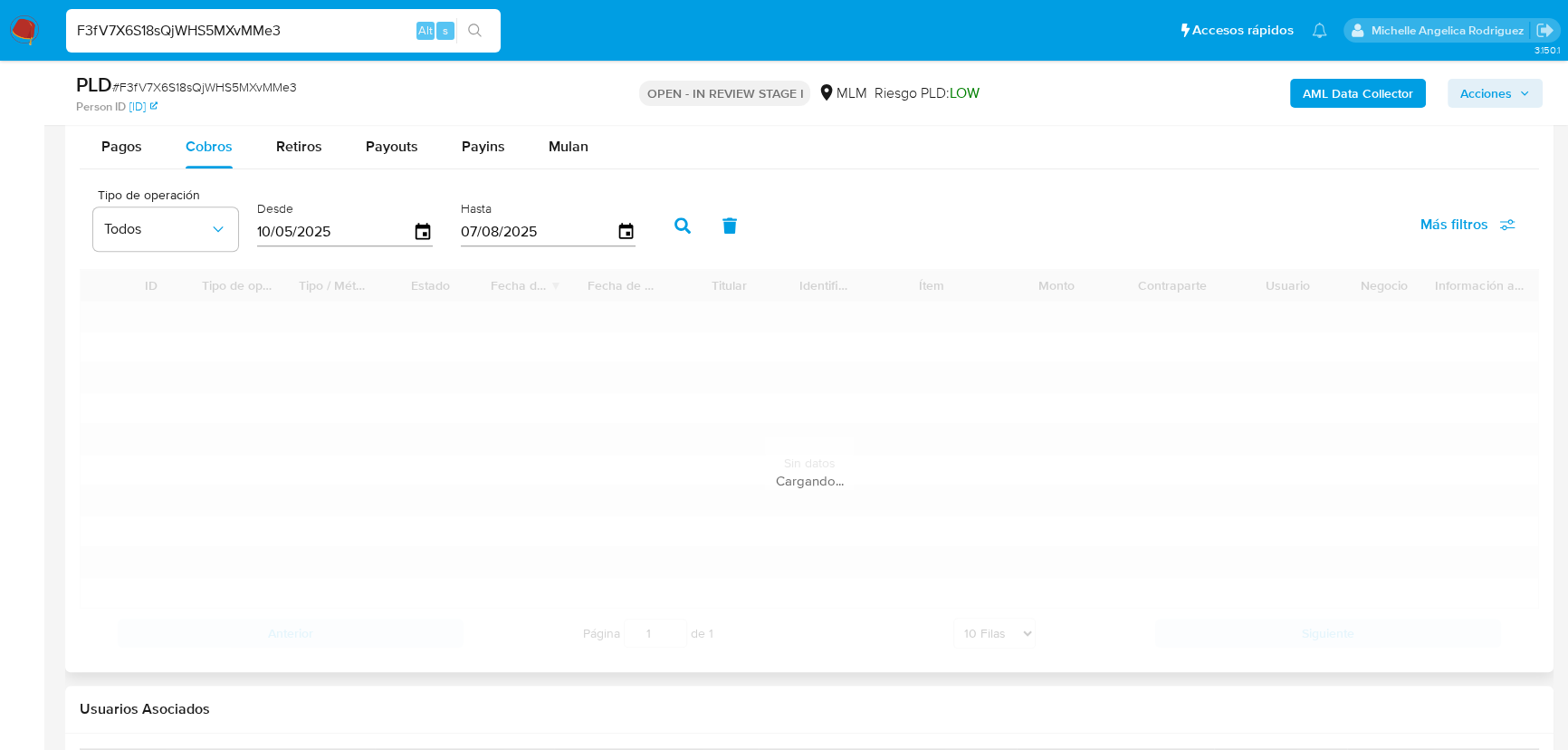 scroll, scrollTop: 2140, scrollLeft: 0, axis: vertical 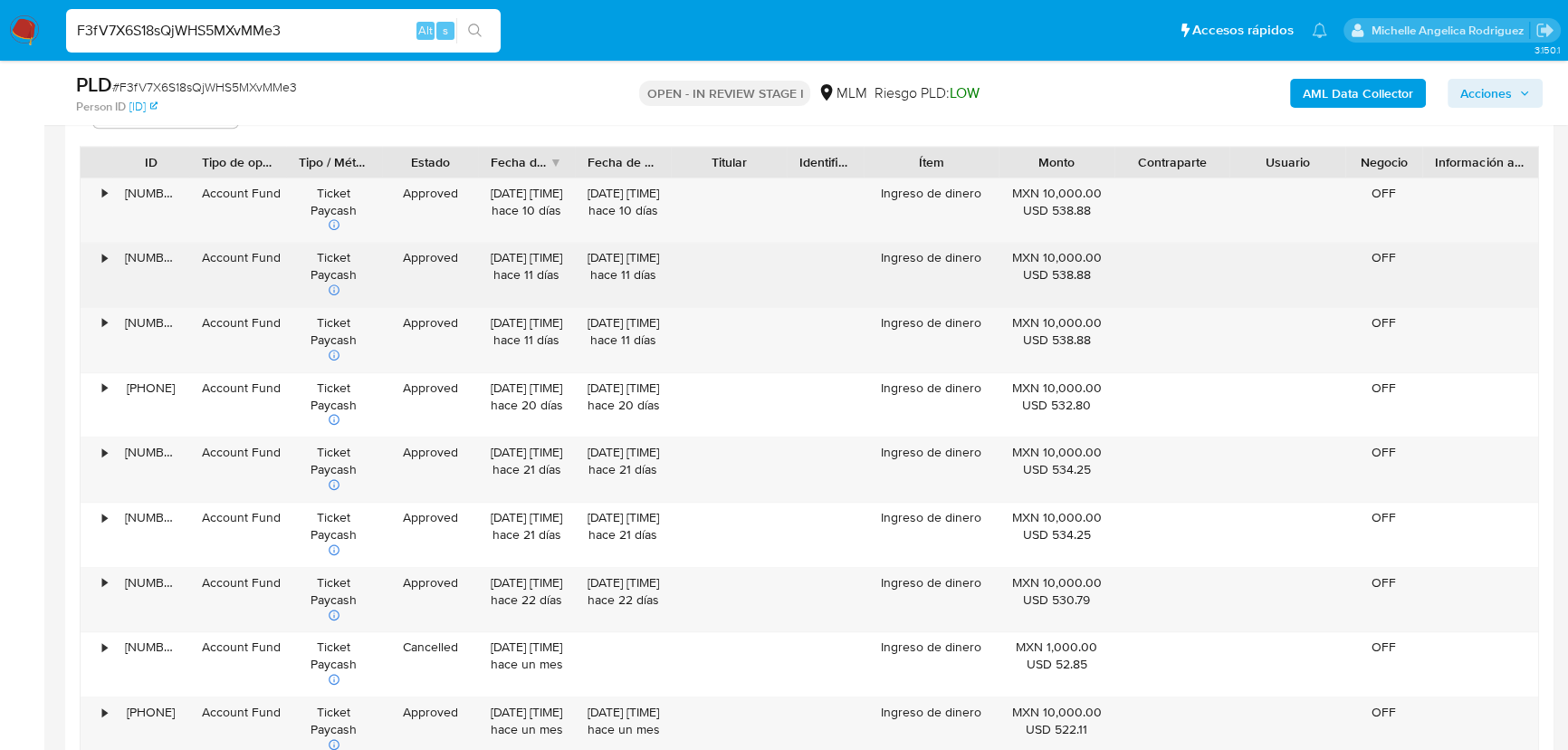 click on "•" at bounding box center [96, 274] 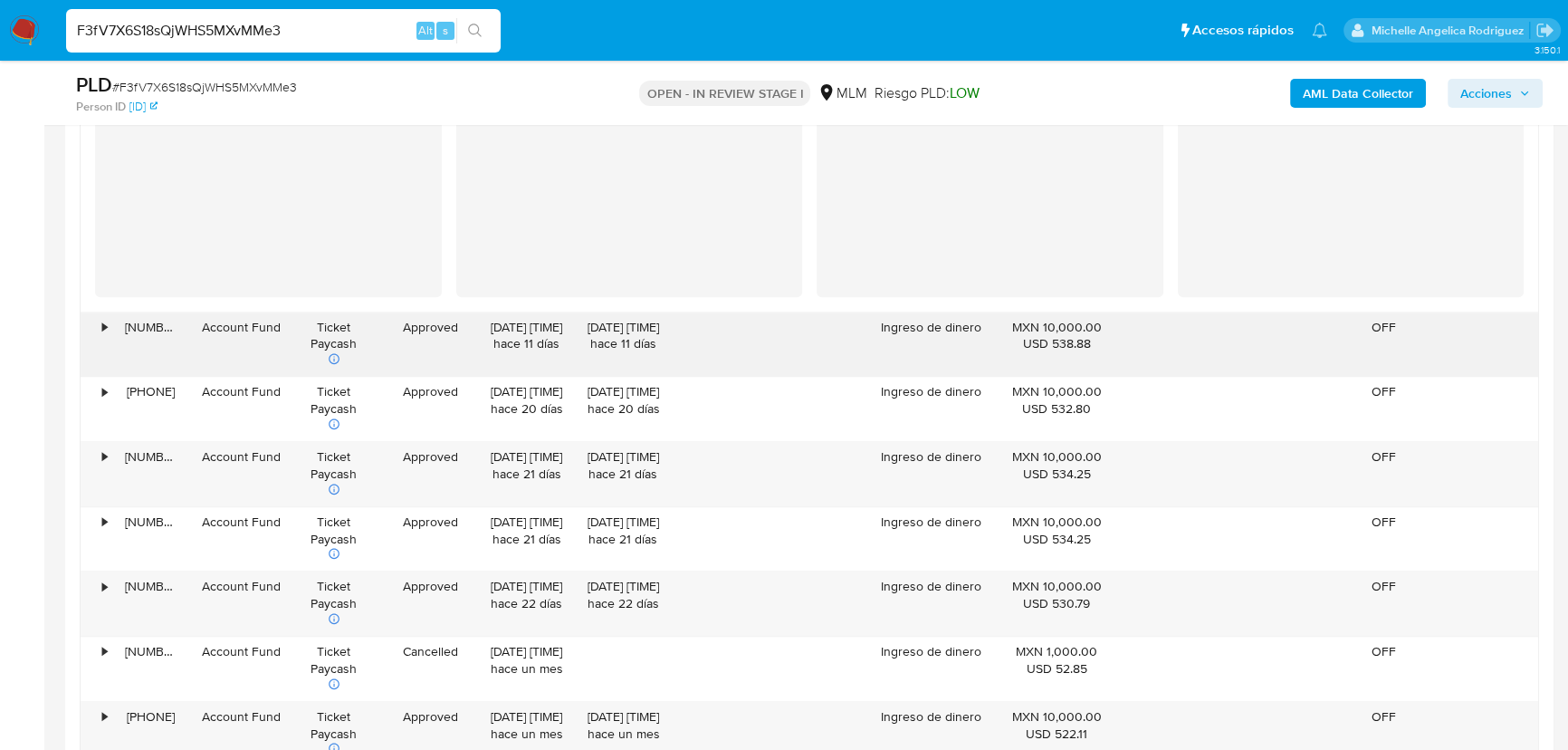 click on "•" at bounding box center (104, 327) 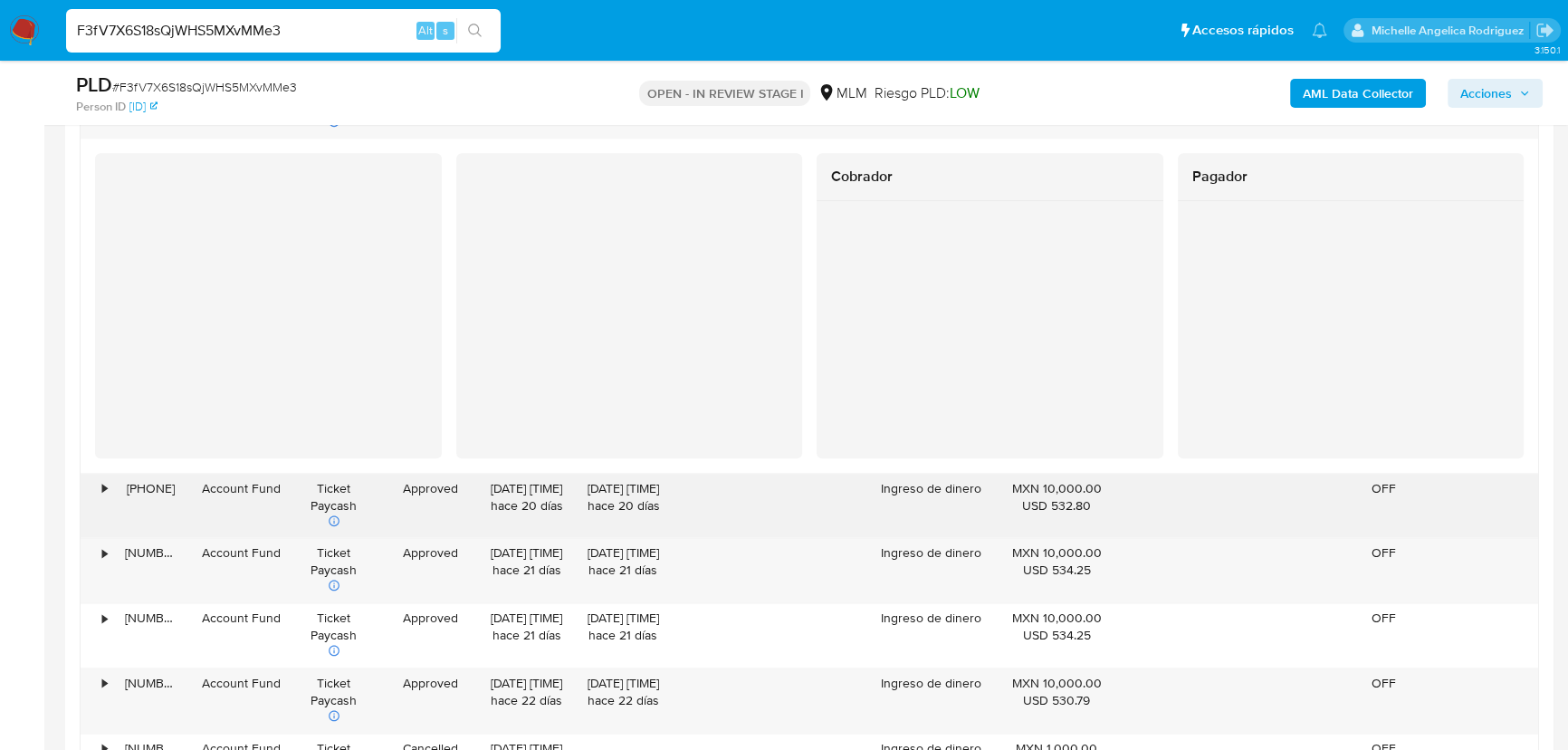 scroll, scrollTop: 2799, scrollLeft: 0, axis: vertical 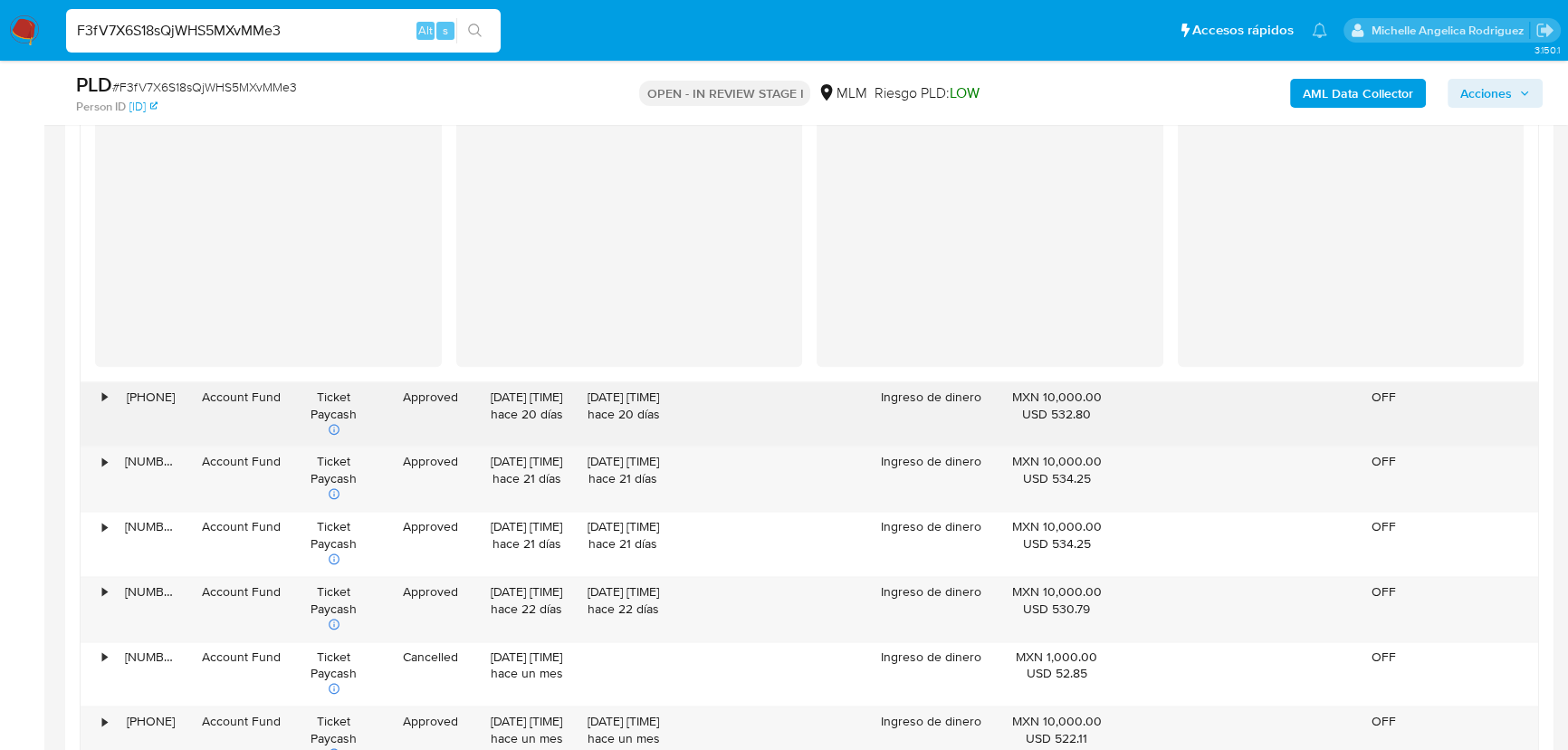 click on "•" at bounding box center (96, 414) 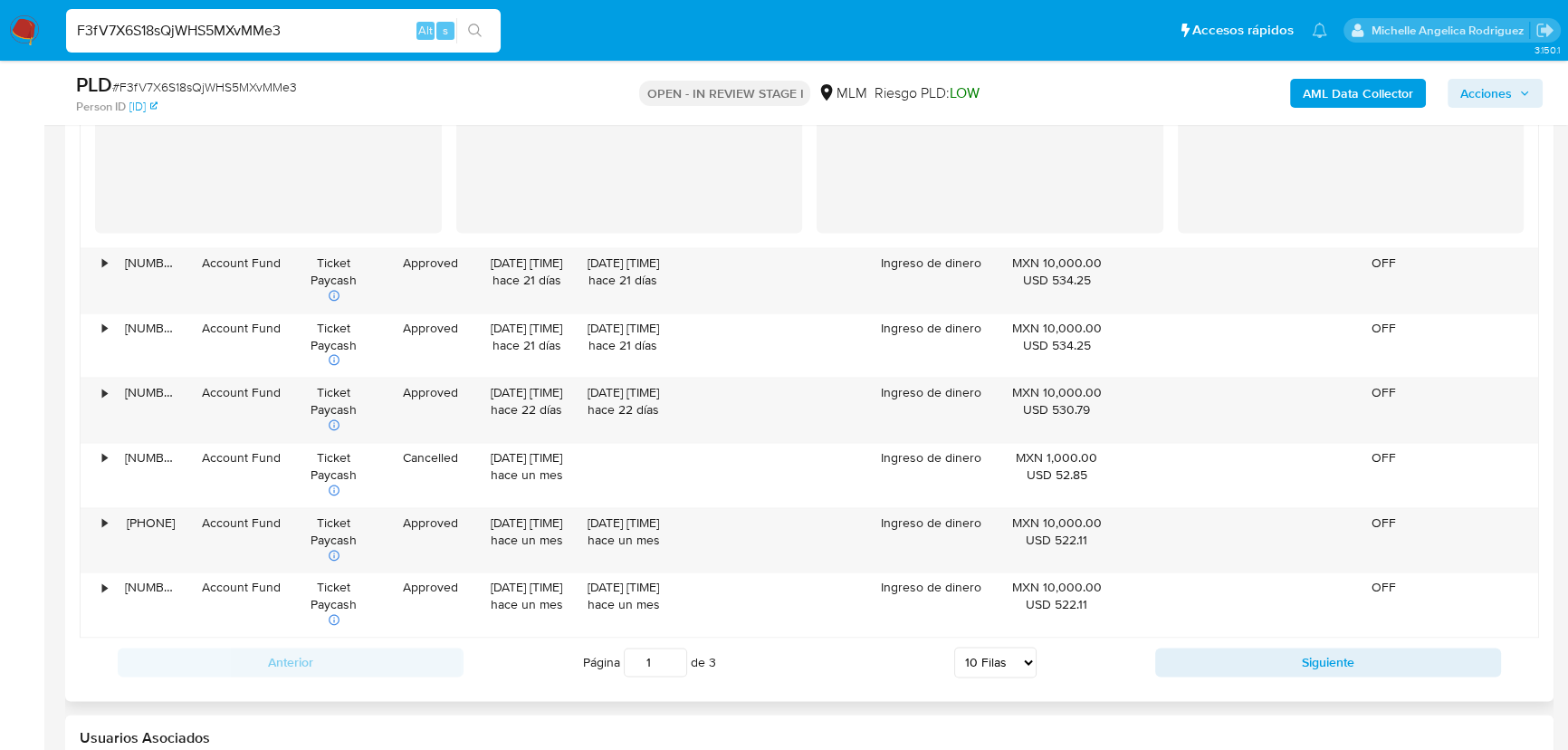 scroll, scrollTop: 3376, scrollLeft: 0, axis: vertical 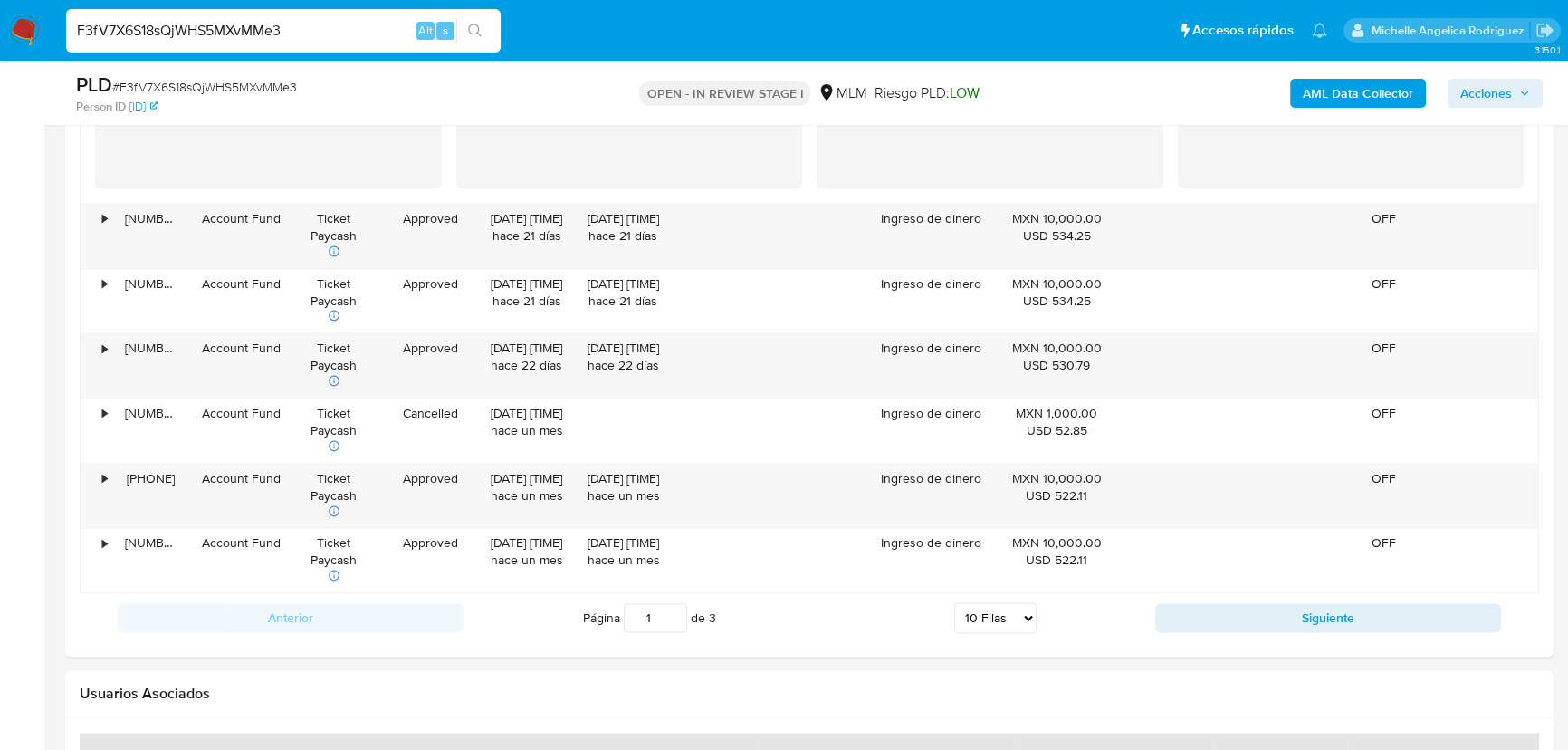 click on "Siguiente" at bounding box center [1328, 618] 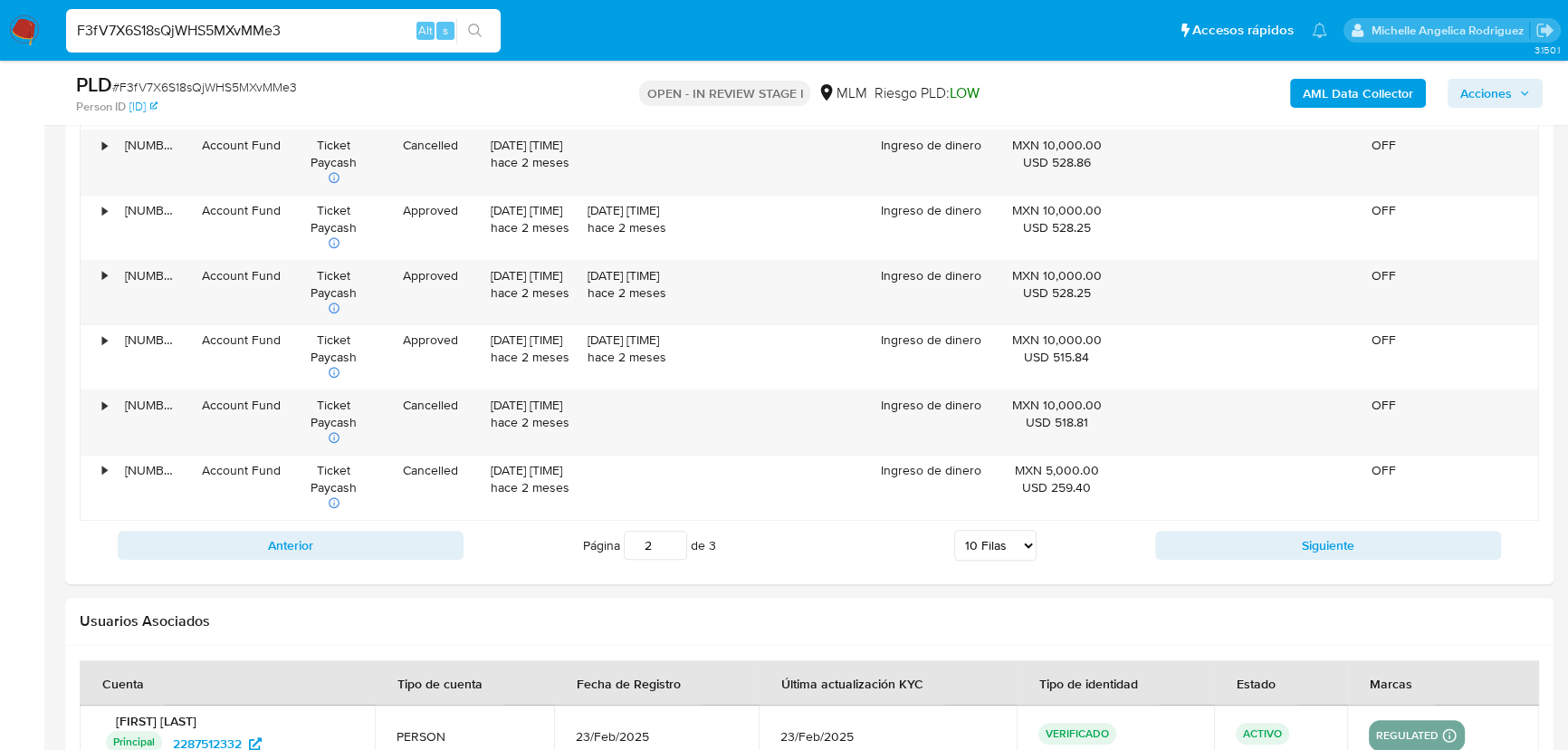scroll, scrollTop: 2280, scrollLeft: 0, axis: vertical 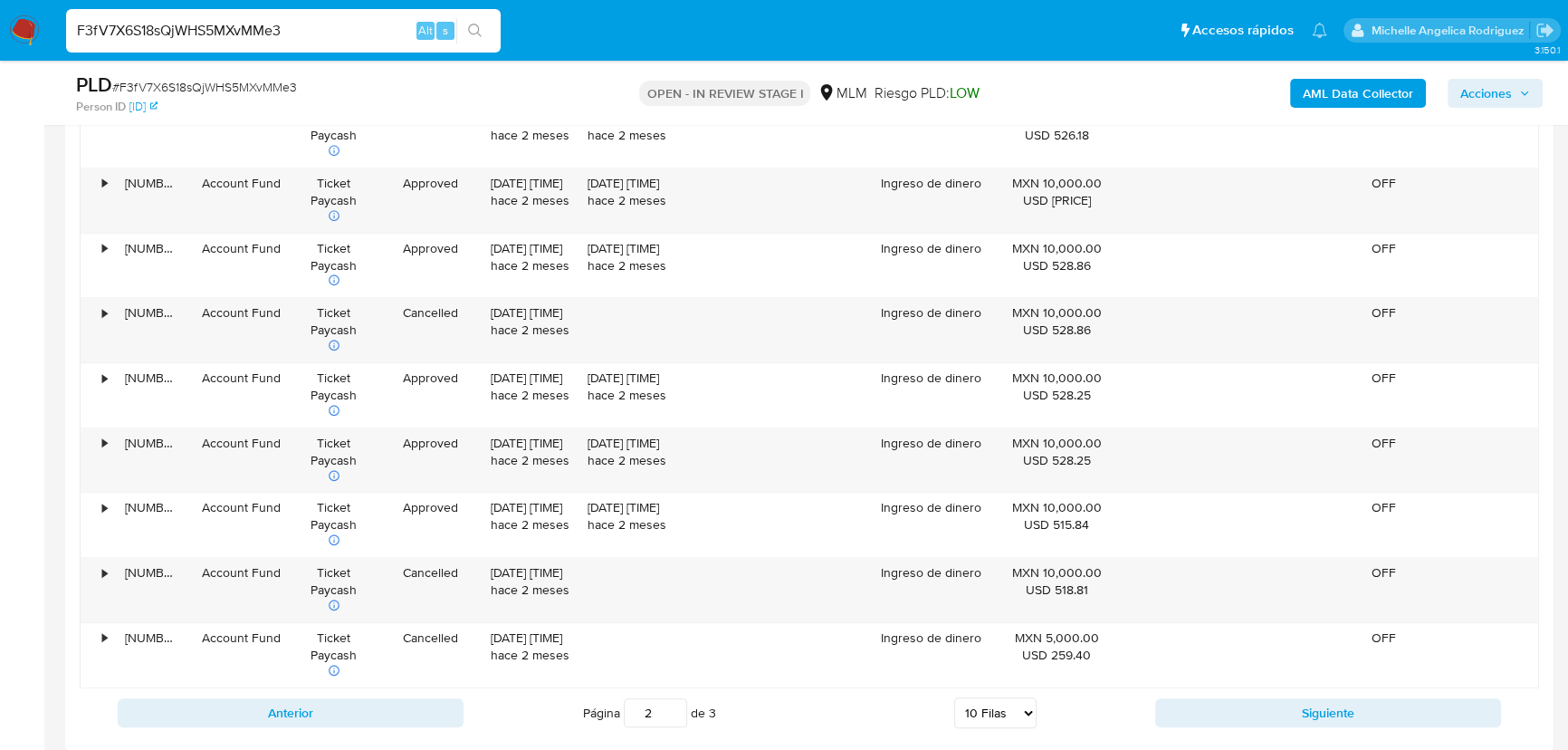 type 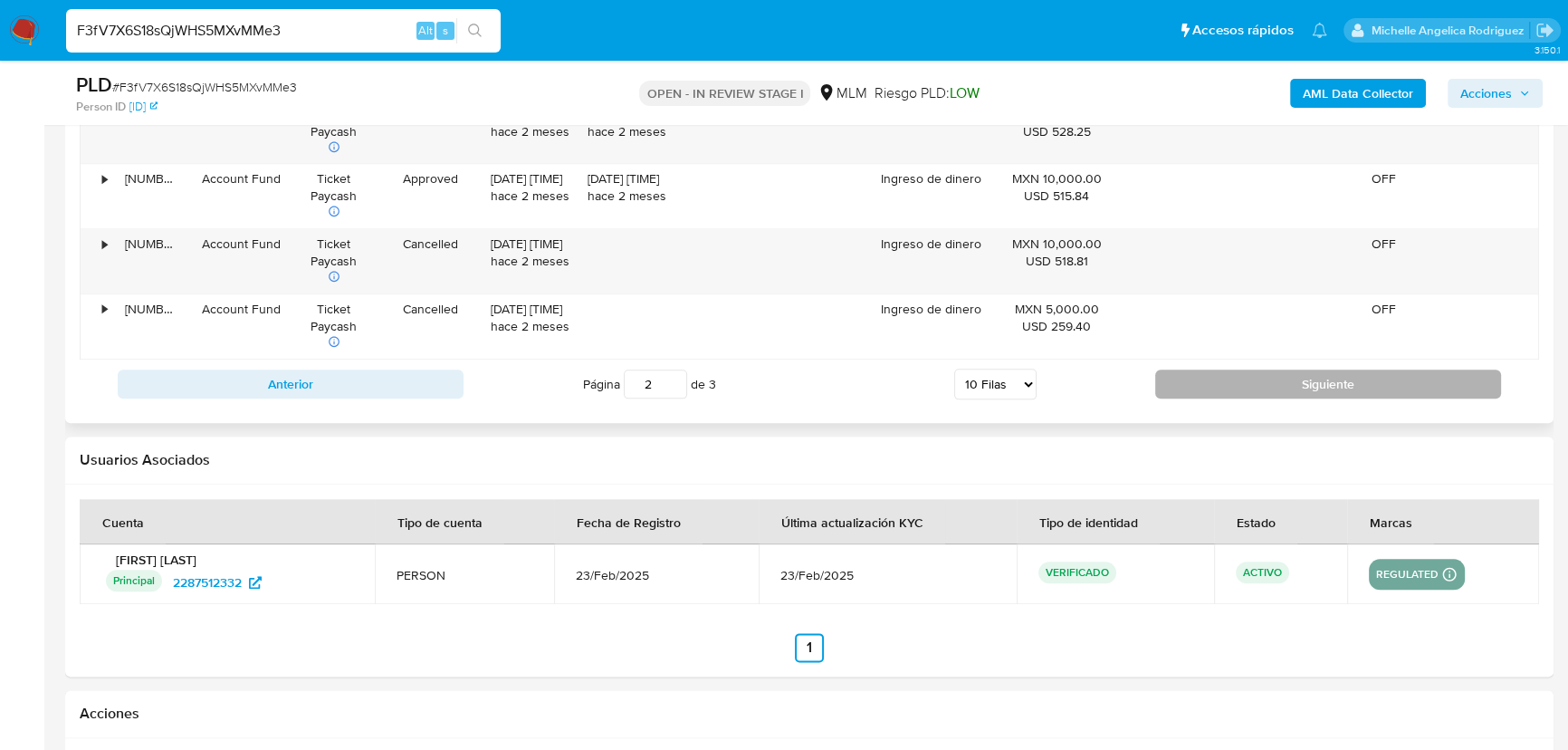 click on "Siguiente" at bounding box center (1328, 384) 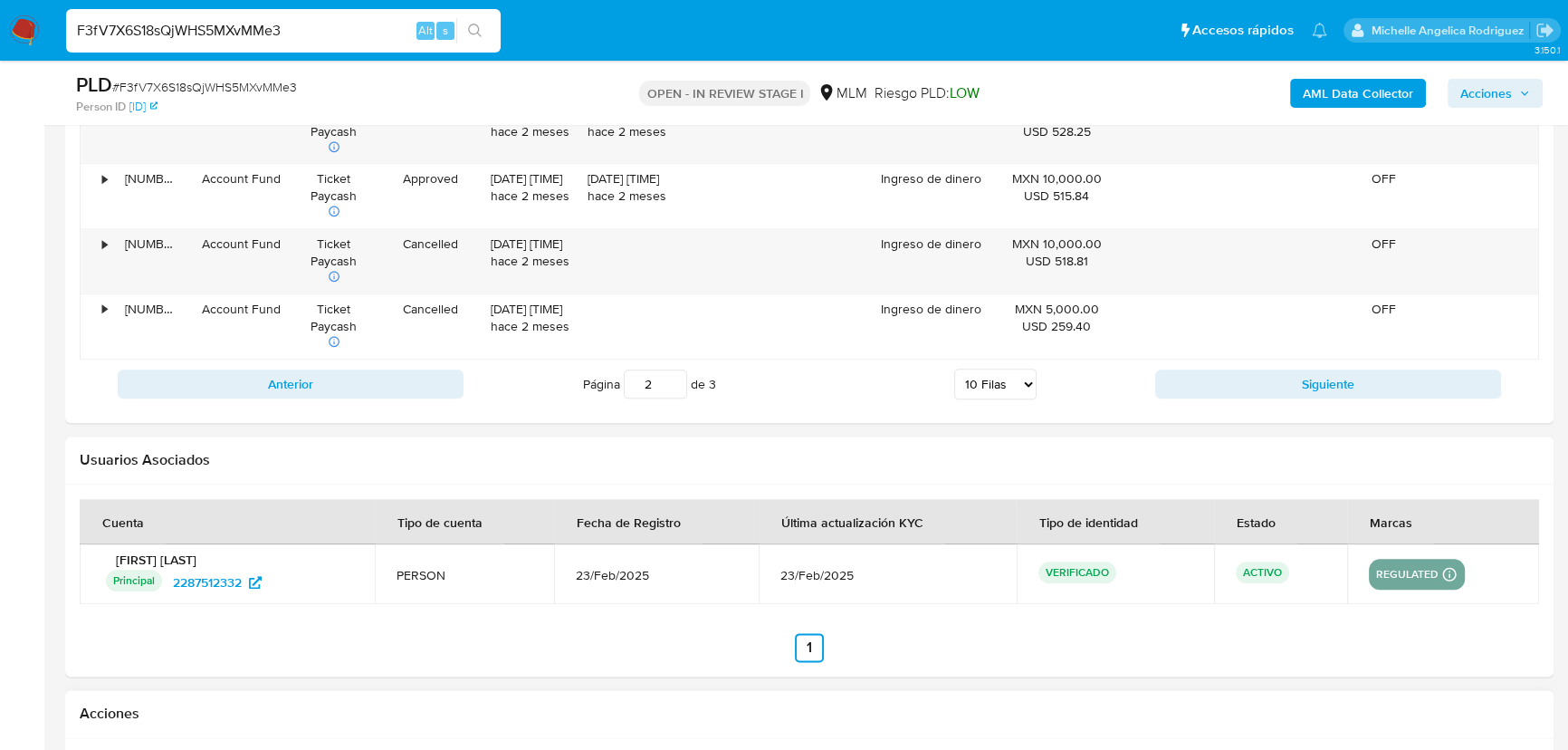 type on "3" 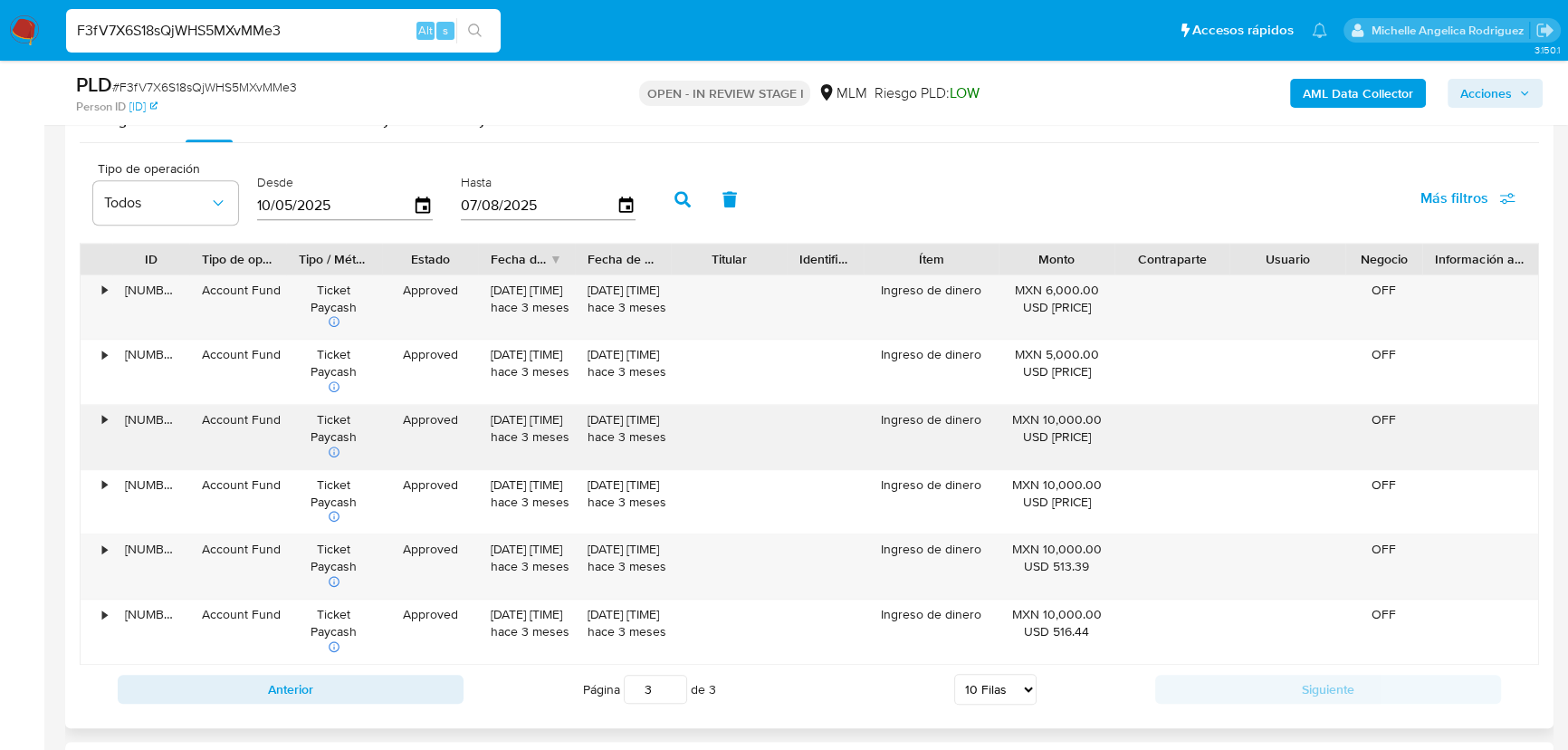 scroll, scrollTop: 2115, scrollLeft: 0, axis: vertical 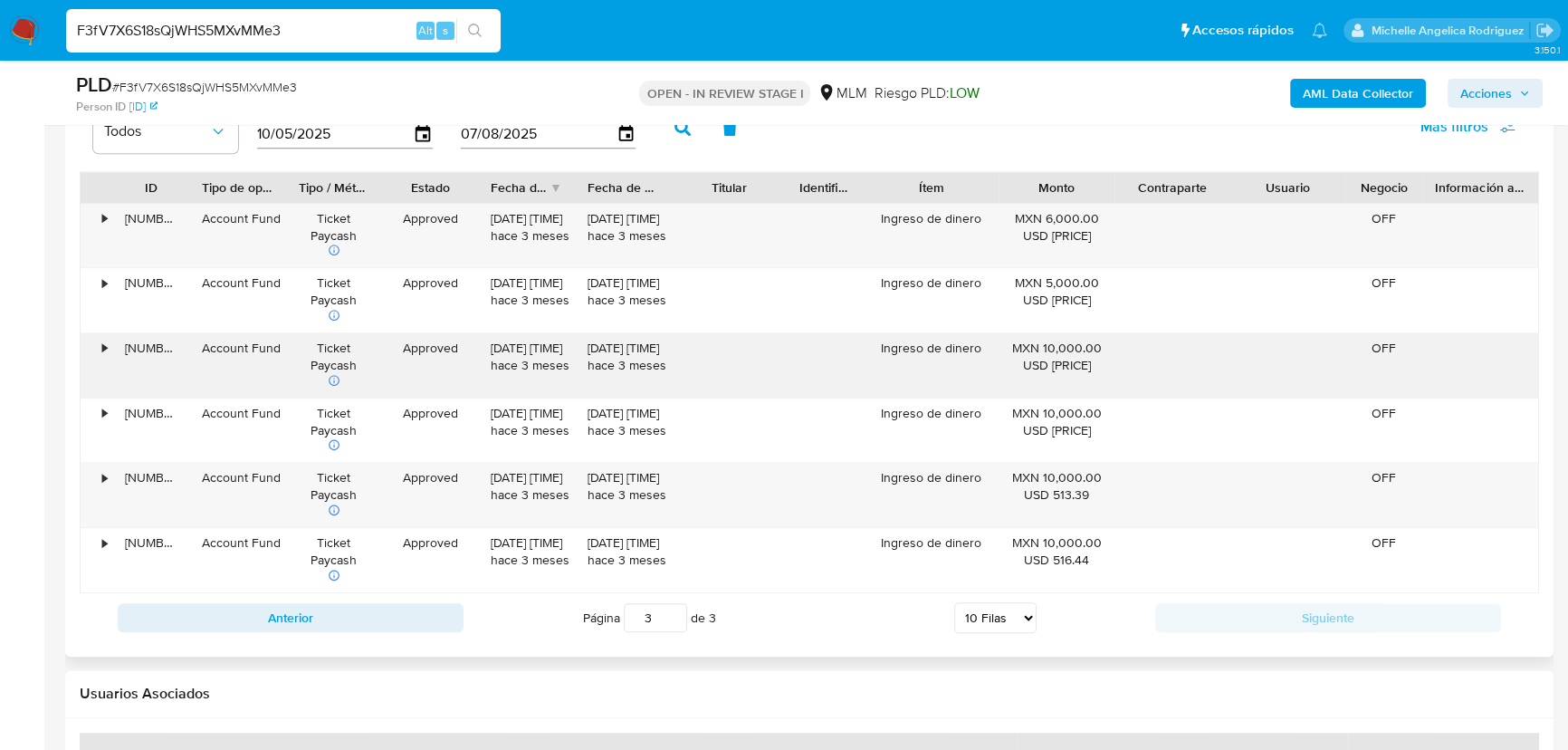 click on "•" at bounding box center [104, 348] 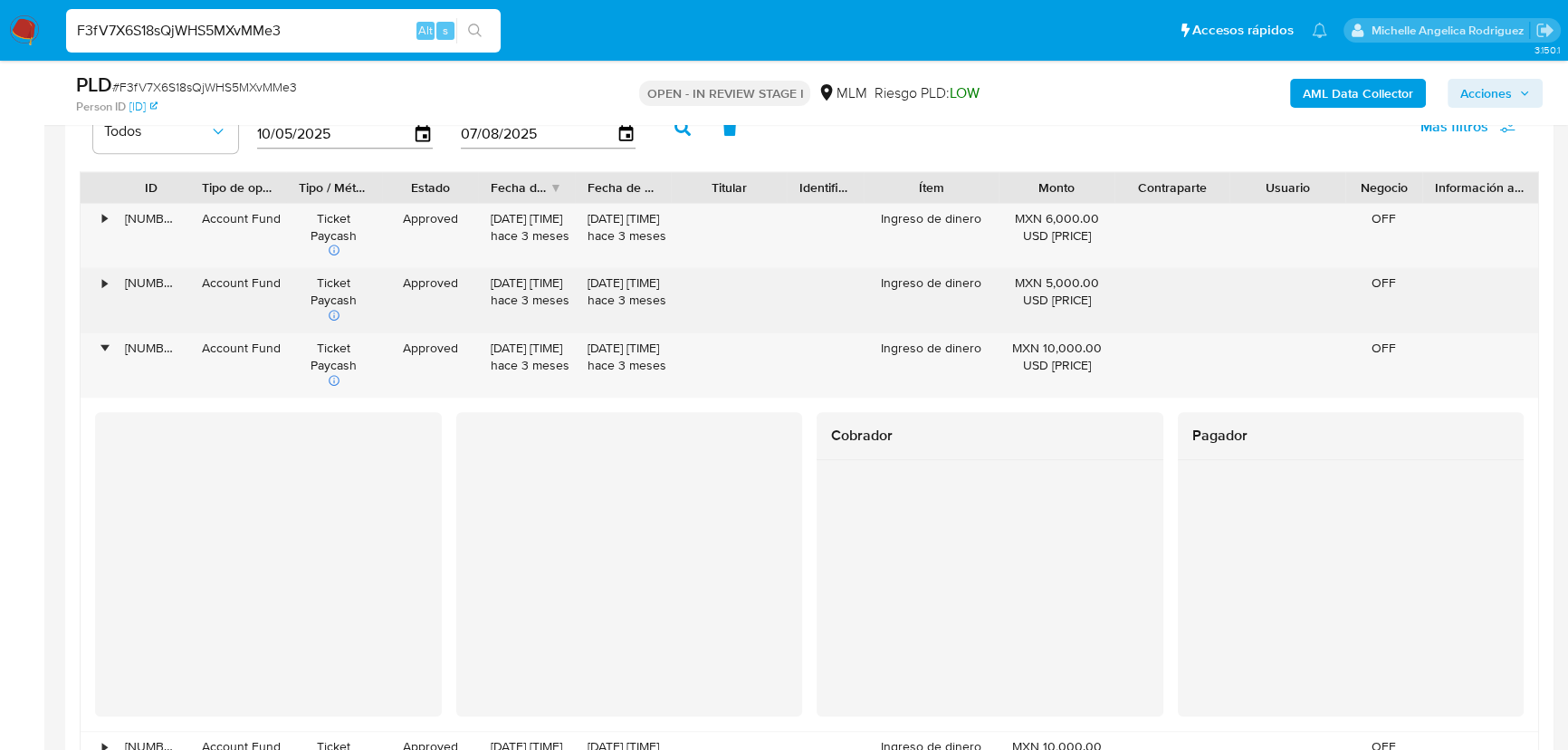 drag, startPoint x: 92, startPoint y: 288, endPoint x: 99, endPoint y: 267, distance: 22.13594 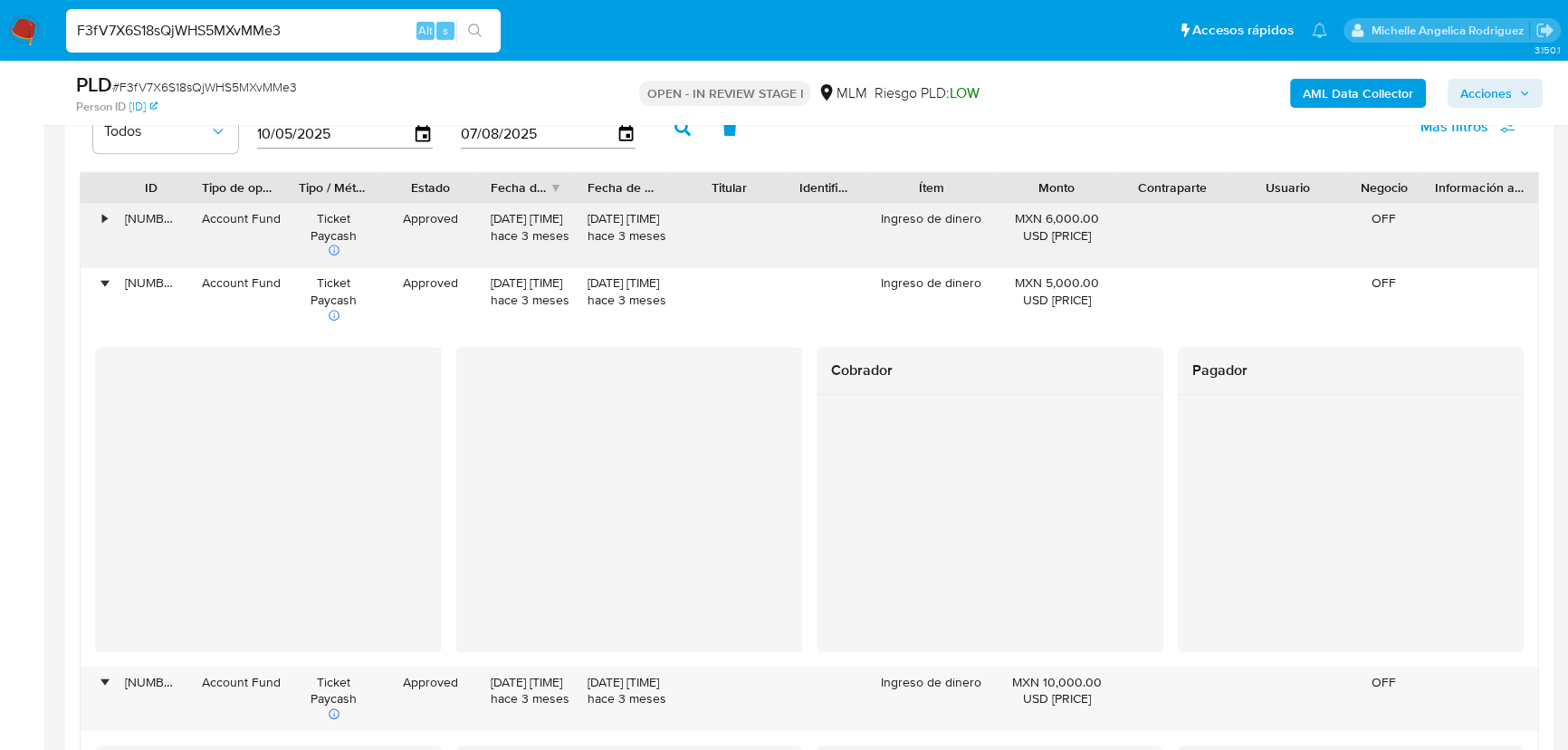 drag, startPoint x: 98, startPoint y: 224, endPoint x: 127, endPoint y: 263, distance: 48.600412 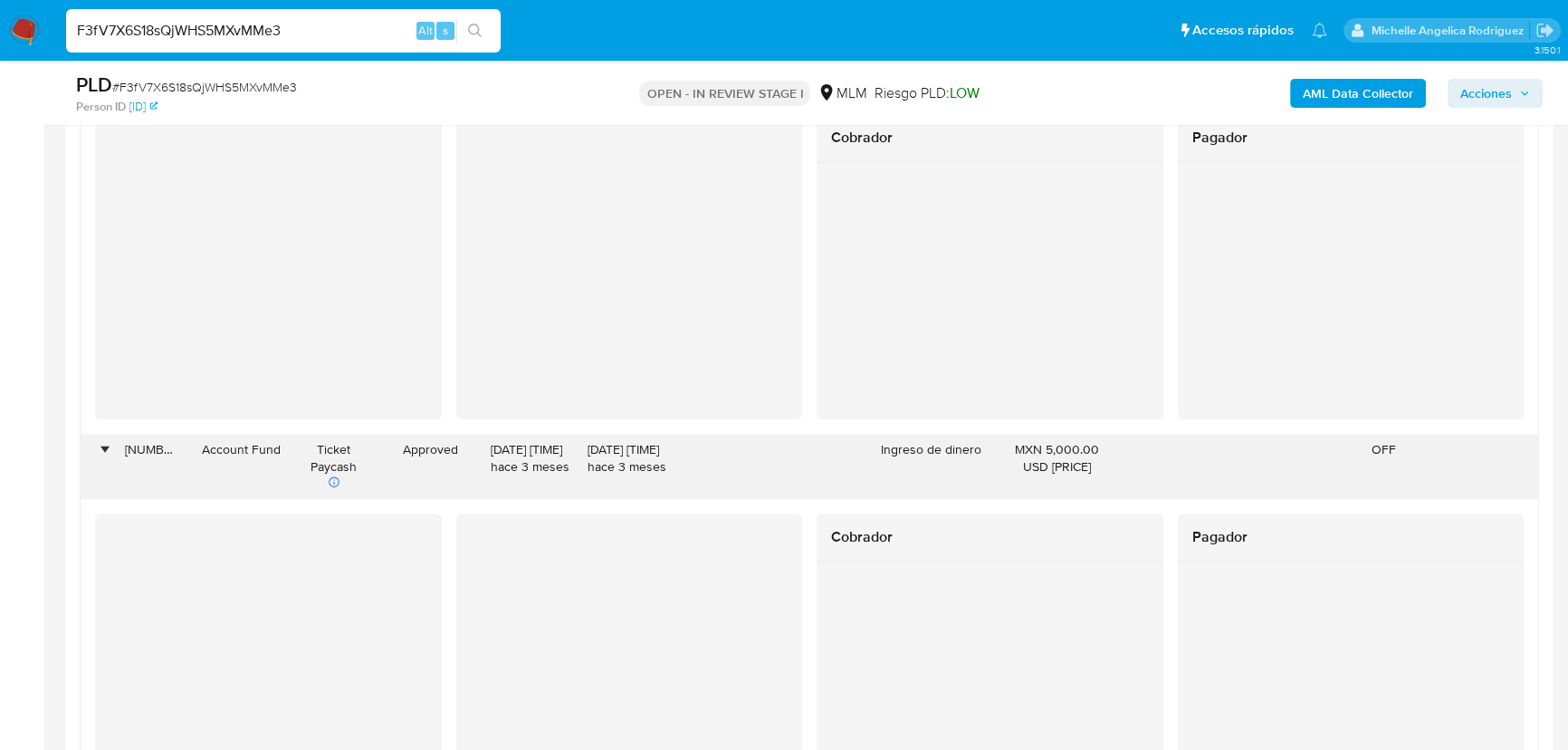 scroll, scrollTop: 2280, scrollLeft: 0, axis: vertical 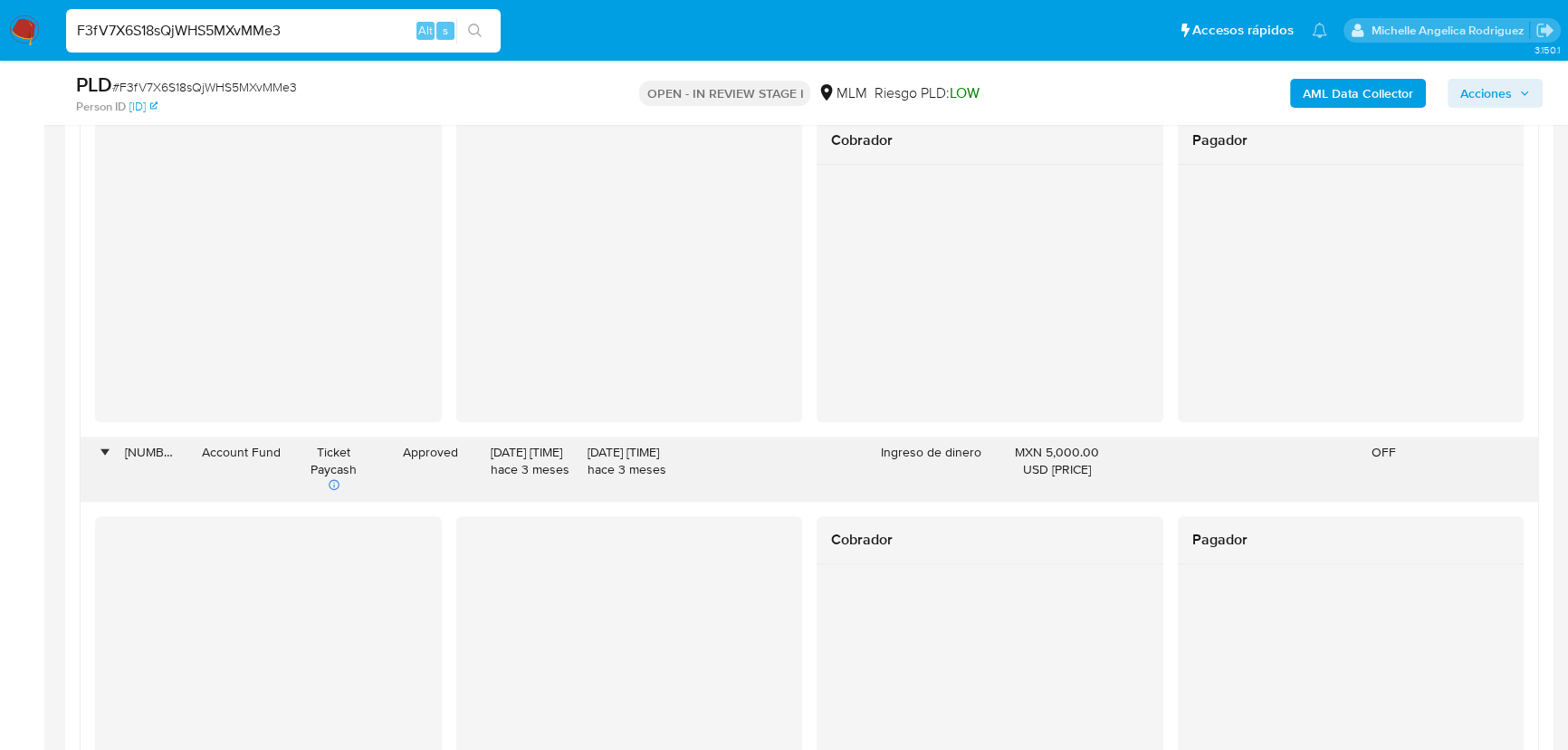 click on "Account Fund" at bounding box center [237, 469] 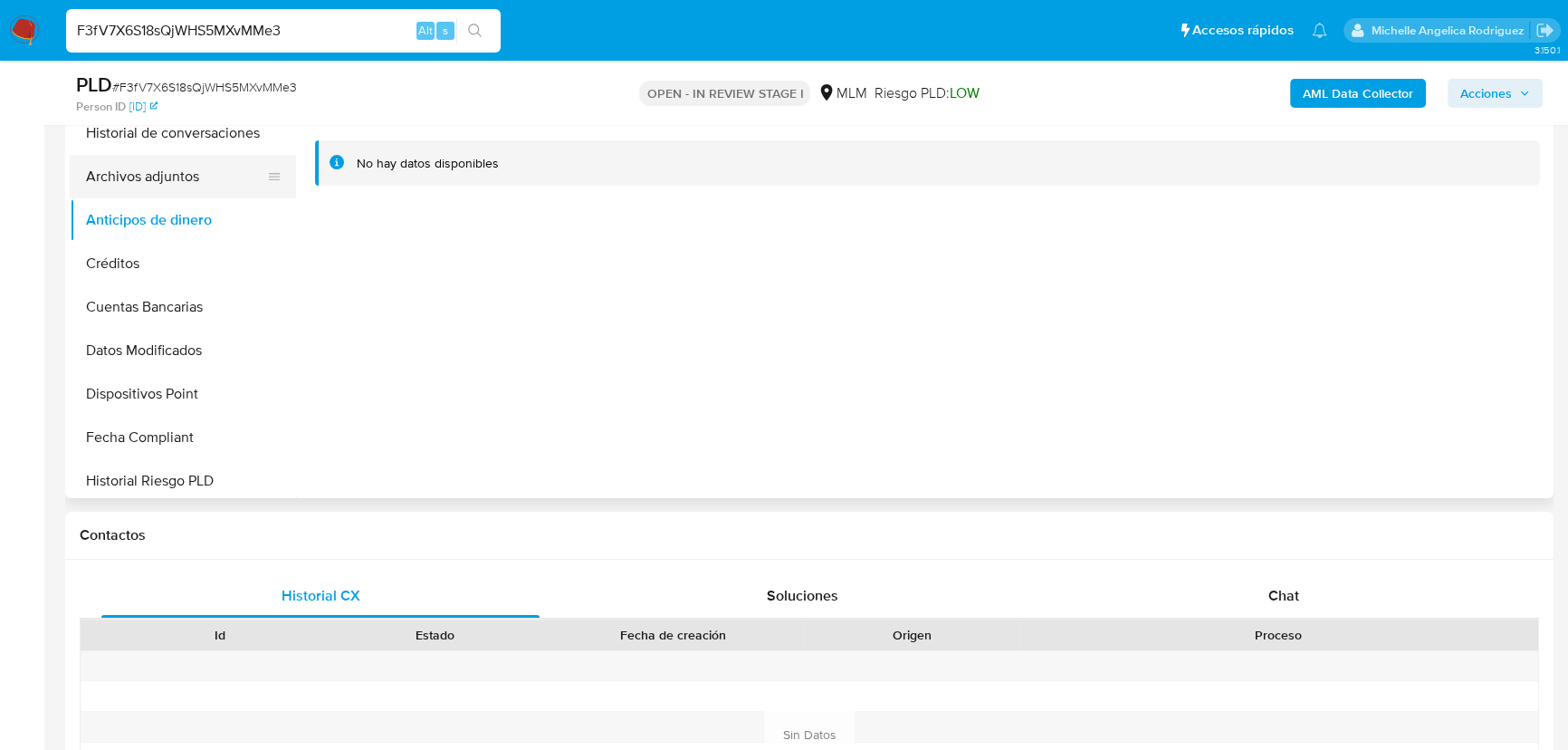 scroll, scrollTop: 221, scrollLeft: 0, axis: vertical 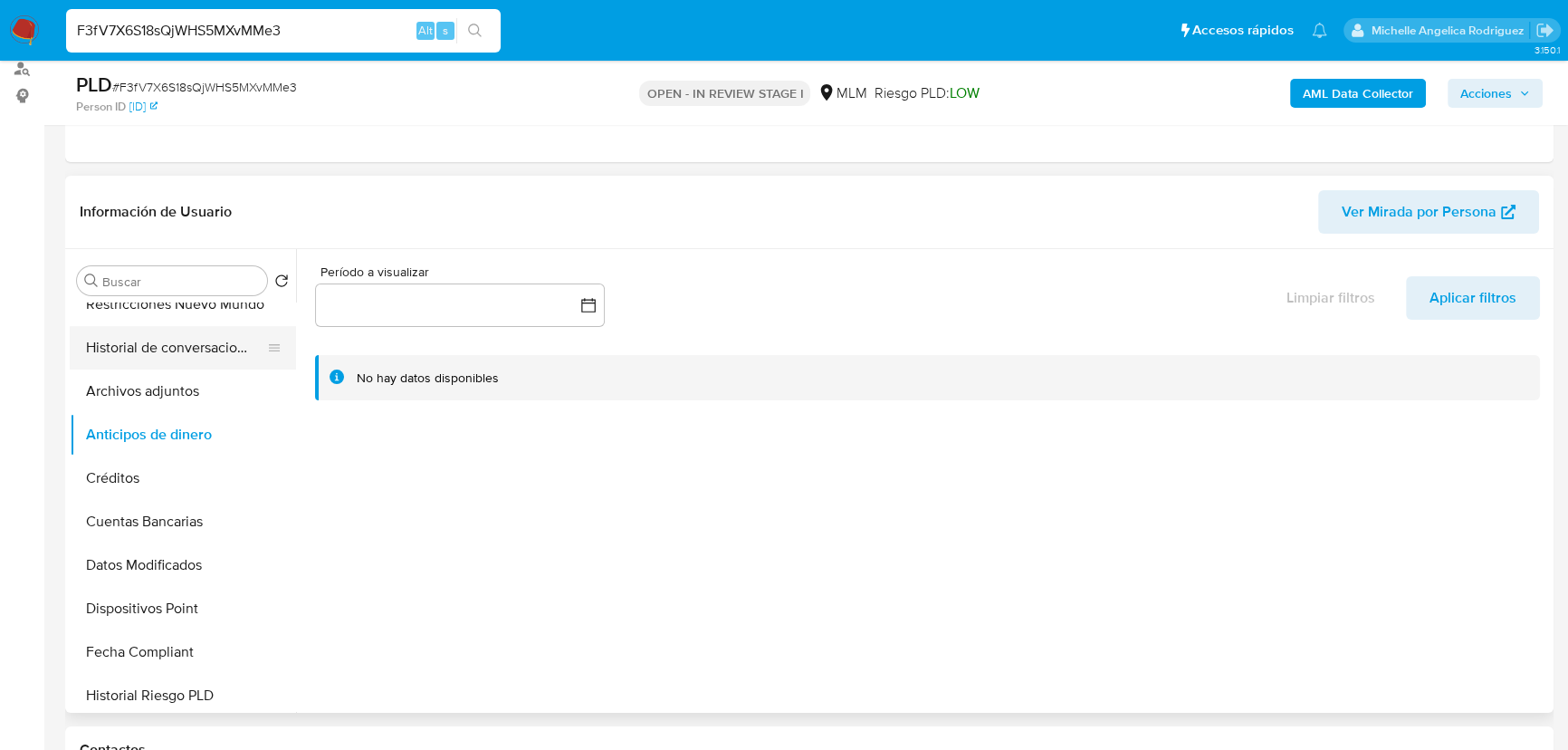 drag, startPoint x: 181, startPoint y: 351, endPoint x: 180, endPoint y: 370, distance: 19.026298 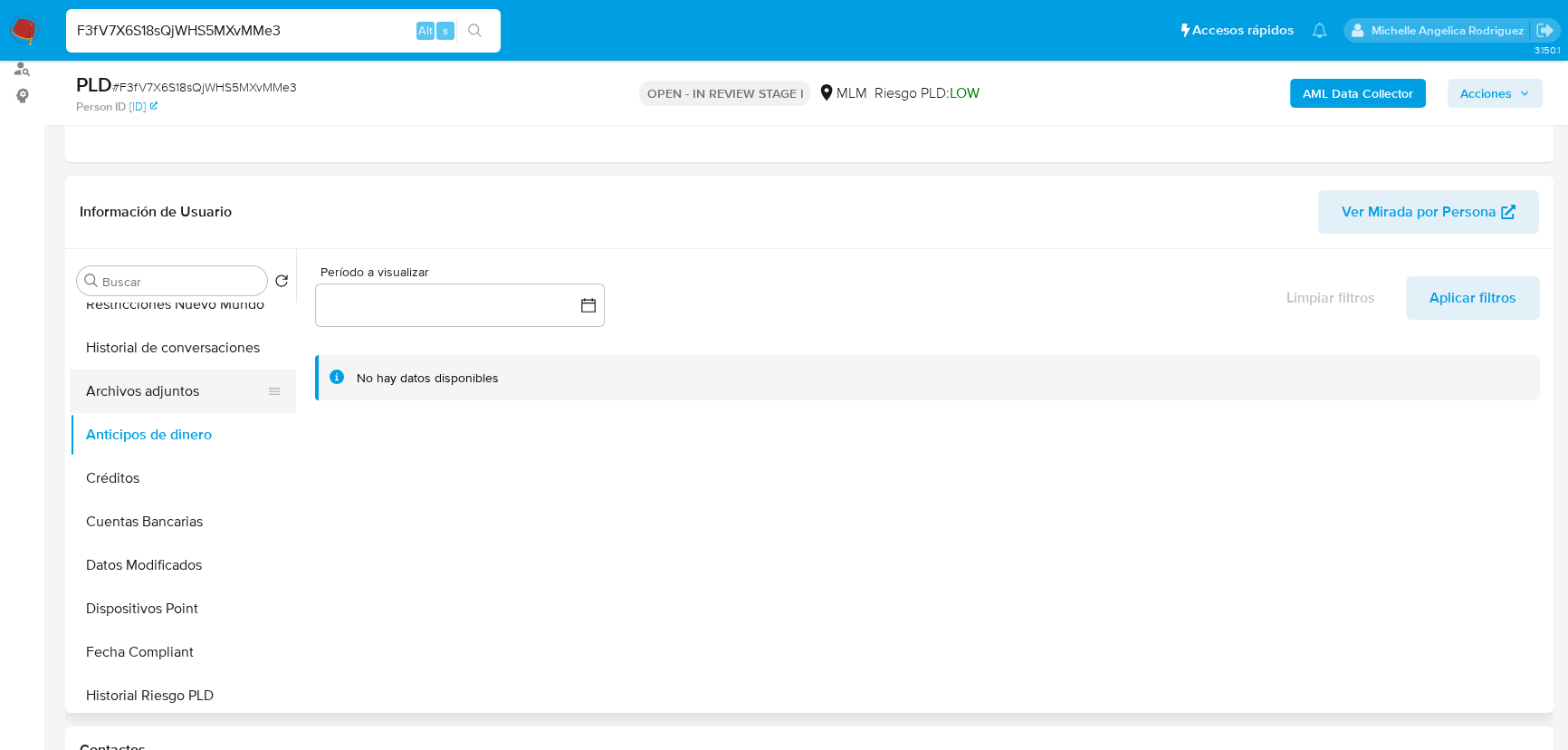 click on "Historial de conversaciones" at bounding box center (183, 348) 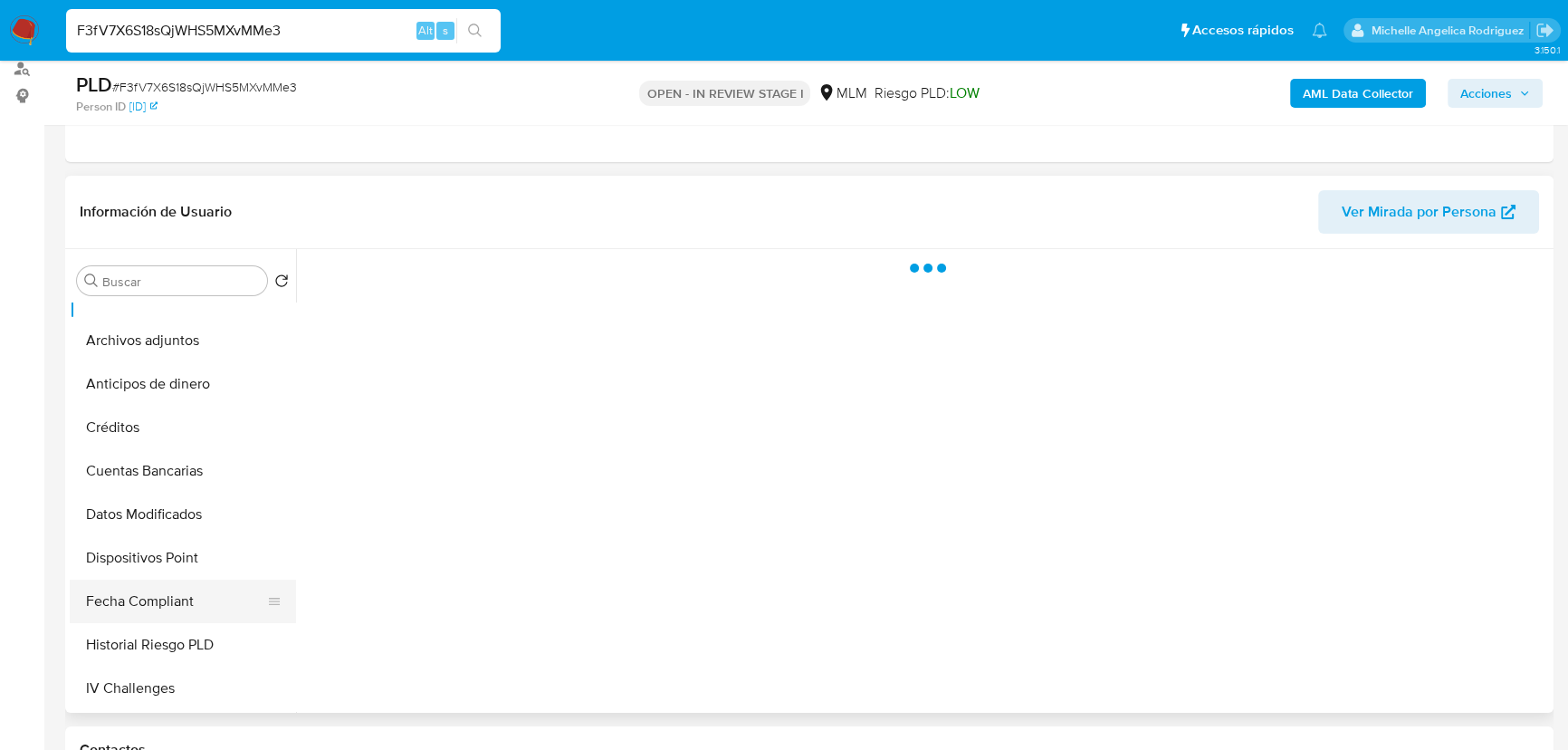 scroll, scrollTop: 722, scrollLeft: 0, axis: vertical 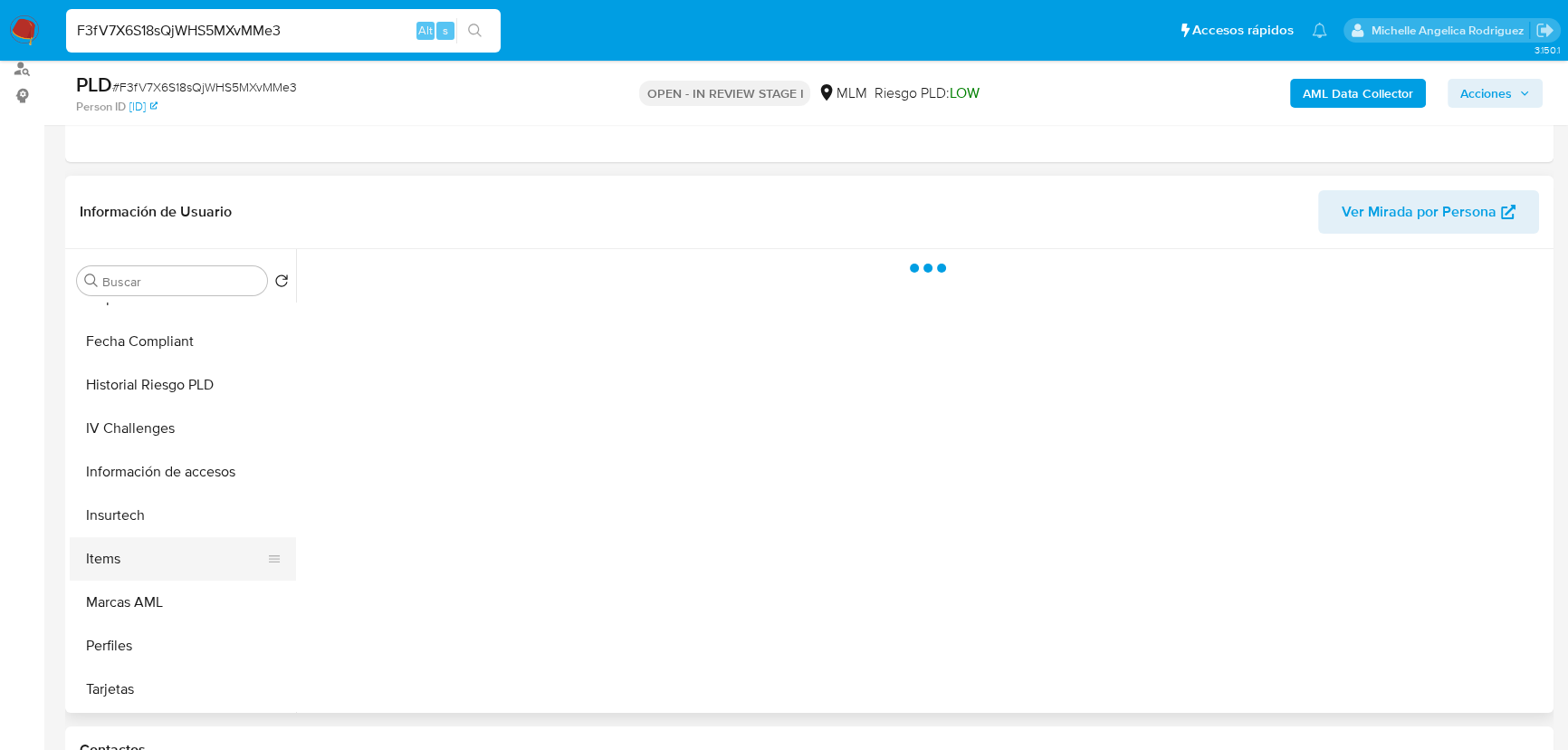click on "Items" at bounding box center [176, 559] 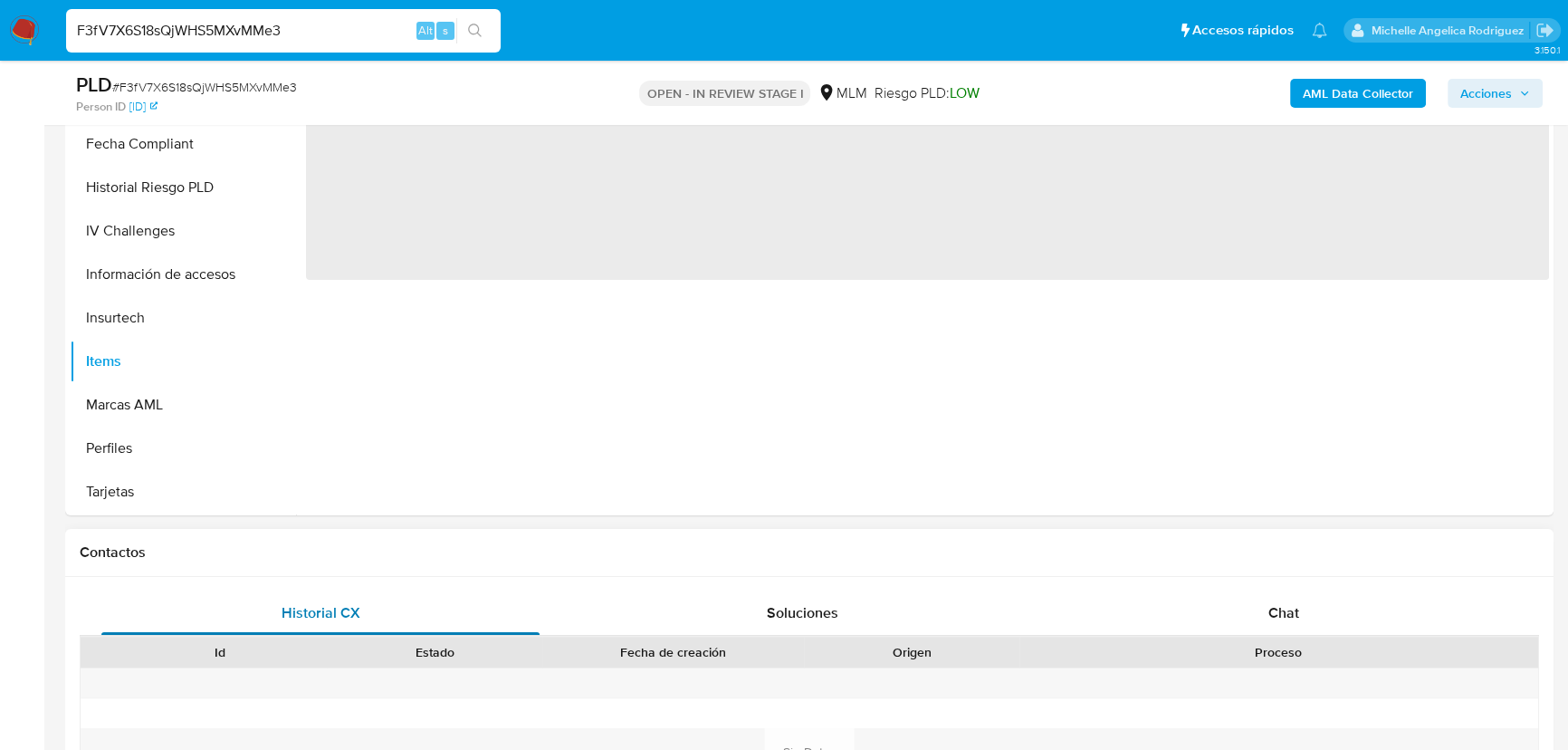 scroll, scrollTop: 551, scrollLeft: 0, axis: vertical 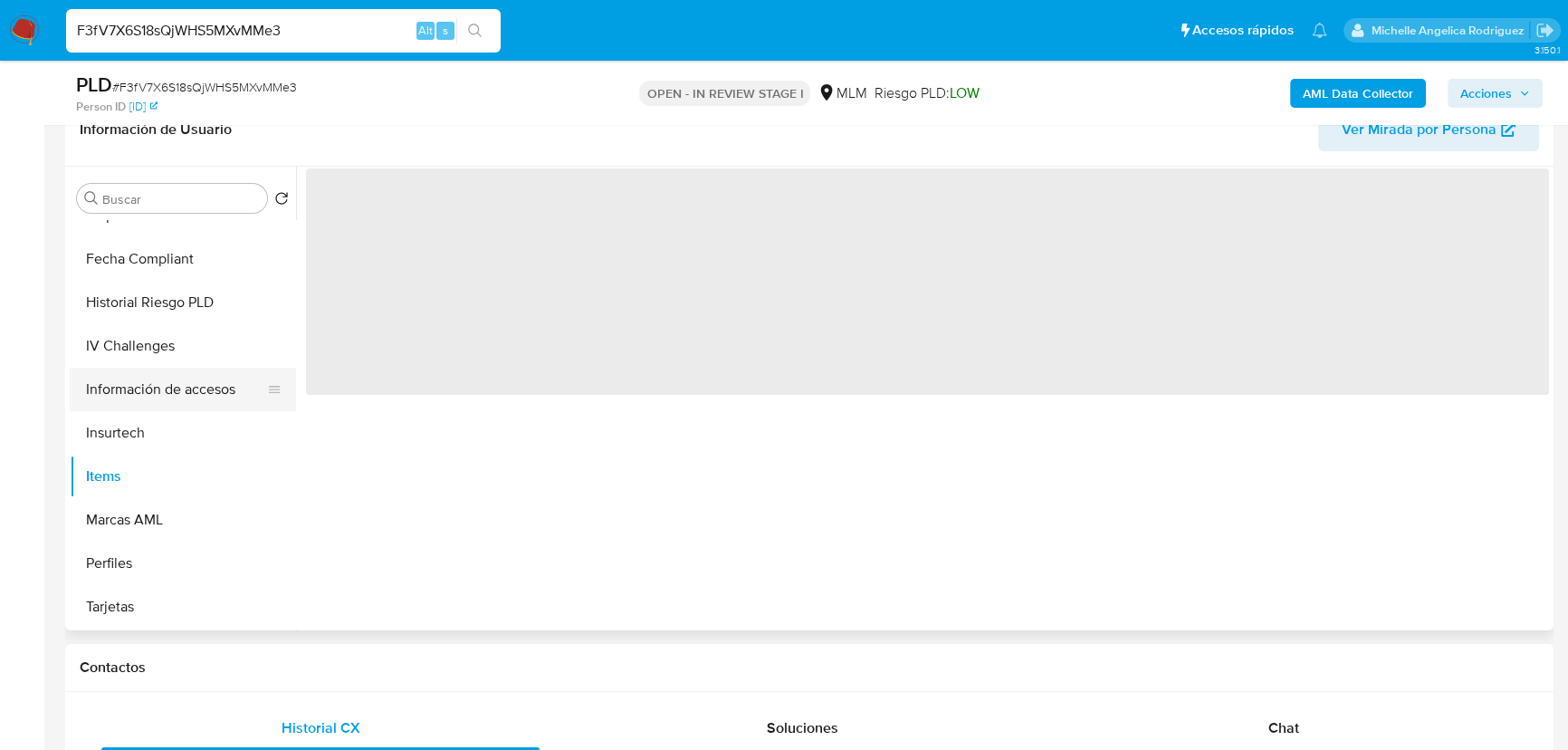 drag, startPoint x: 210, startPoint y: 537, endPoint x: 170, endPoint y: 369, distance: 172.69627 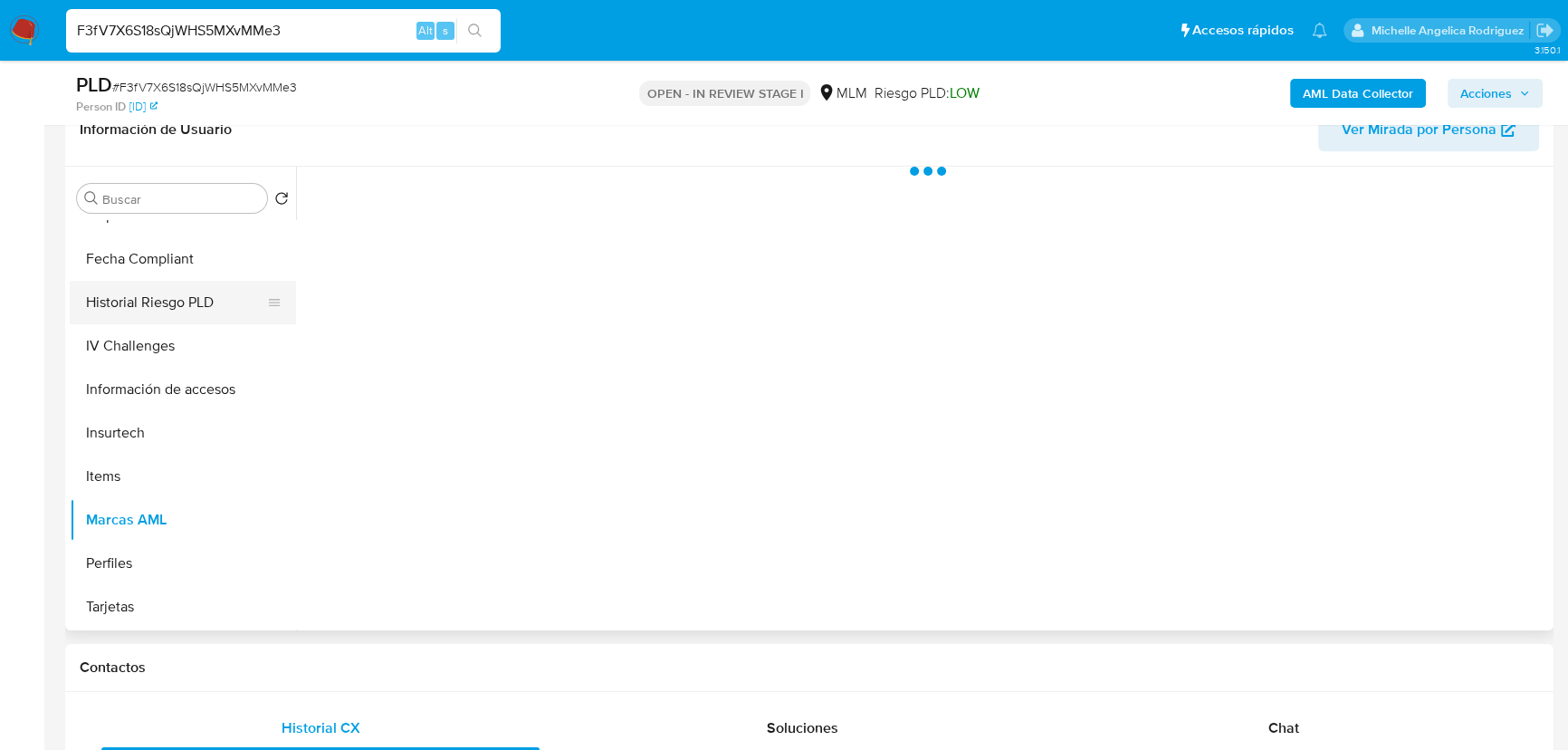 drag, startPoint x: 170, startPoint y: 369, endPoint x: 163, endPoint y: 296, distance: 73.335 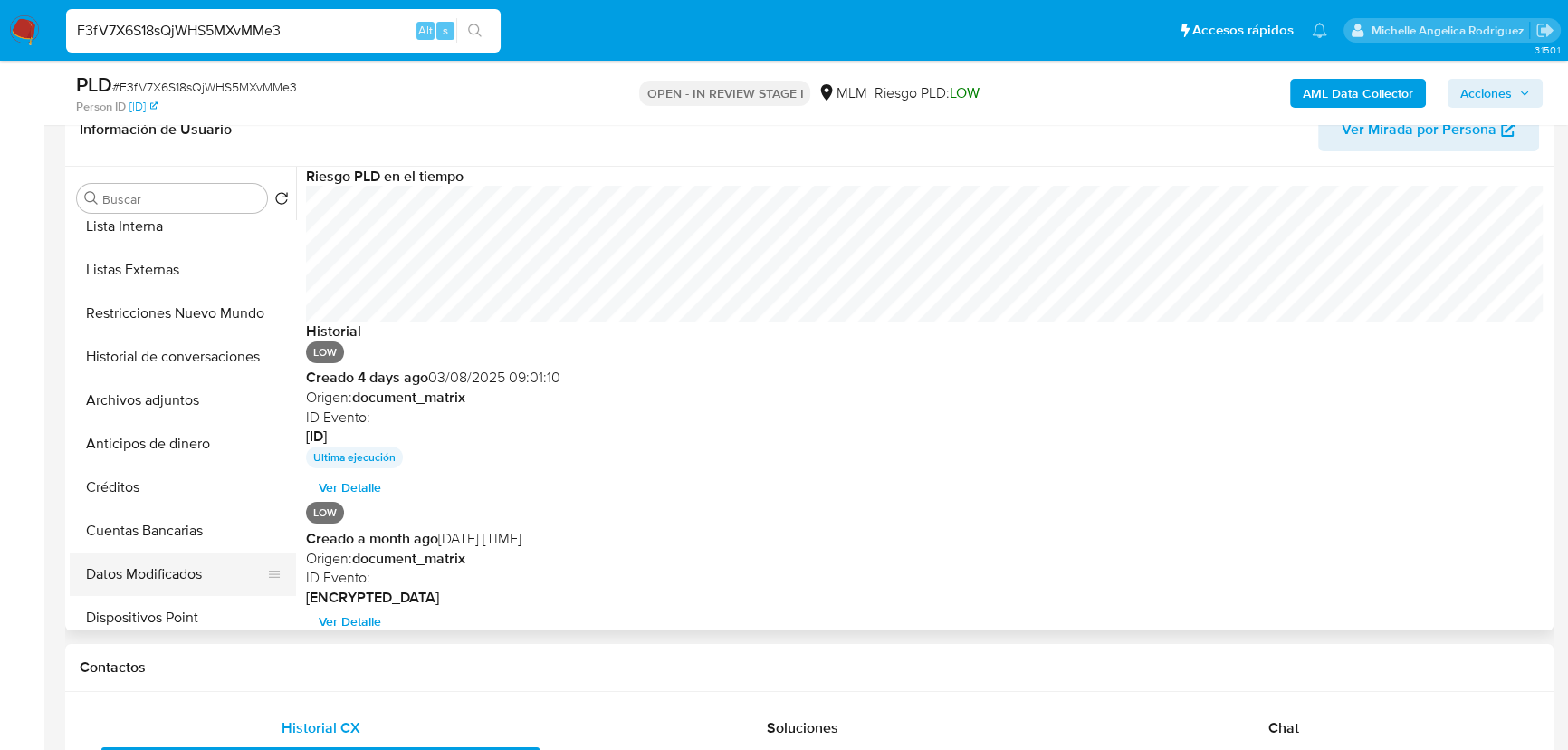 scroll, scrollTop: 227, scrollLeft: 0, axis: vertical 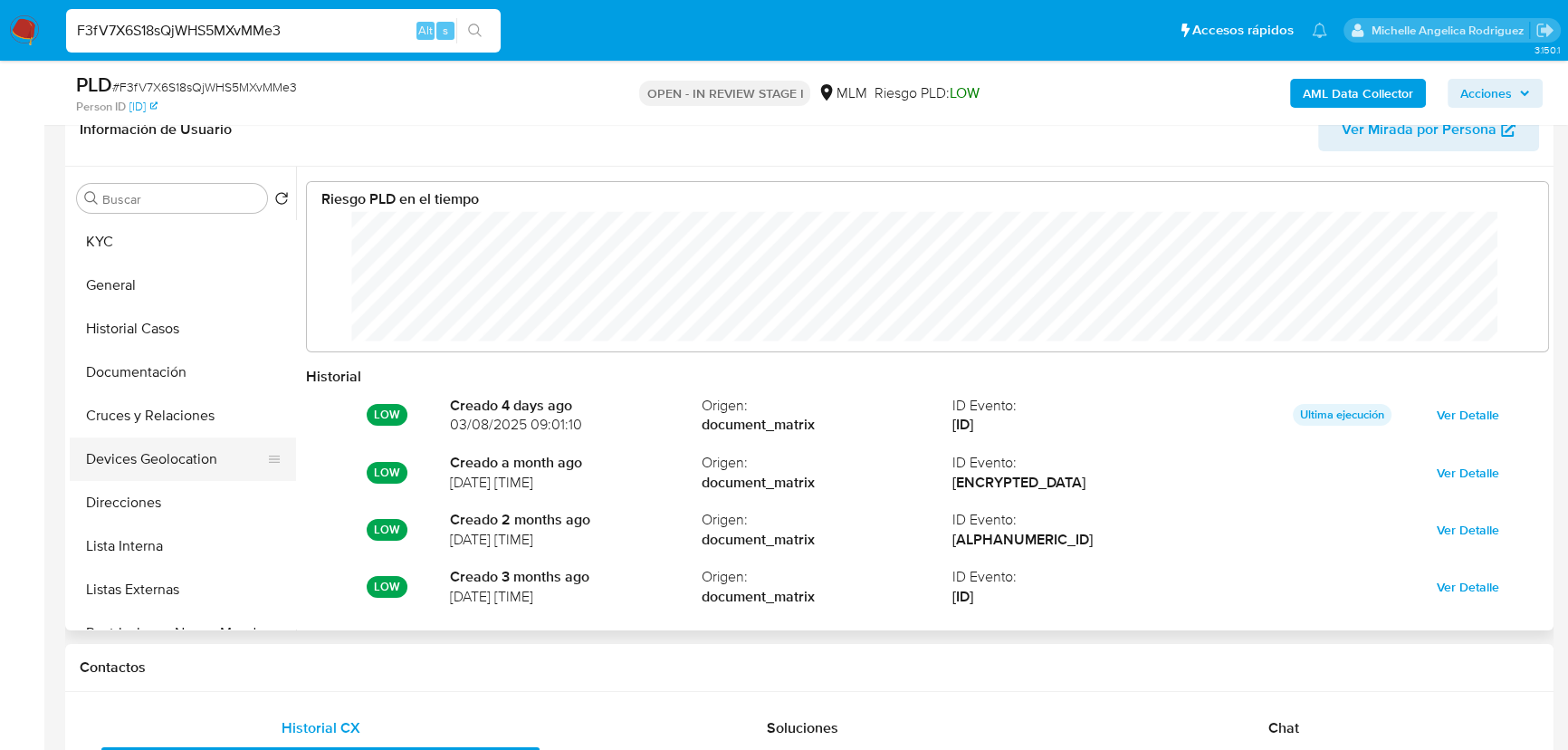 click on "Devices Geolocation" at bounding box center (176, 459) 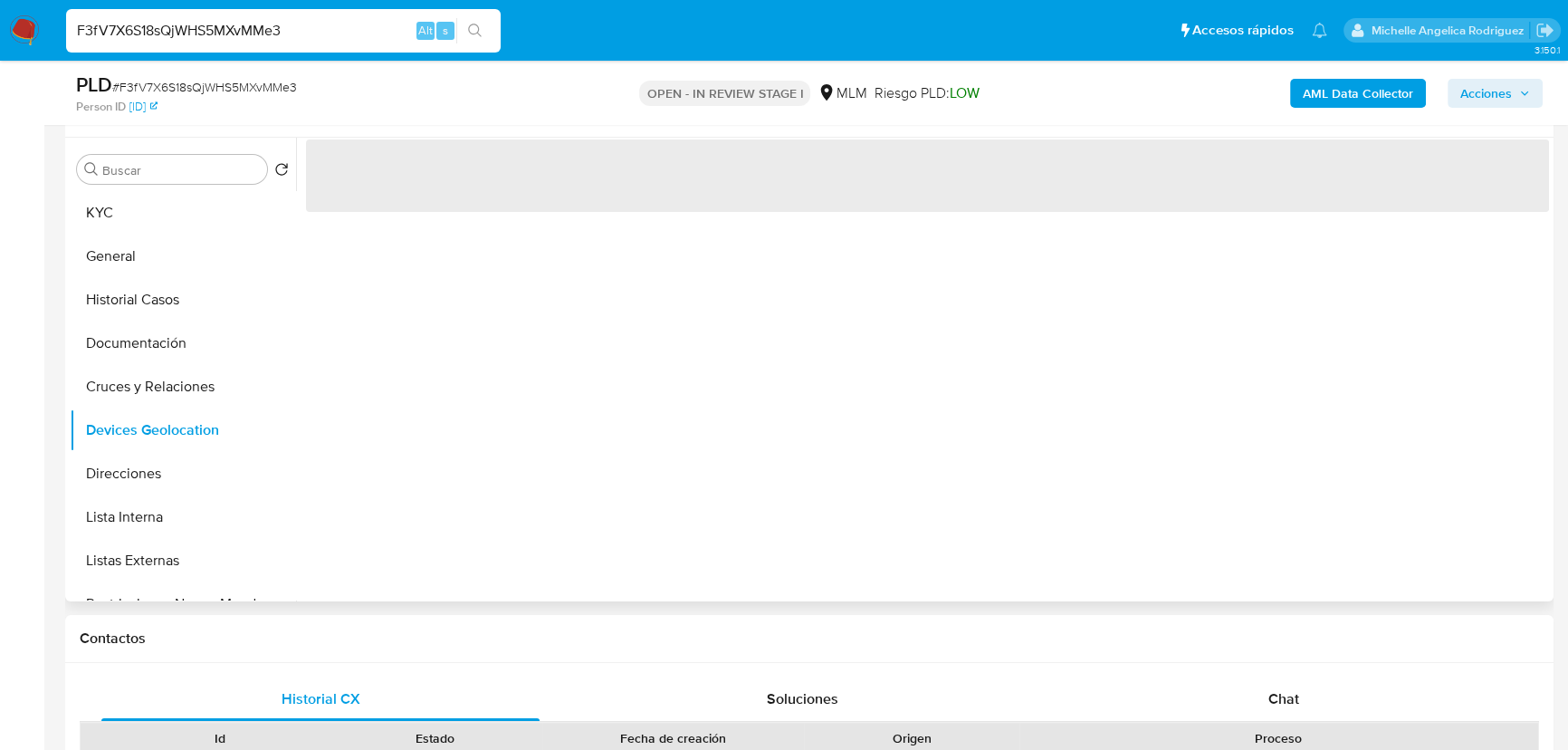 scroll, scrollTop: 303, scrollLeft: 0, axis: vertical 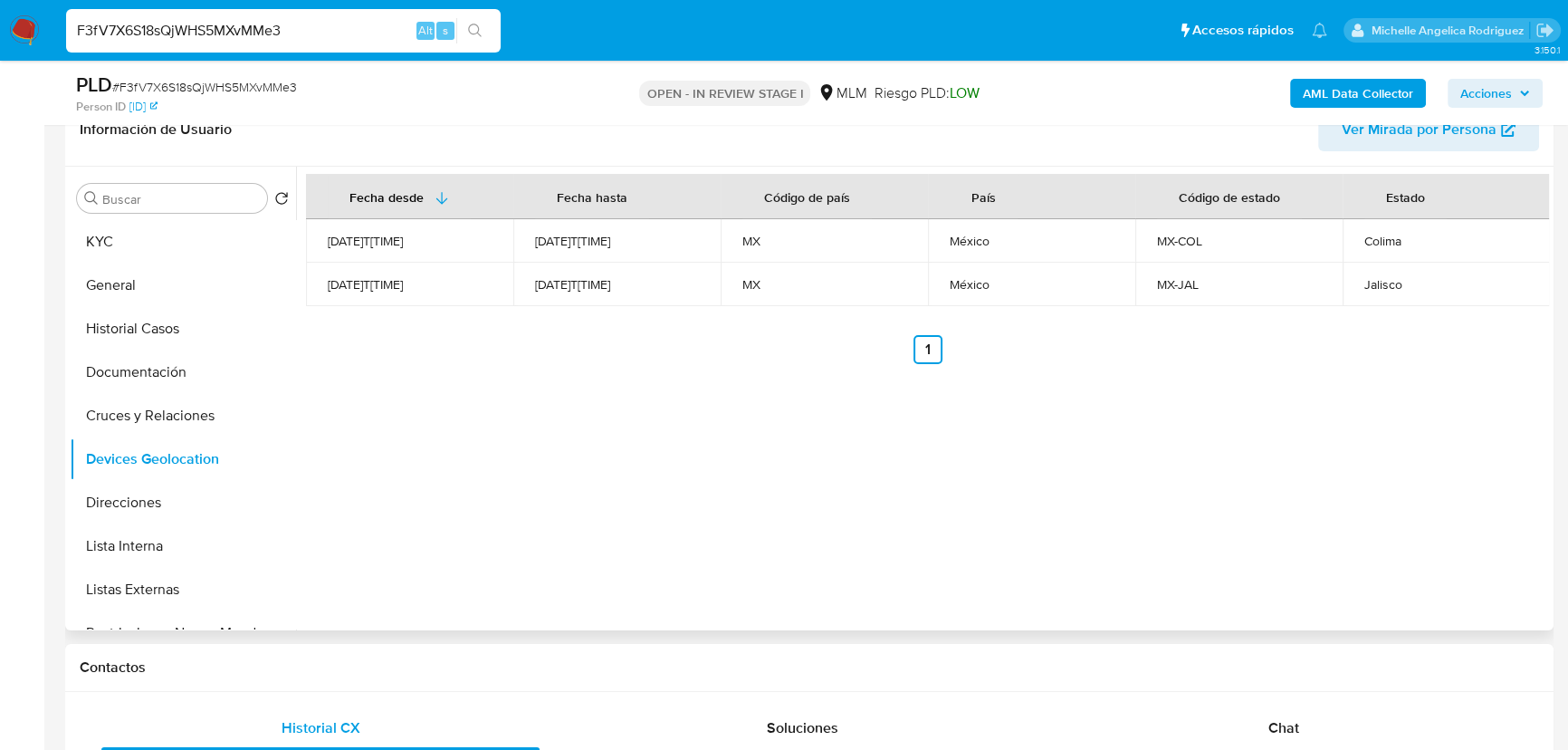 type 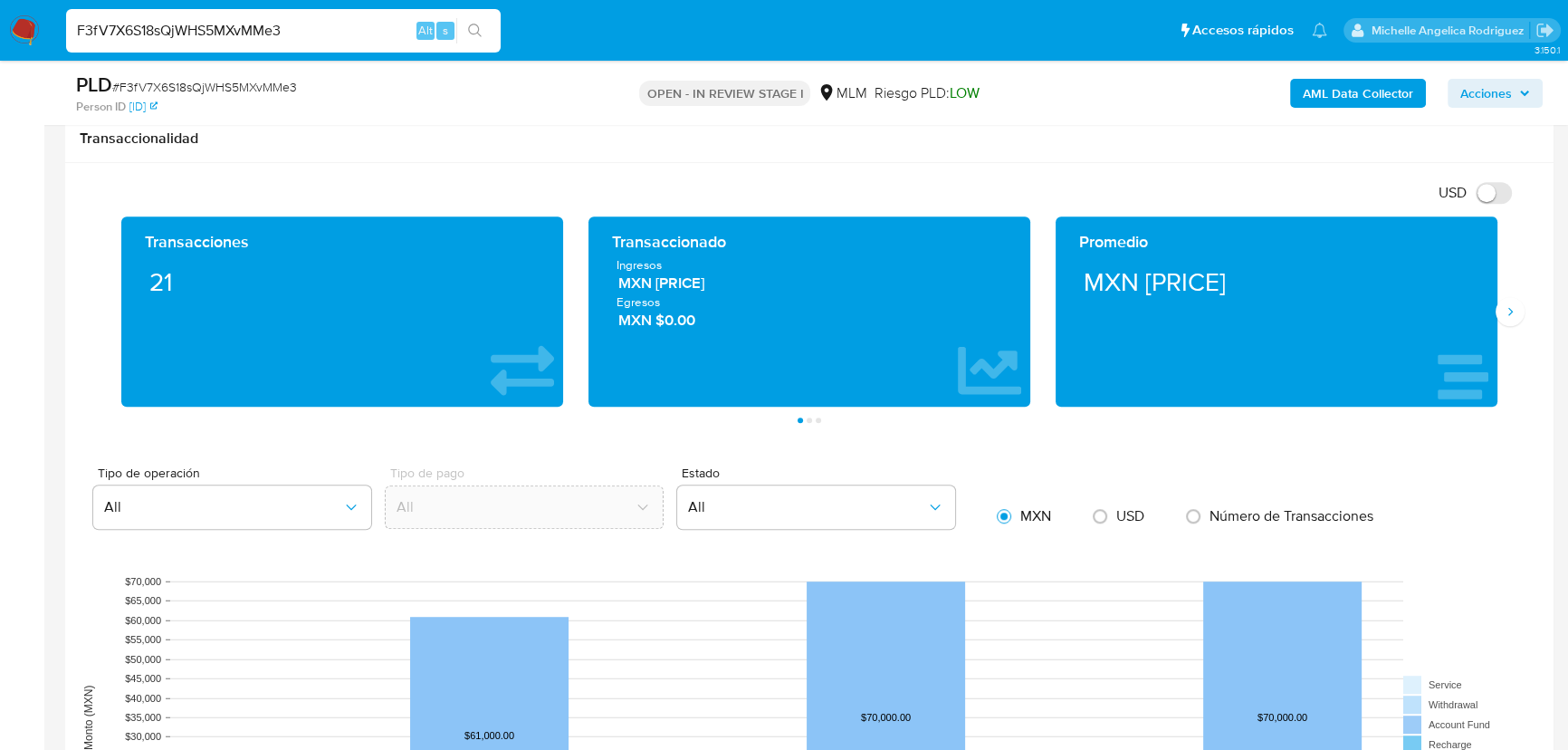 scroll, scrollTop: 1292, scrollLeft: 0, axis: vertical 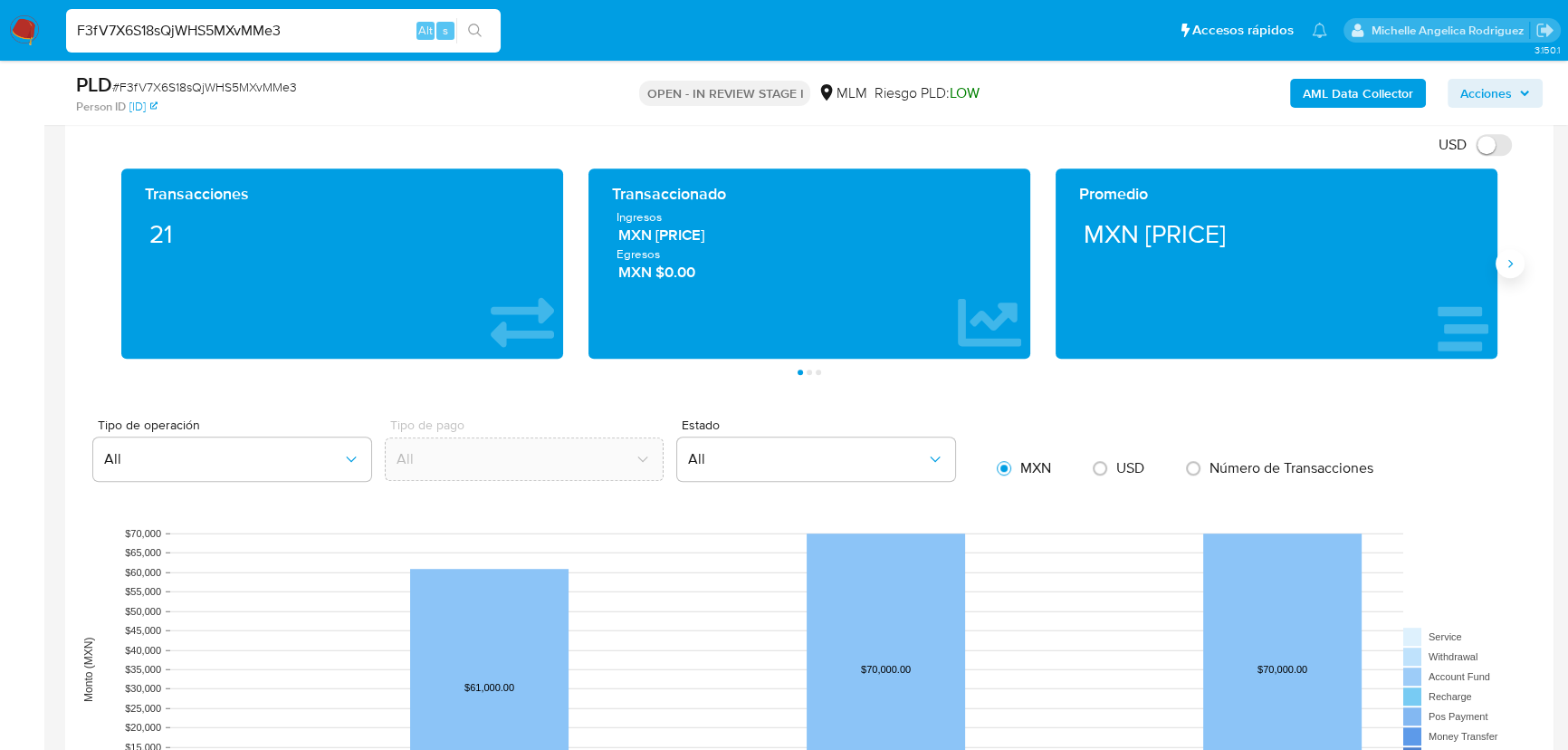 click 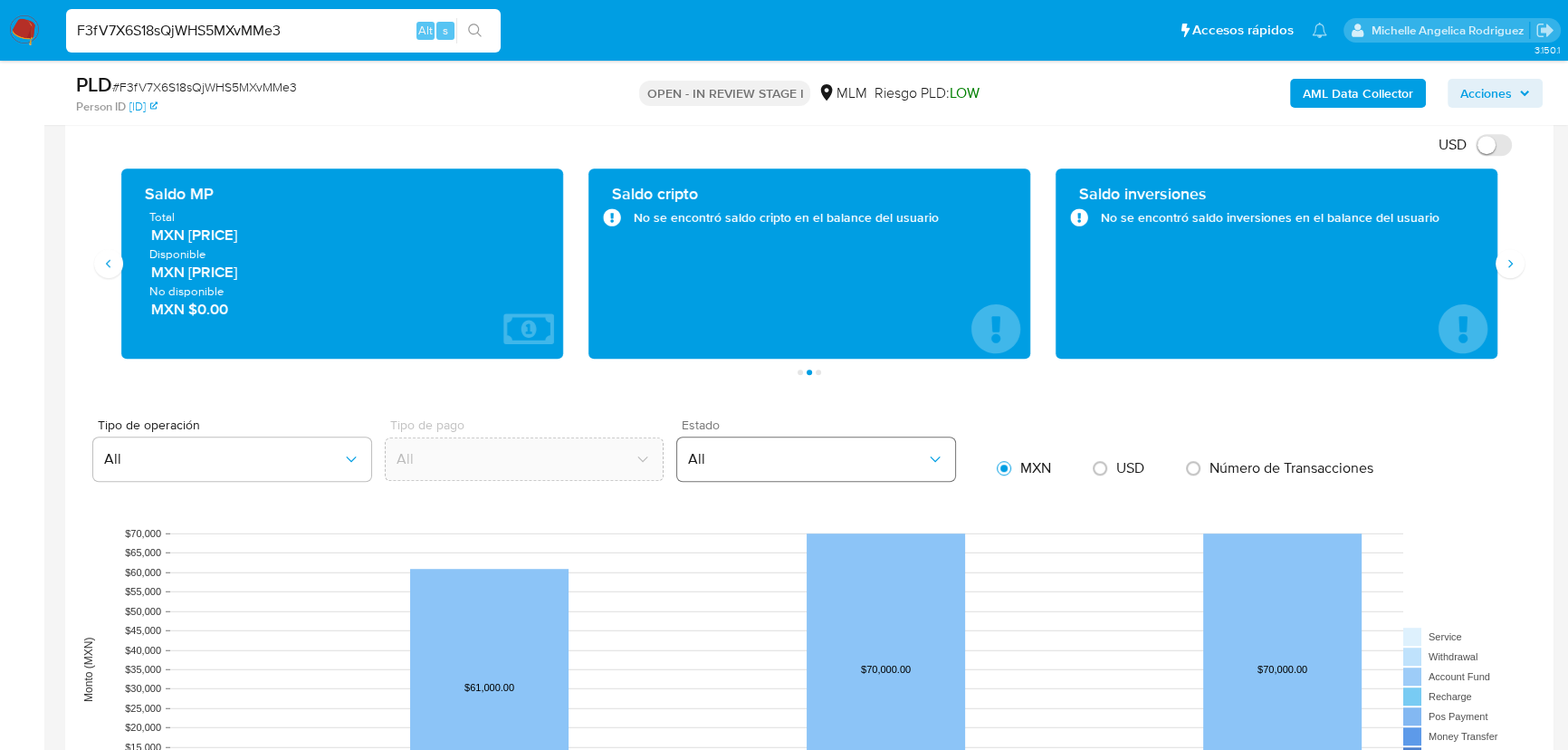 type 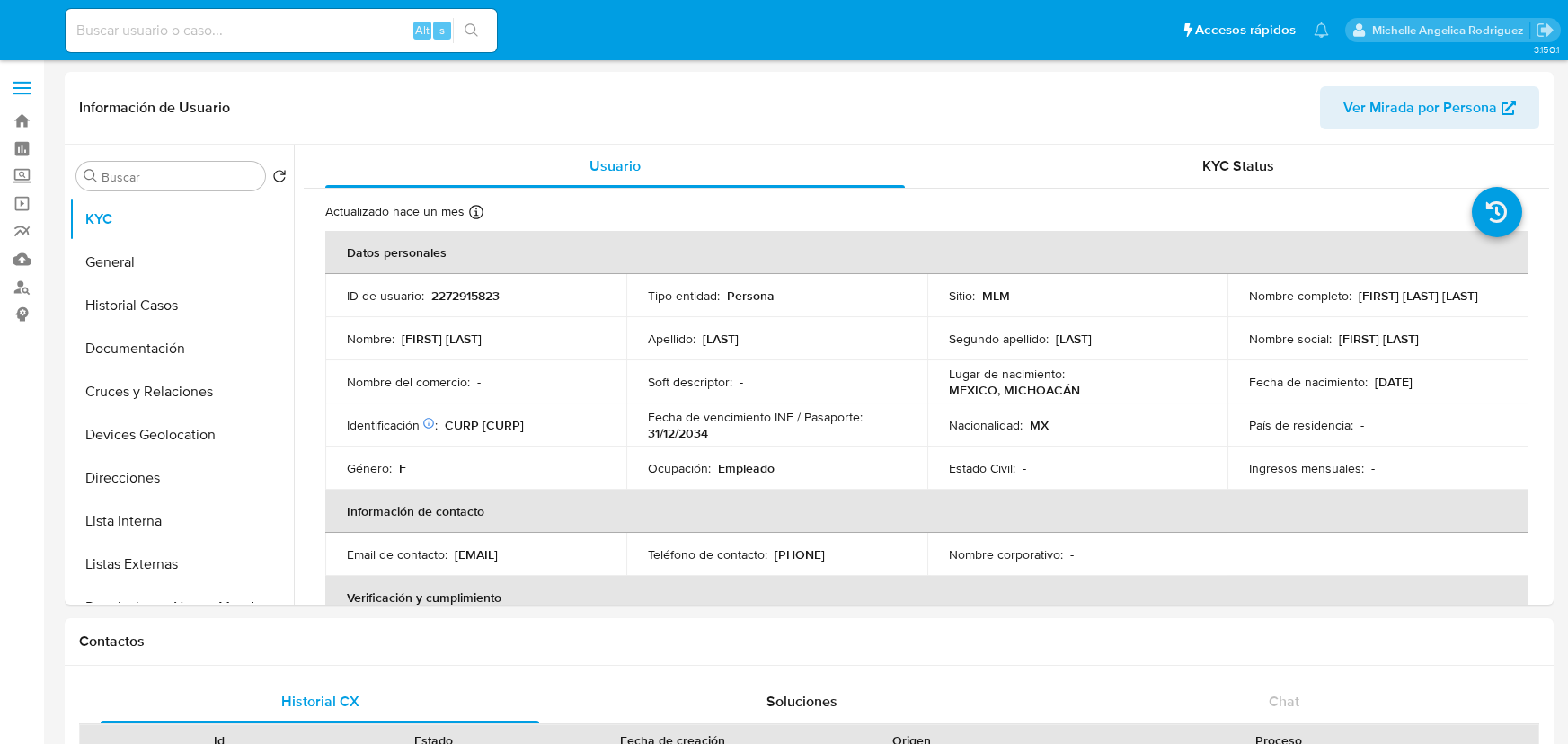 select on "10" 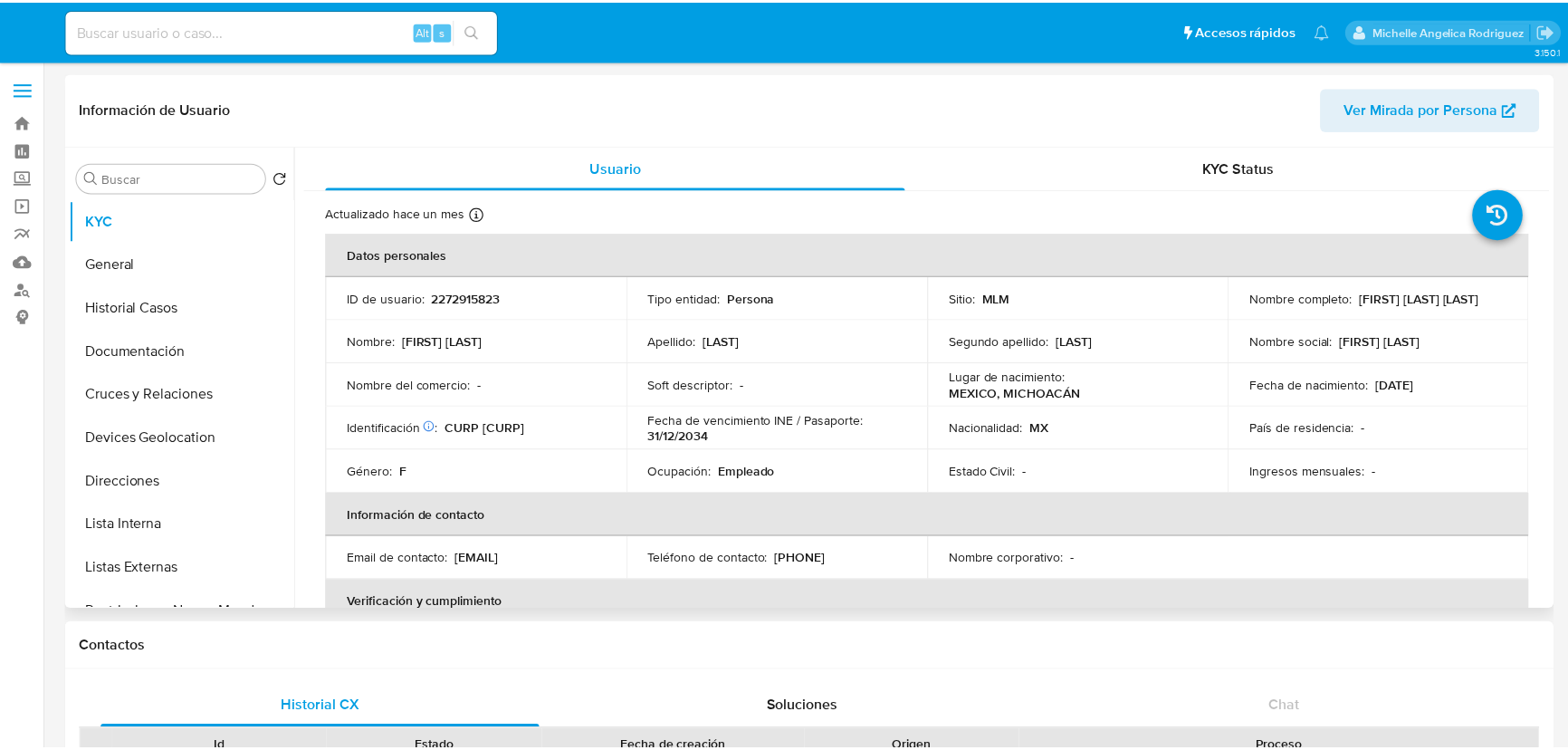scroll, scrollTop: 0, scrollLeft: 0, axis: both 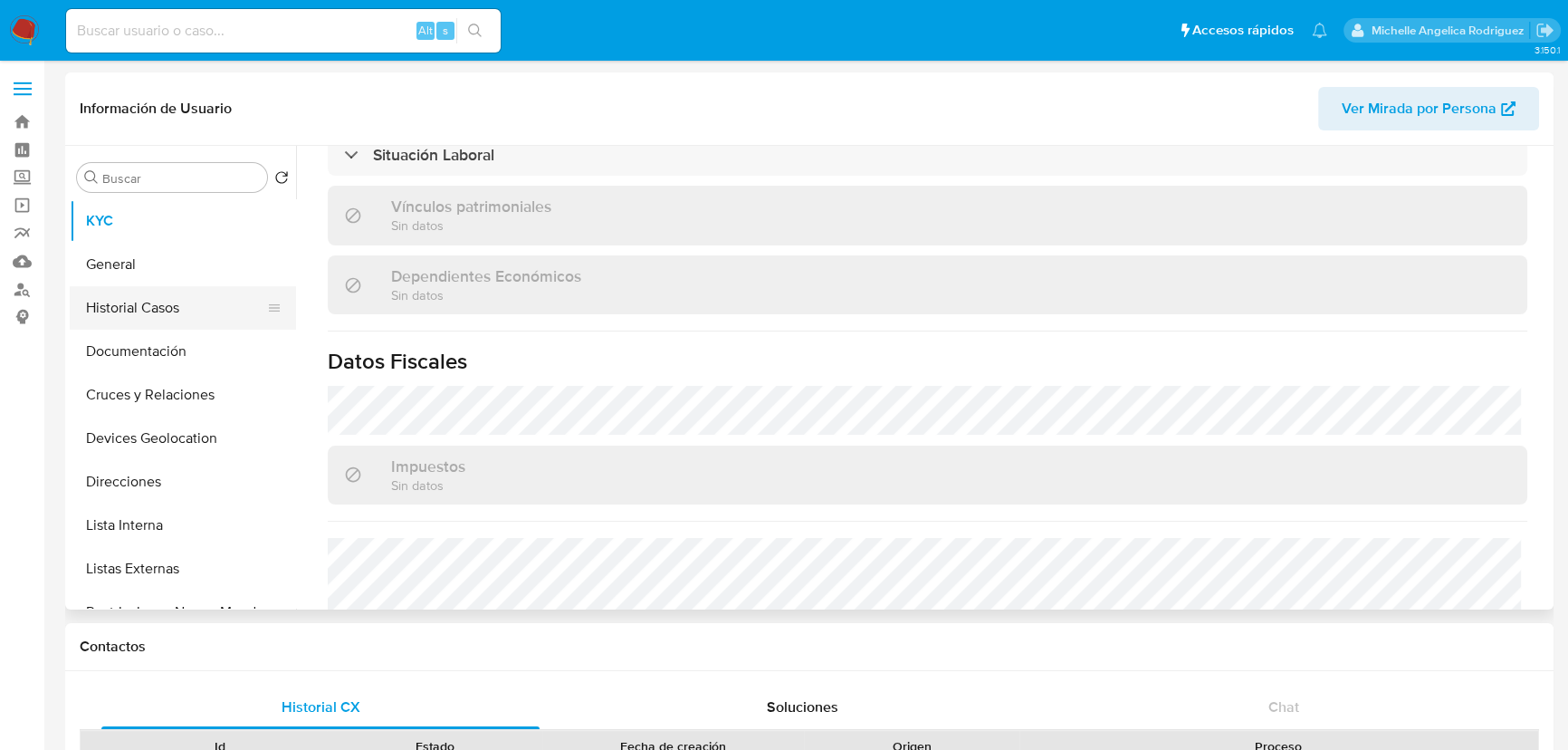 click on "Historial Casos" at bounding box center [176, 308] 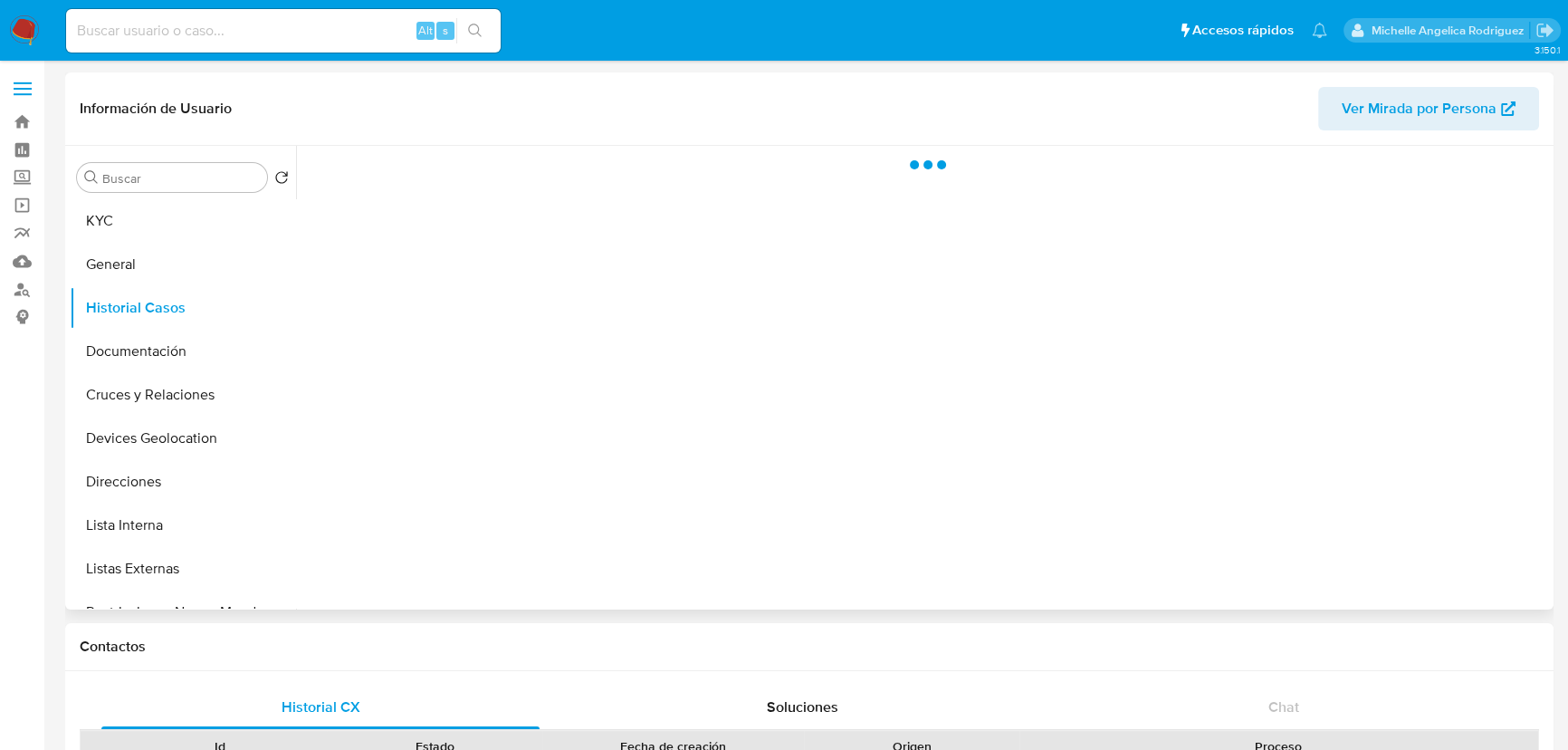 scroll, scrollTop: 0, scrollLeft: 0, axis: both 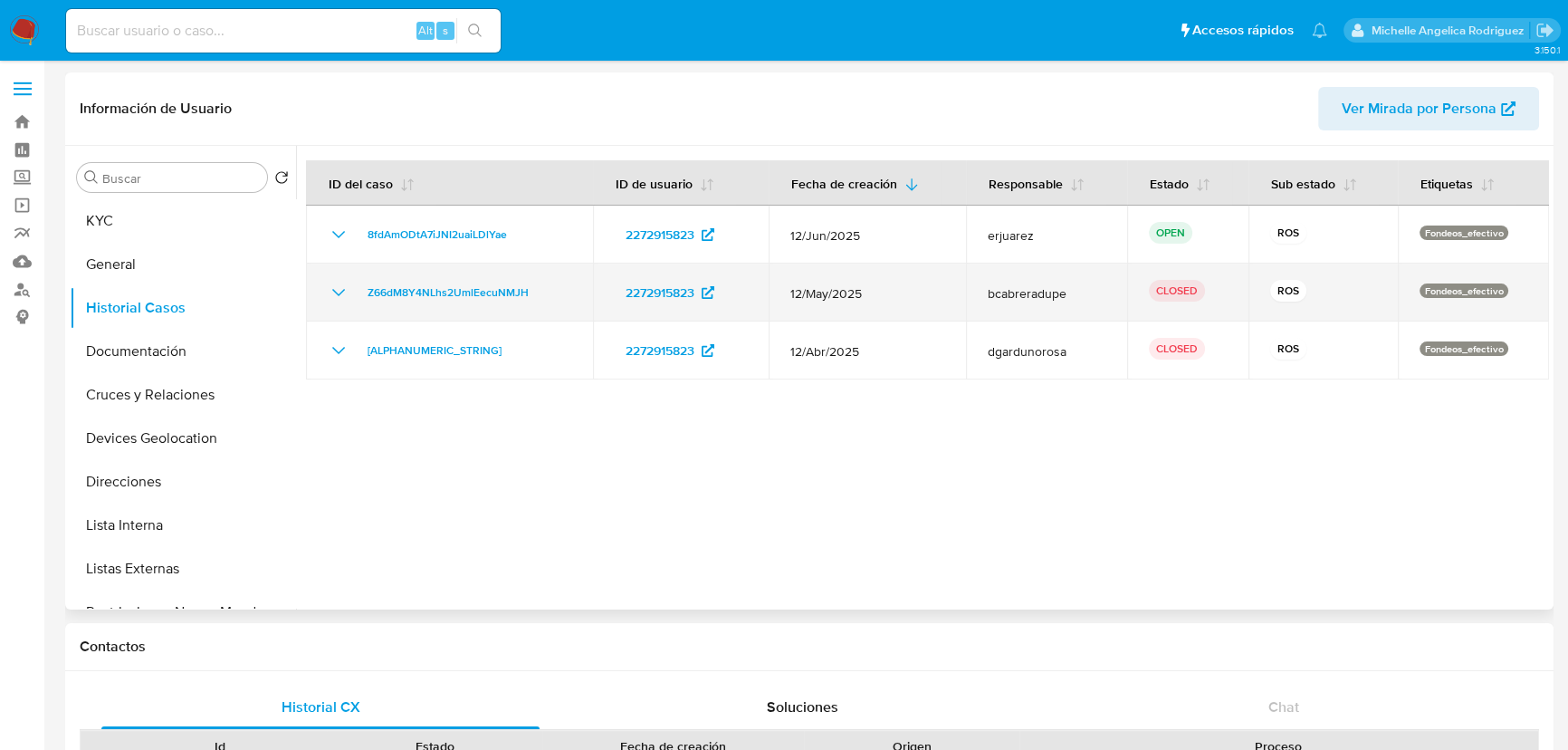 click 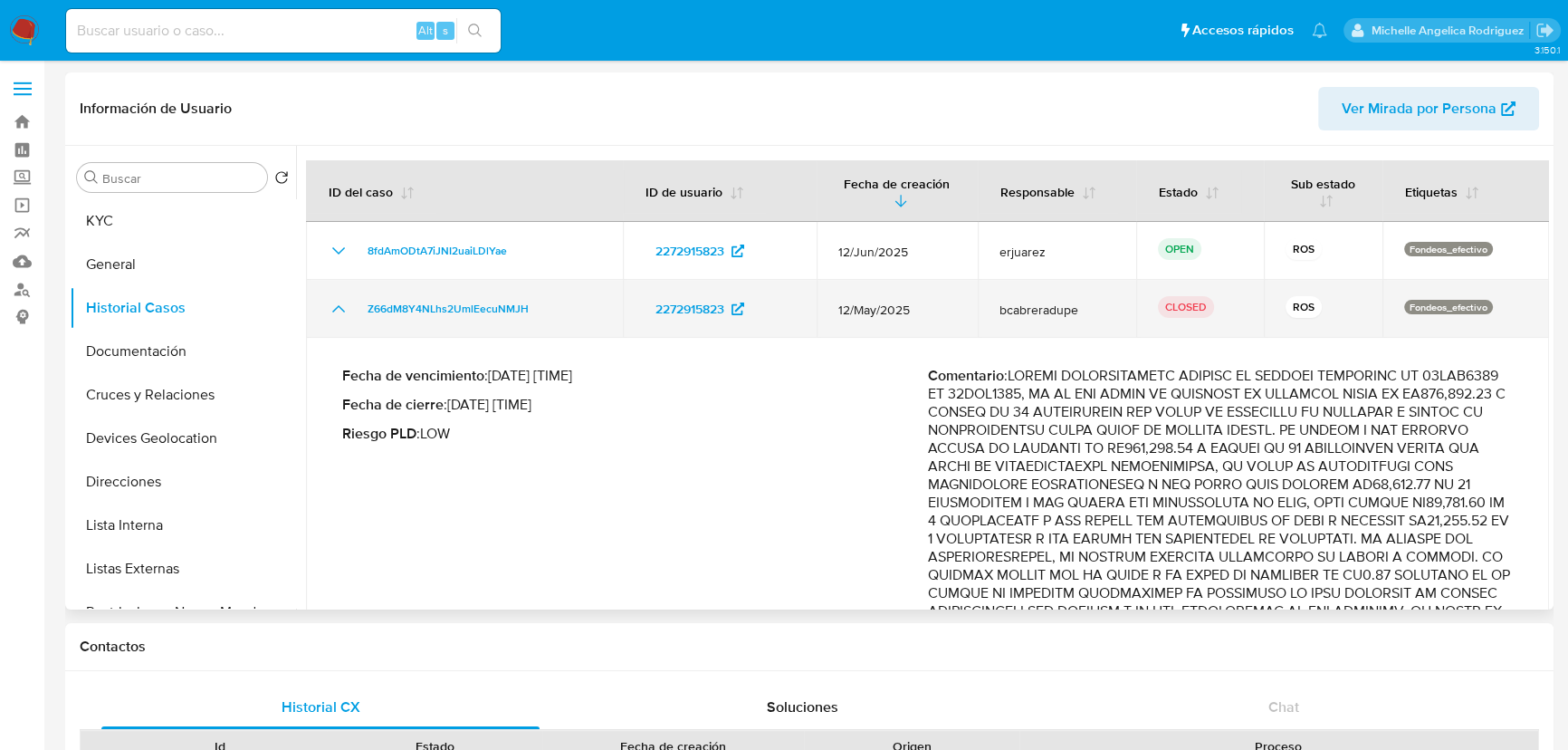 click 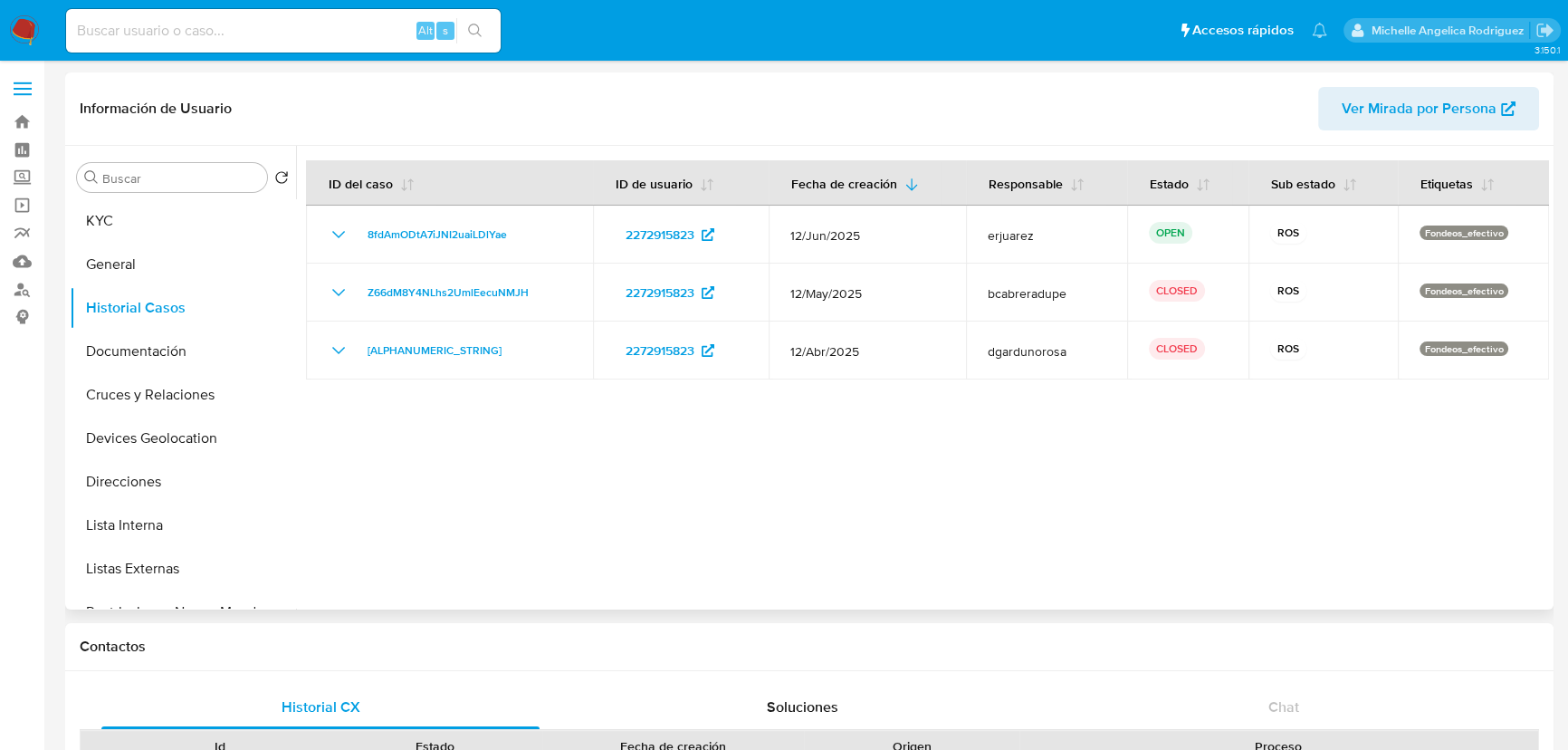 drag, startPoint x: 173, startPoint y: 221, endPoint x: 292, endPoint y: 231, distance: 119.41943 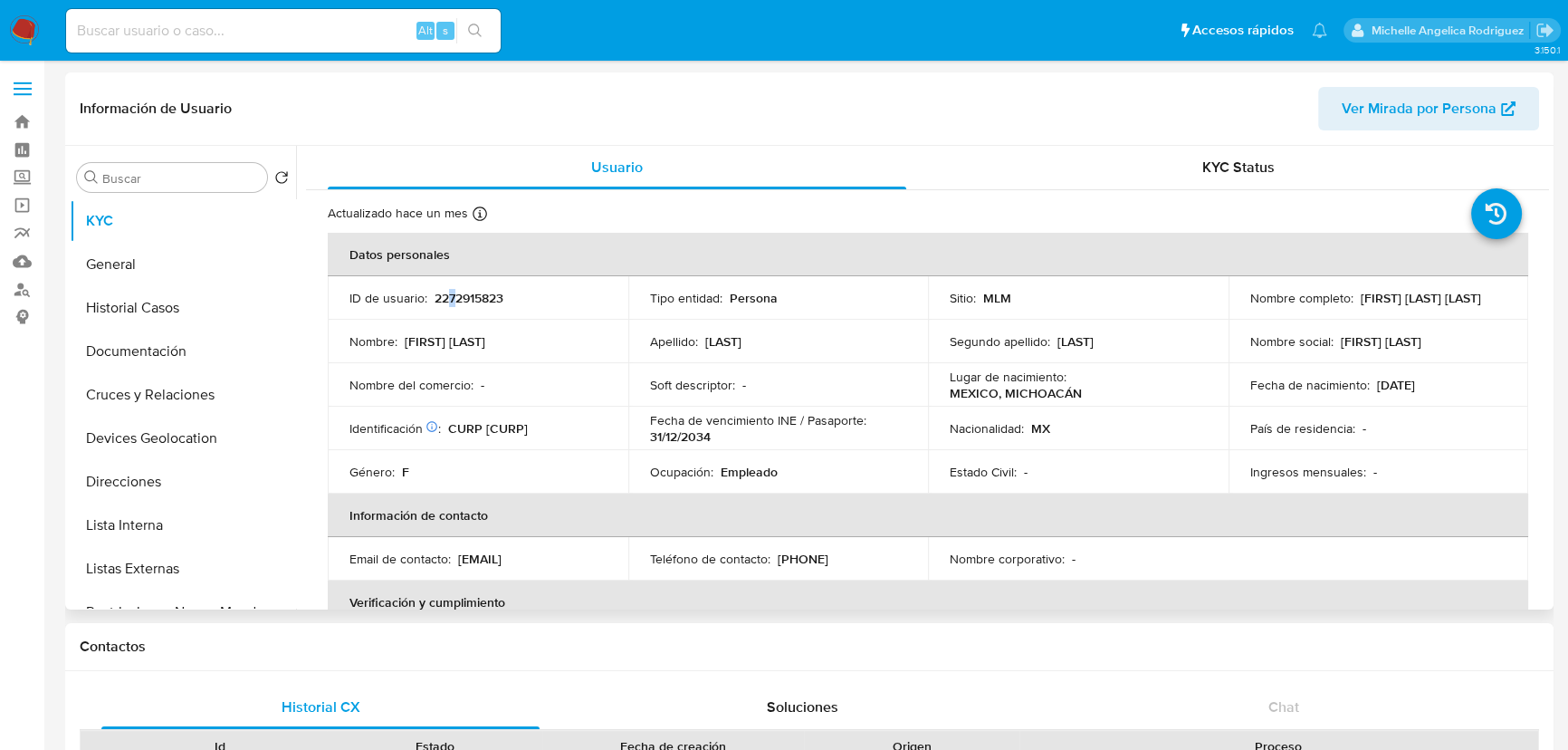 click on "2272915823" at bounding box center (469, 298) 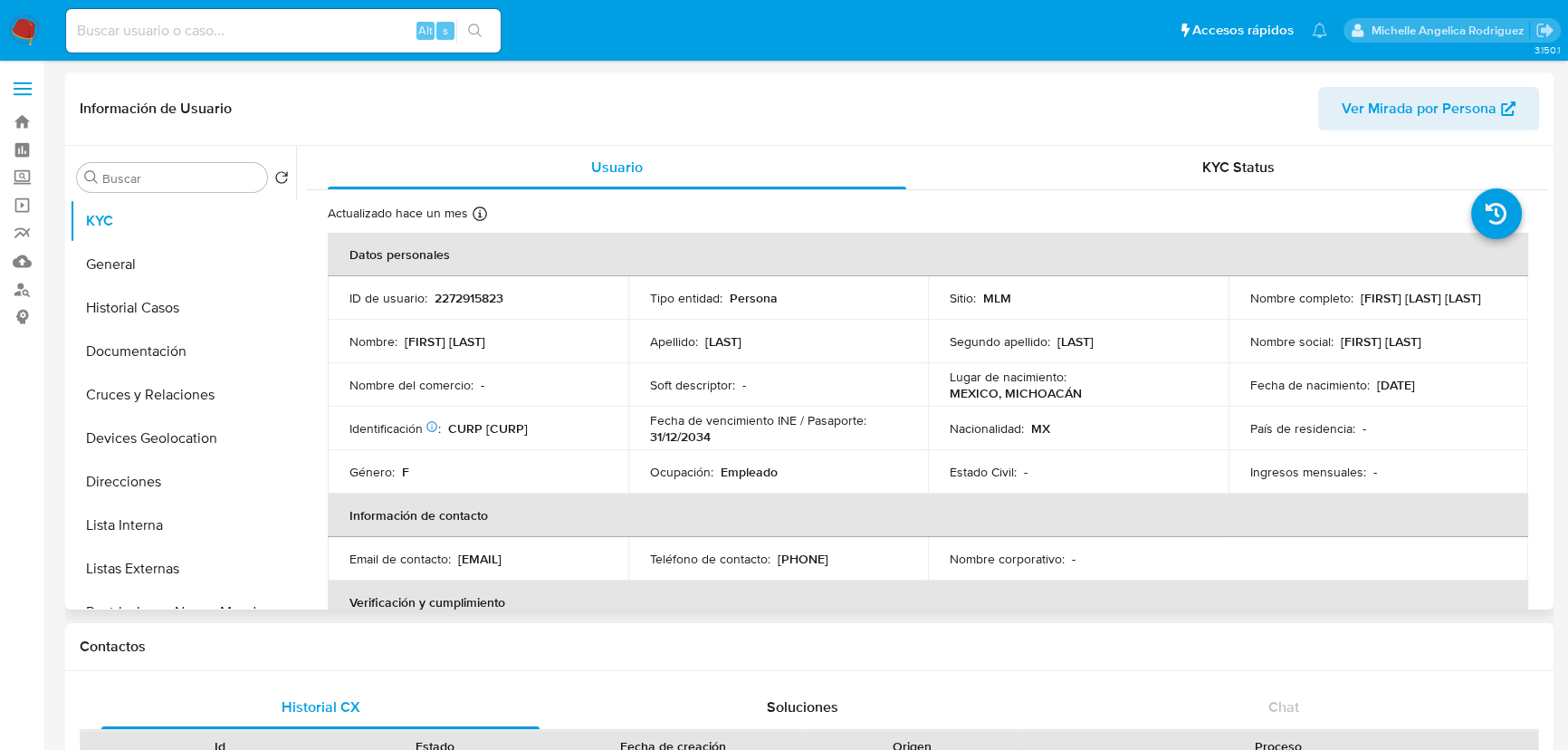 click on "2272915823" at bounding box center [469, 298] 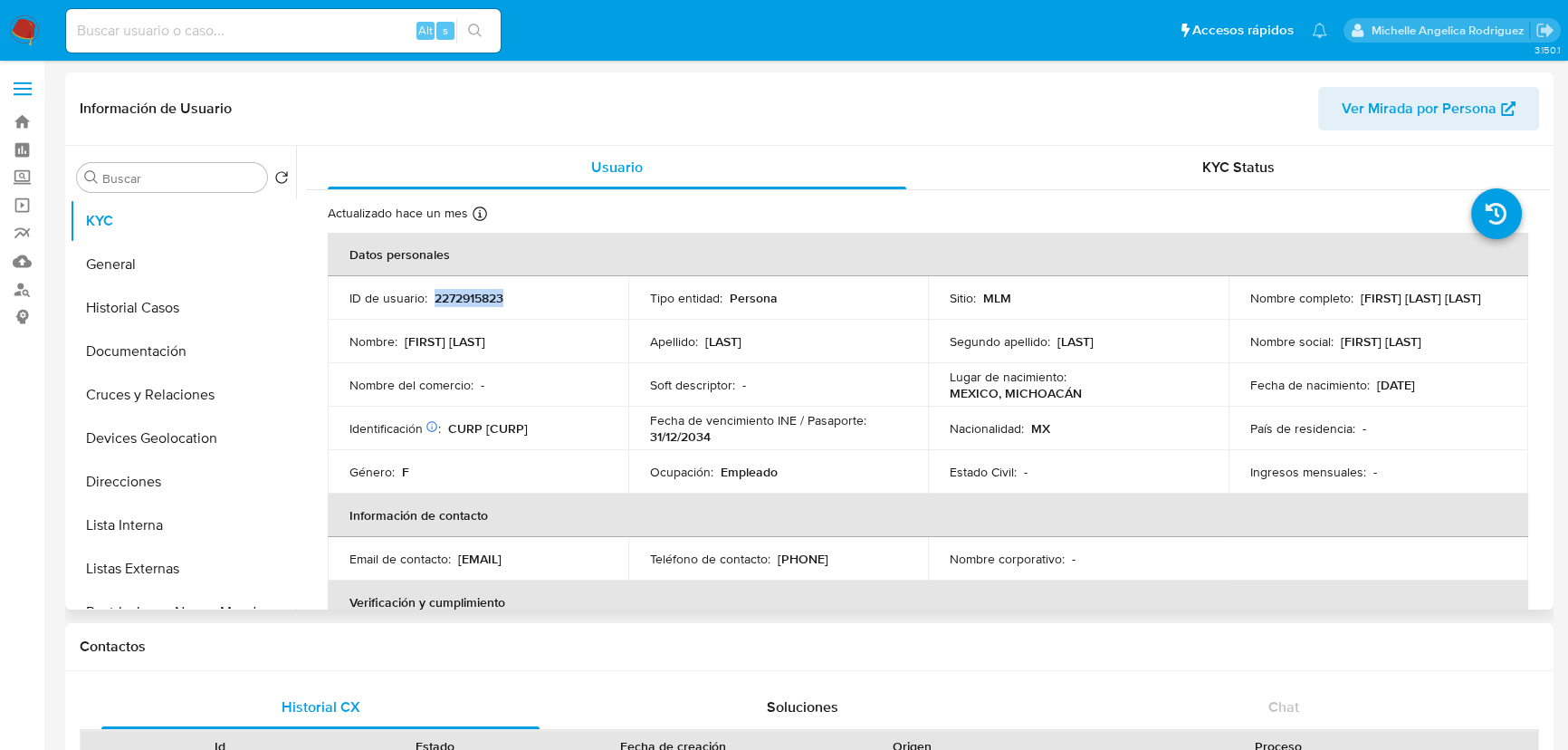 click on "2272915823" at bounding box center (469, 298) 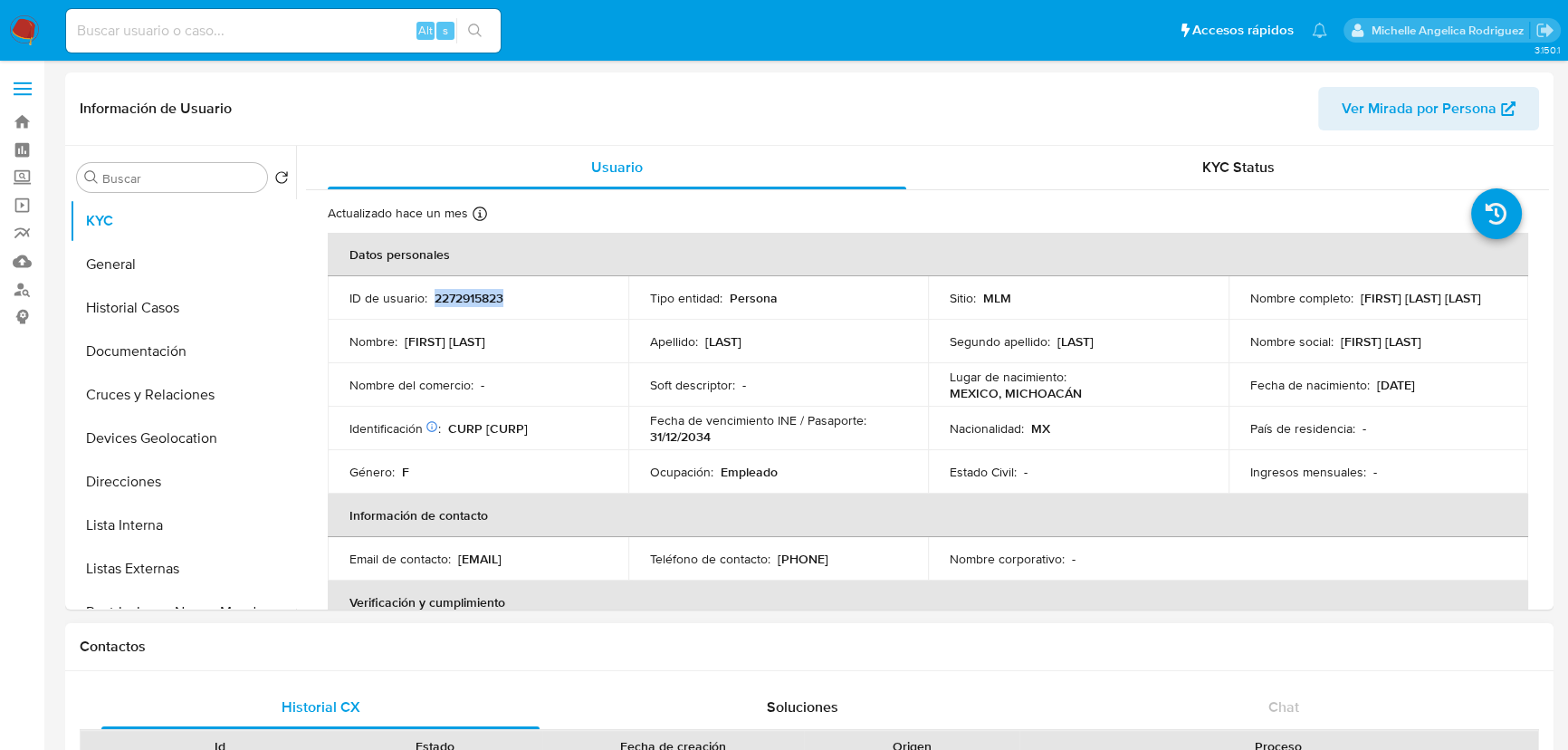copy on "2272915823" 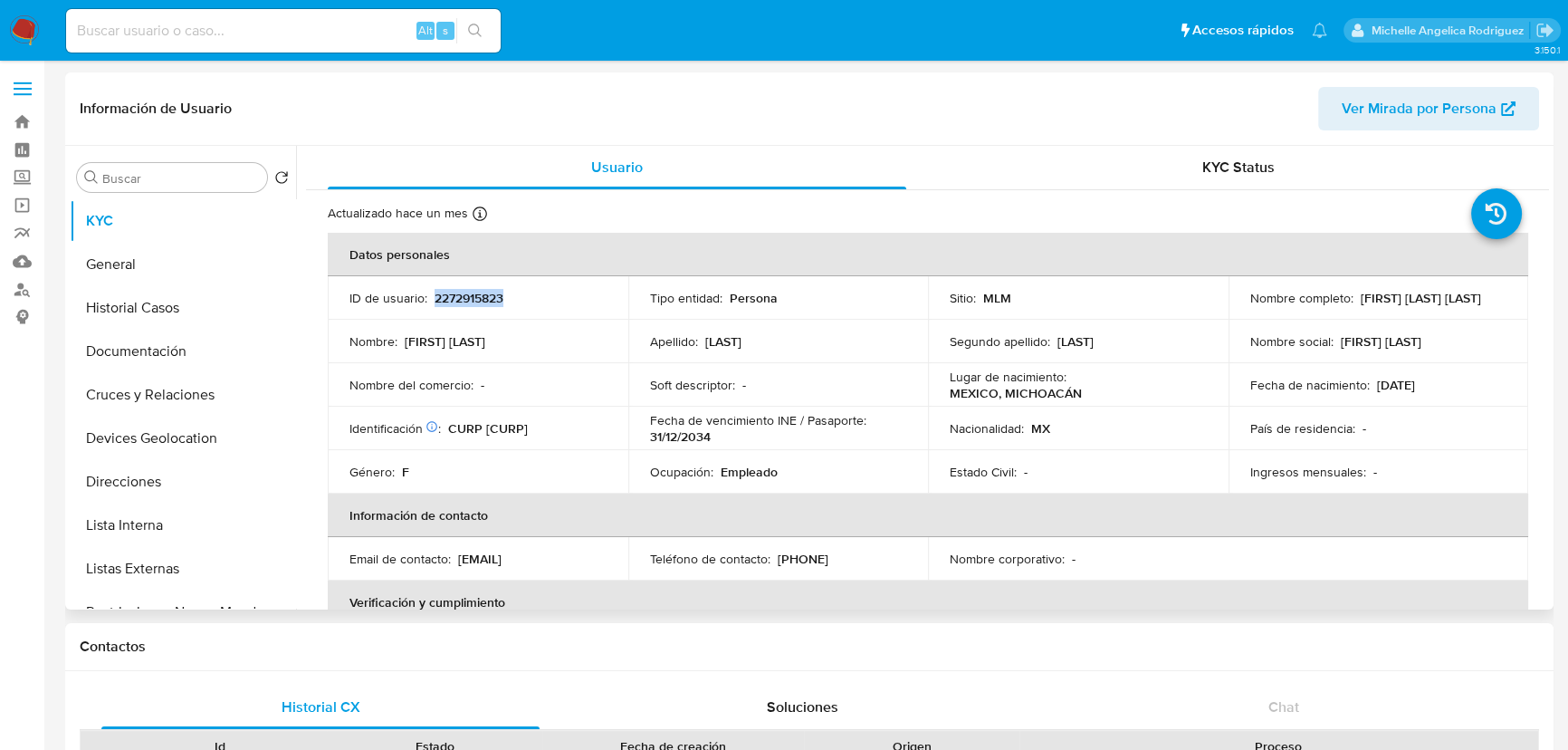 drag, startPoint x: 1245, startPoint y: 307, endPoint x: 1444, endPoint y: 305, distance: 199.01 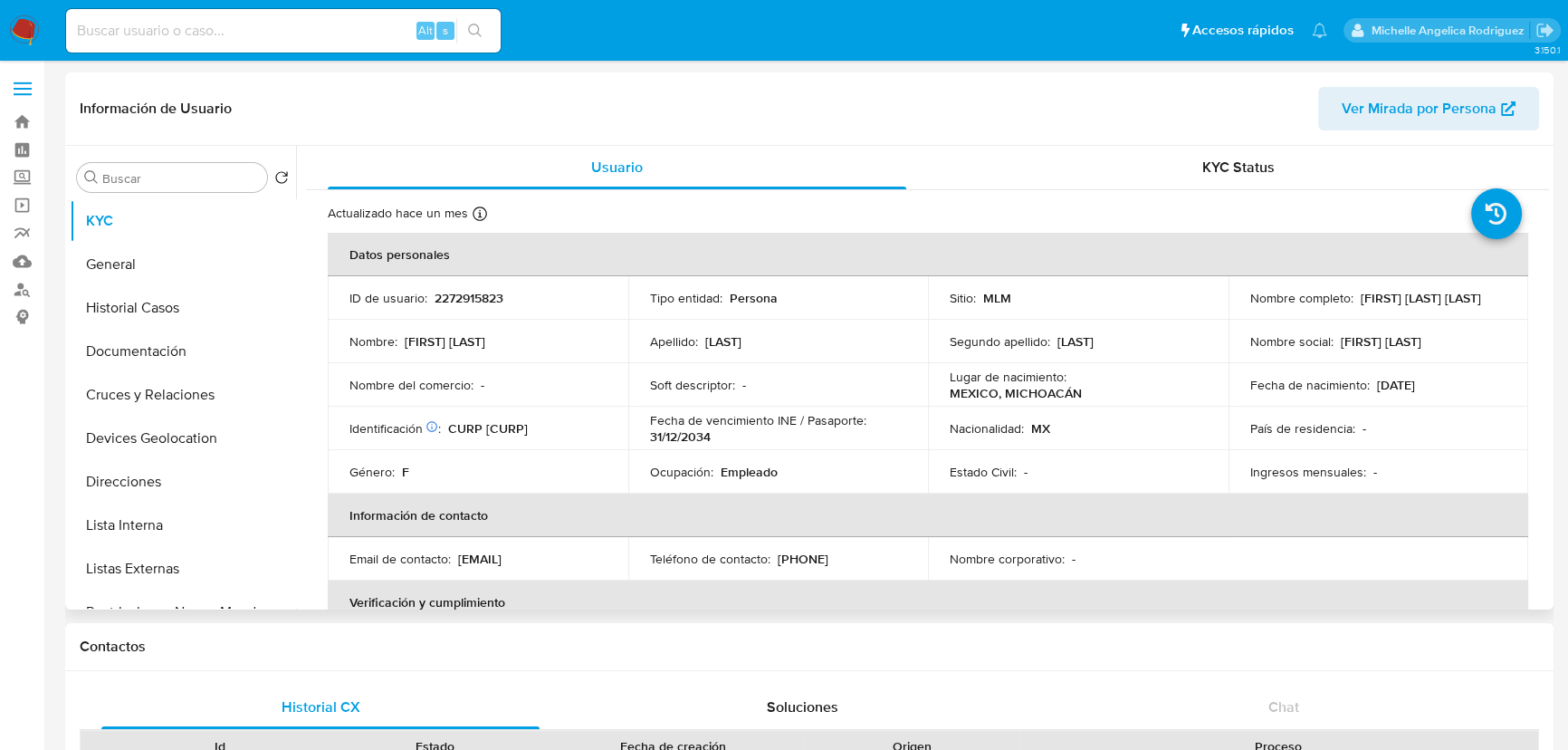 click on "ID de usuario :    2272915823" at bounding box center [478, 298] 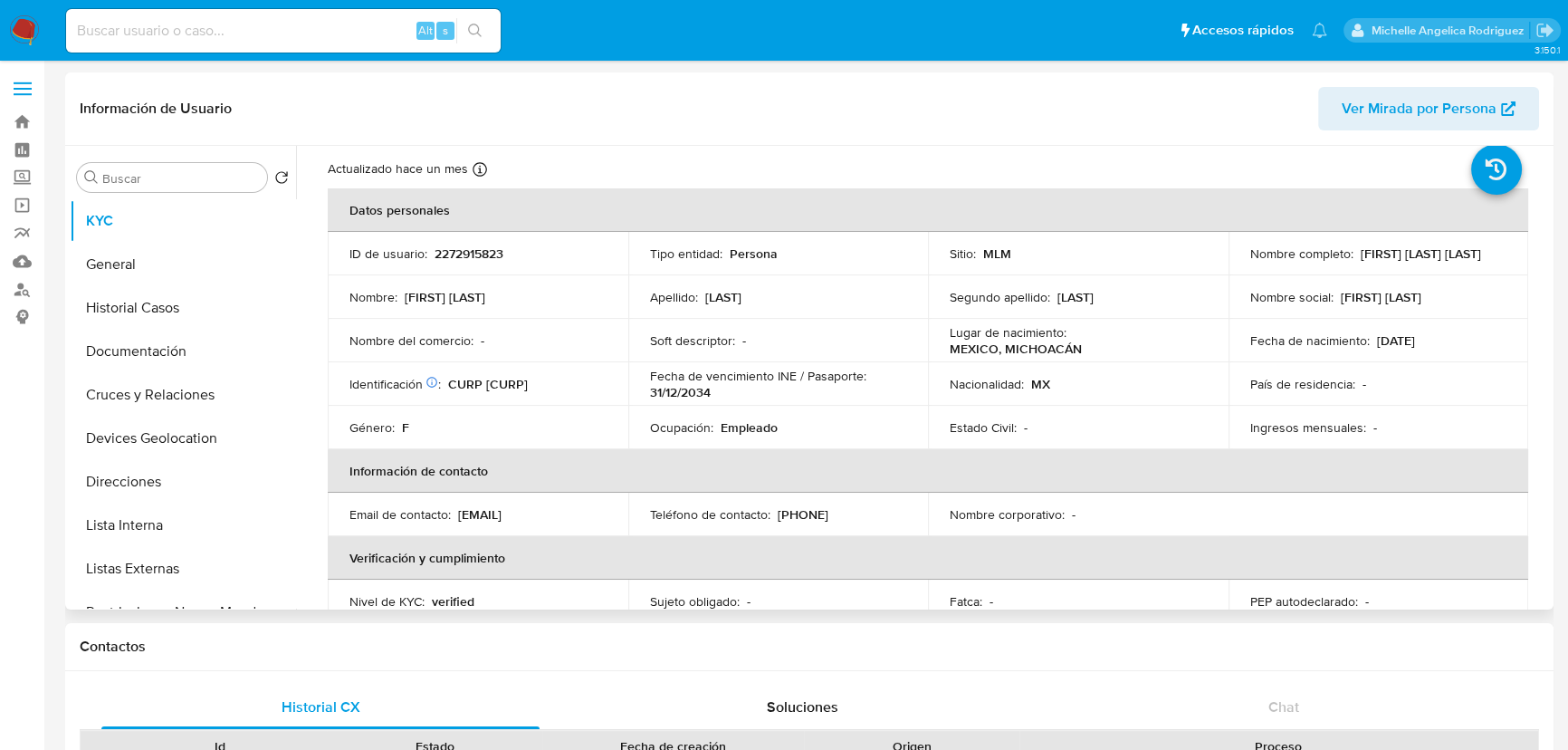 scroll, scrollTop: 82, scrollLeft: 0, axis: vertical 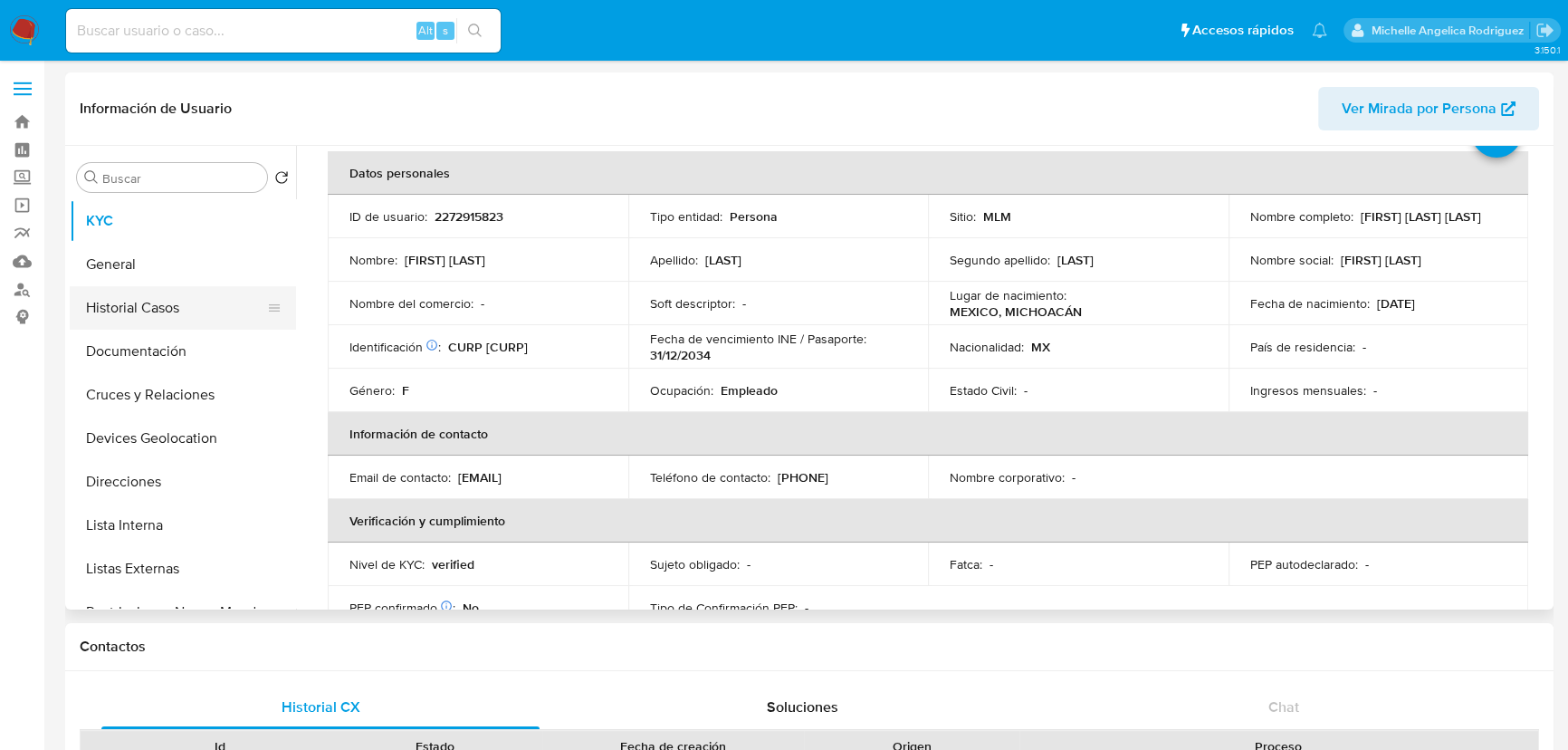 click on "Historial Casos" at bounding box center [176, 308] 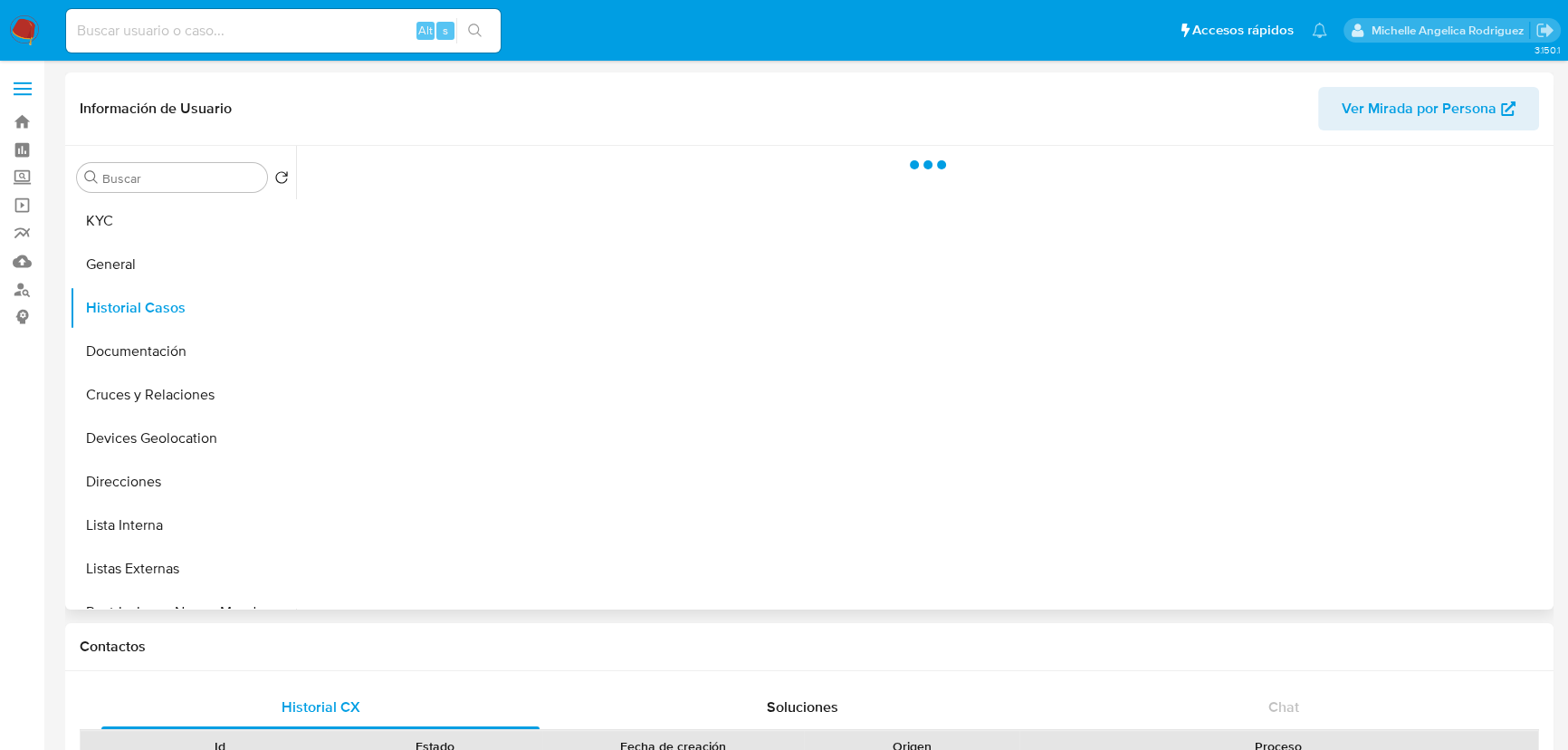 scroll, scrollTop: 0, scrollLeft: 0, axis: both 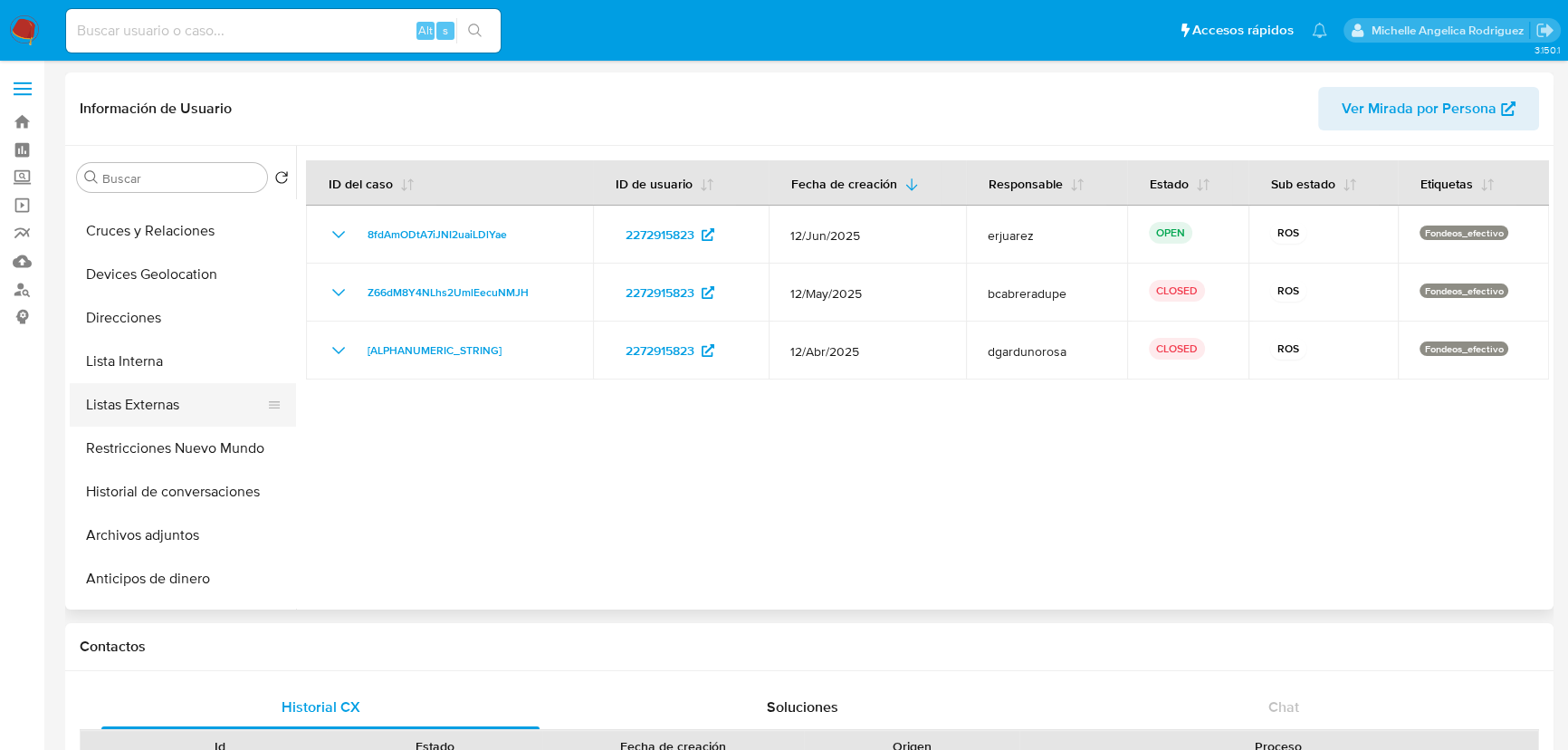 click on "Listas Externas" at bounding box center [176, 405] 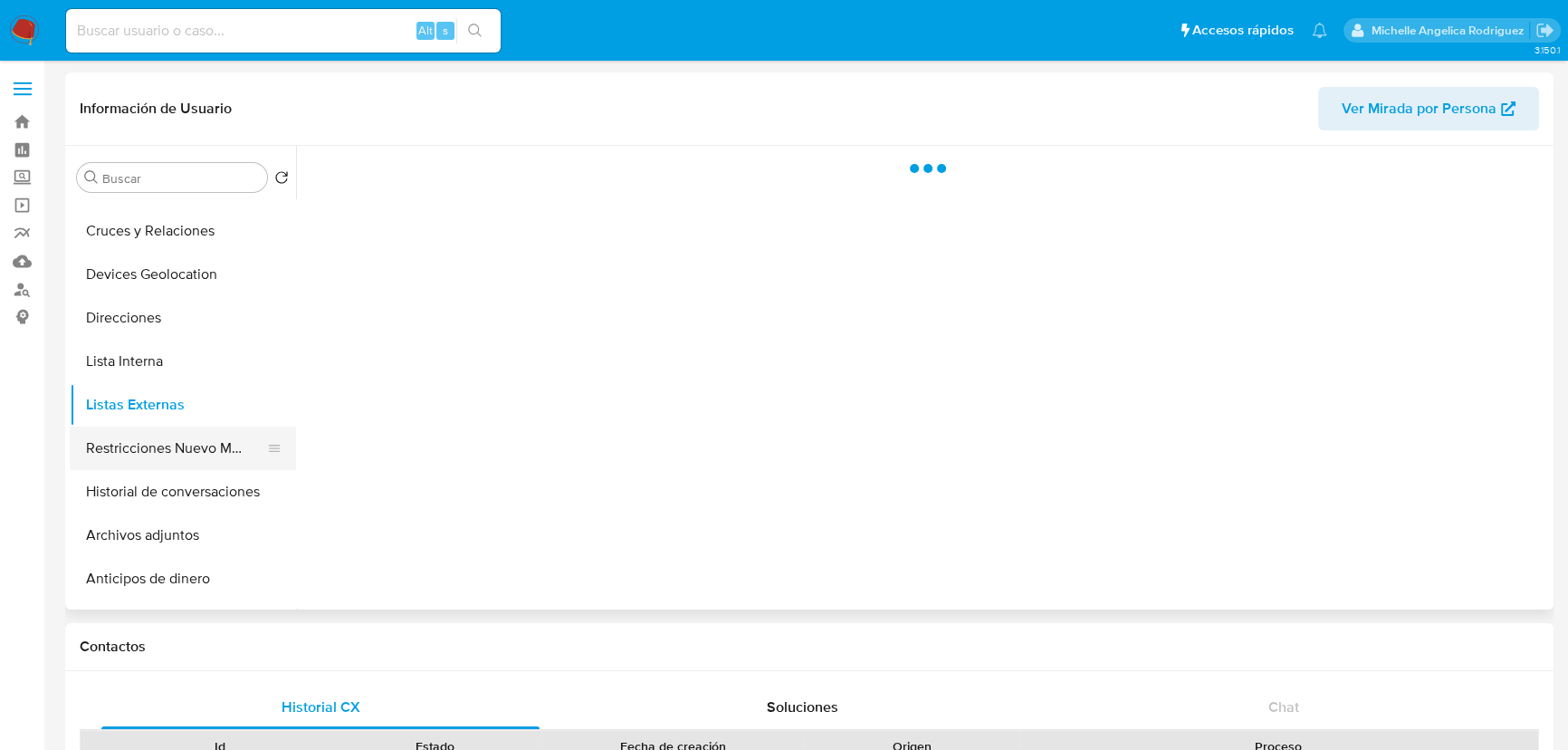 drag, startPoint x: 213, startPoint y: 471, endPoint x: 220, endPoint y: 459, distance: 13.892444 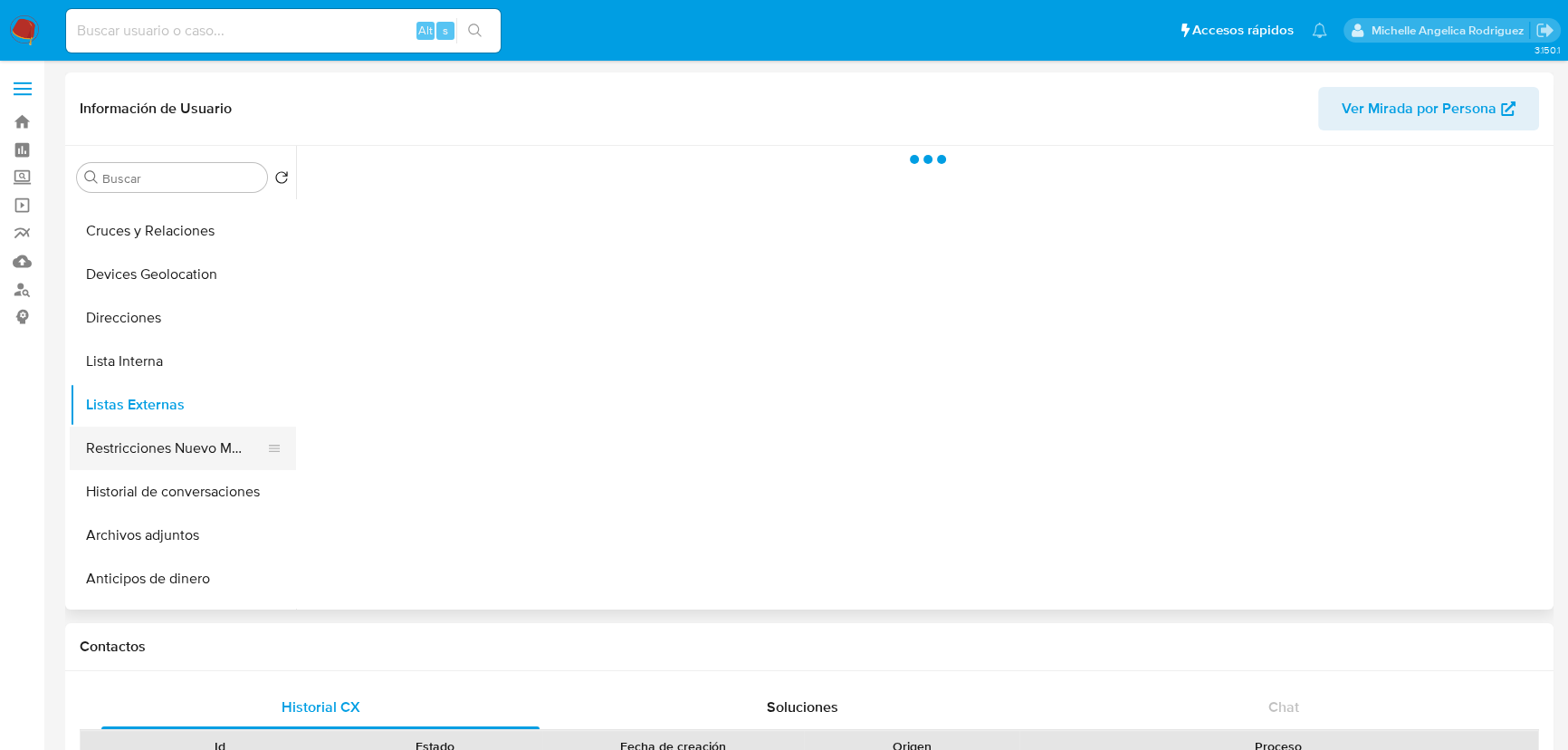drag, startPoint x: 233, startPoint y: 459, endPoint x: 272, endPoint y: 457, distance: 39.05125 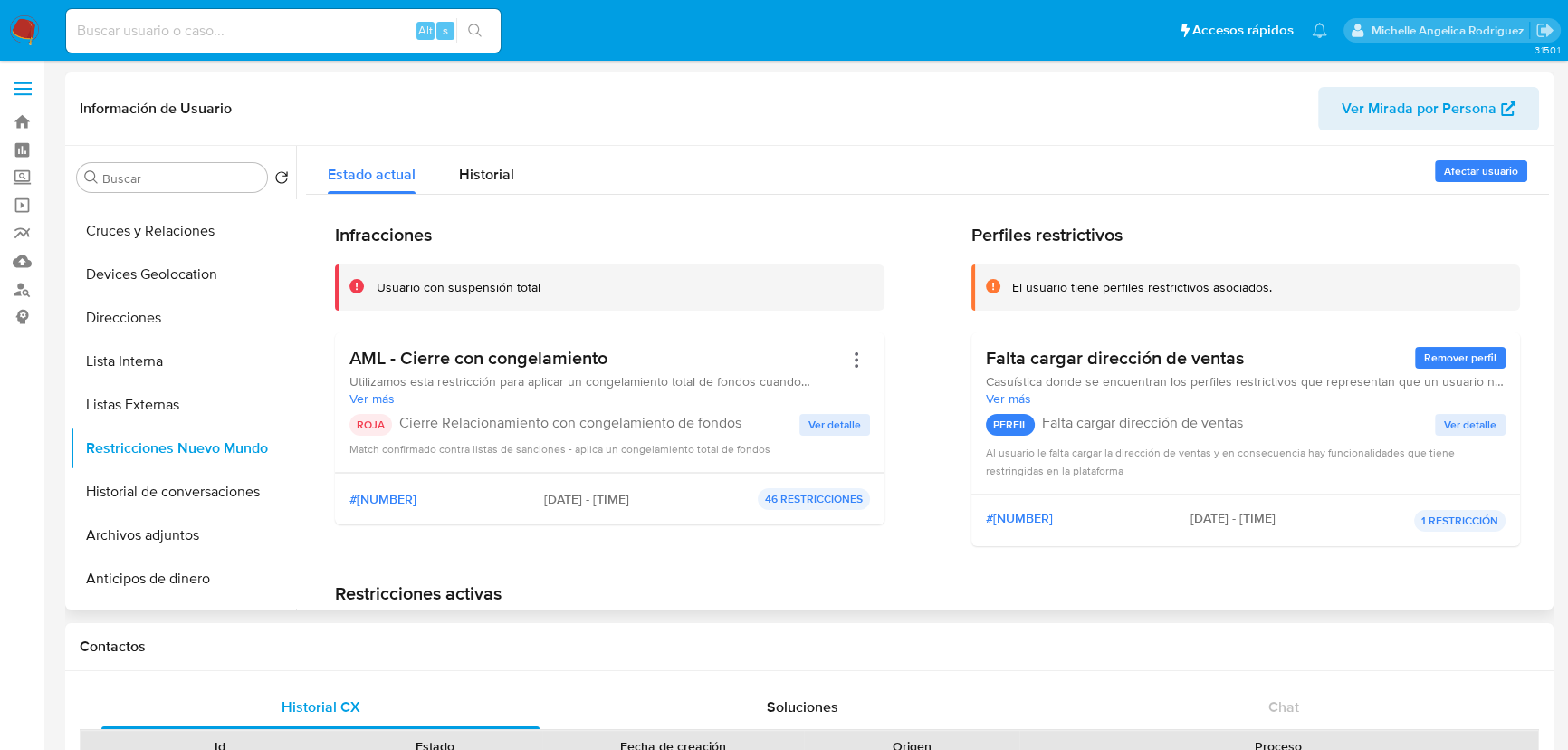 type 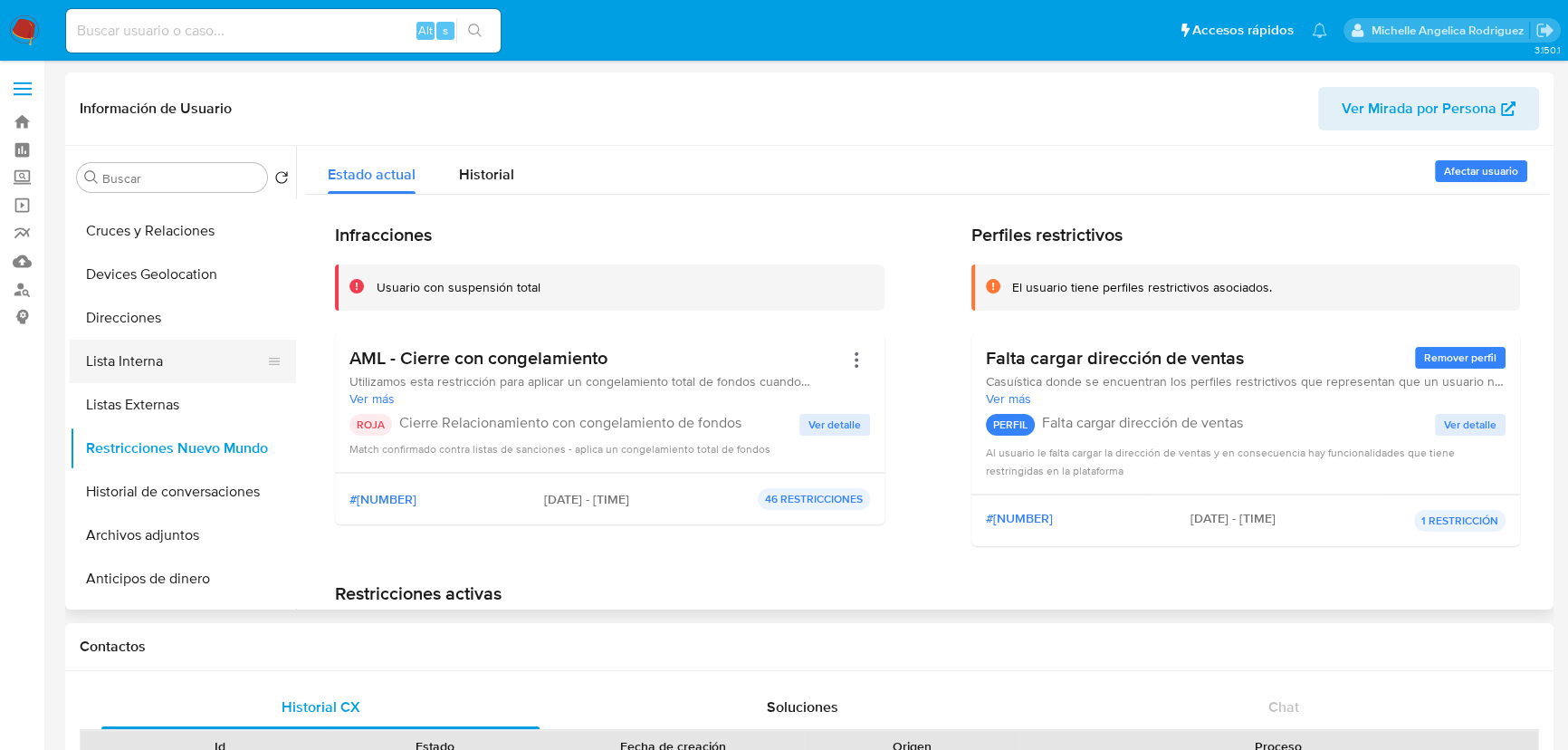 drag, startPoint x: 172, startPoint y: 363, endPoint x: 208, endPoint y: 373, distance: 37.363083 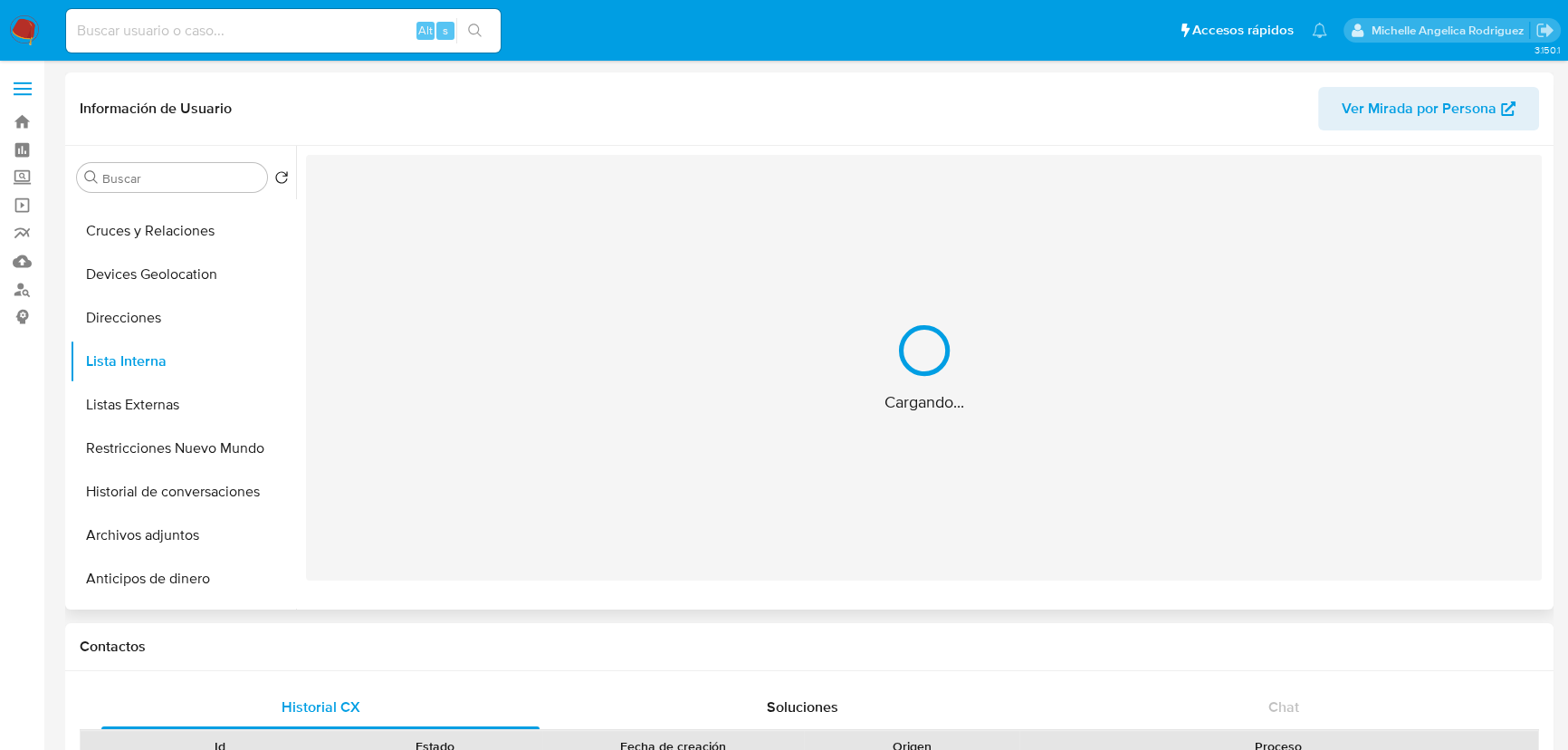 type 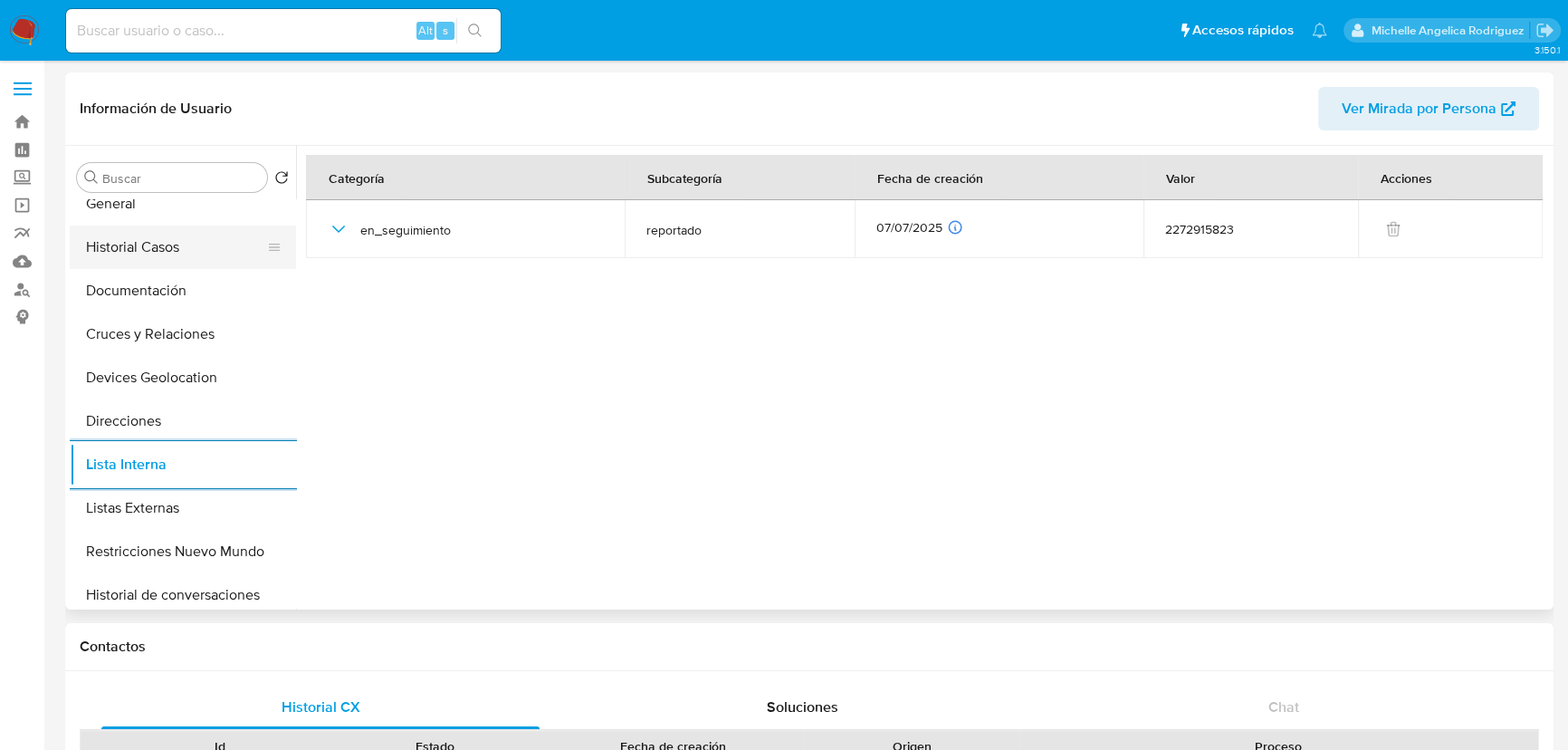 scroll, scrollTop: 0, scrollLeft: 0, axis: both 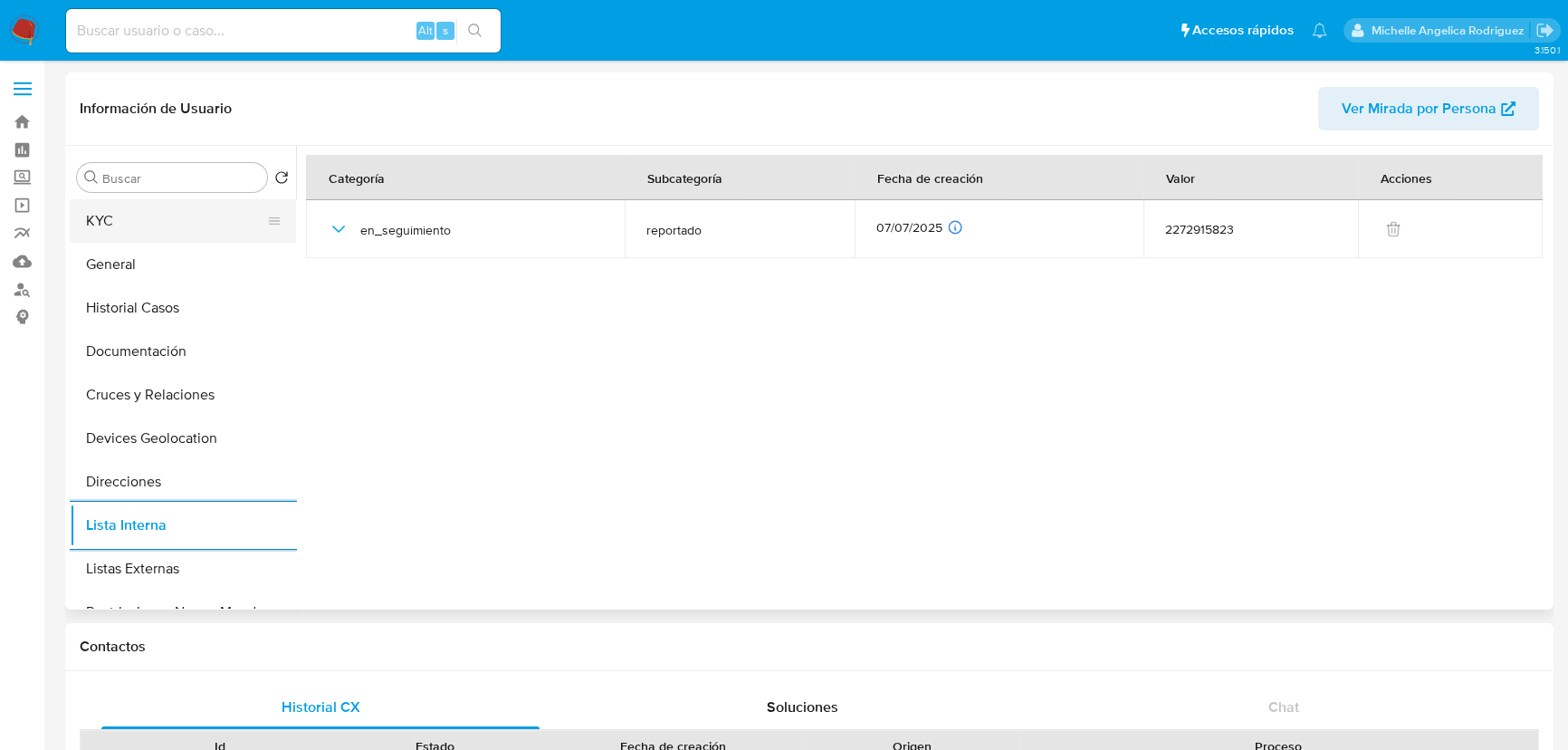 click on "KYC" at bounding box center (176, 221) 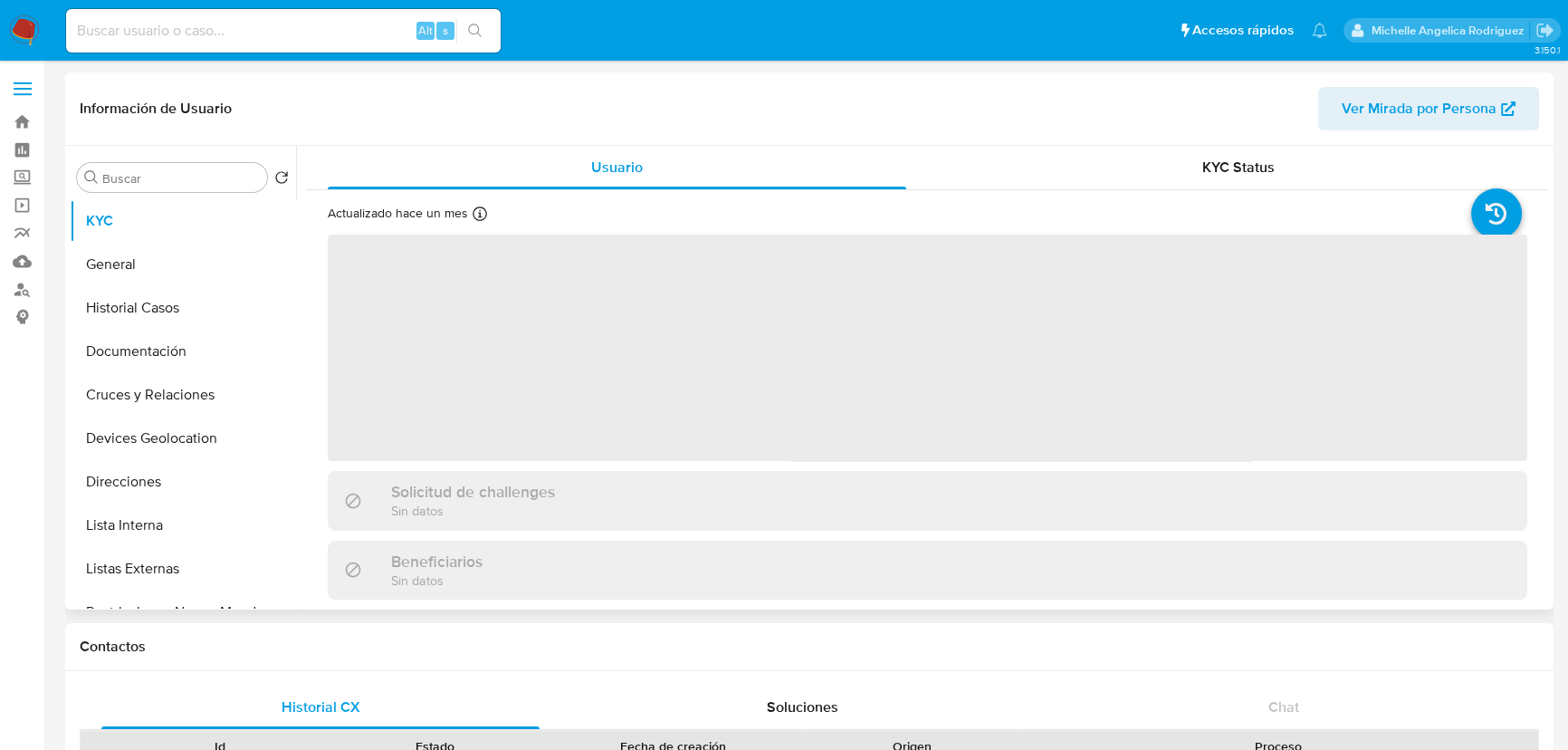 click on "‌" at bounding box center (927, 348) 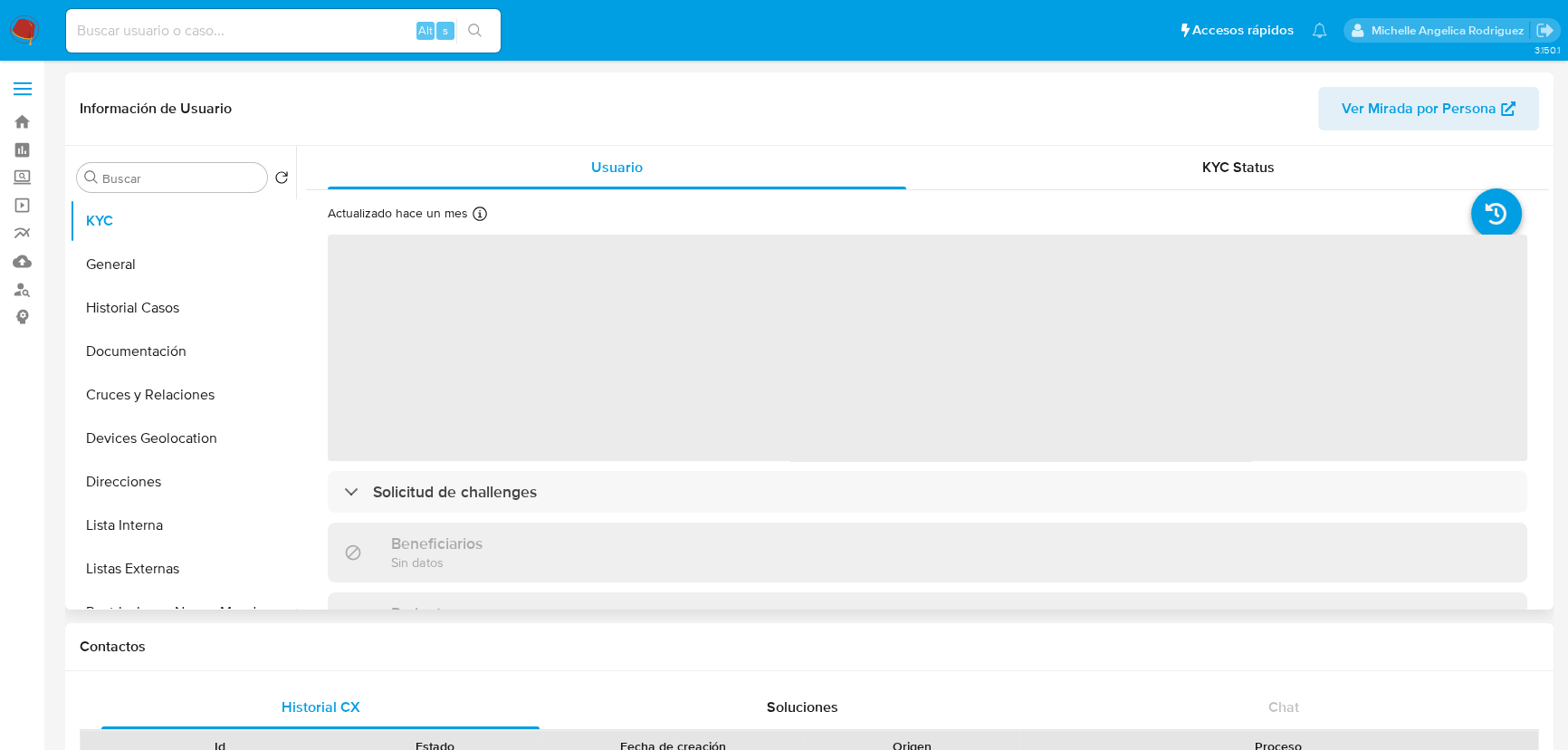 drag, startPoint x: 1306, startPoint y: 363, endPoint x: 1339, endPoint y: 322, distance: 52.630789 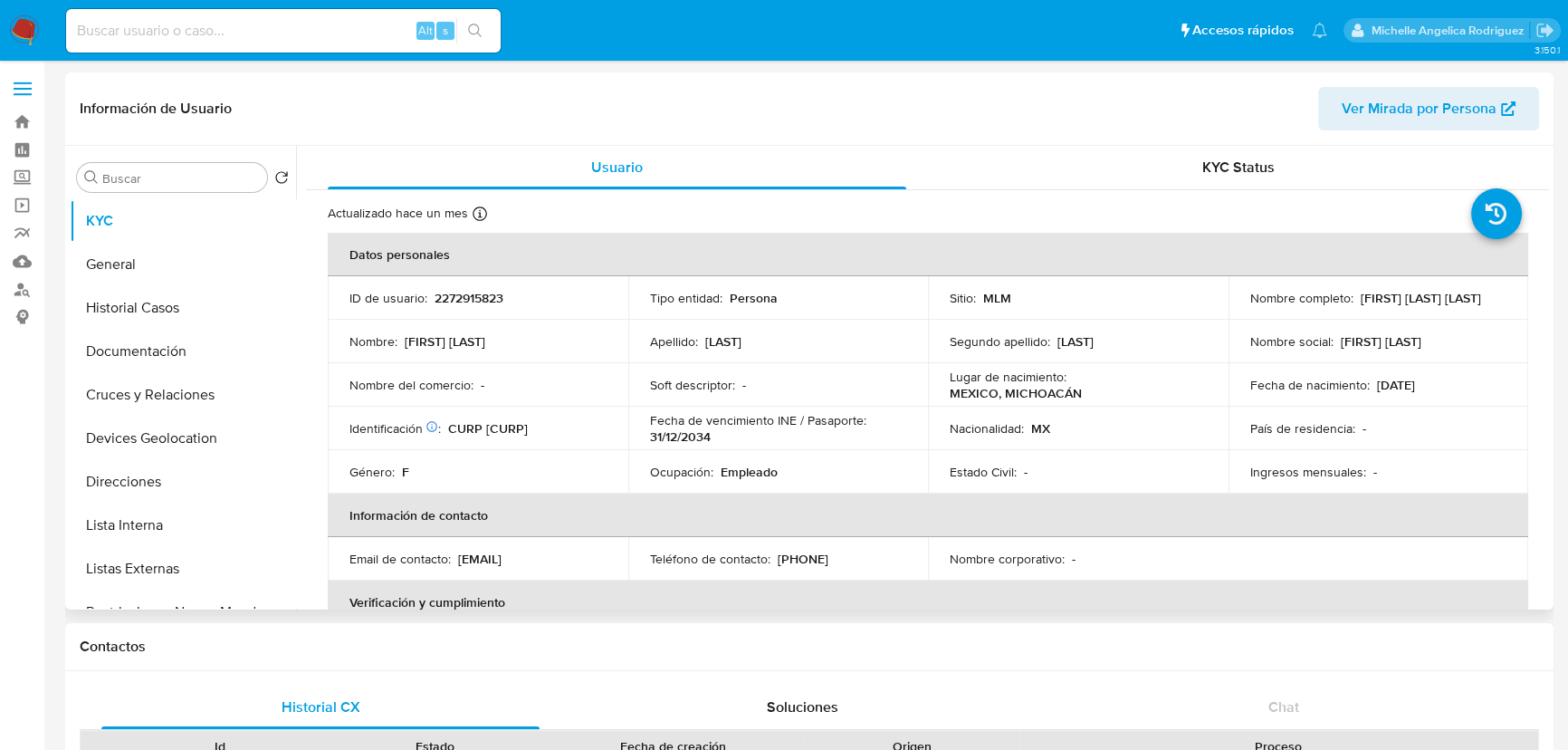 click on "Alma Leticia Cardenas Moncada" at bounding box center [1420, 298] 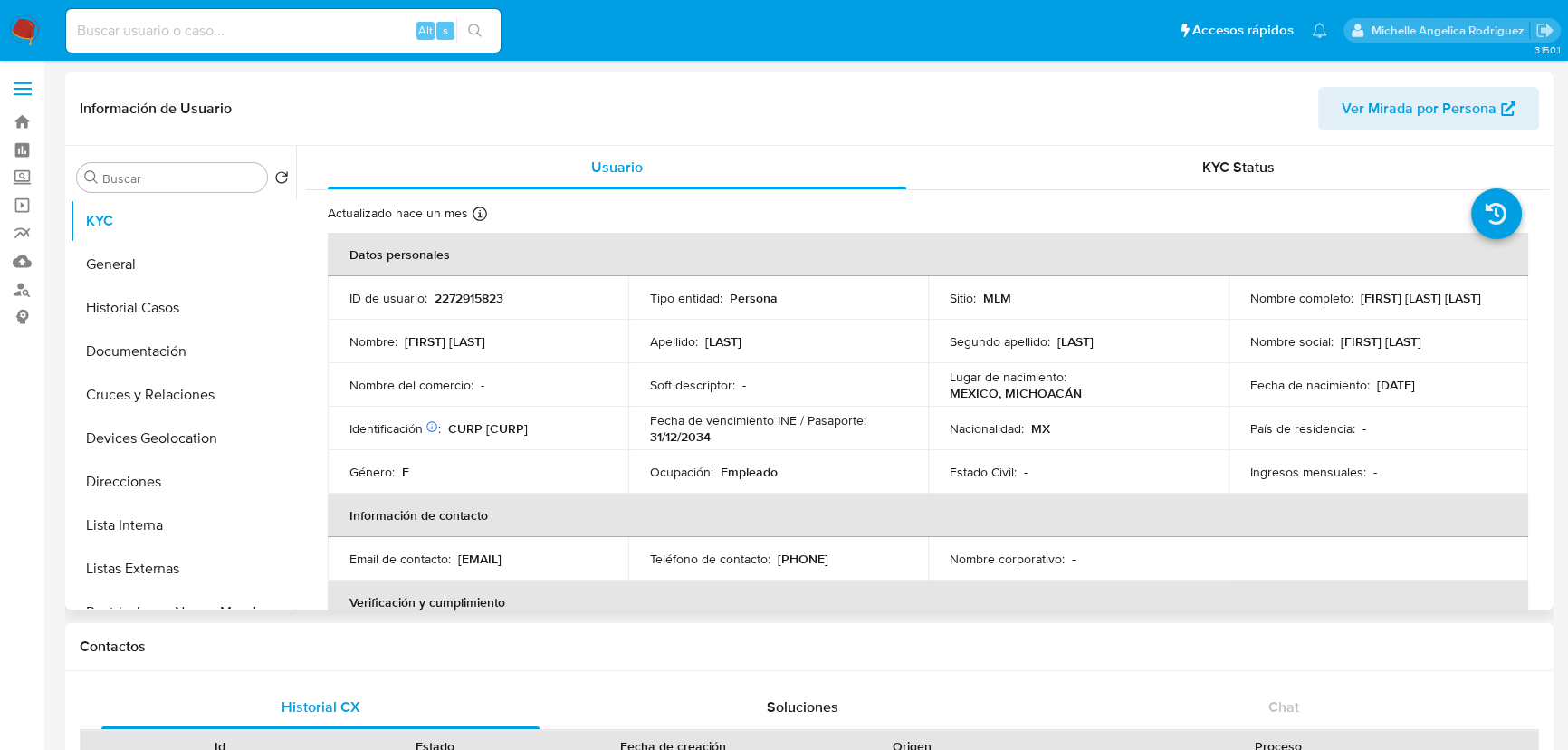 click on "Identificación   CIC: 261058719 :    CURP CAMA880204MMNRNL05" at bounding box center (478, 428) 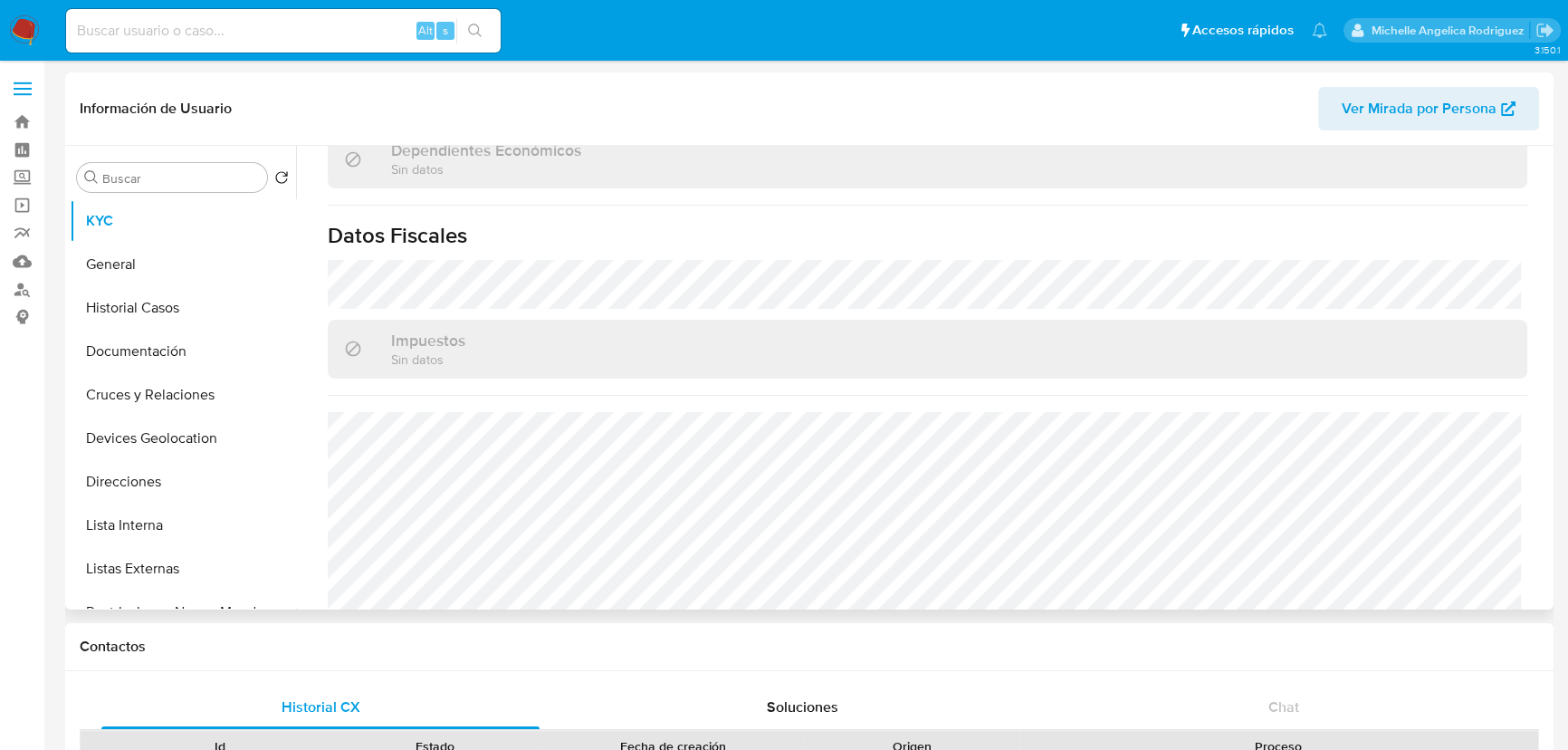 scroll, scrollTop: 1120, scrollLeft: 0, axis: vertical 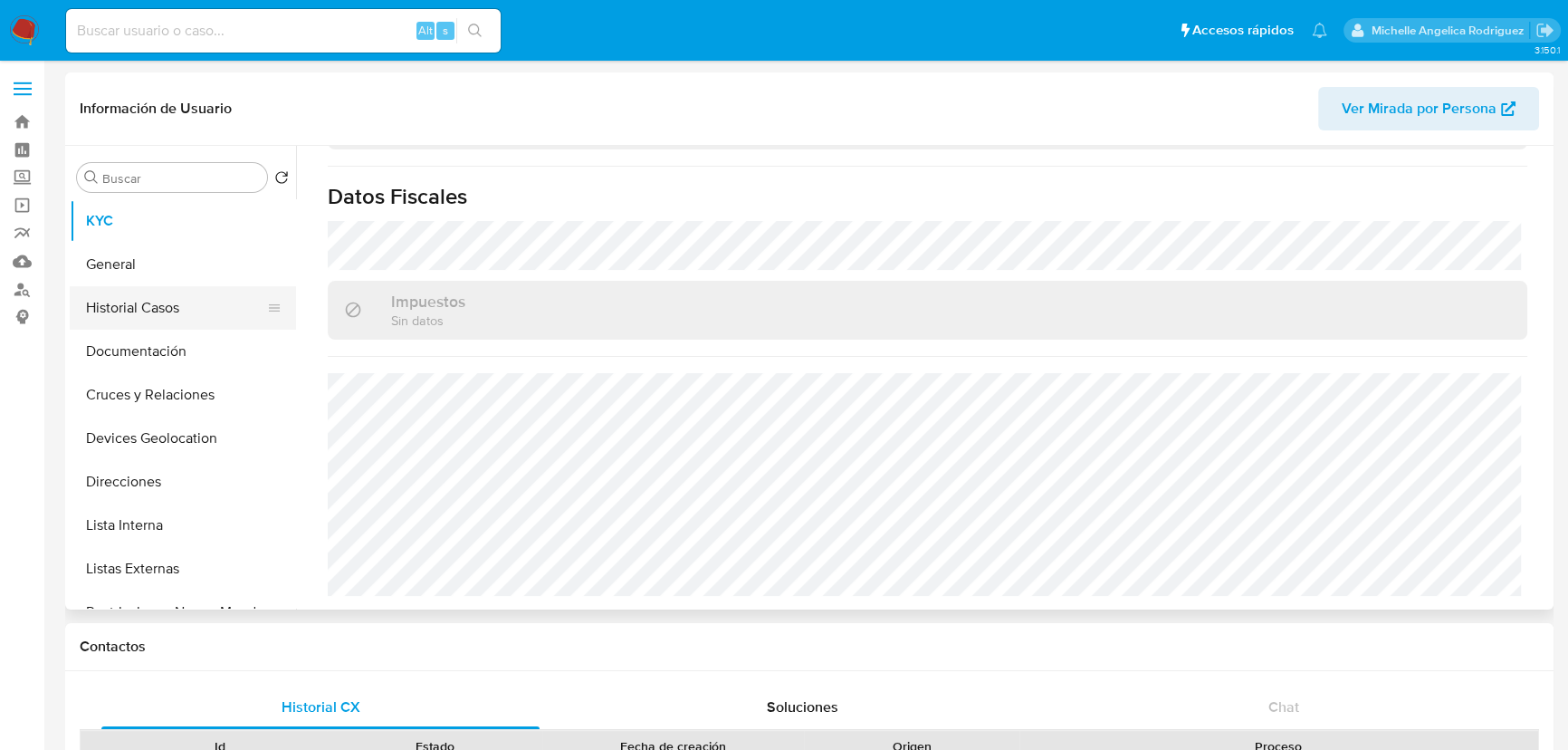 click on "Historial Casos" at bounding box center [176, 308] 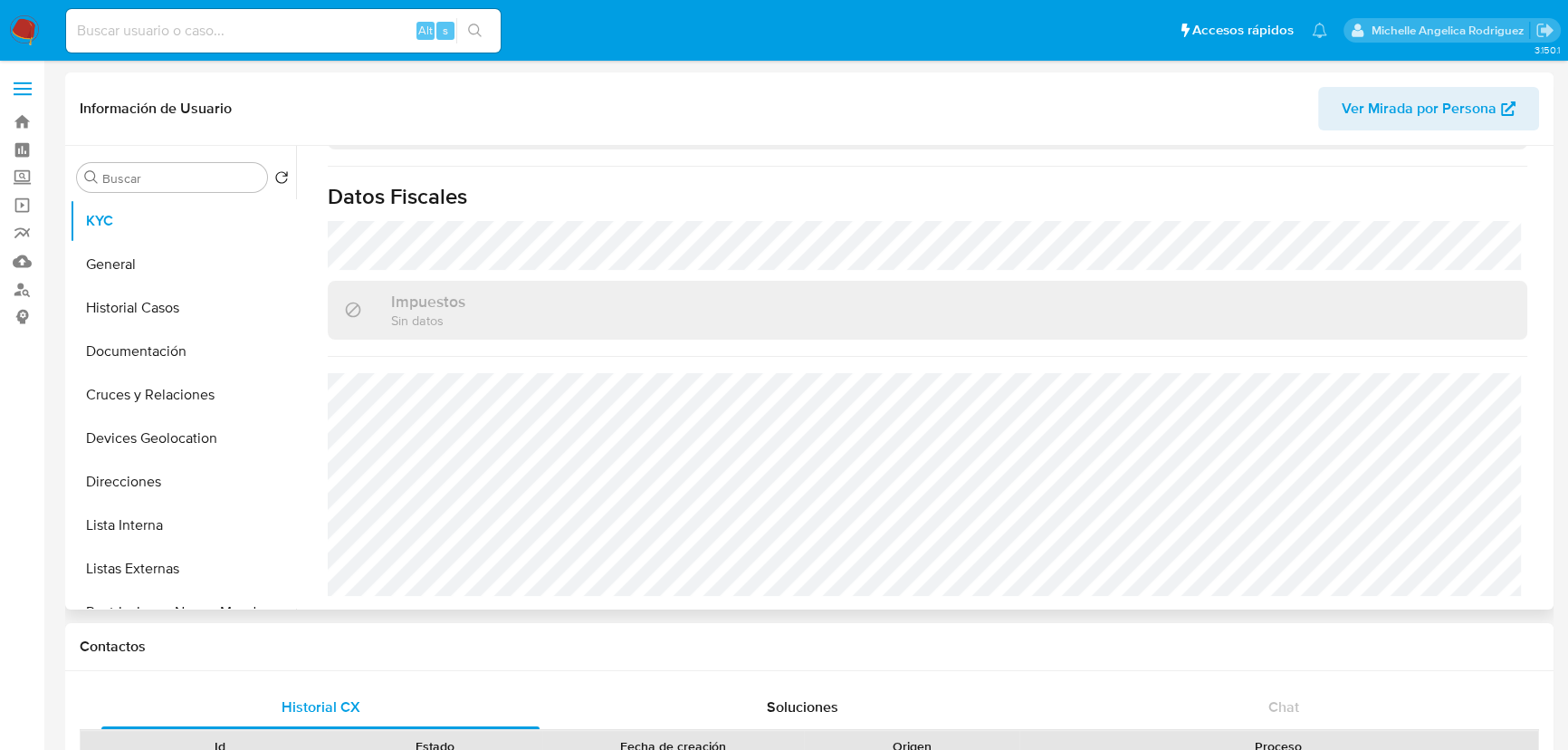 scroll, scrollTop: 0, scrollLeft: 0, axis: both 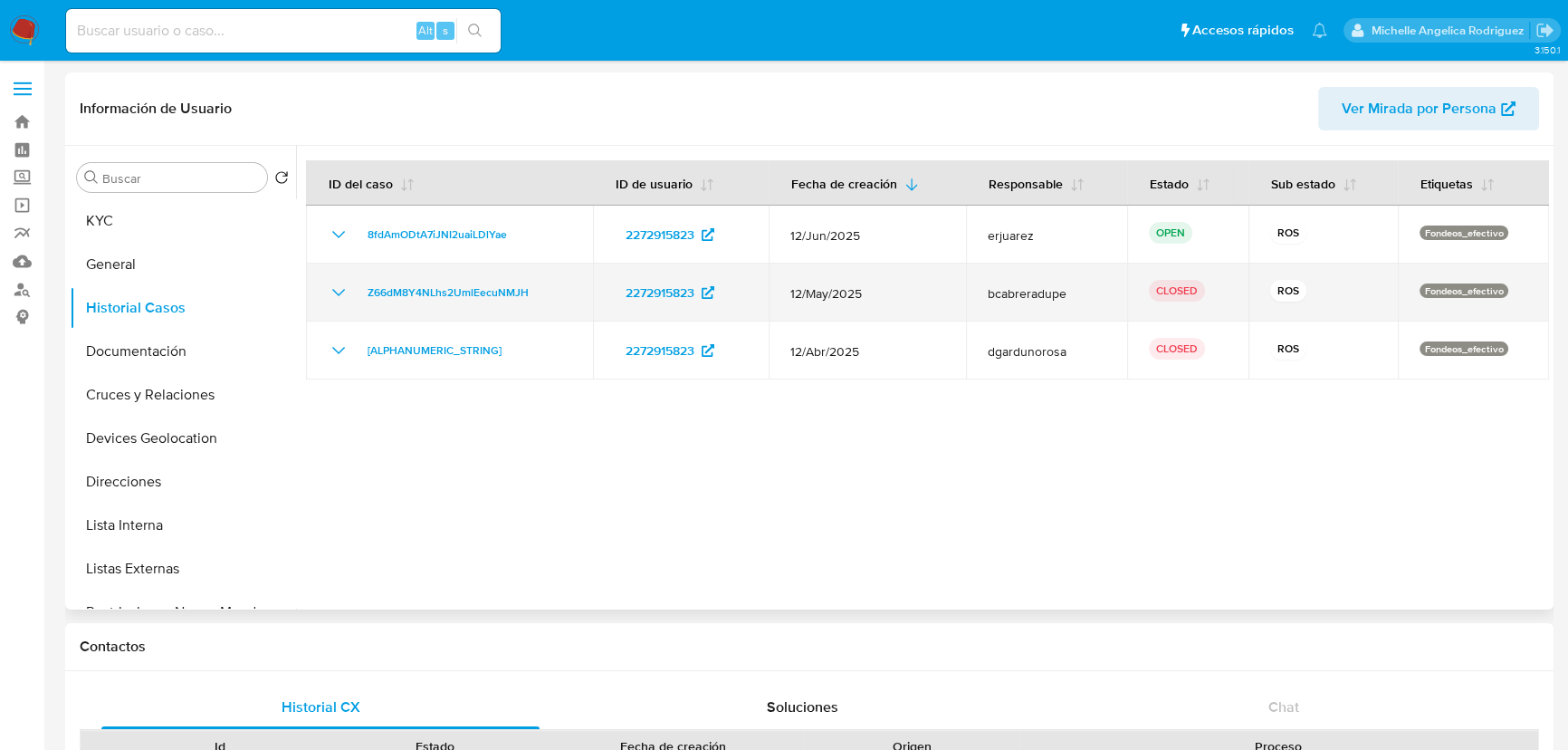 click 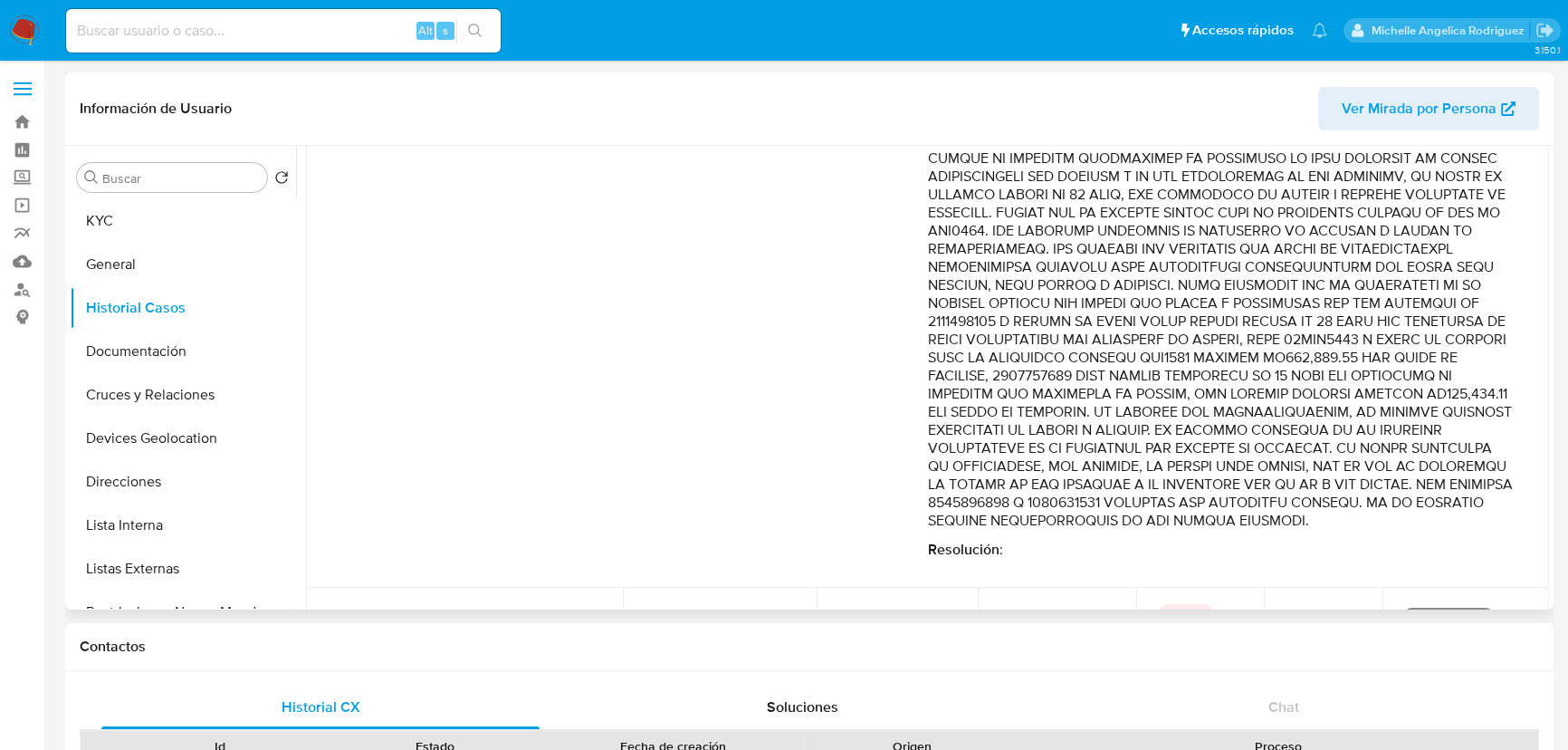 scroll, scrollTop: 494, scrollLeft: 0, axis: vertical 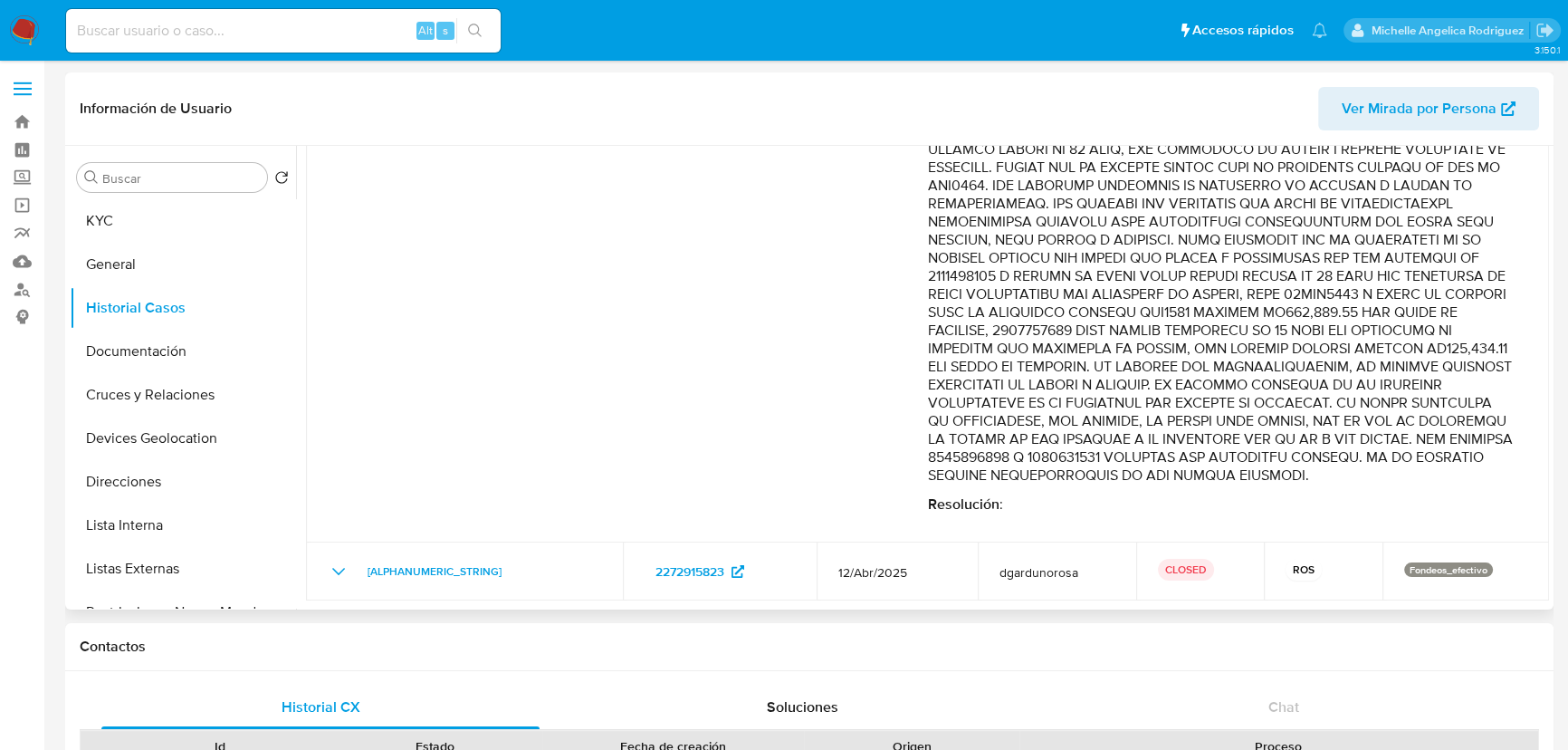 drag, startPoint x: 1223, startPoint y: 308, endPoint x: 1441, endPoint y: 326, distance: 218.74186 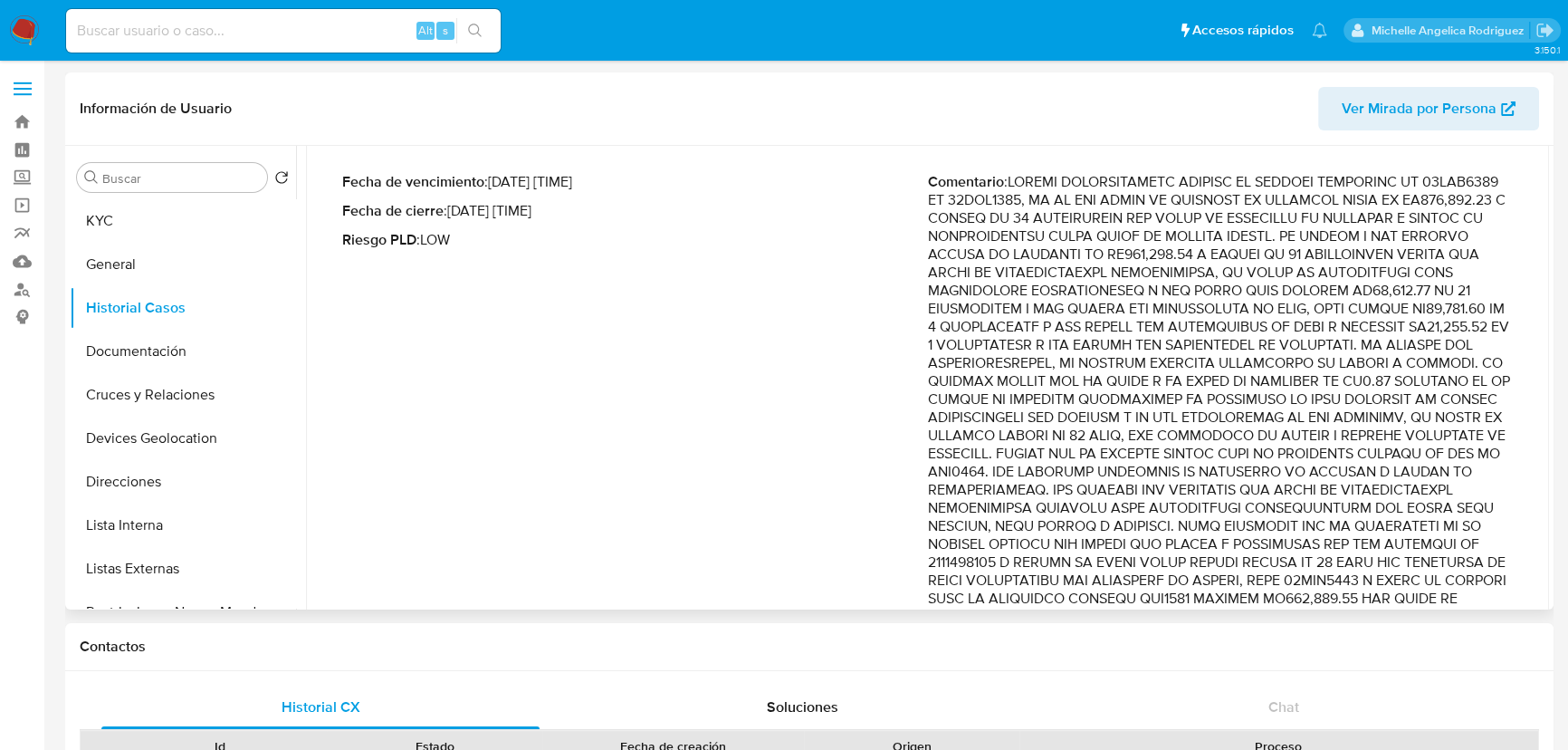 scroll, scrollTop: 164, scrollLeft: 0, axis: vertical 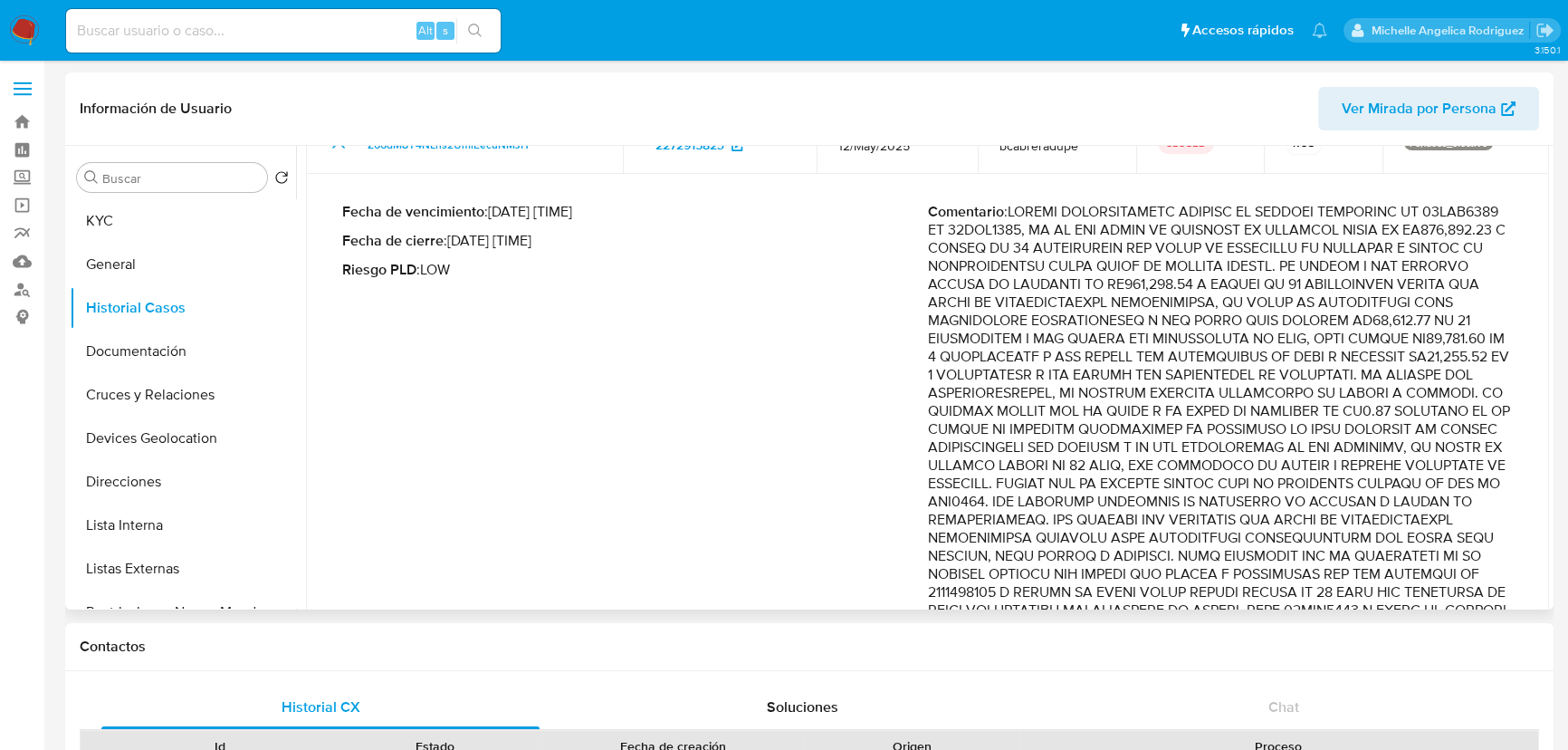 drag, startPoint x: 1303, startPoint y: 248, endPoint x: 1397, endPoint y: 316, distance: 116.01724 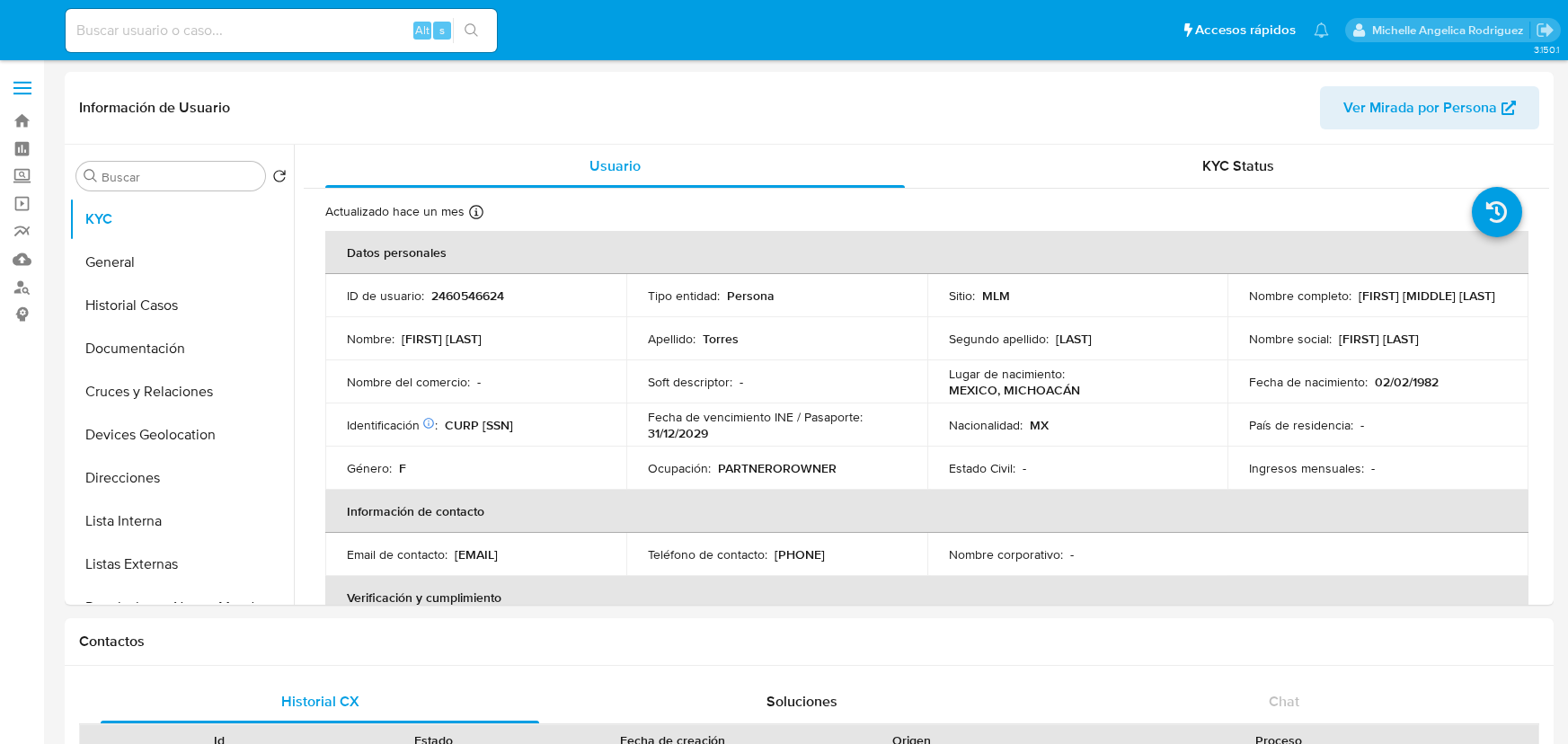 select on "10" 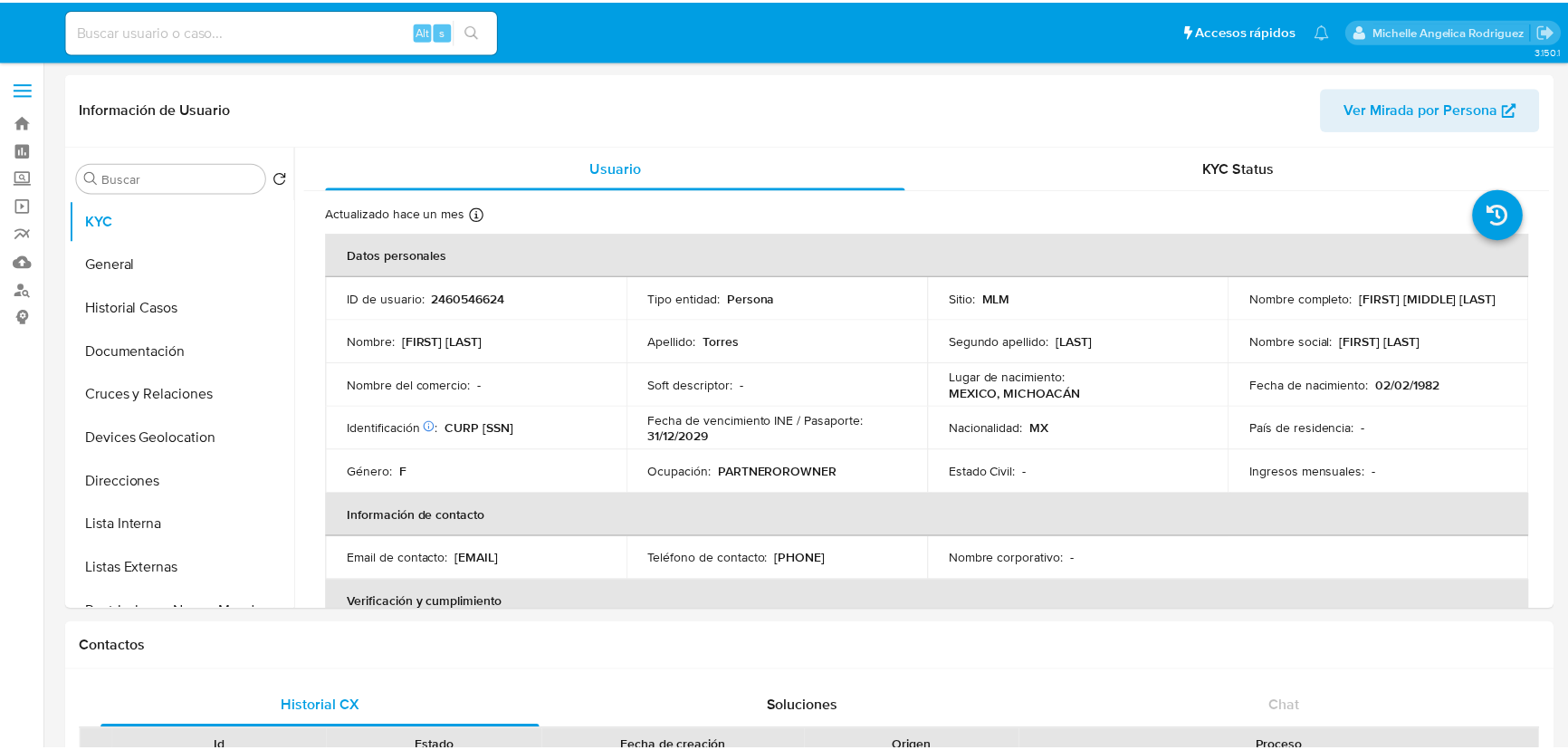 scroll, scrollTop: 0, scrollLeft: 0, axis: both 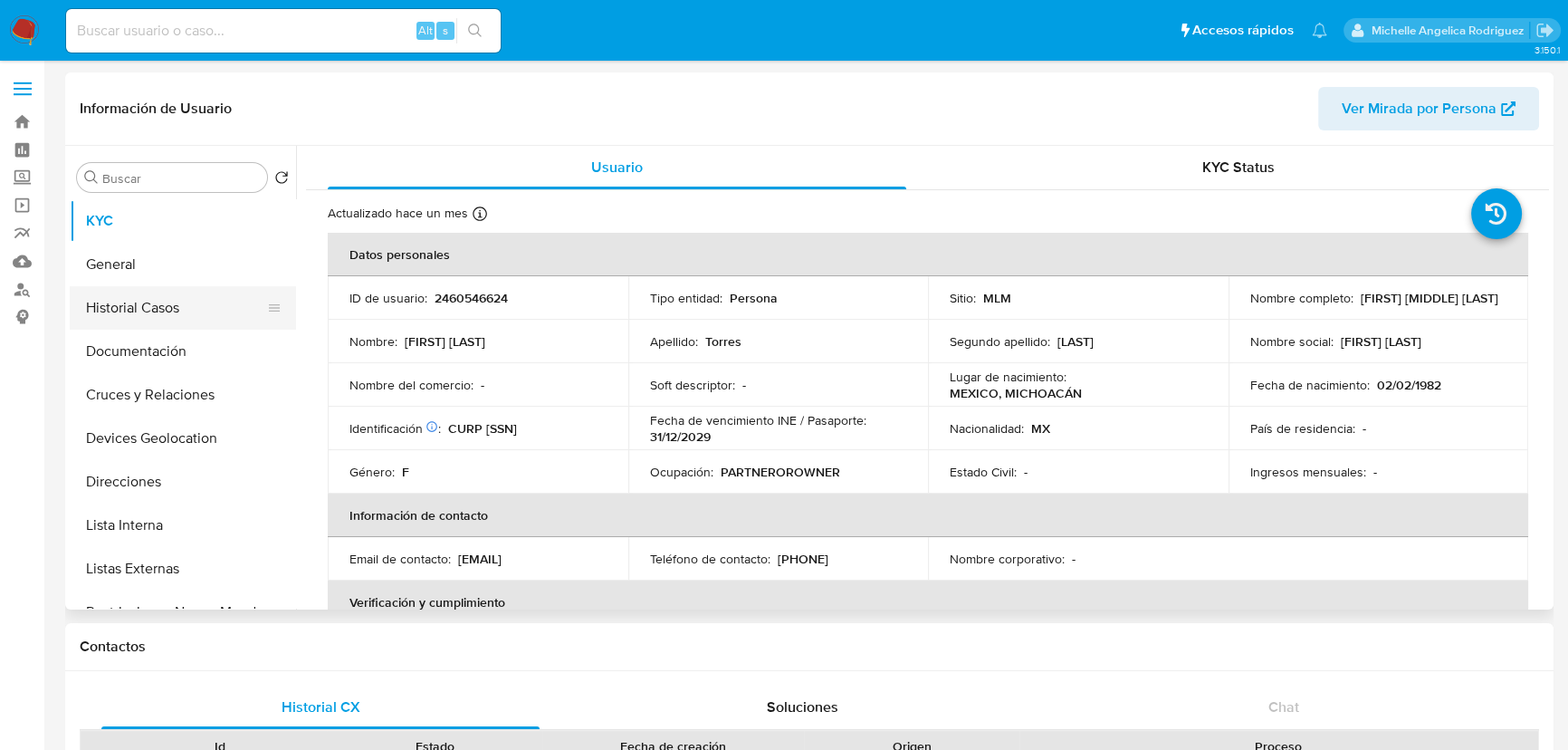 click on "Historial Casos" at bounding box center (176, 308) 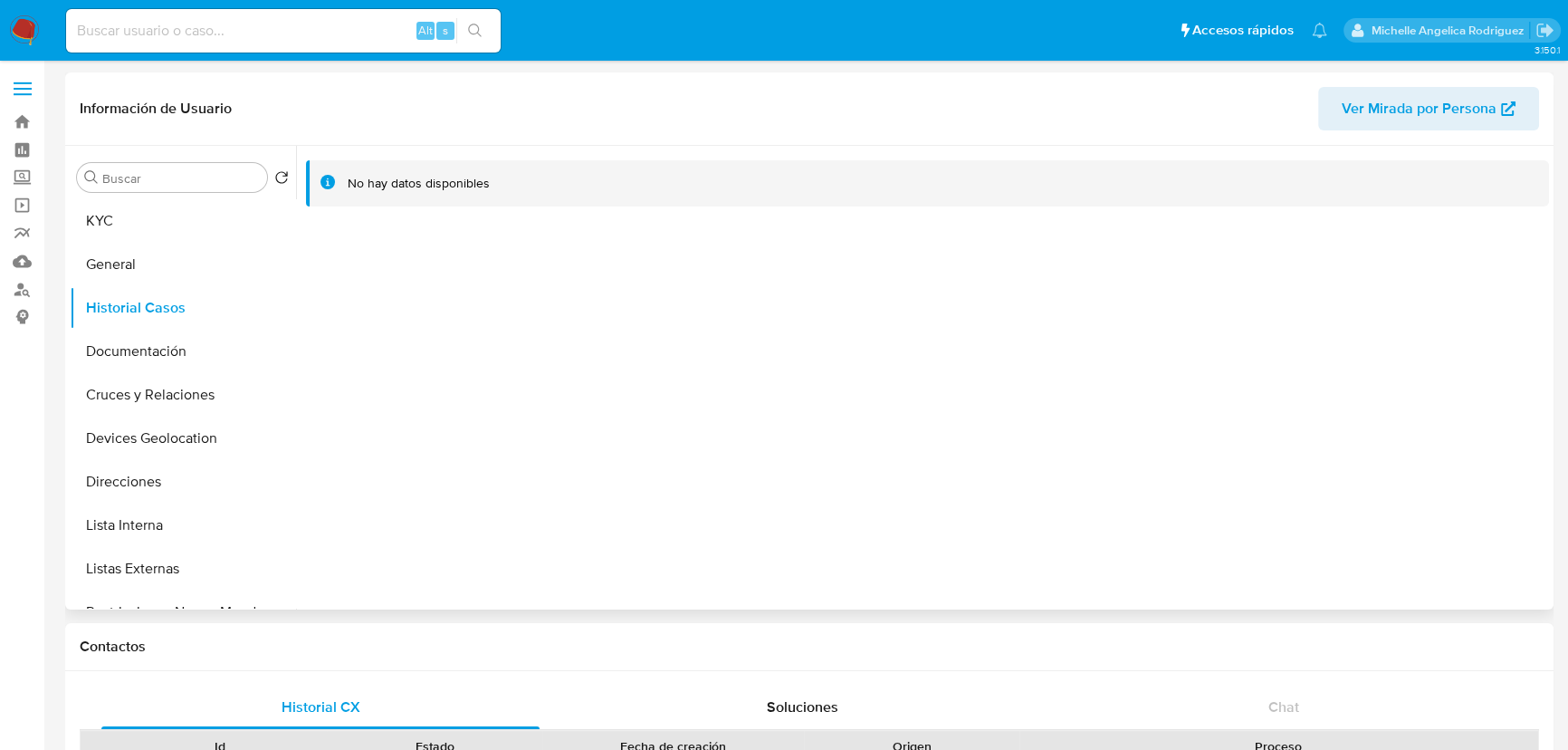 scroll, scrollTop: 246, scrollLeft: 0, axis: vertical 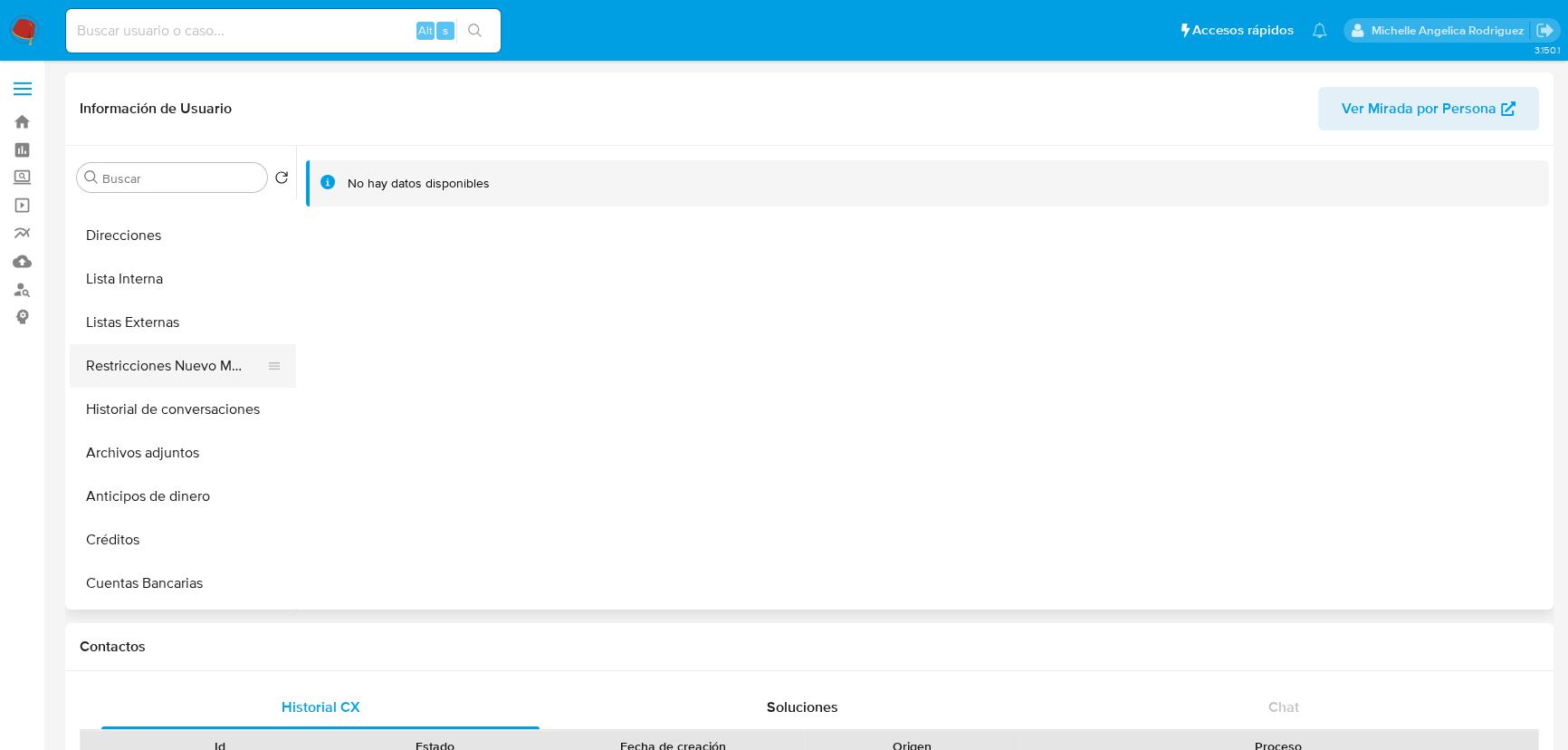 click on "Restricciones Nuevo Mundo" at bounding box center (176, 366) 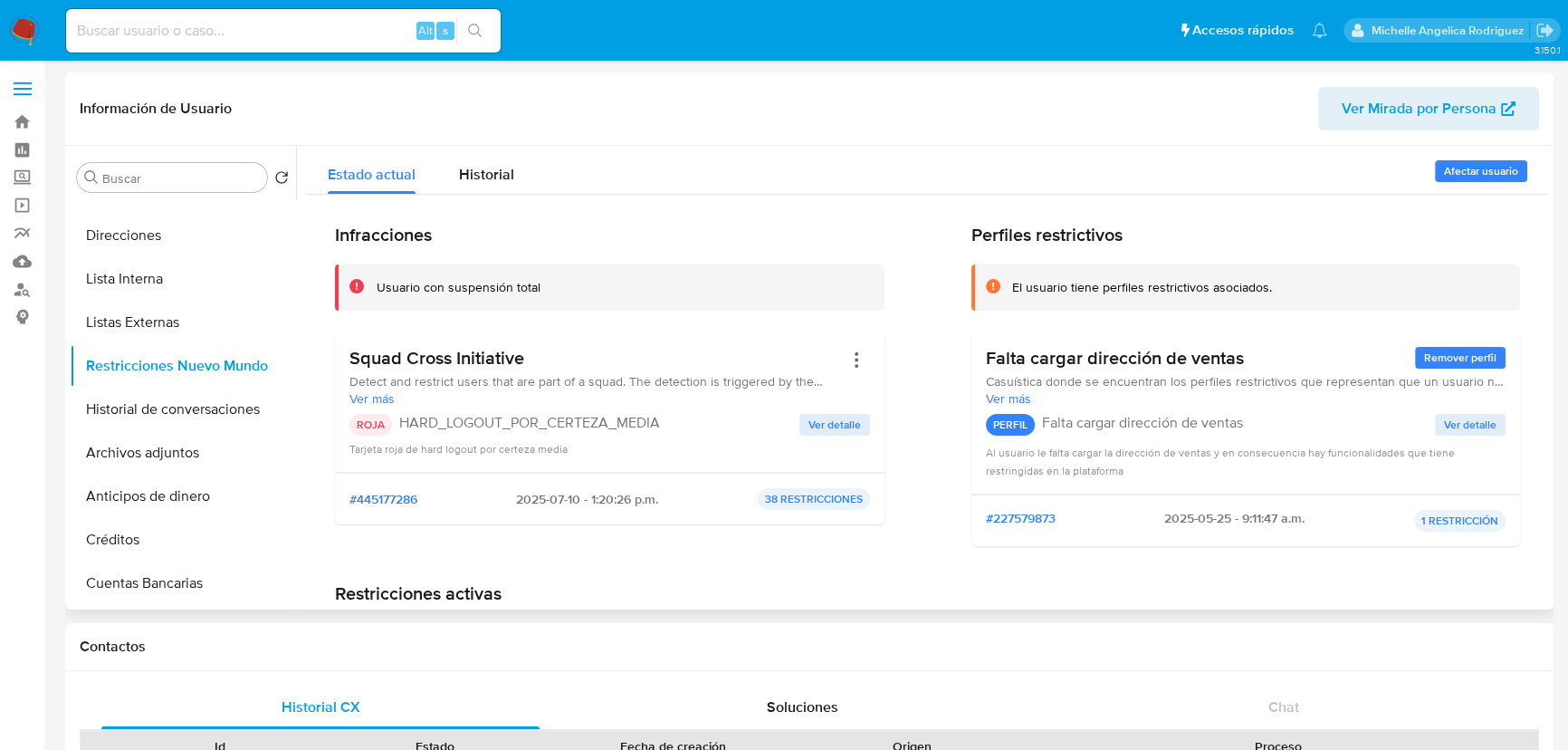 click on "Ver detalle" at bounding box center [835, 425] 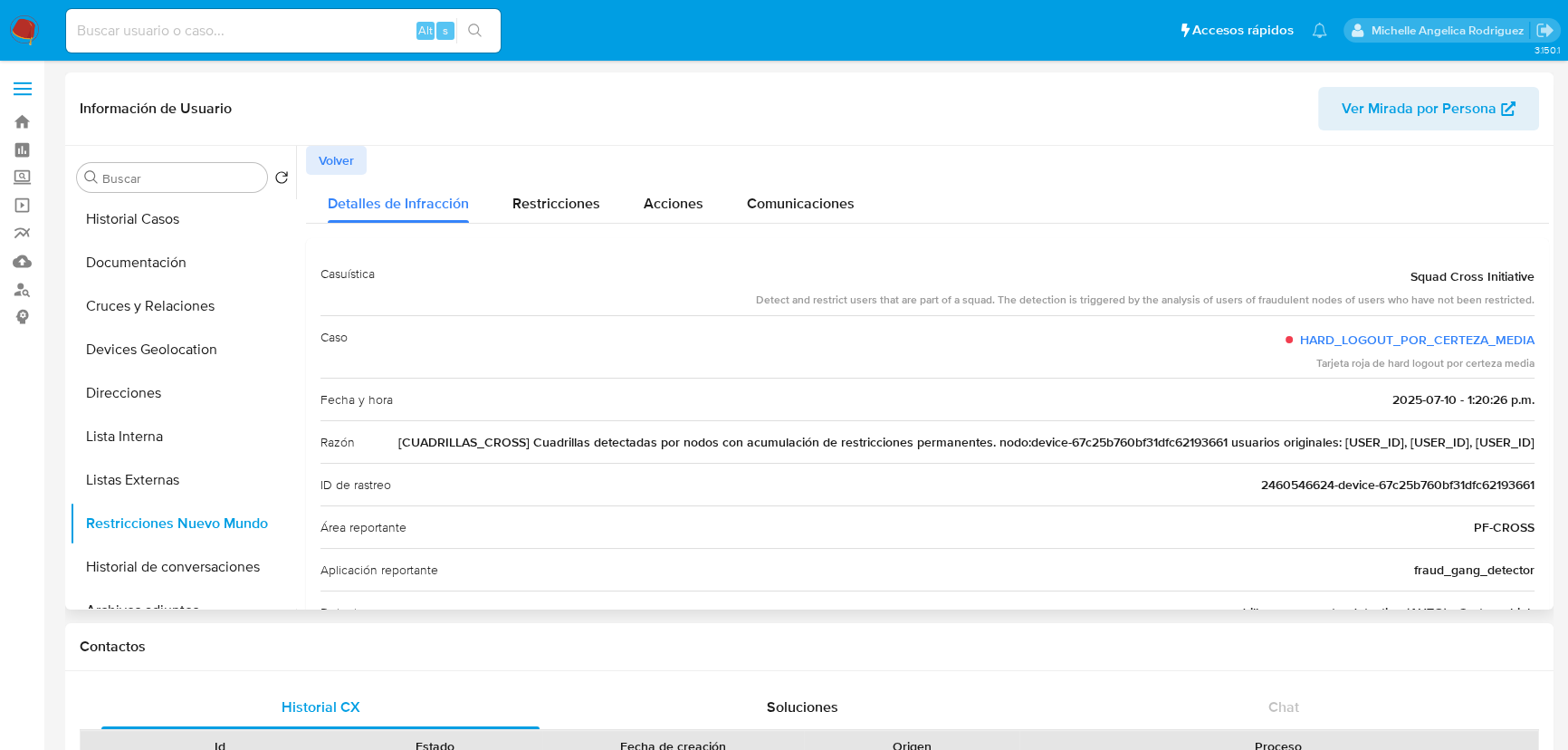 scroll, scrollTop: 0, scrollLeft: 0, axis: both 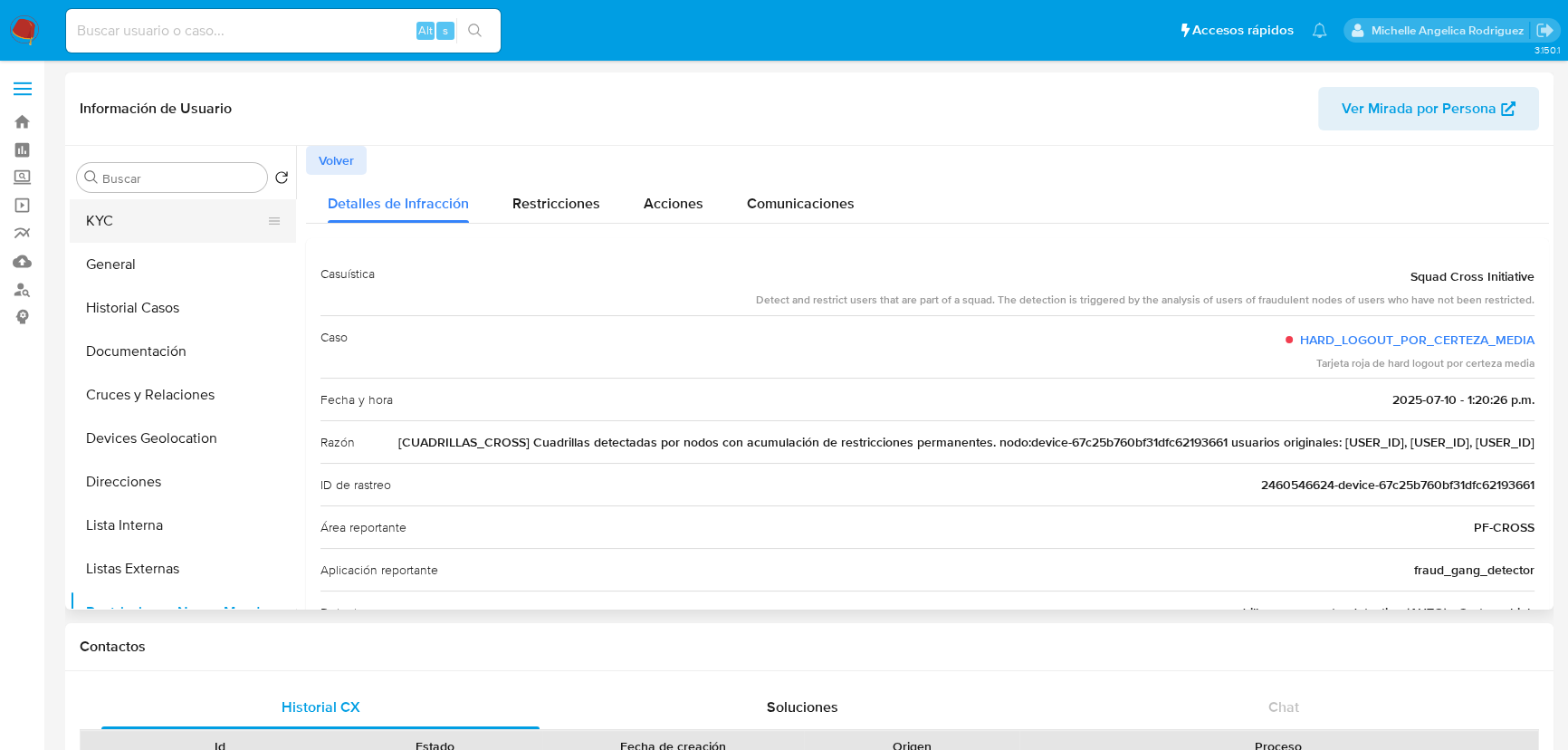 click on "KYC" at bounding box center [176, 221] 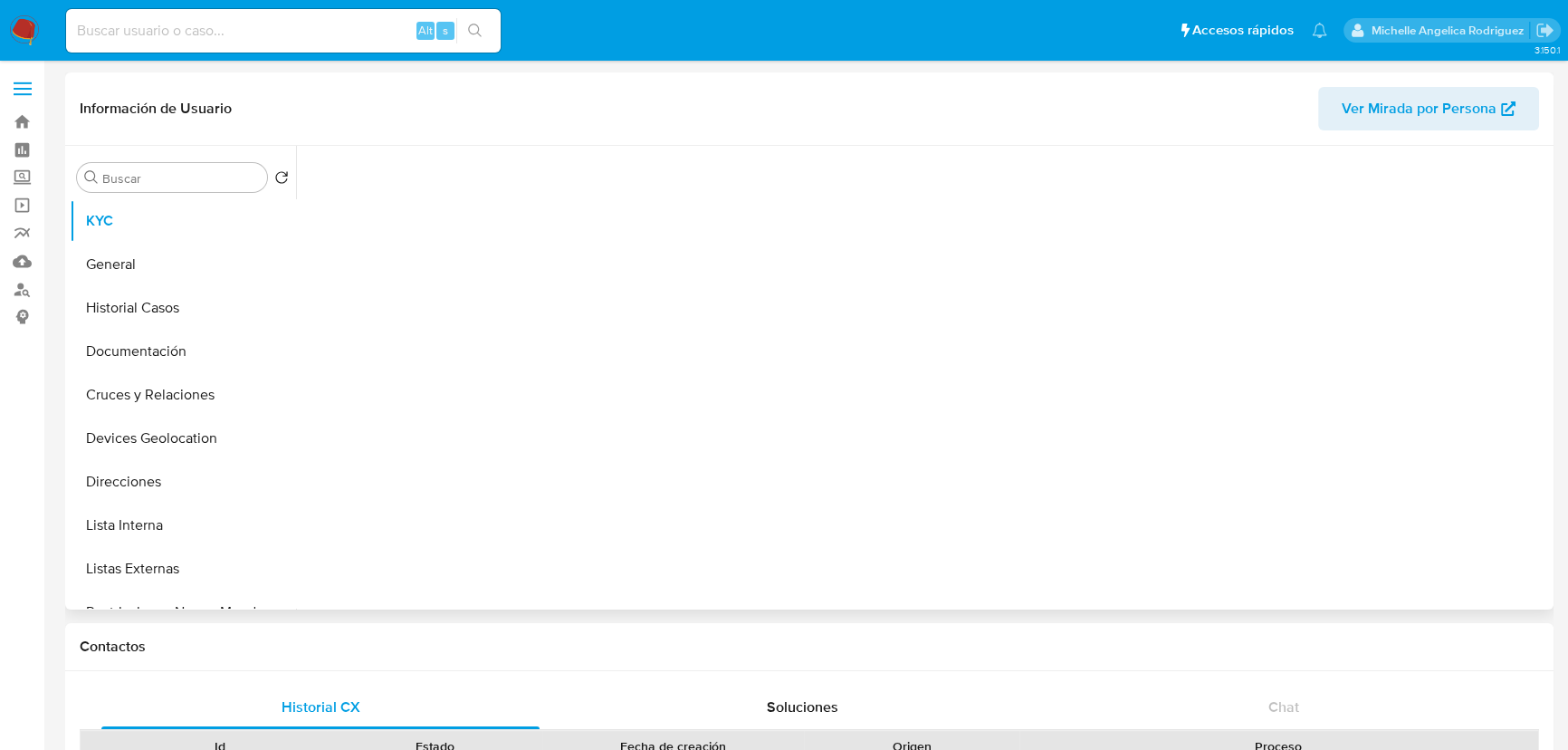 click at bounding box center [927, 373] 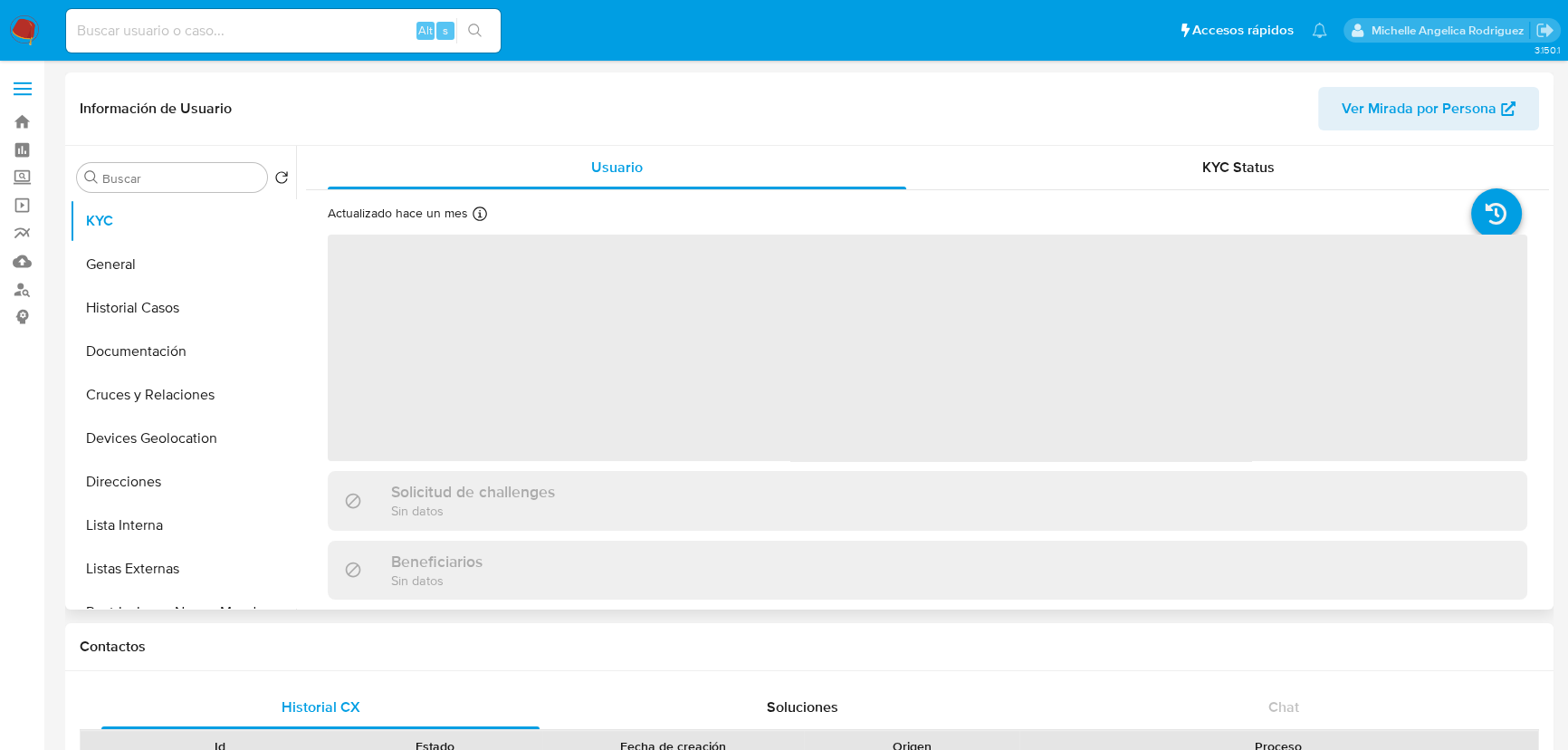 click on "‌" at bounding box center (927, 348) 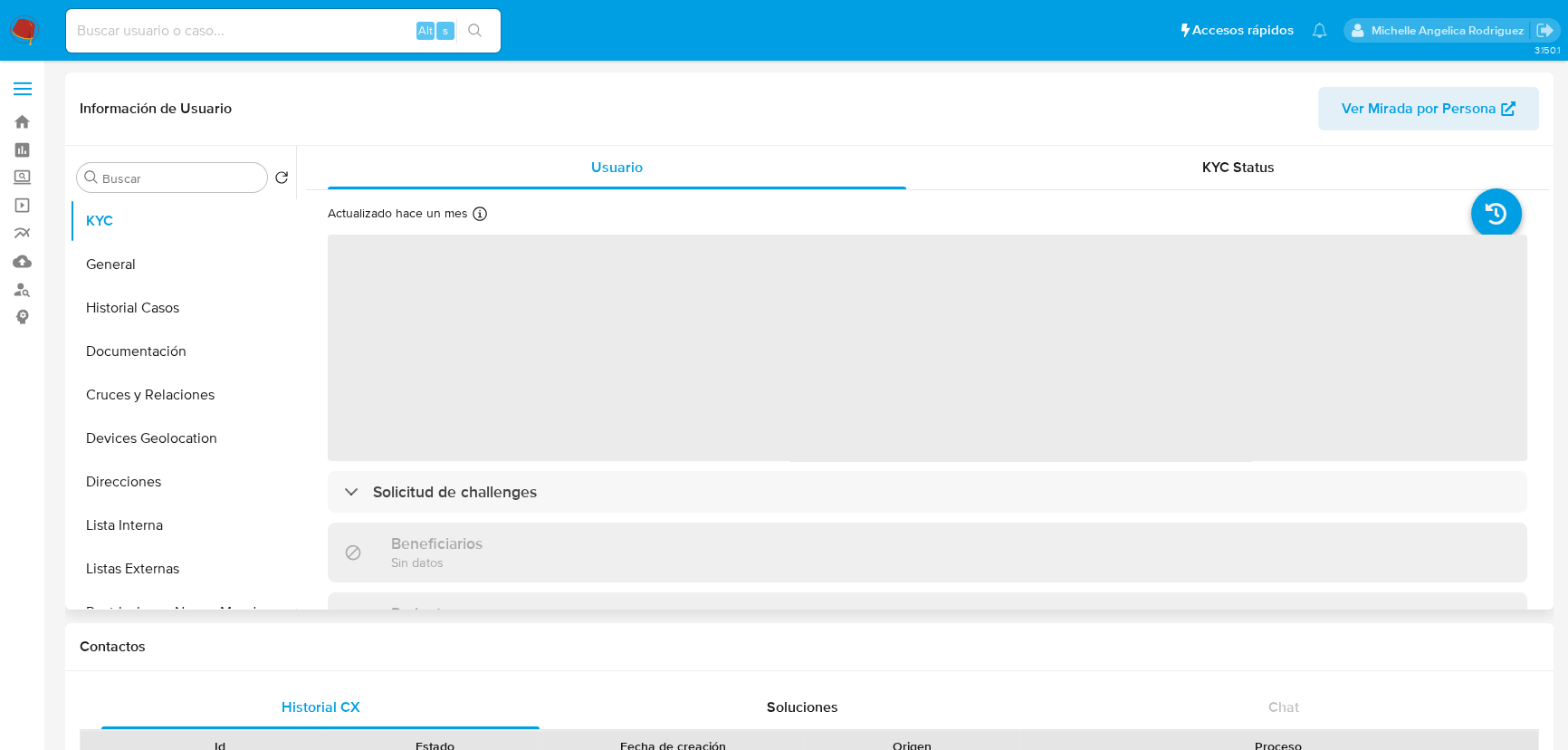 click on "‌" at bounding box center (927, 348) 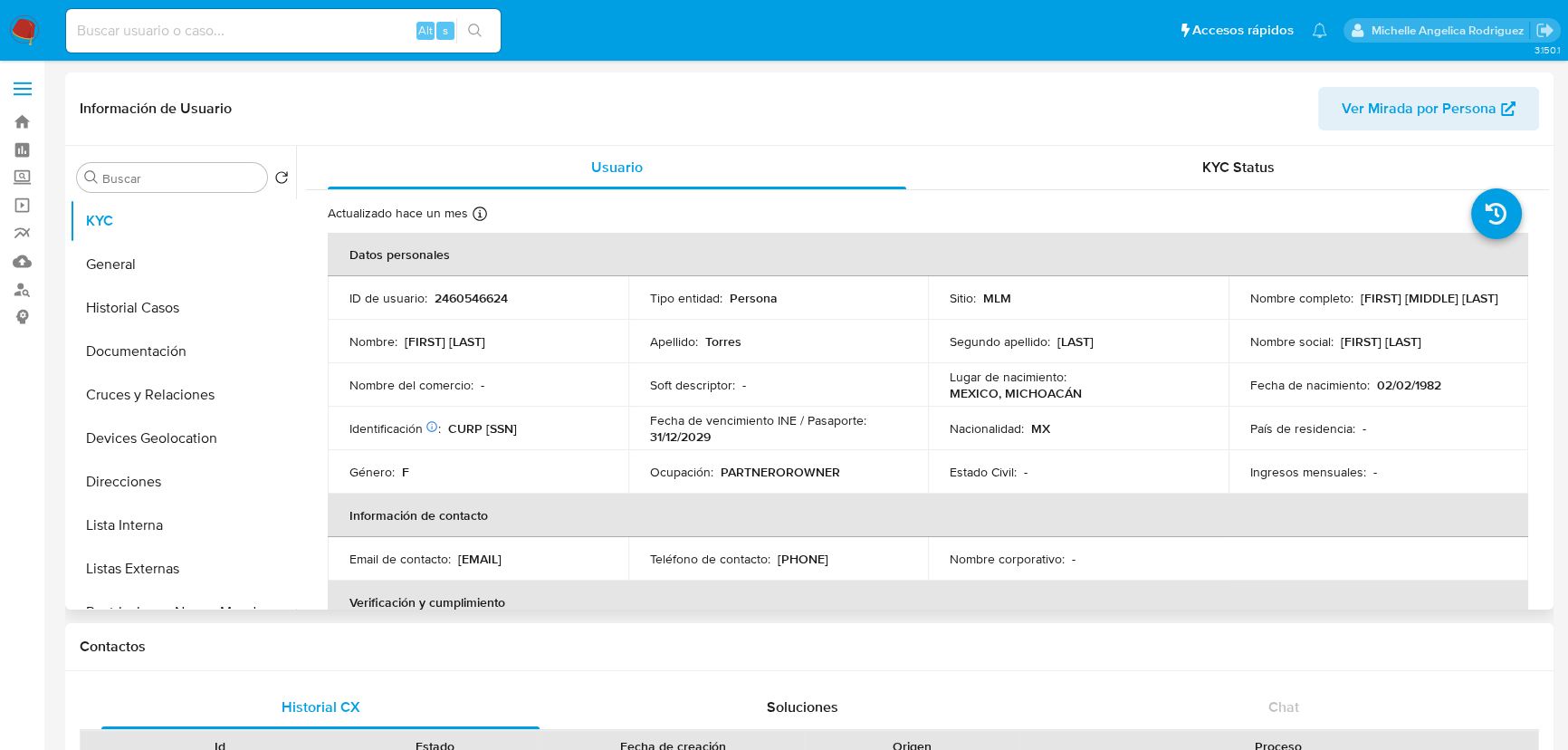 click on "[NUMBER]" at bounding box center [471, 298] 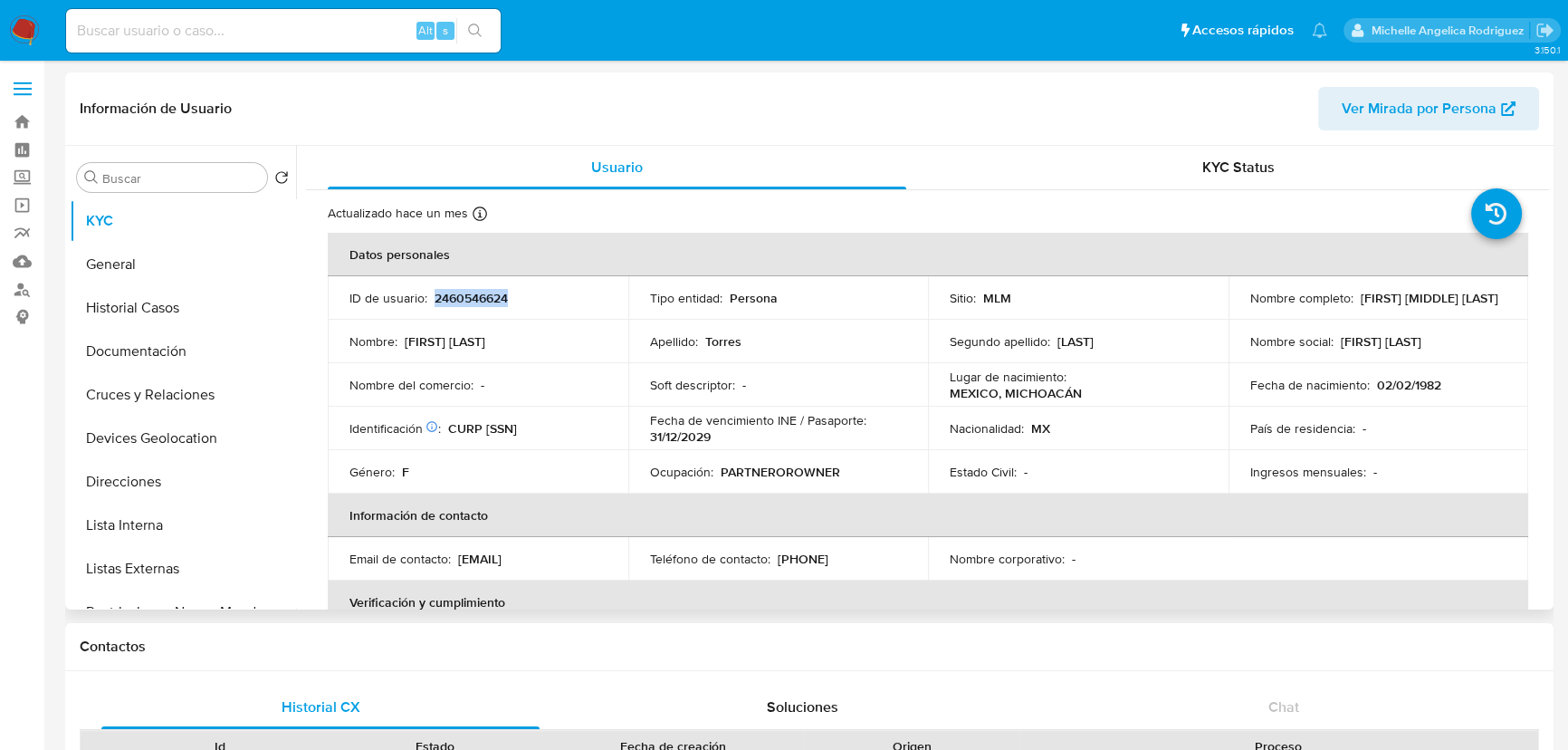 click on "[NUMBER]" at bounding box center (471, 298) 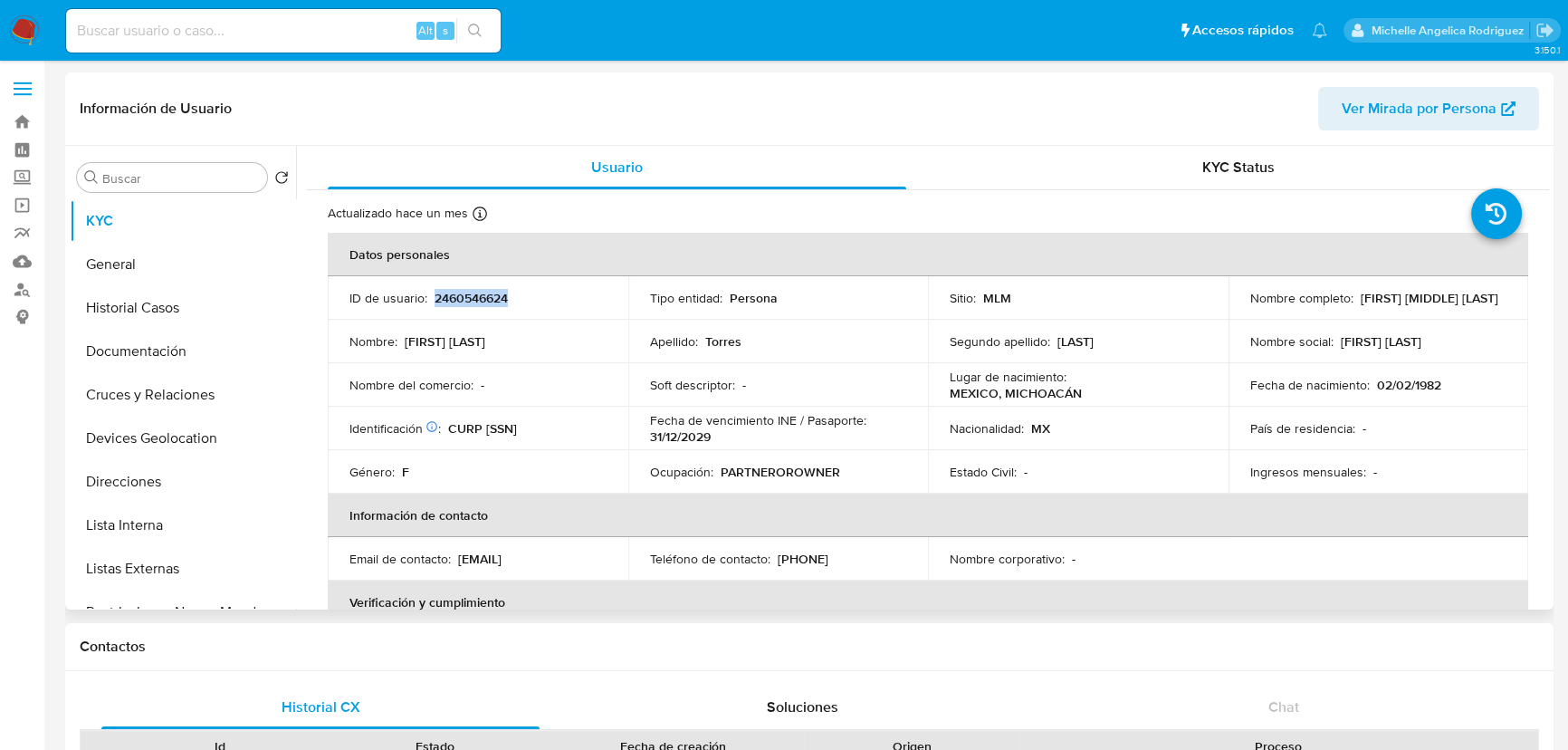 drag, startPoint x: 1359, startPoint y: 310, endPoint x: 1434, endPoint y: 310, distance: 75 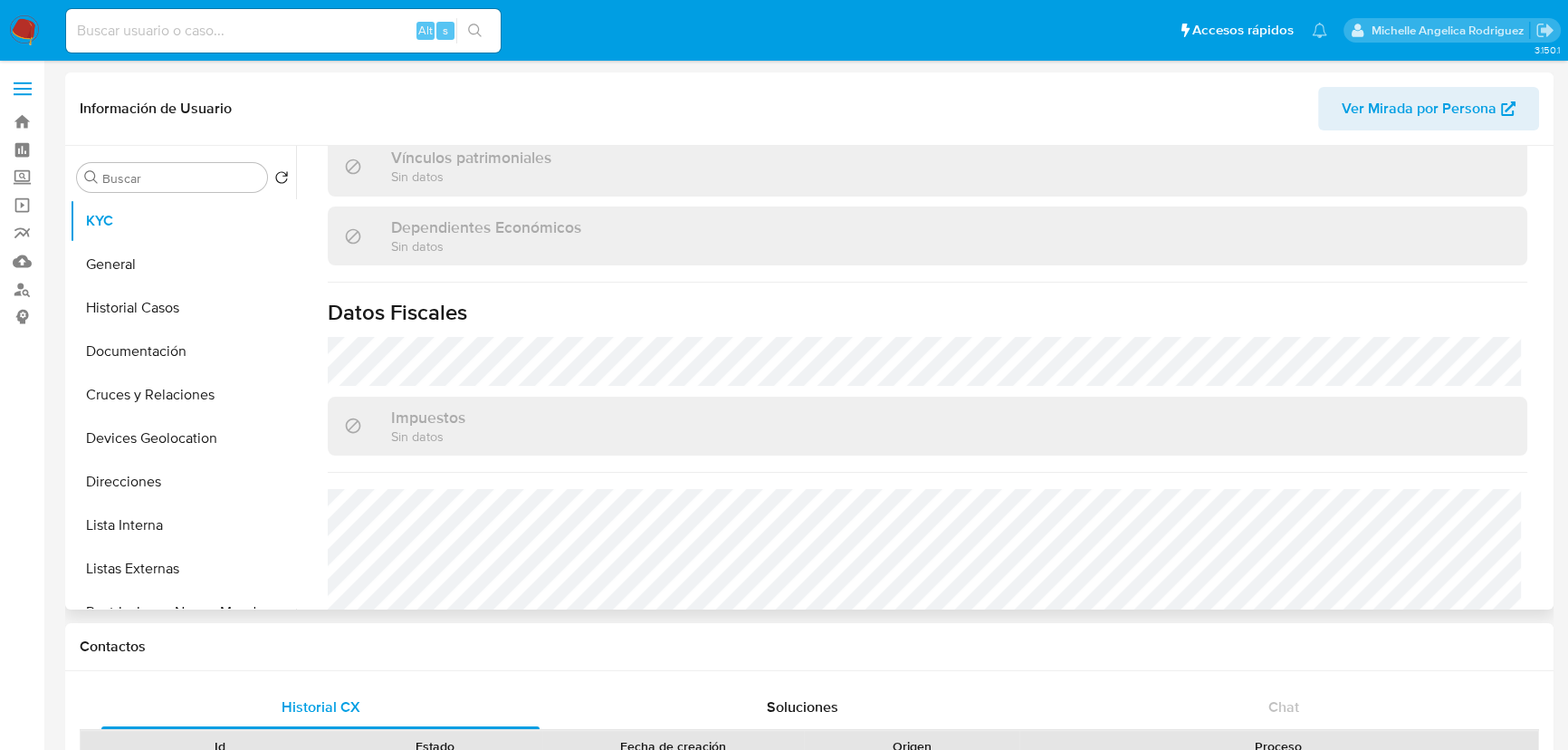 scroll, scrollTop: 1070, scrollLeft: 0, axis: vertical 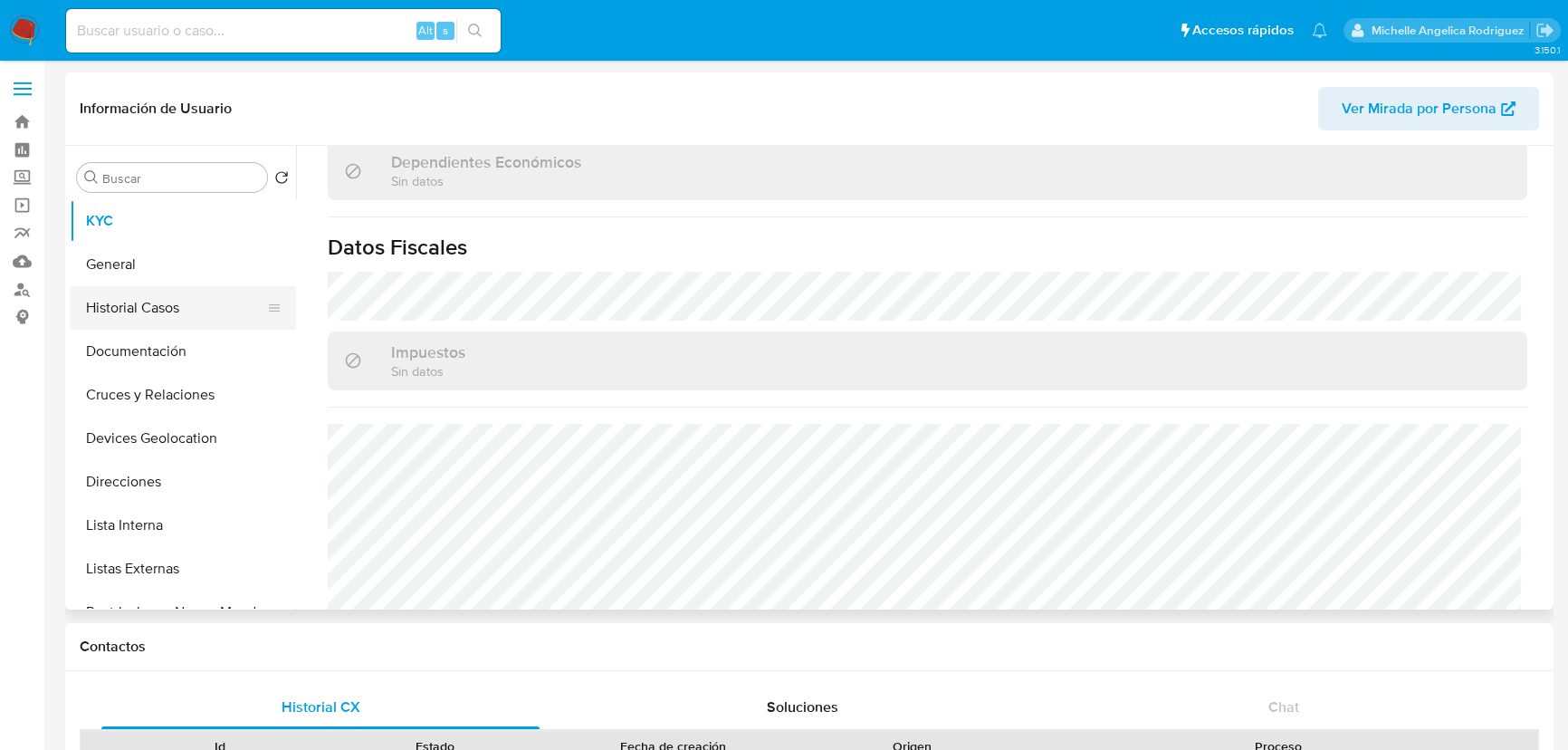 click on "Historial Casos" at bounding box center [176, 308] 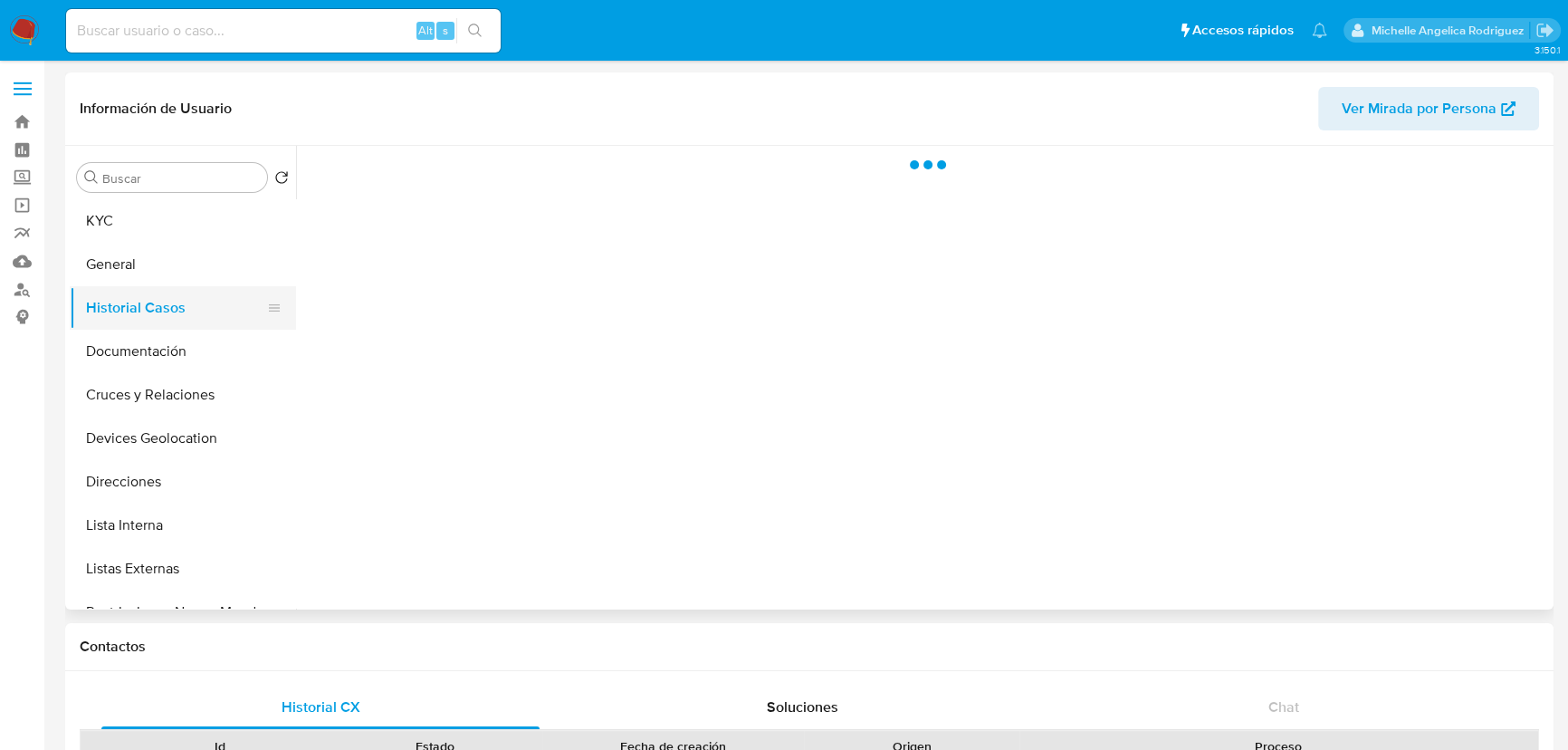 scroll, scrollTop: 0, scrollLeft: 0, axis: both 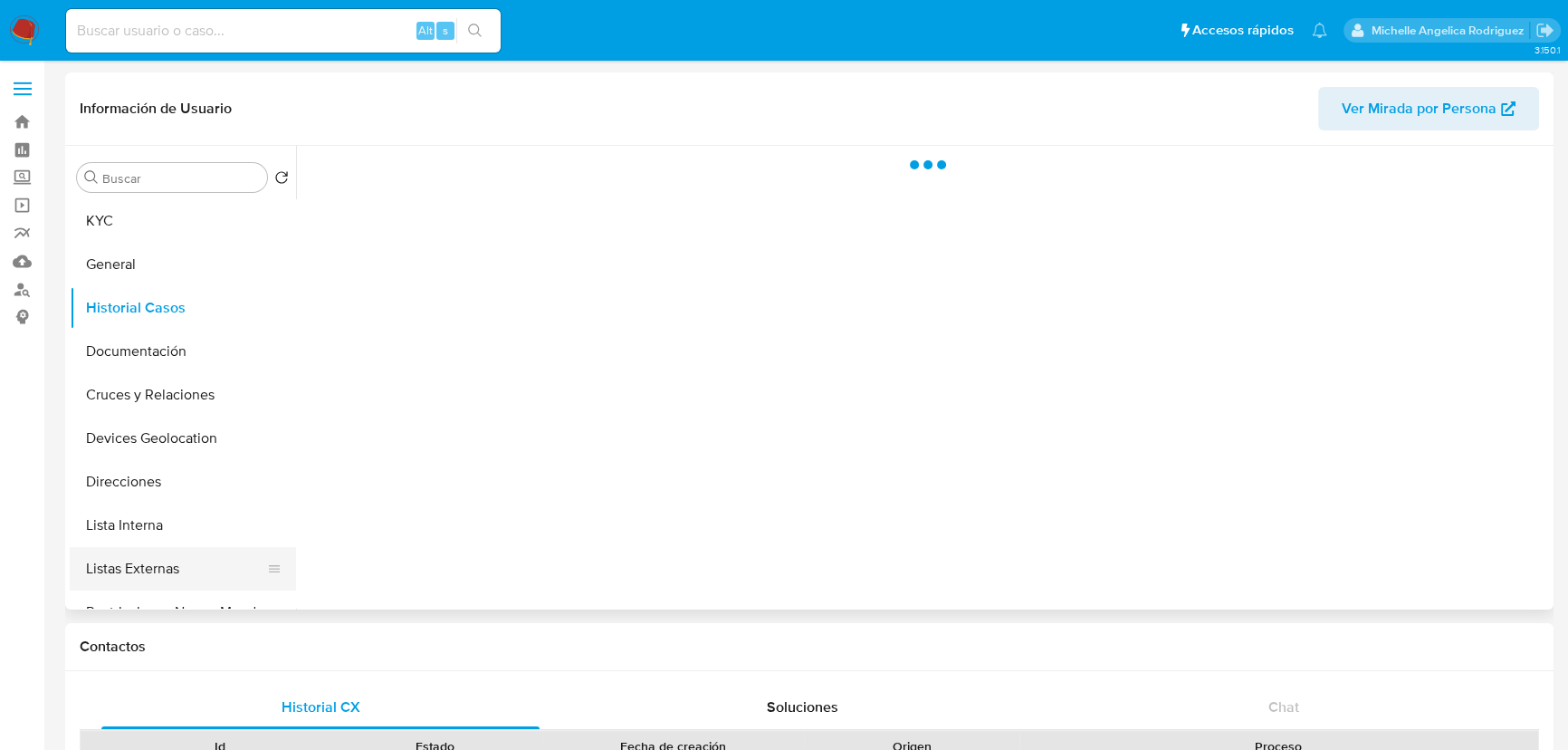 drag, startPoint x: 146, startPoint y: 549, endPoint x: 147, endPoint y: 564, distance: 15.033296 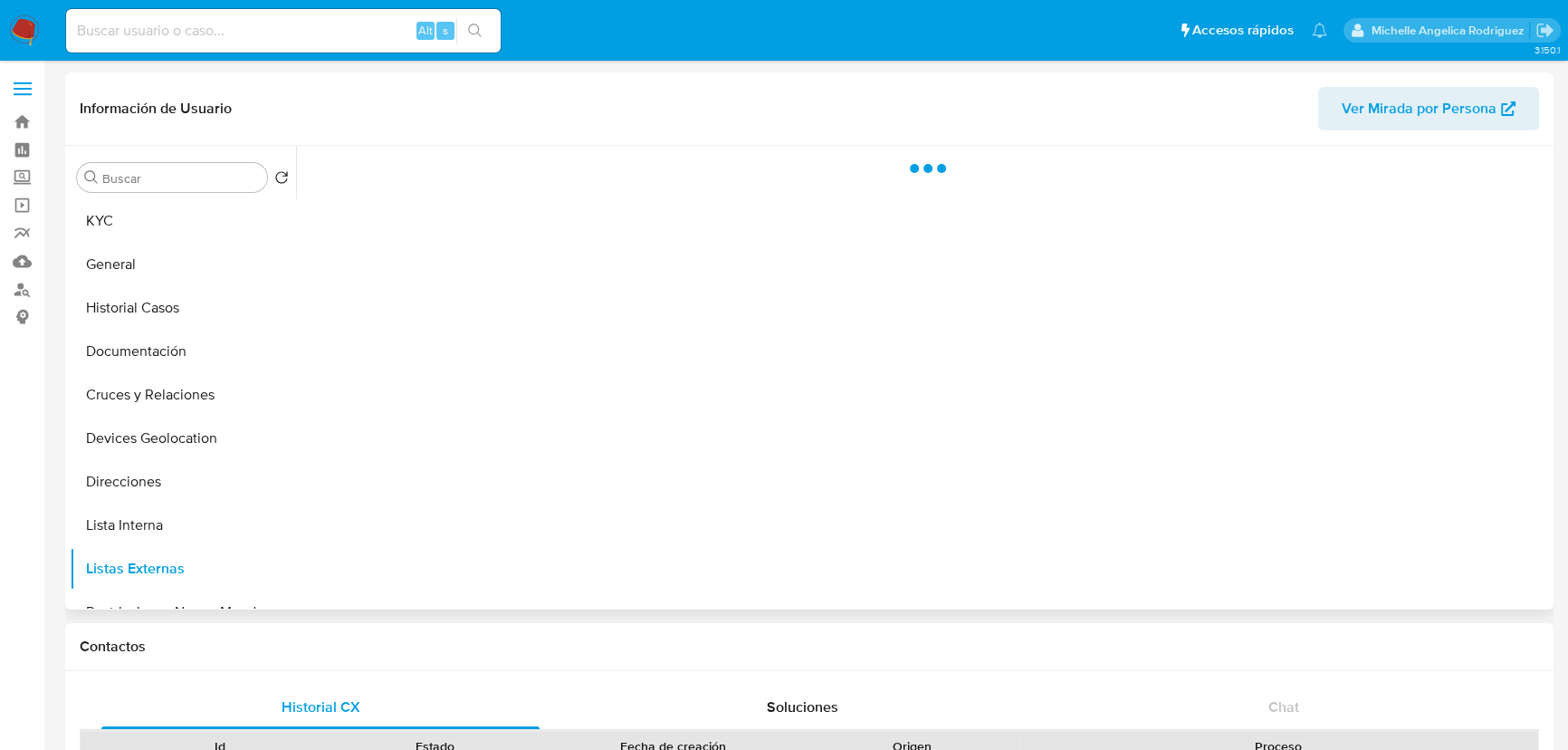 click at bounding box center [923, 378] 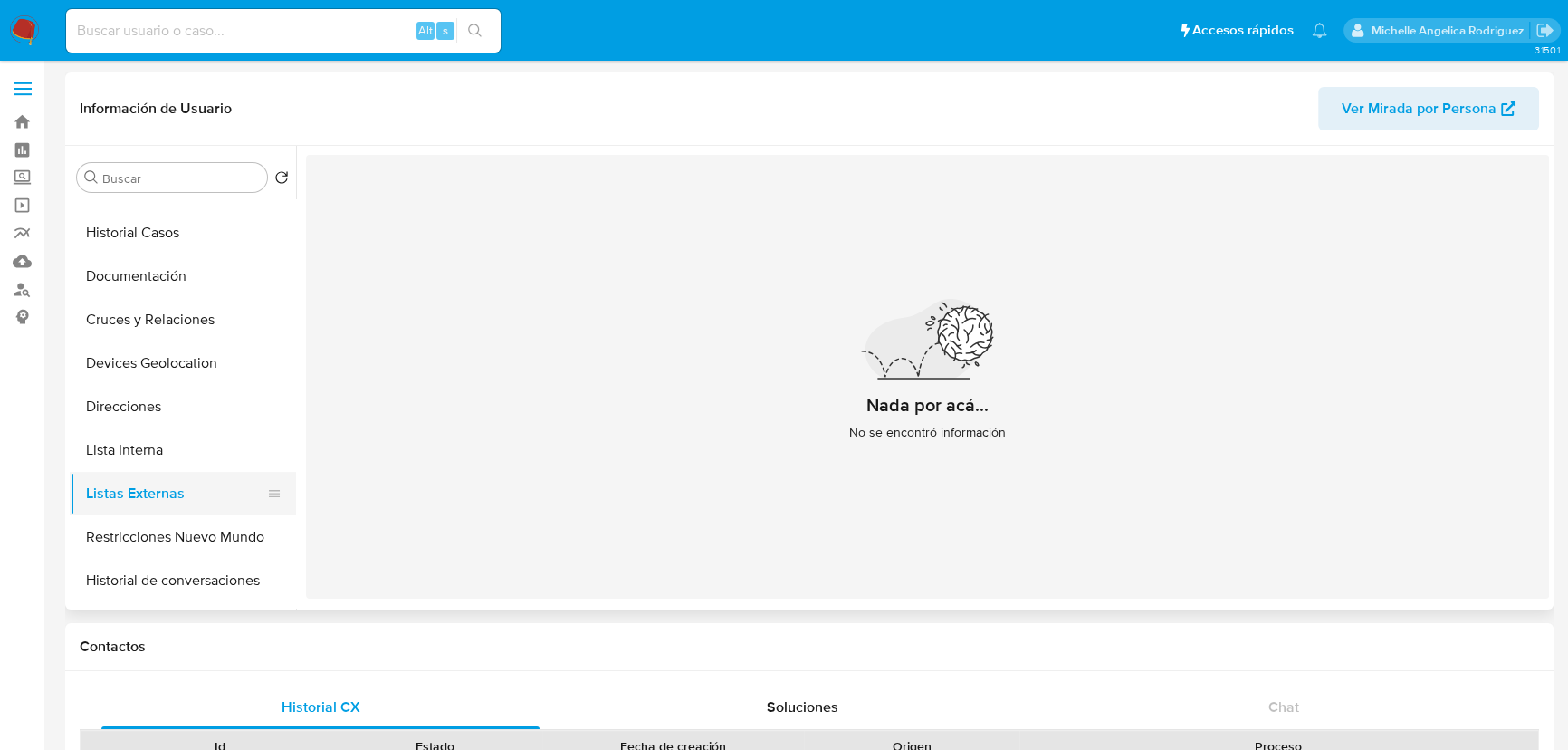 scroll, scrollTop: 164, scrollLeft: 0, axis: vertical 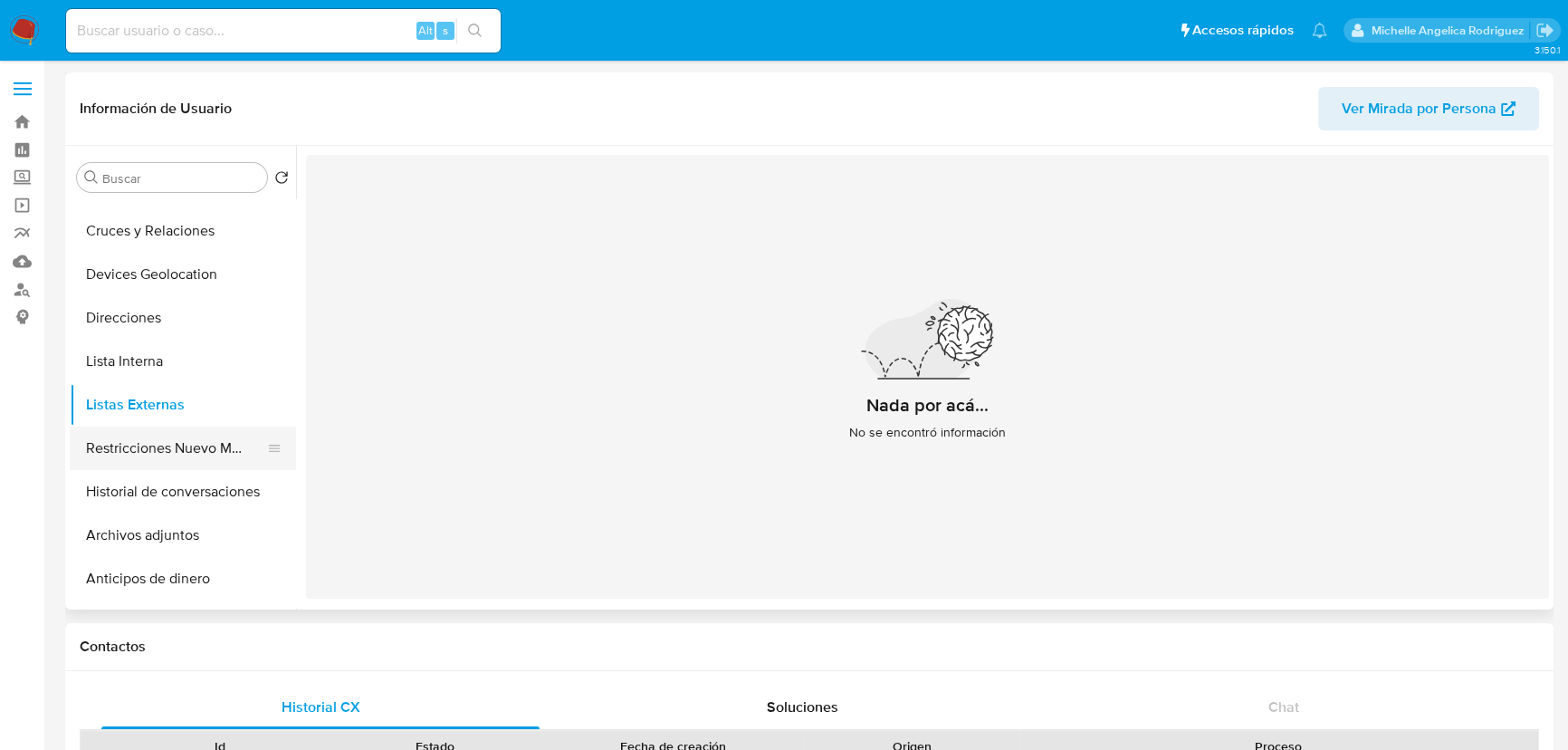 click on "Restricciones Nuevo Mundo" at bounding box center (176, 448) 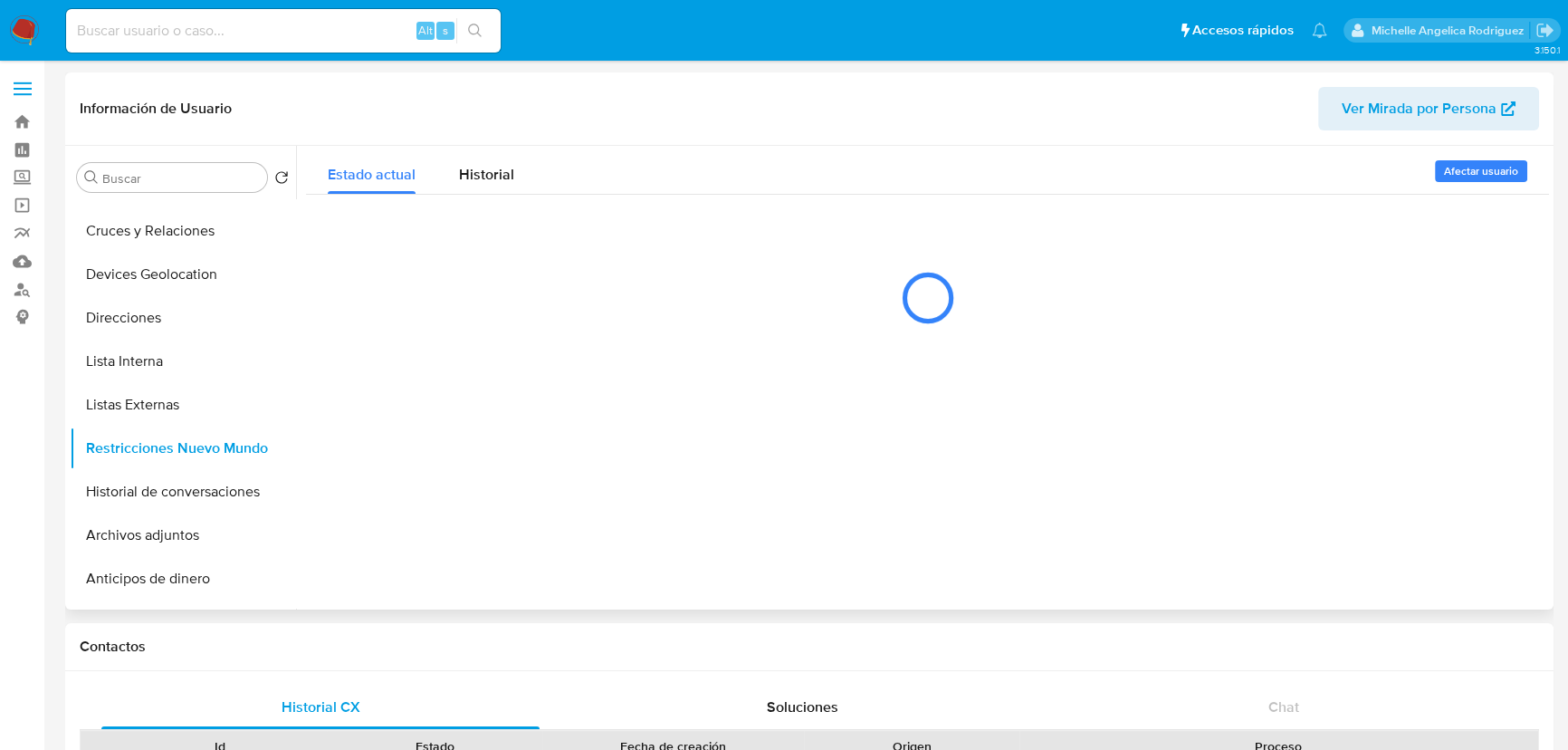 click at bounding box center (923, 378) 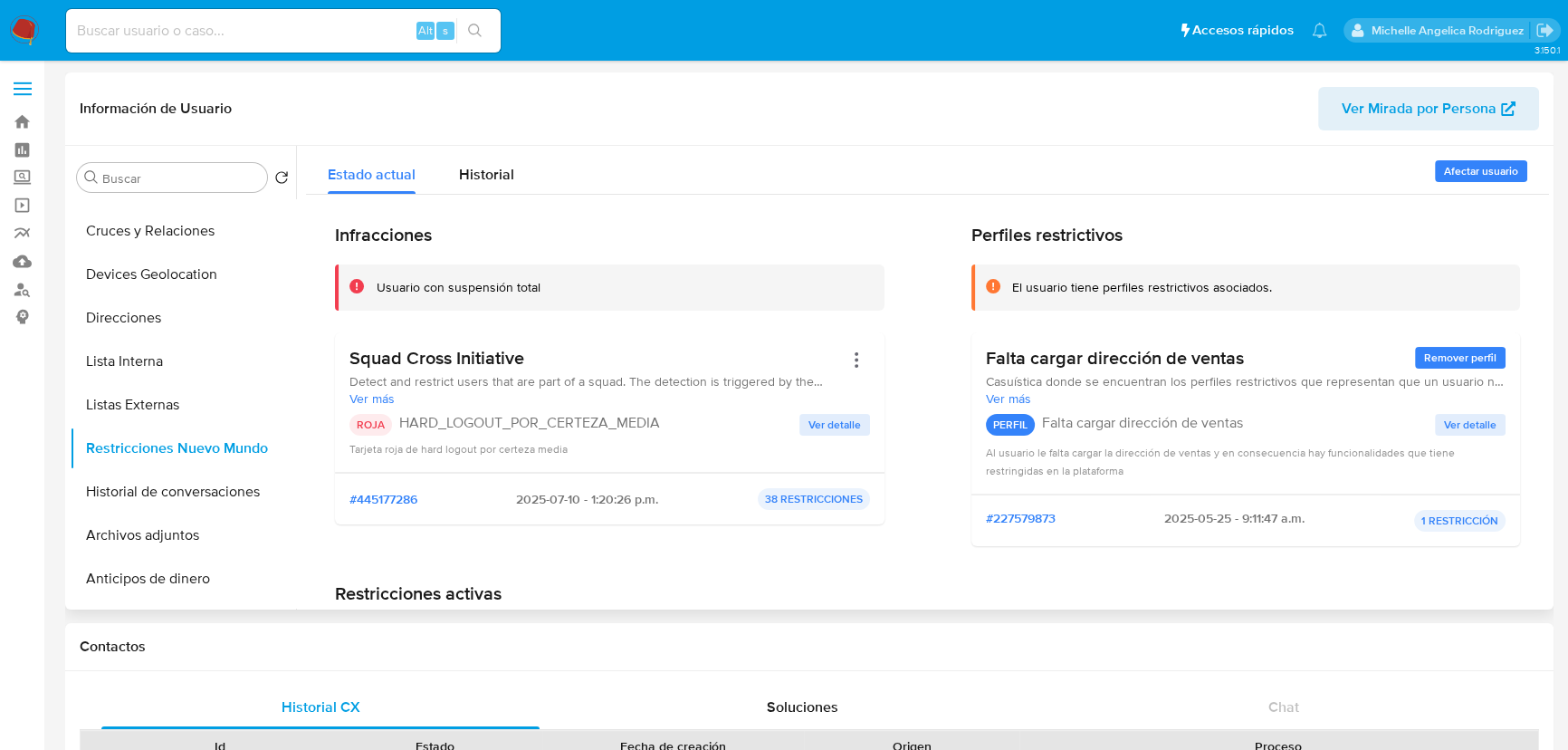 click on "Ver detalle" at bounding box center (835, 425) 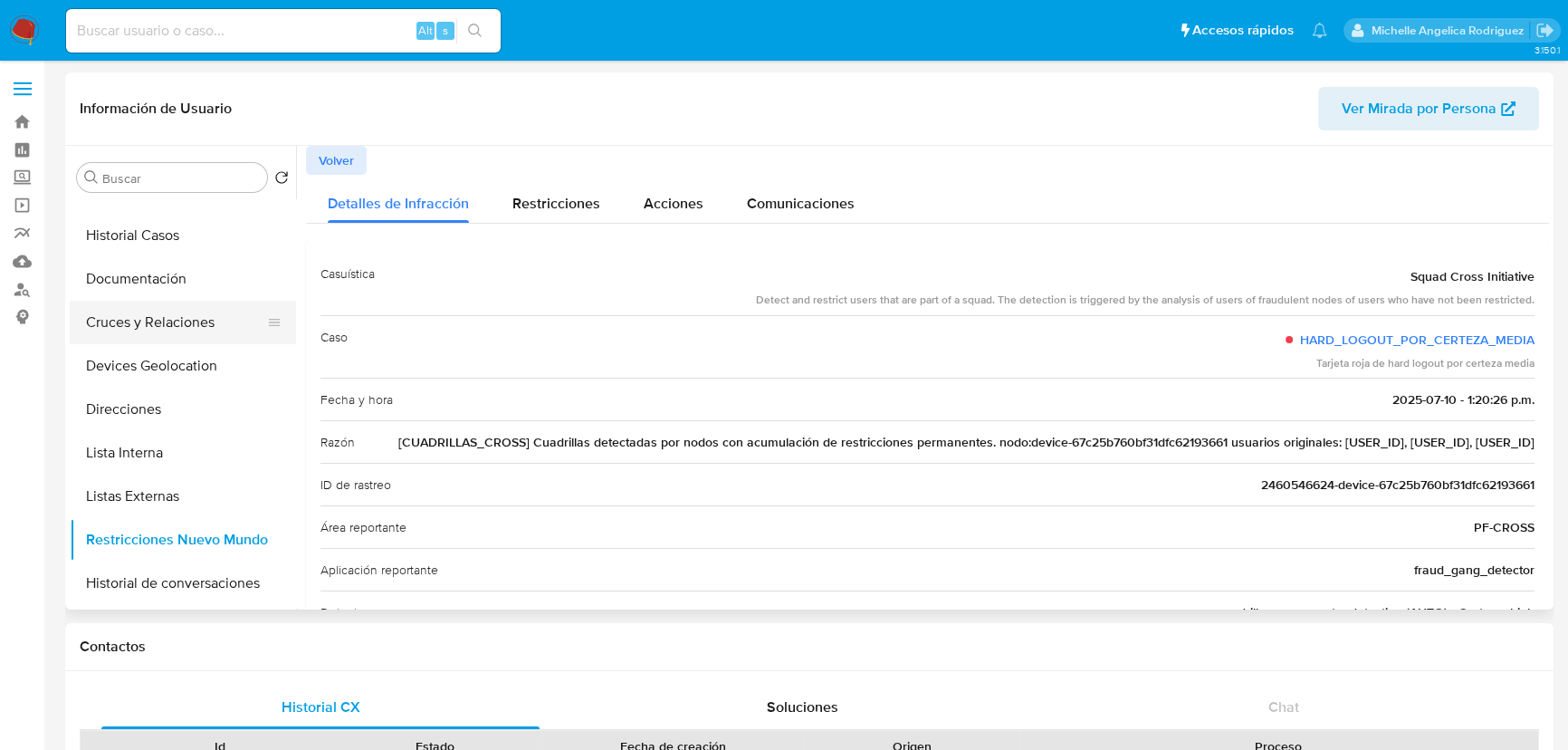 scroll, scrollTop: 0, scrollLeft: 0, axis: both 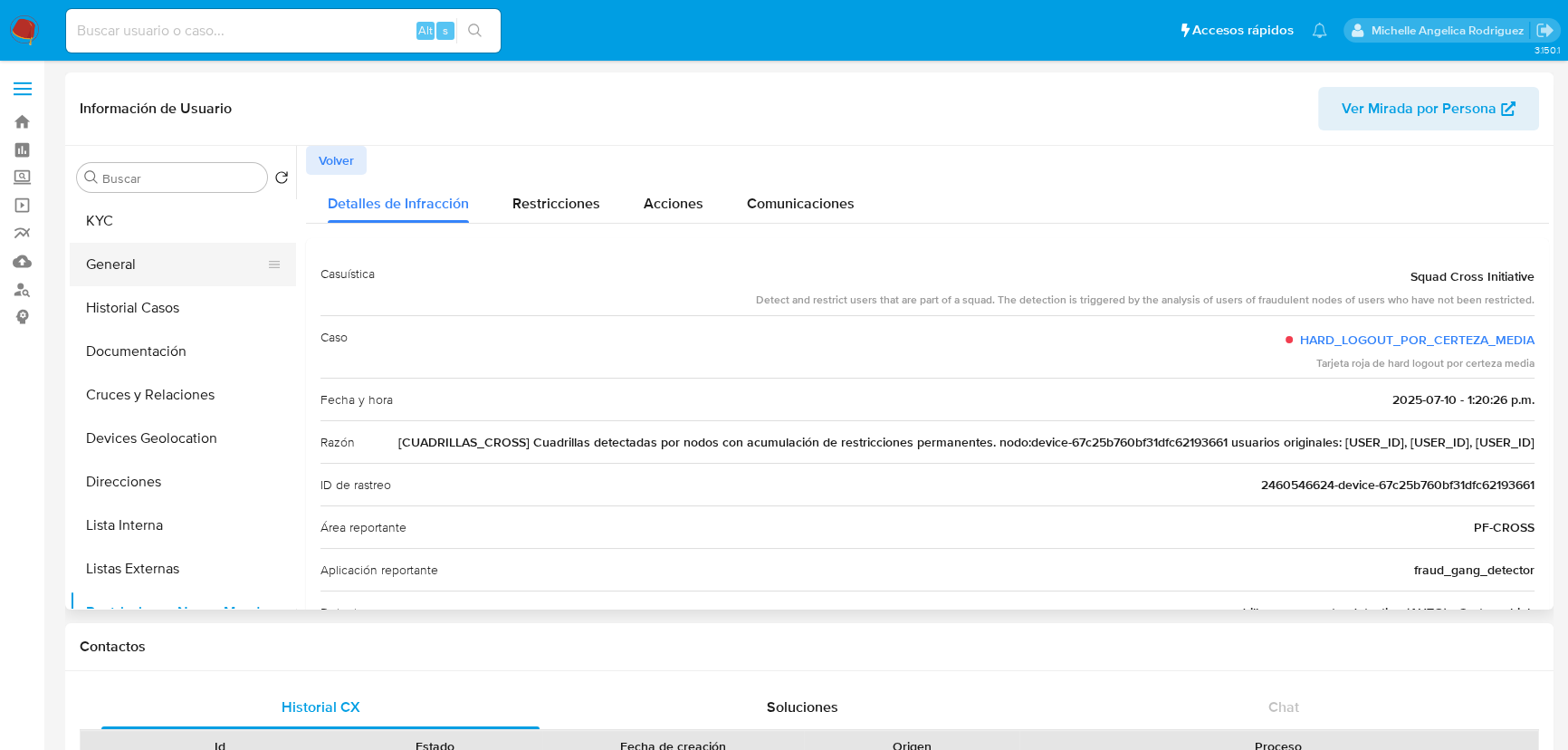 click on "General" at bounding box center (176, 264) 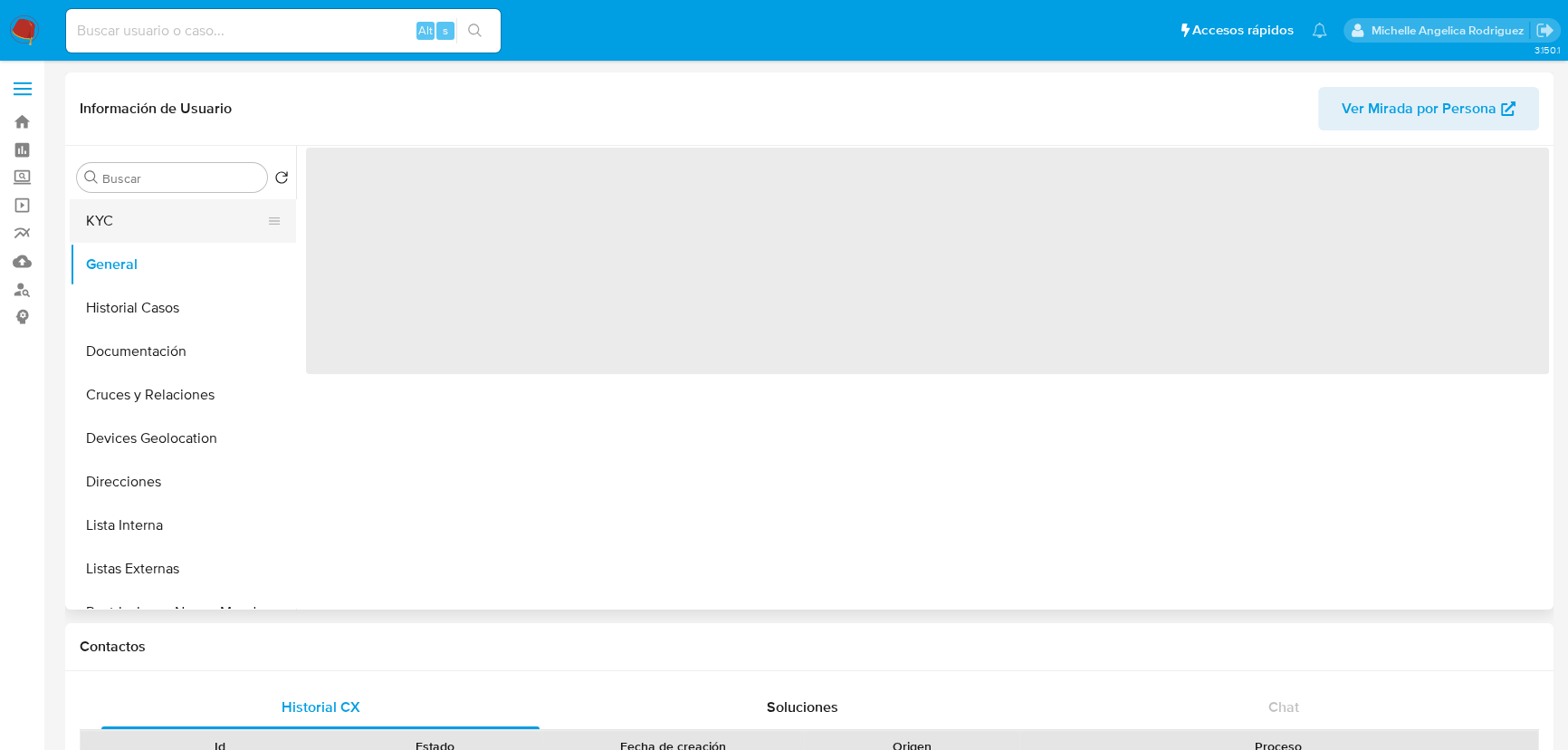 click on "KYC" at bounding box center (176, 221) 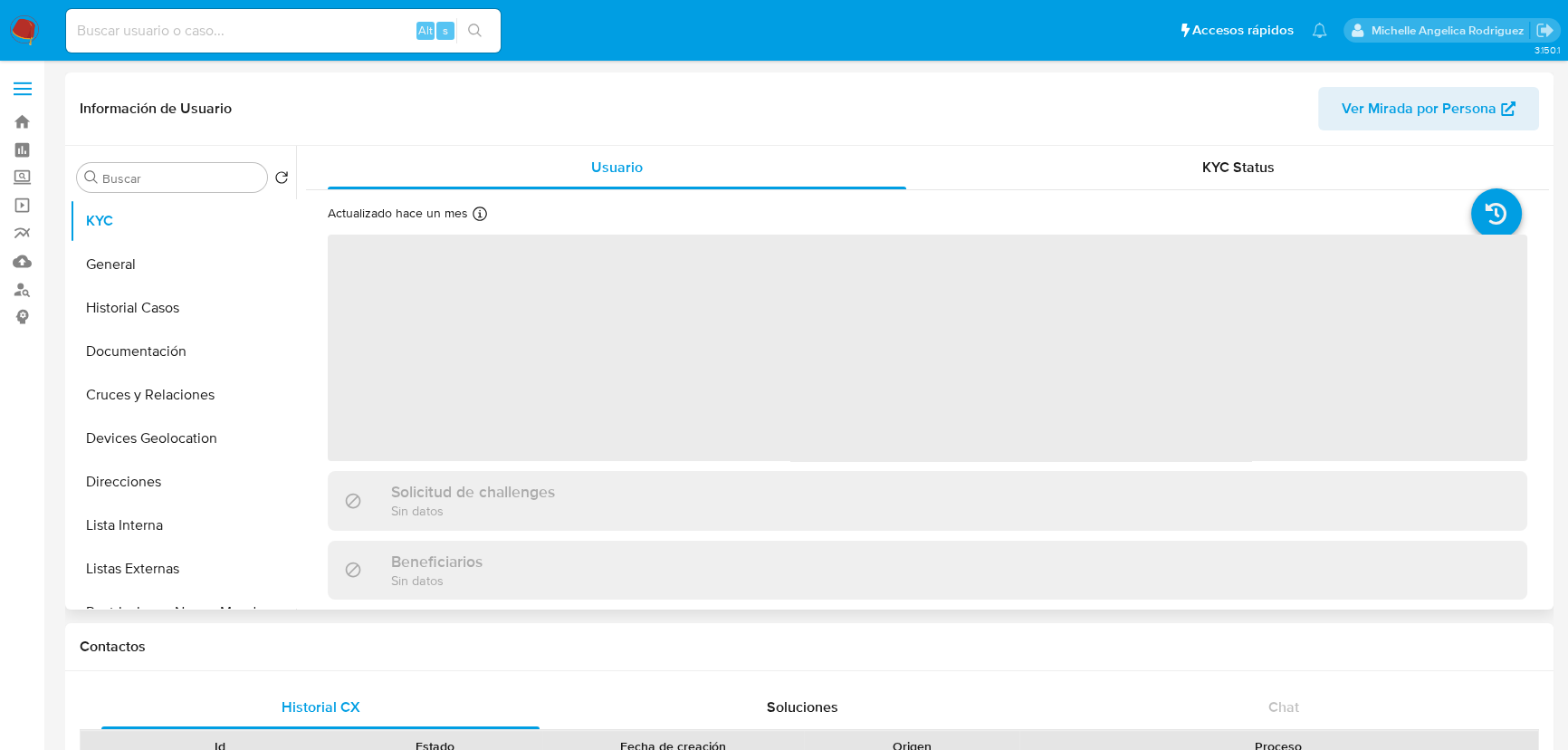 click on "‌" at bounding box center (927, 348) 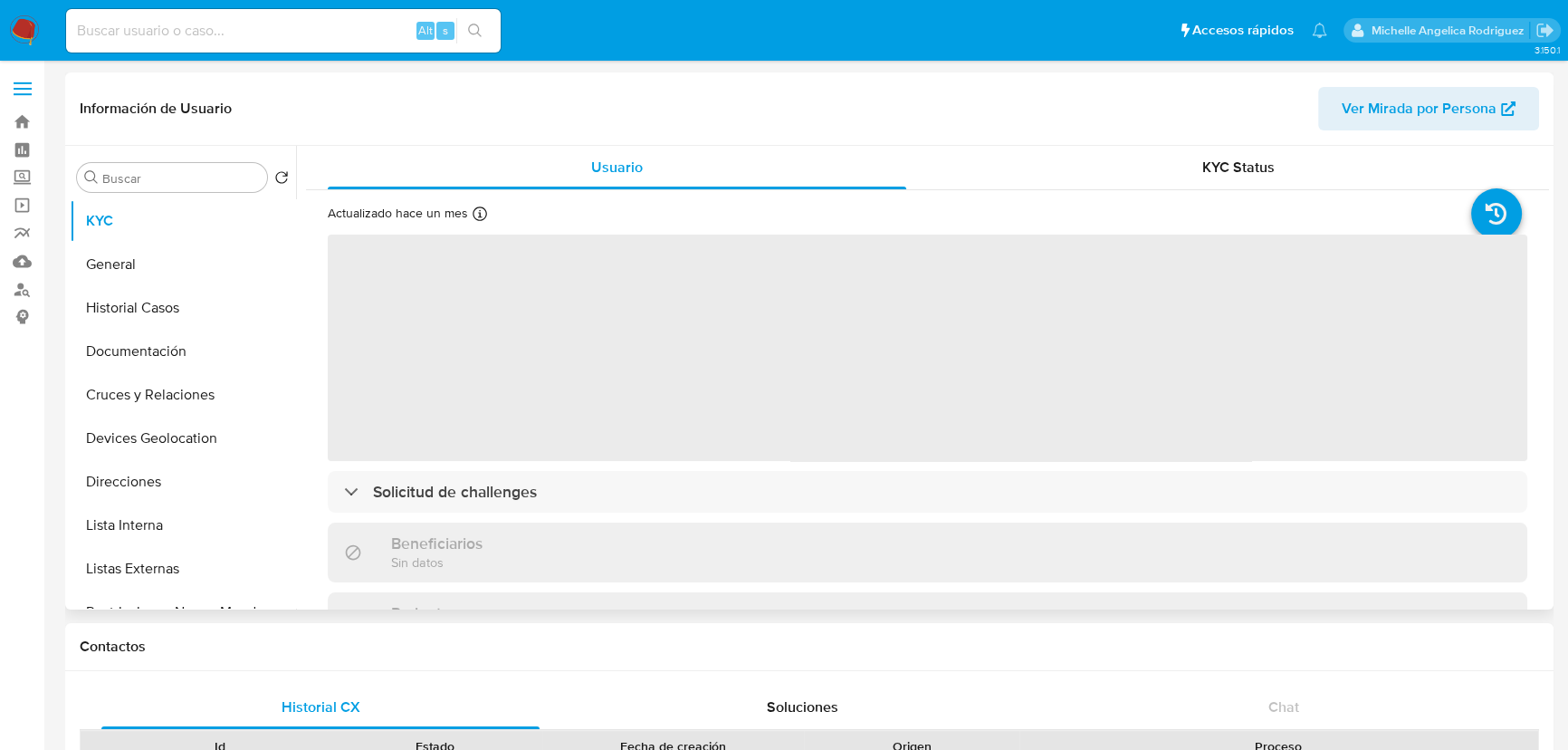 drag, startPoint x: 530, startPoint y: 432, endPoint x: 534, endPoint y: 424, distance: 8.94427 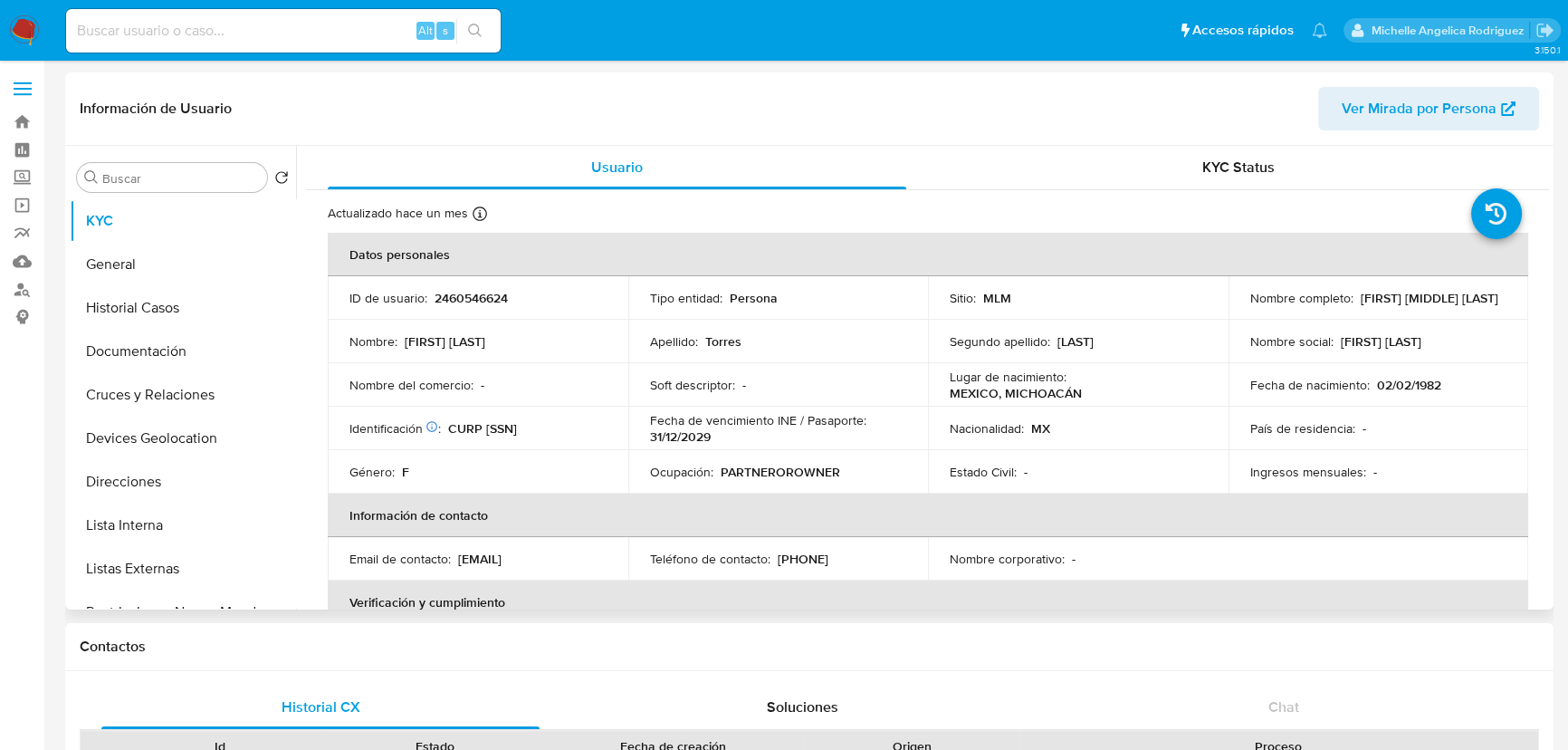 click on "Nombre del comercio :    -" at bounding box center [478, 385] 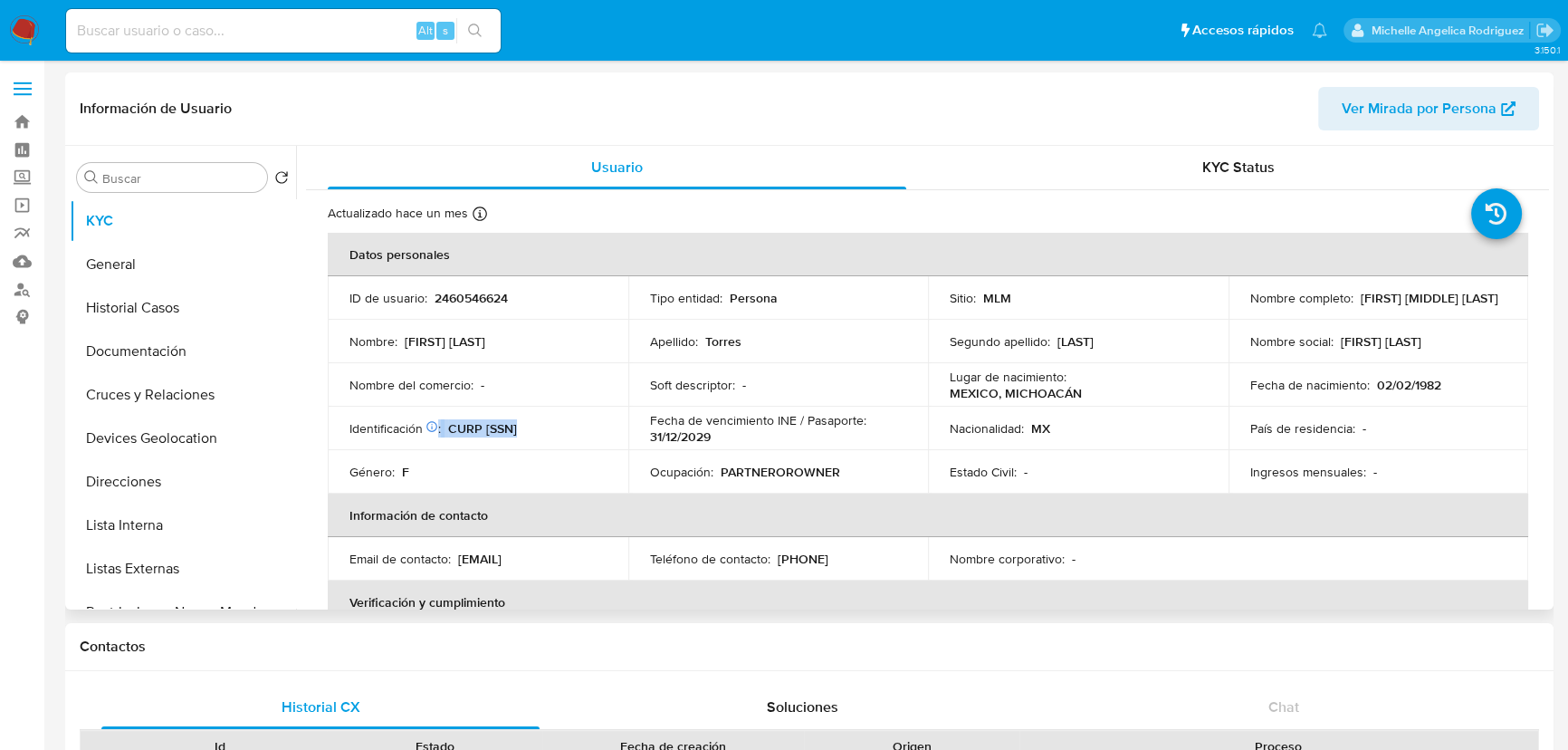 click on "CURP TOAA820202MMNRGN06" at bounding box center (483, 428) 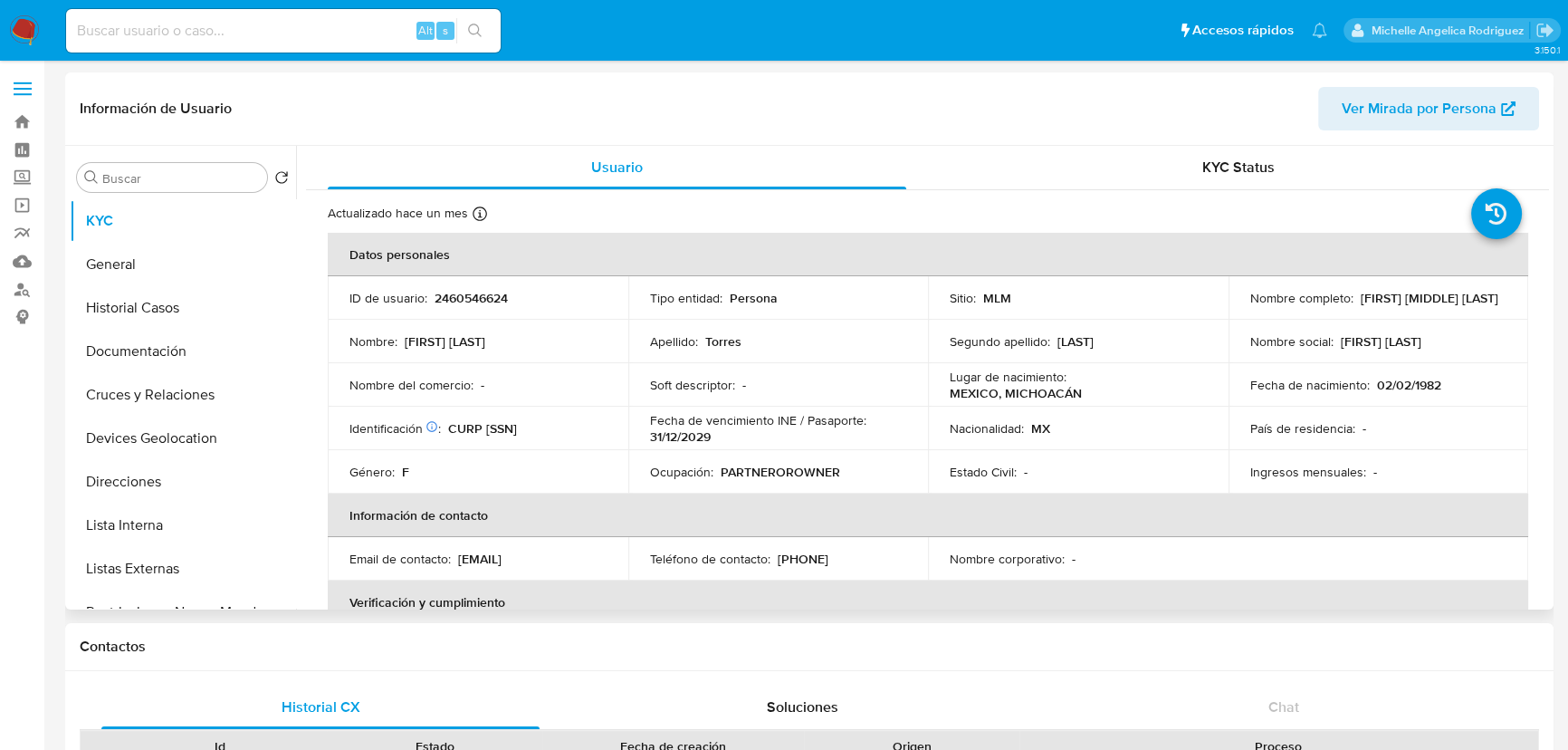 click on "CURP TOAA820202MMNRGN06" at bounding box center (483, 428) 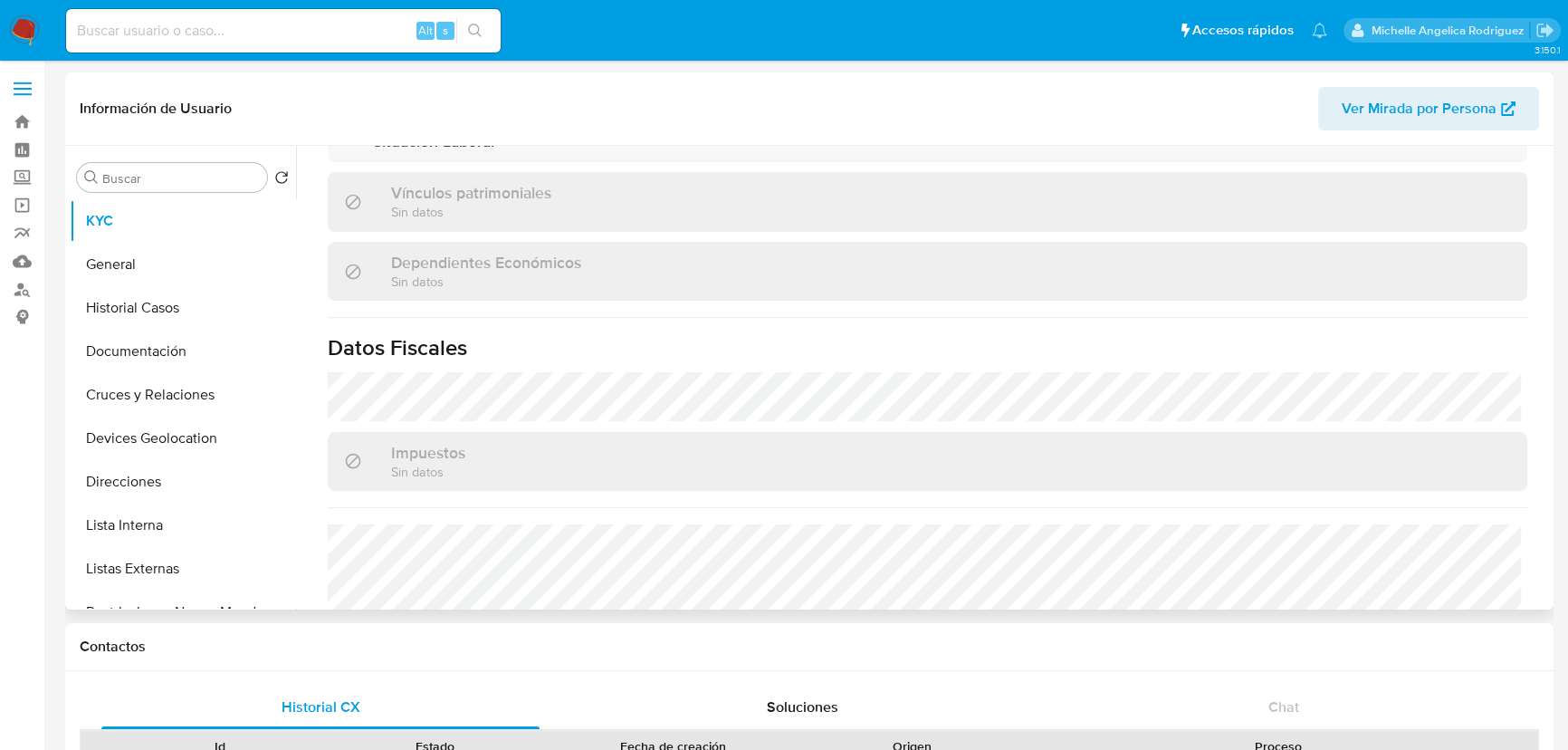 scroll, scrollTop: 1070, scrollLeft: 0, axis: vertical 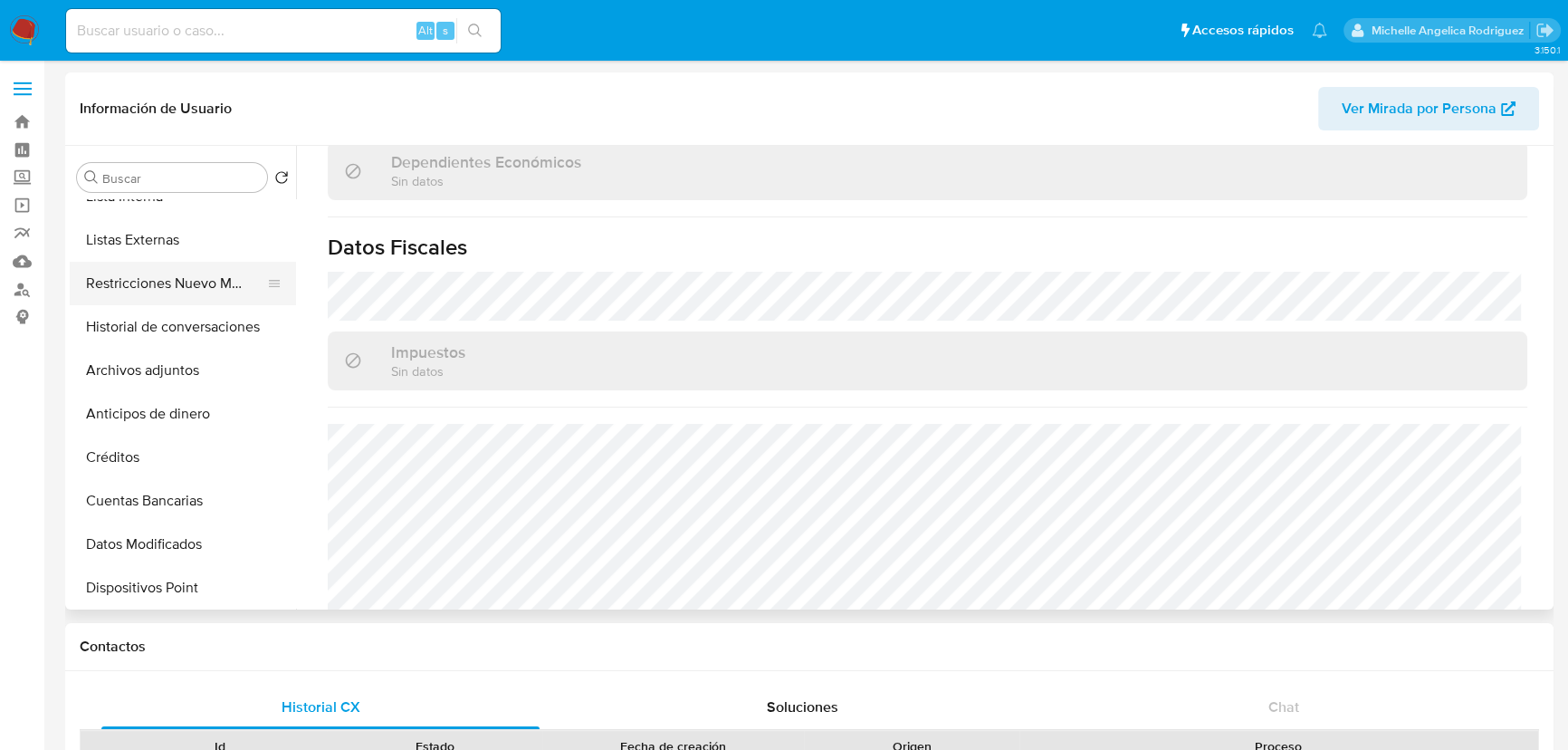 drag, startPoint x: 165, startPoint y: 306, endPoint x: 175, endPoint y: 283, distance: 25.079872 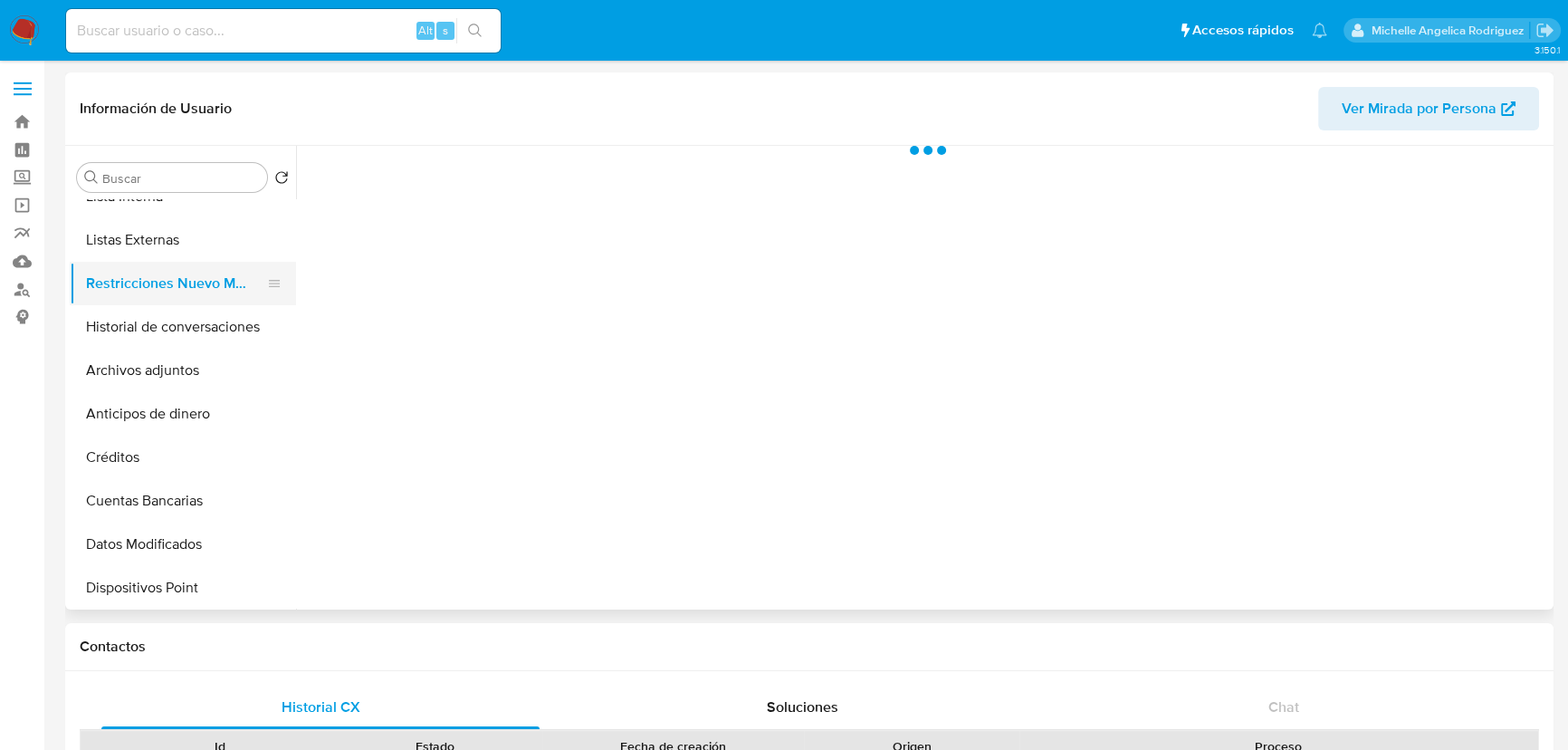 scroll, scrollTop: 0, scrollLeft: 0, axis: both 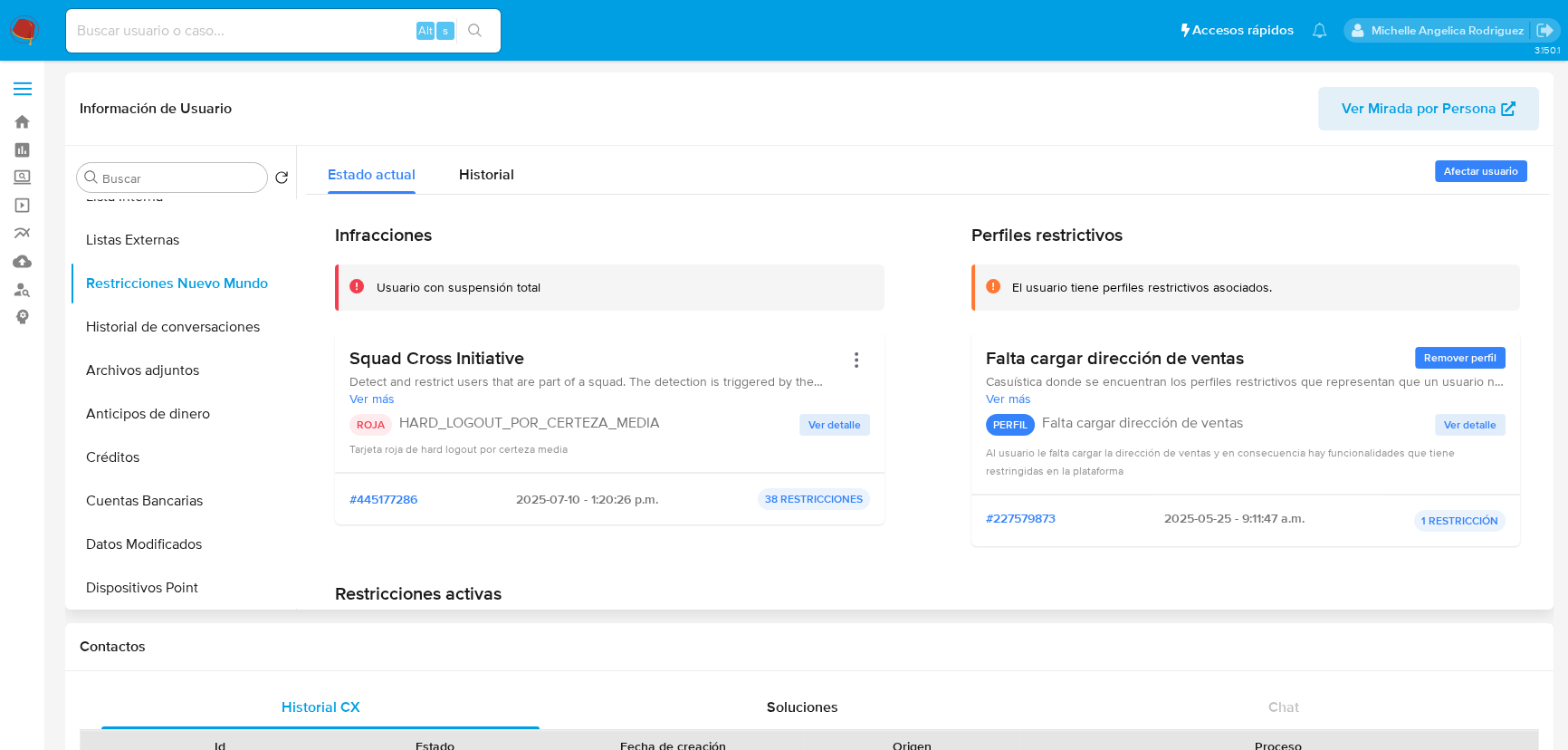 click on "Ver detalle" at bounding box center [835, 425] 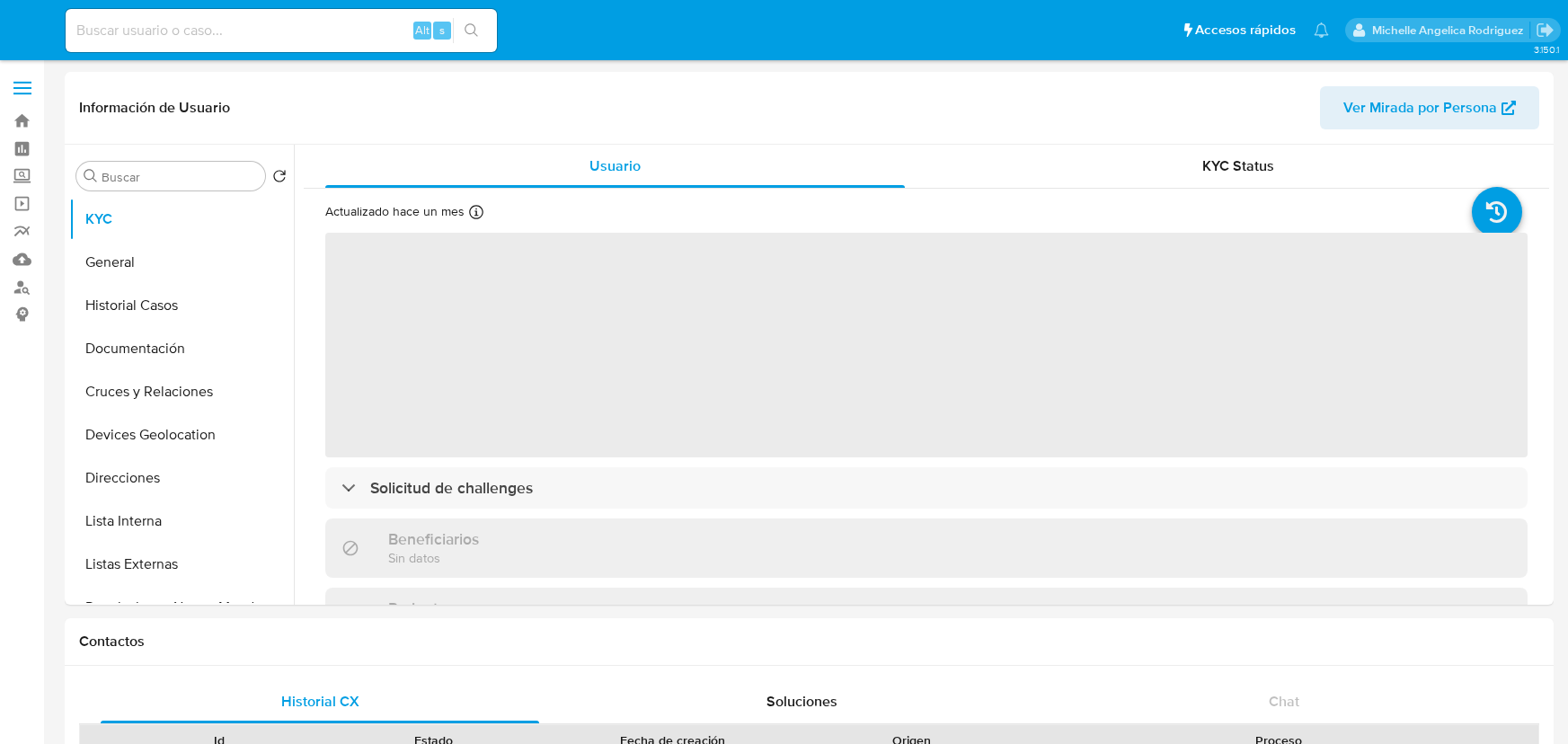 select on "10" 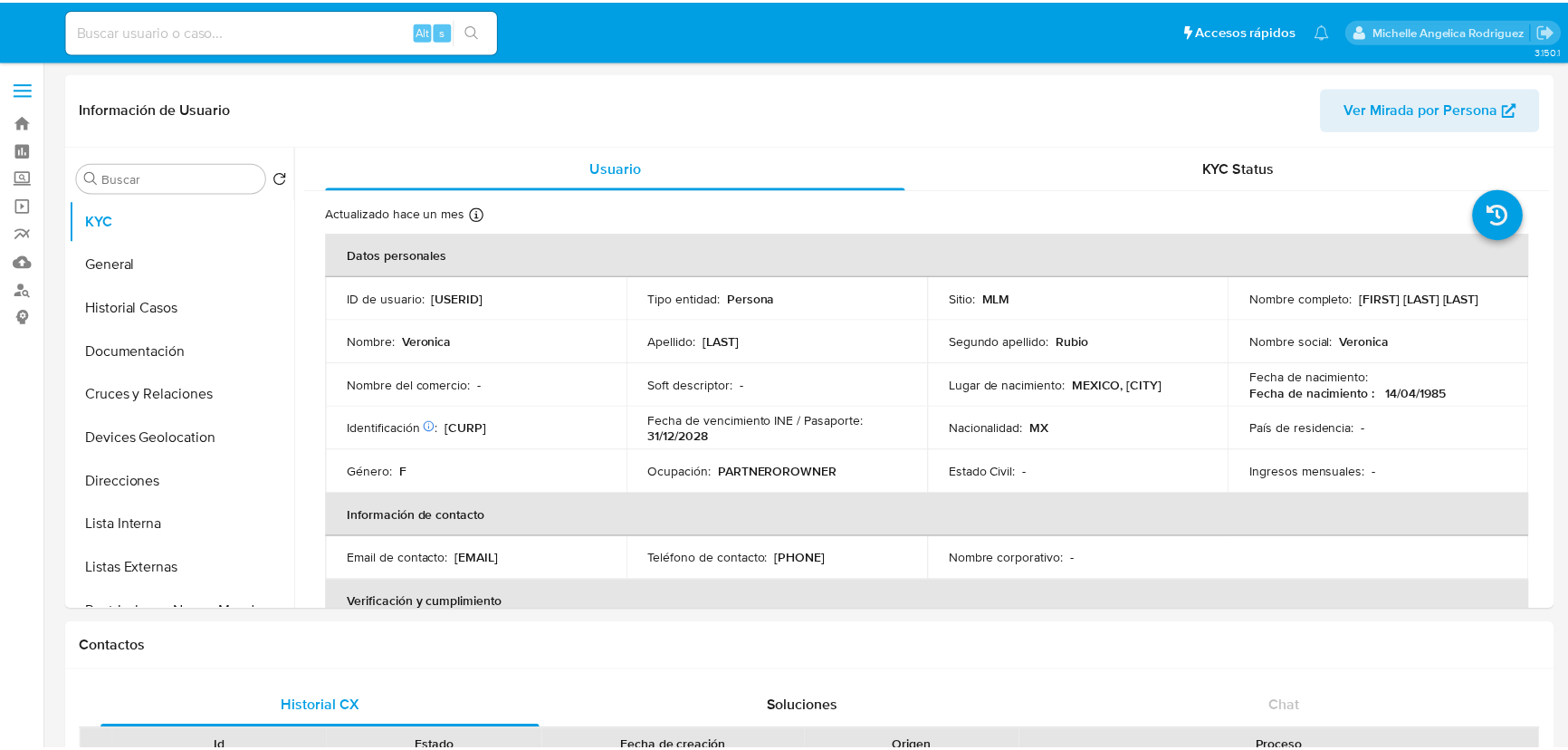 scroll, scrollTop: 0, scrollLeft: 0, axis: both 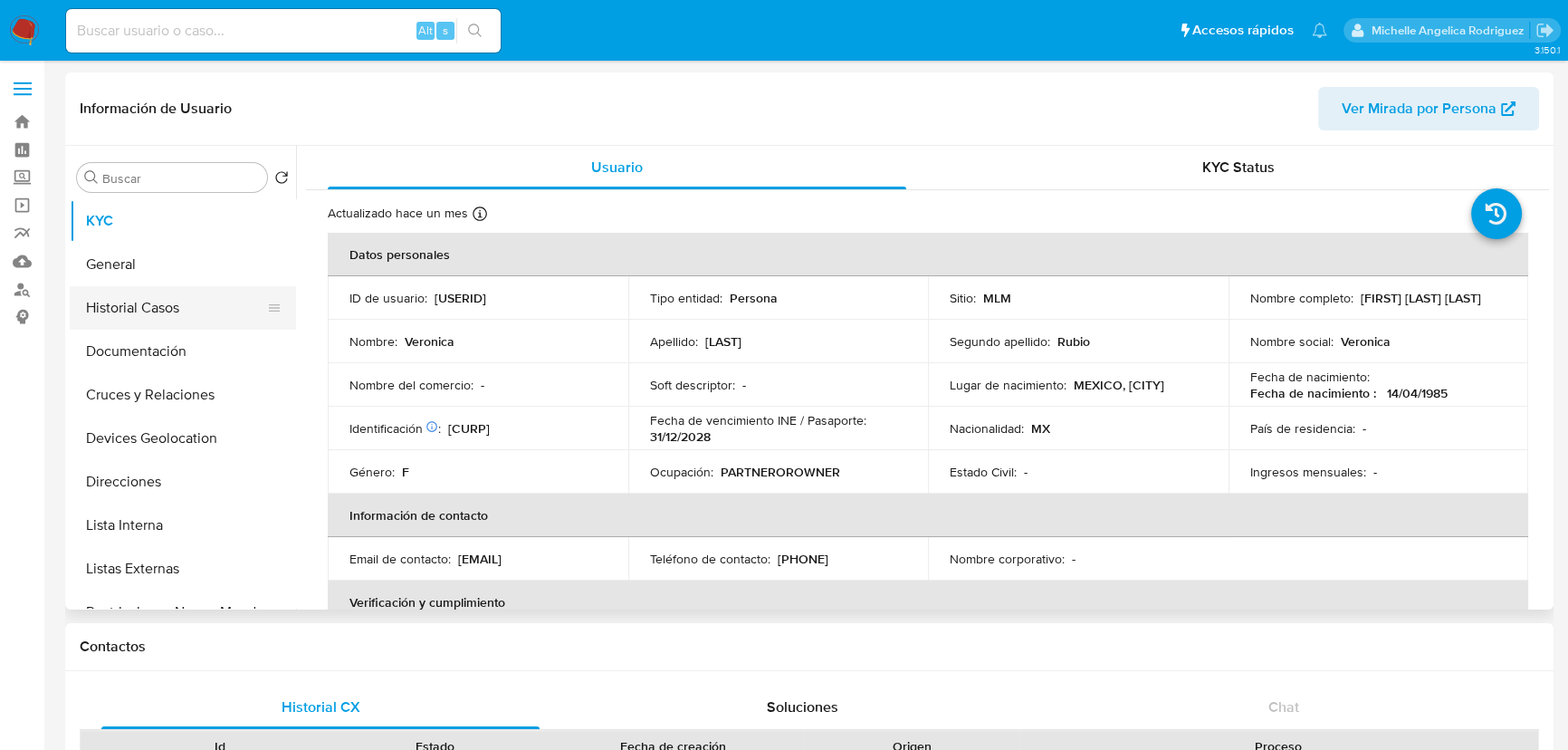 click on "Historial Casos" at bounding box center [176, 308] 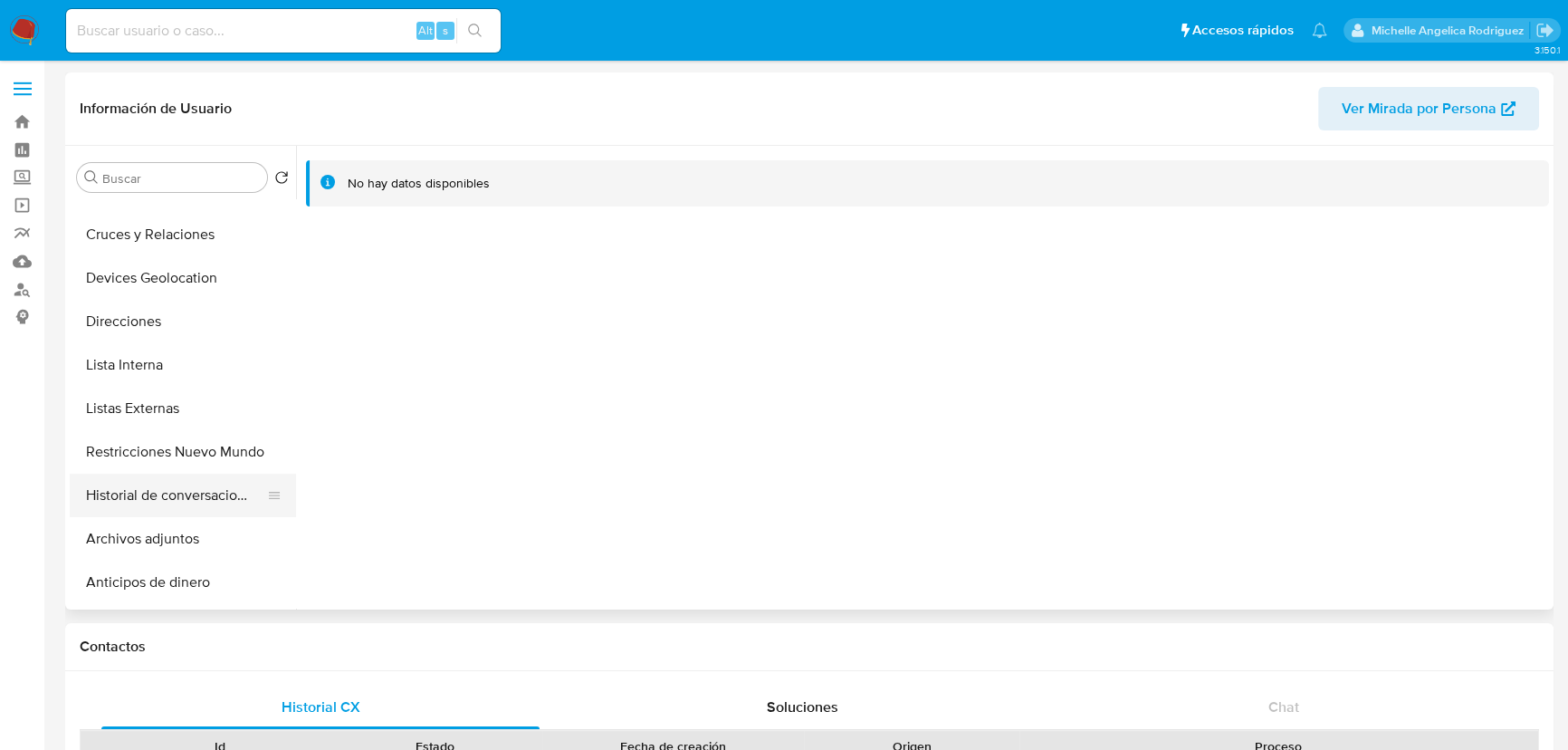 scroll, scrollTop: 246, scrollLeft: 0, axis: vertical 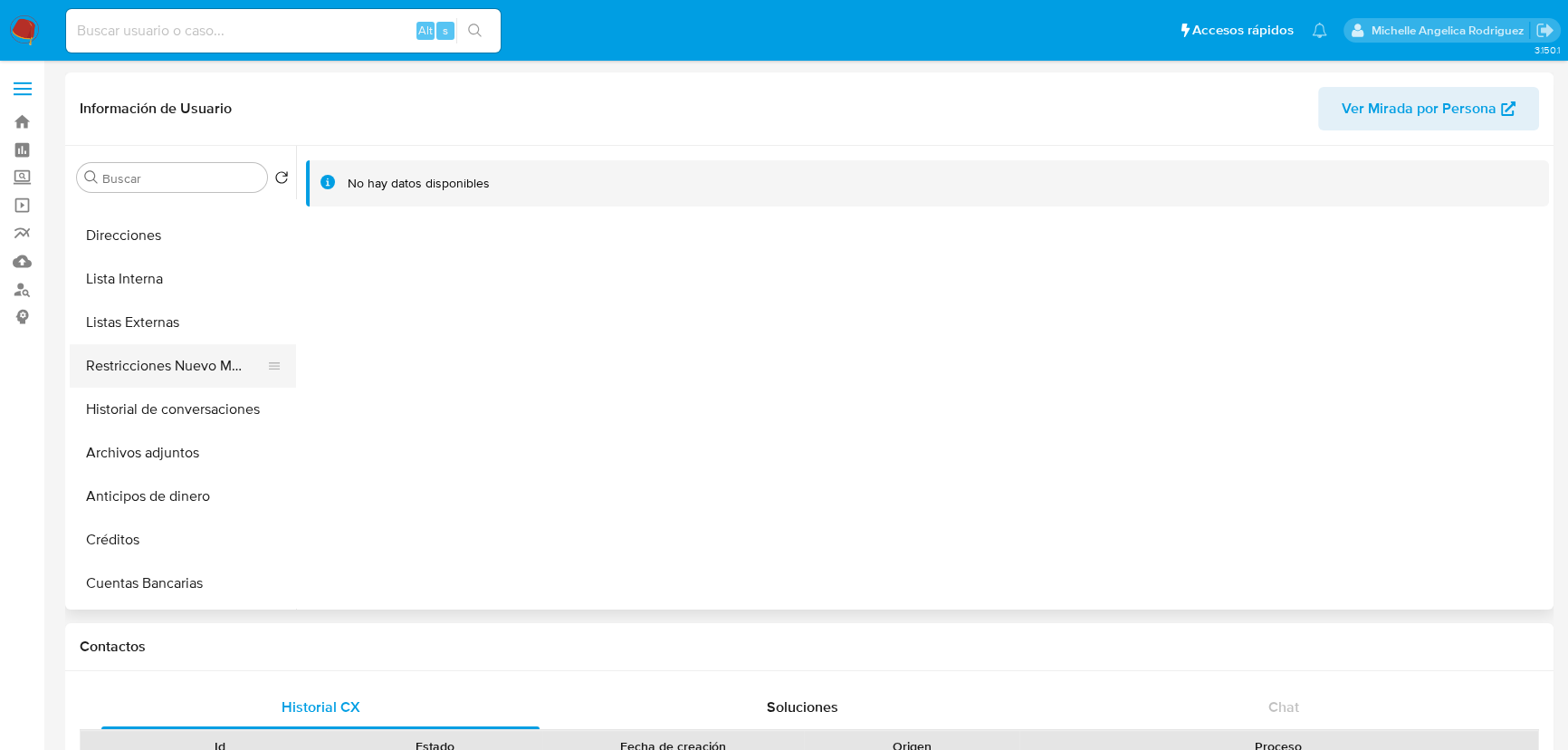 click on "Restricciones Nuevo Mundo" at bounding box center [176, 366] 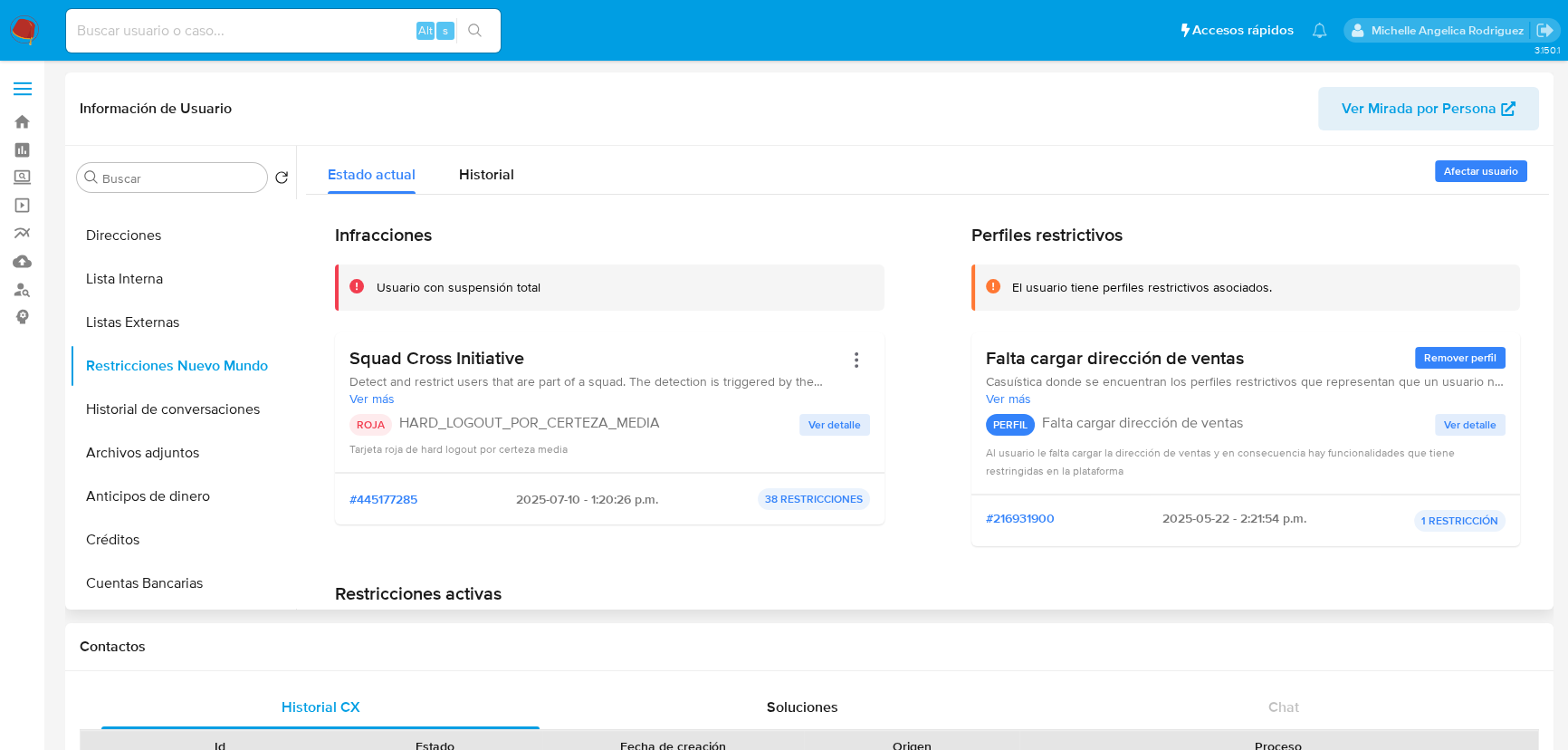 click on "Ver detalle" at bounding box center [835, 425] 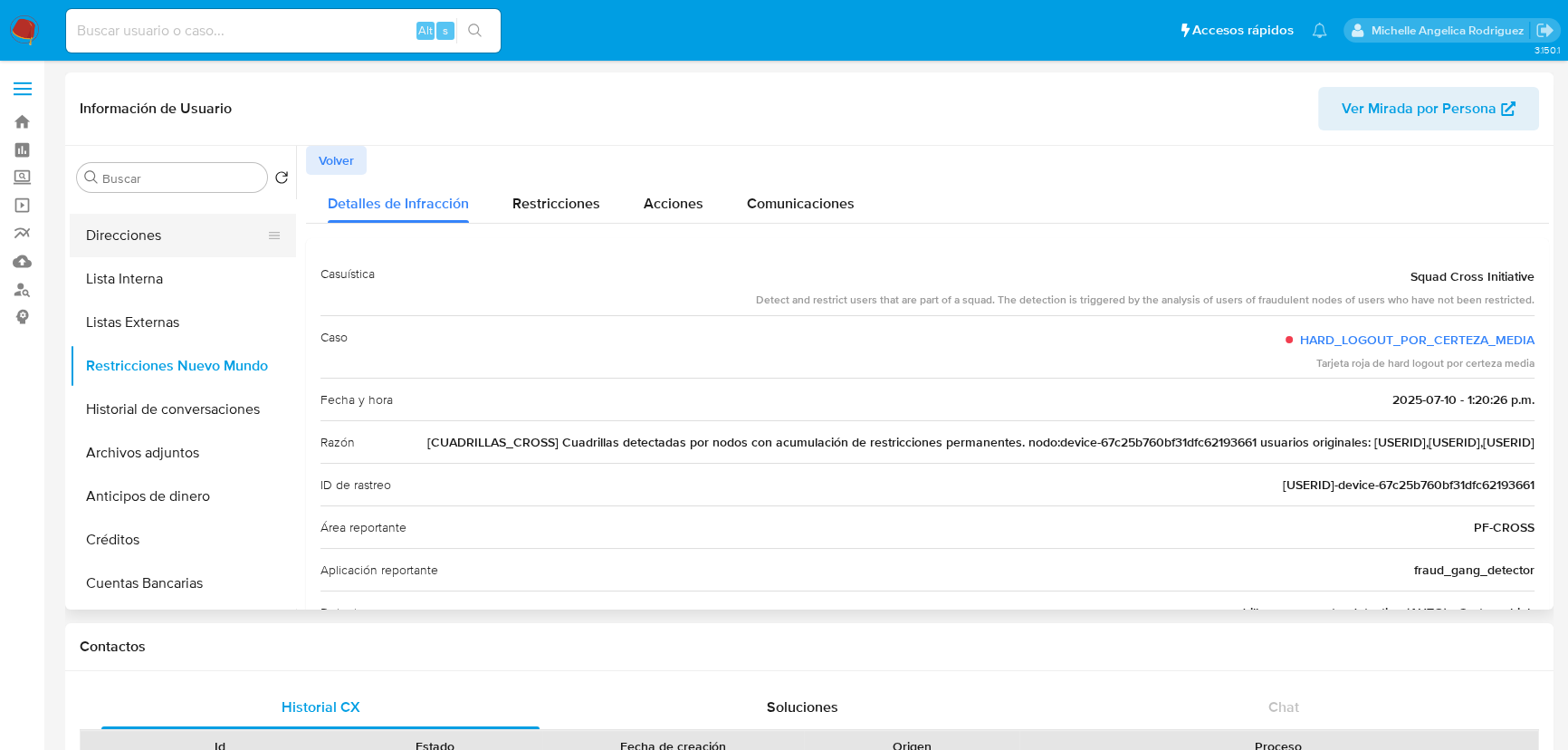 click on "Direcciones" at bounding box center (176, 236) 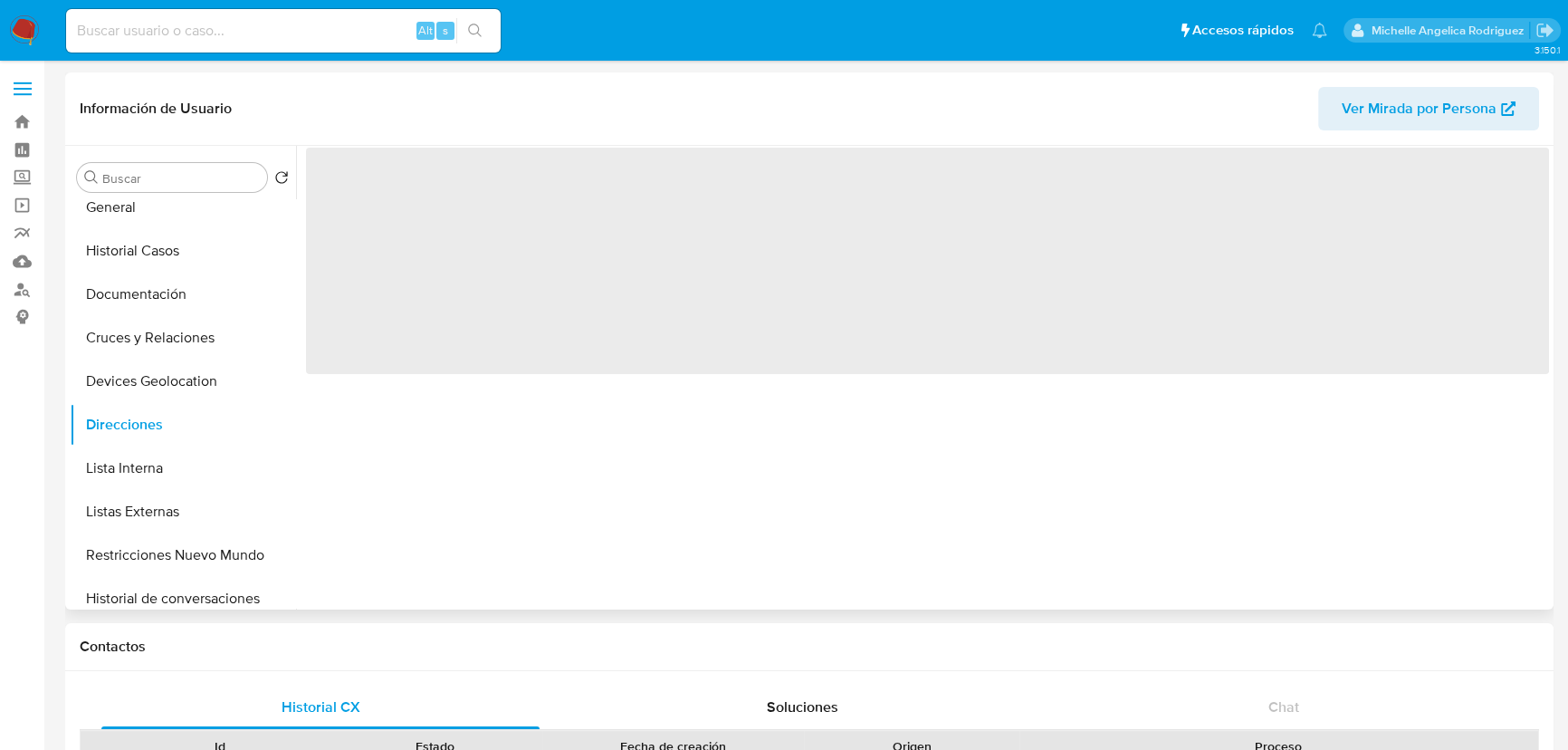 scroll, scrollTop: 0, scrollLeft: 0, axis: both 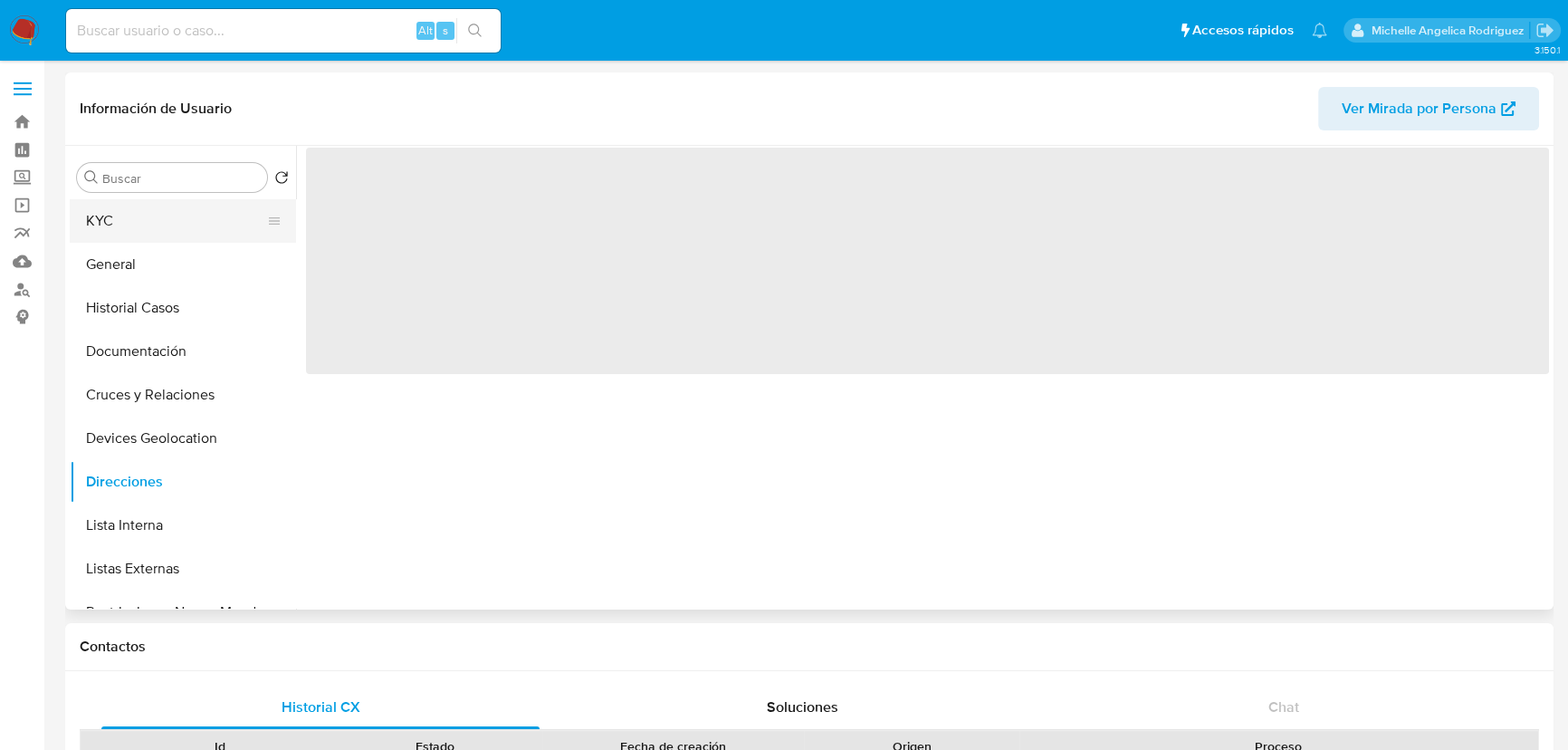 click on "KYC" at bounding box center [176, 221] 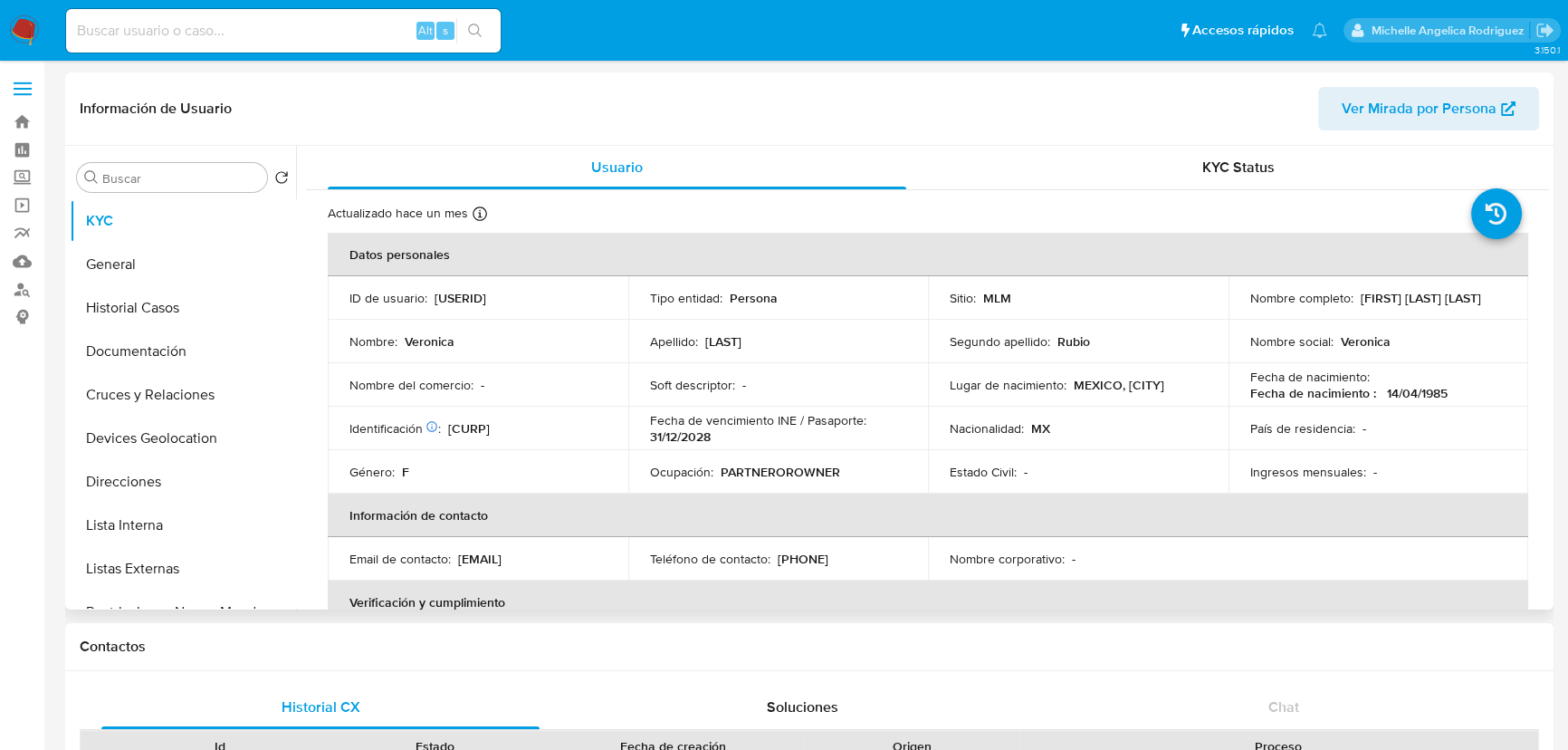 type 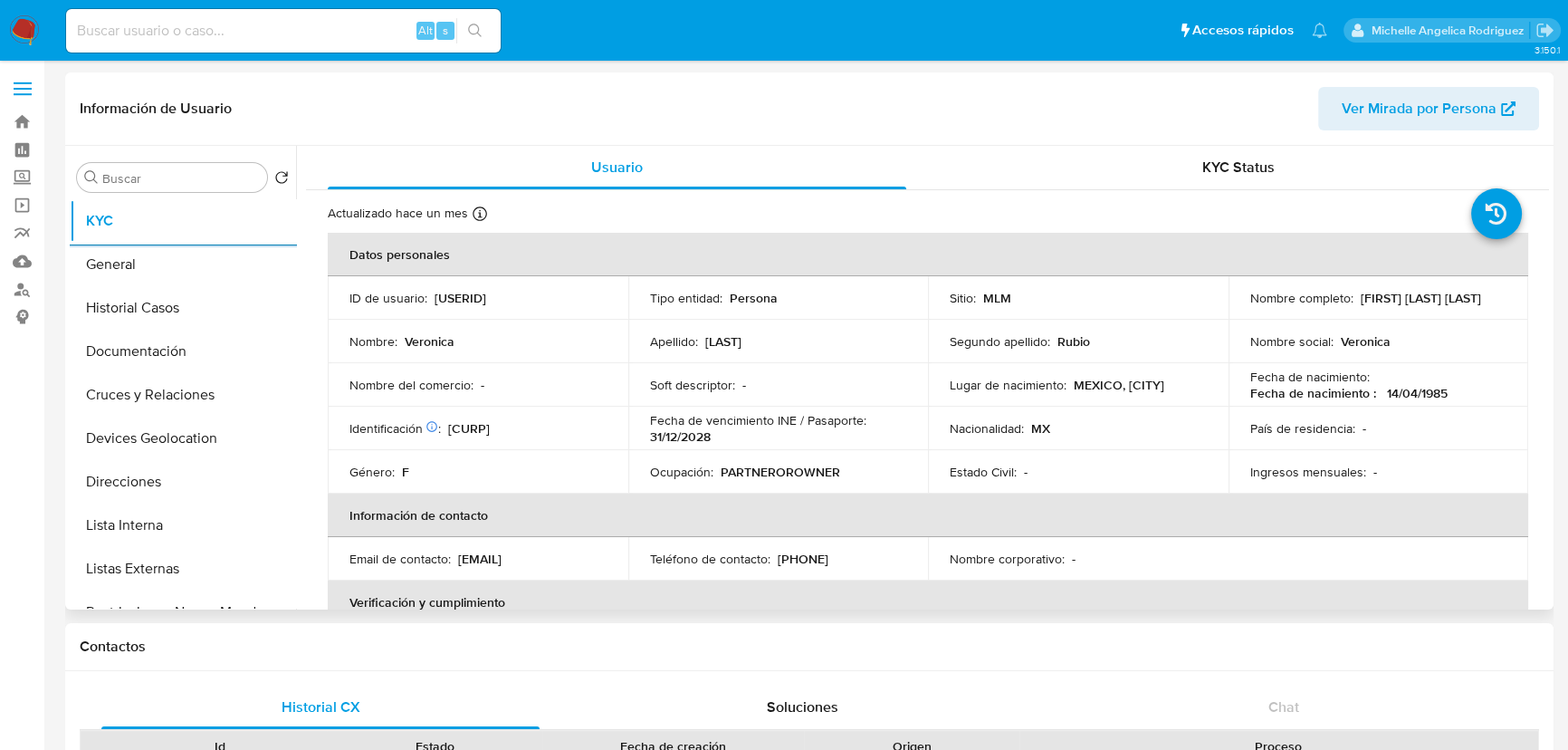 click on "[NUMBER]" at bounding box center (460, 298) 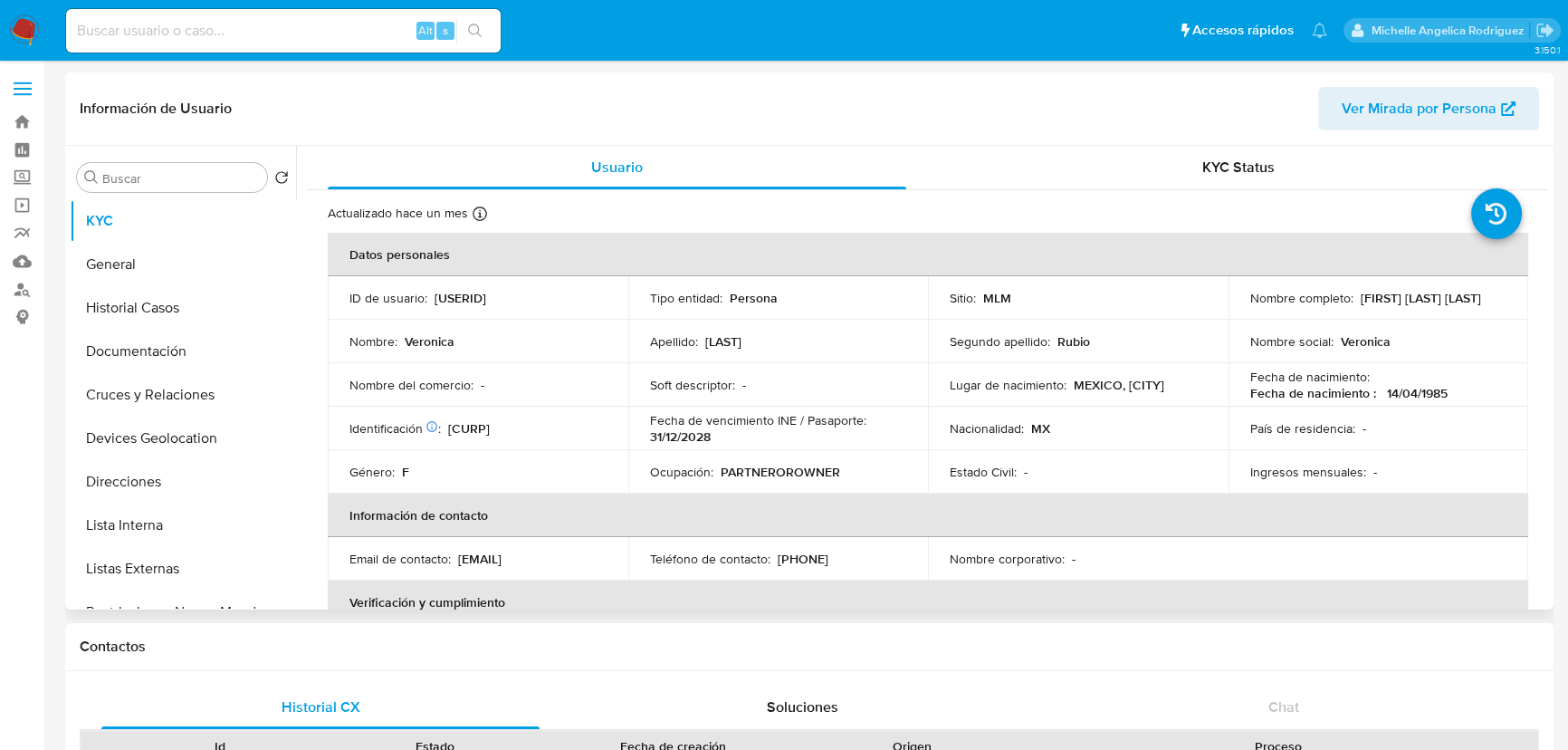 copy on "[NUMBER]" 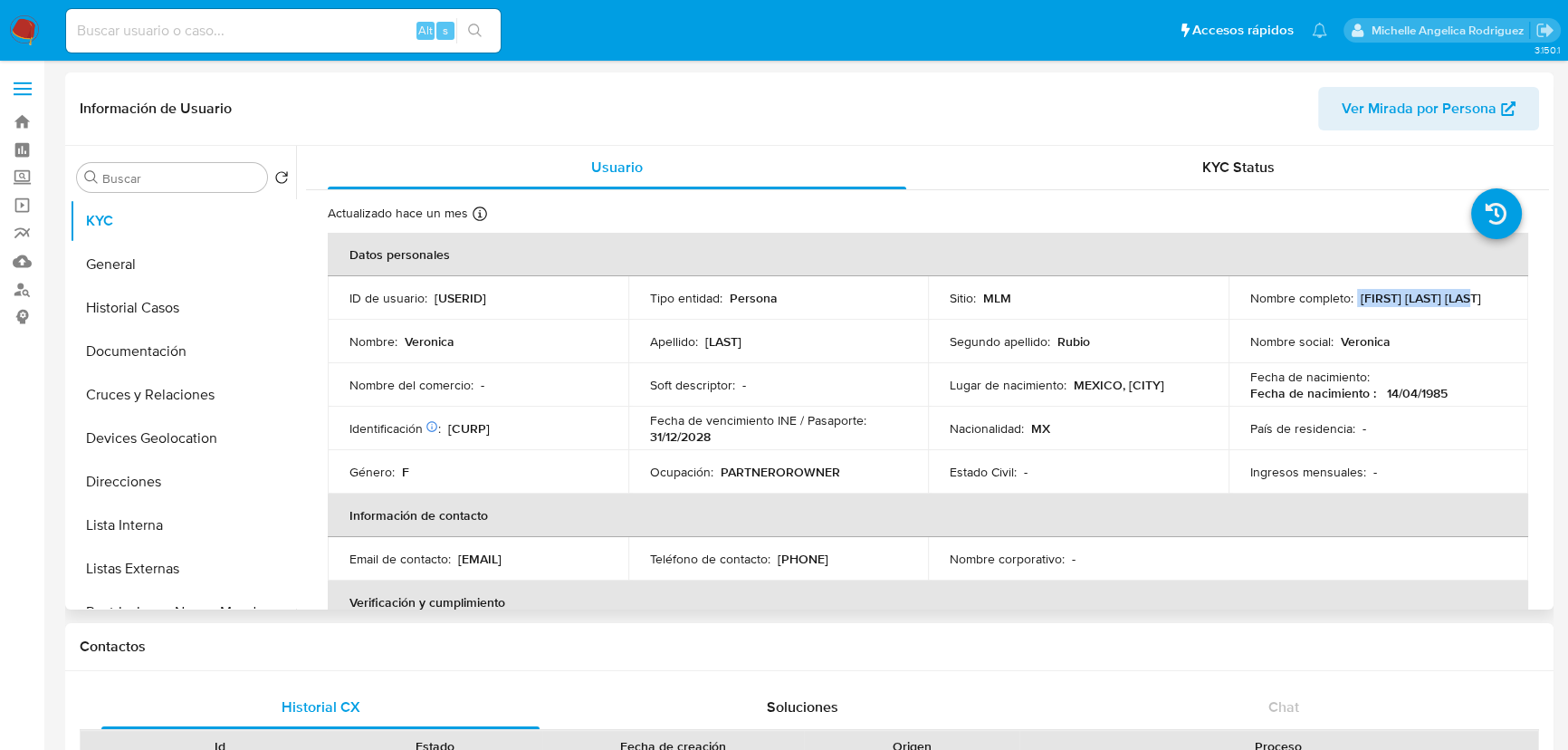 drag, startPoint x: 1357, startPoint y: 295, endPoint x: 1484, endPoint y: 299, distance: 127.06298 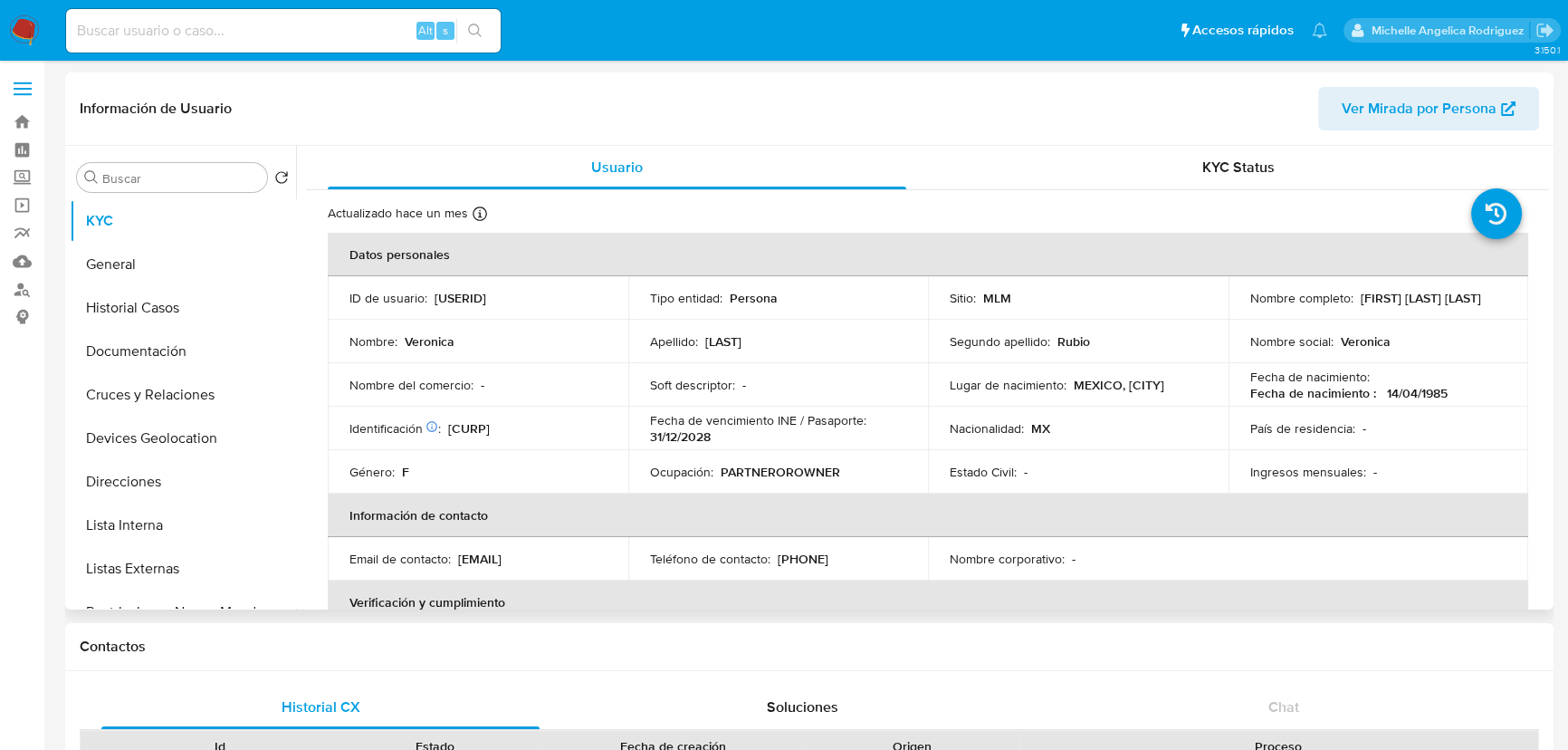 click on "CURP PERV850414MCMXBR09" at bounding box center (469, 428) 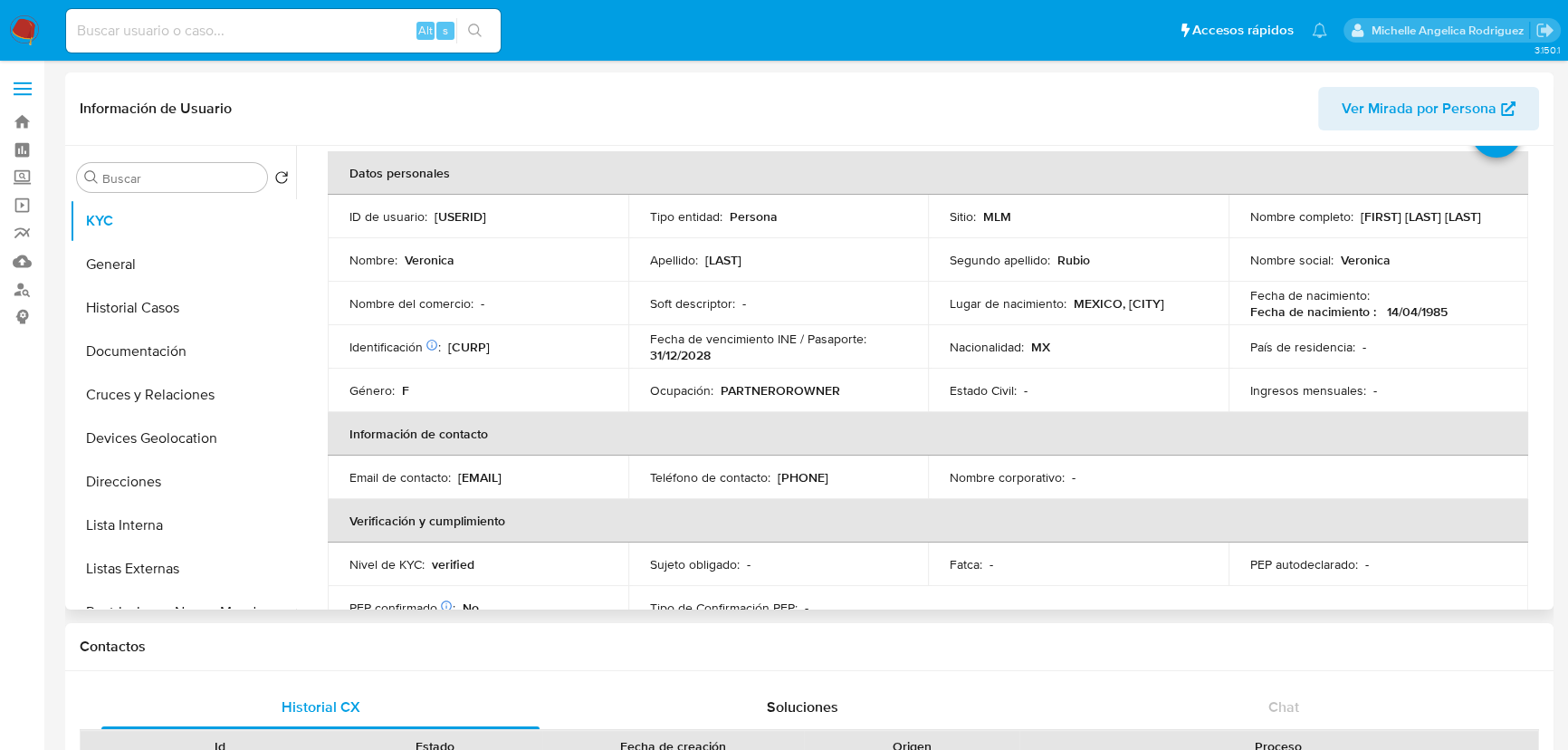 click on "Listas Externas" at bounding box center [183, 569] 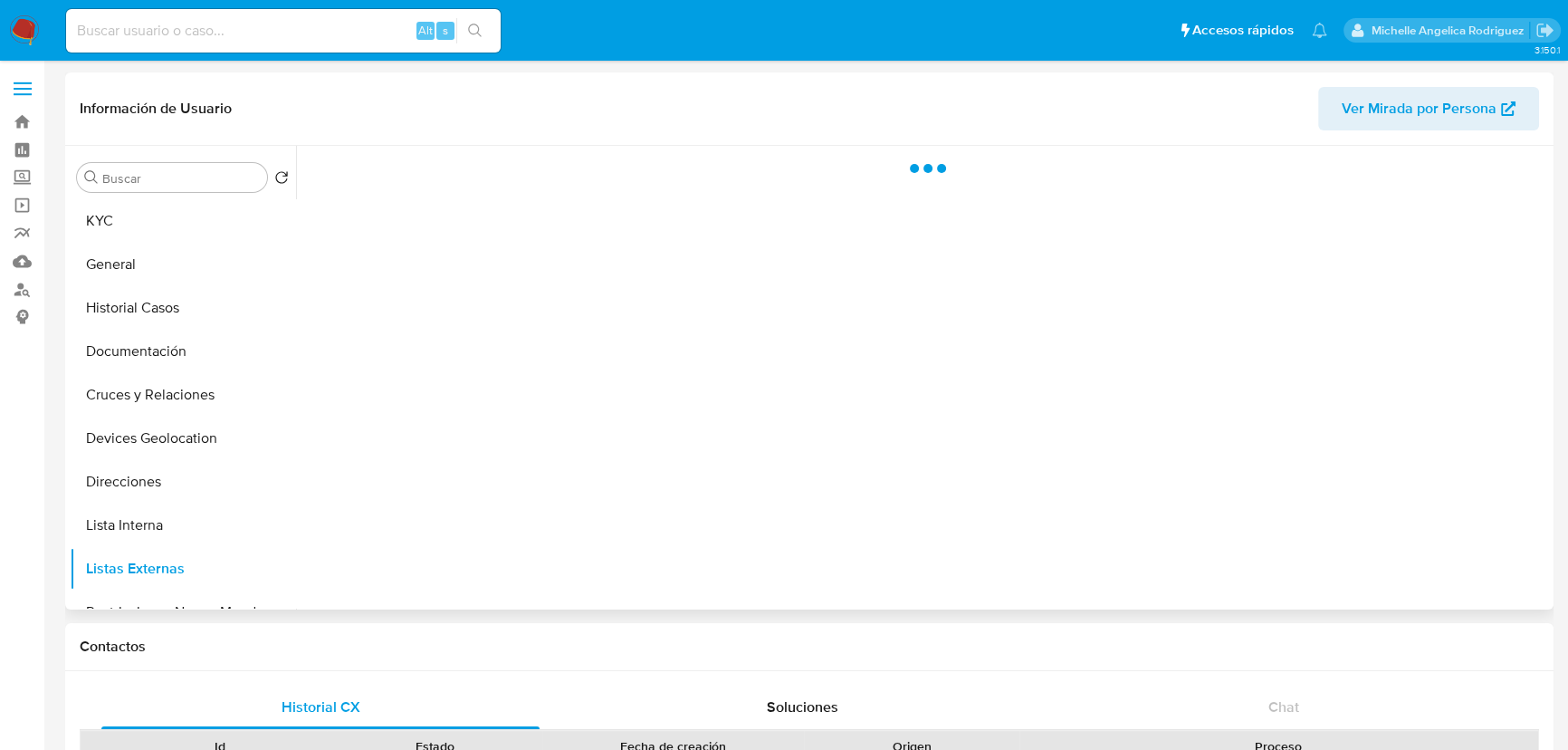 click at bounding box center [923, 378] 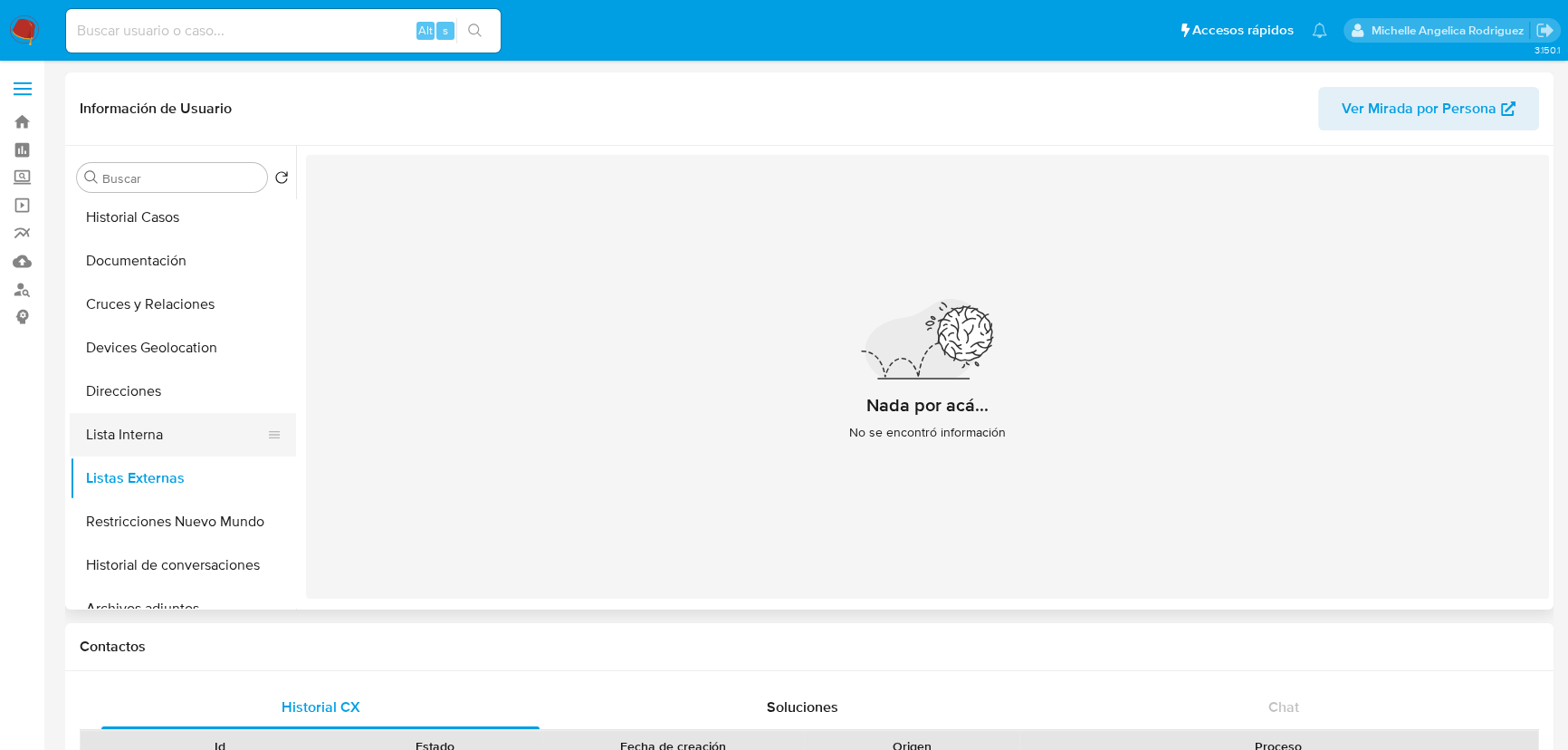 scroll, scrollTop: 164, scrollLeft: 0, axis: vertical 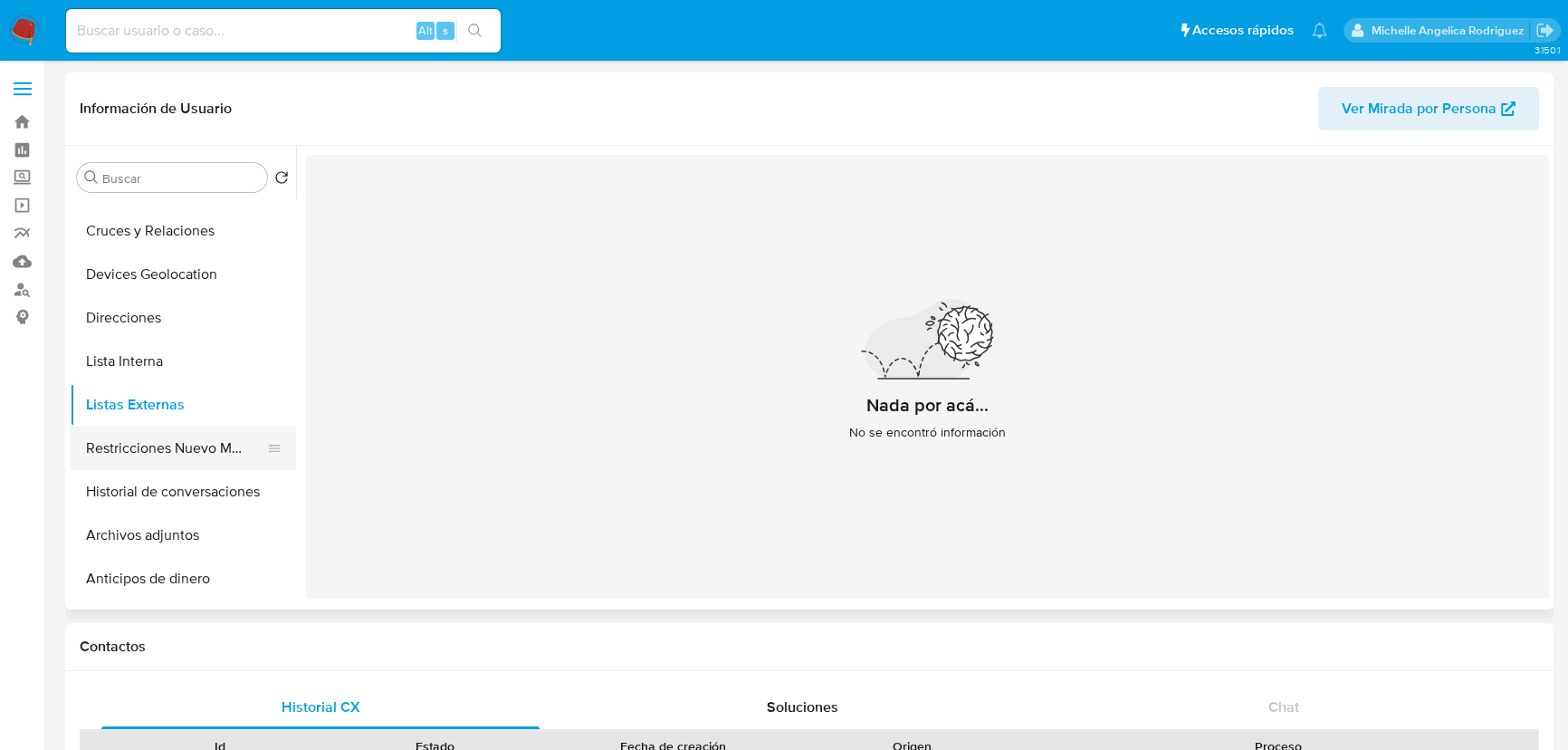 click on "Restricciones Nuevo Mundo" at bounding box center [176, 448] 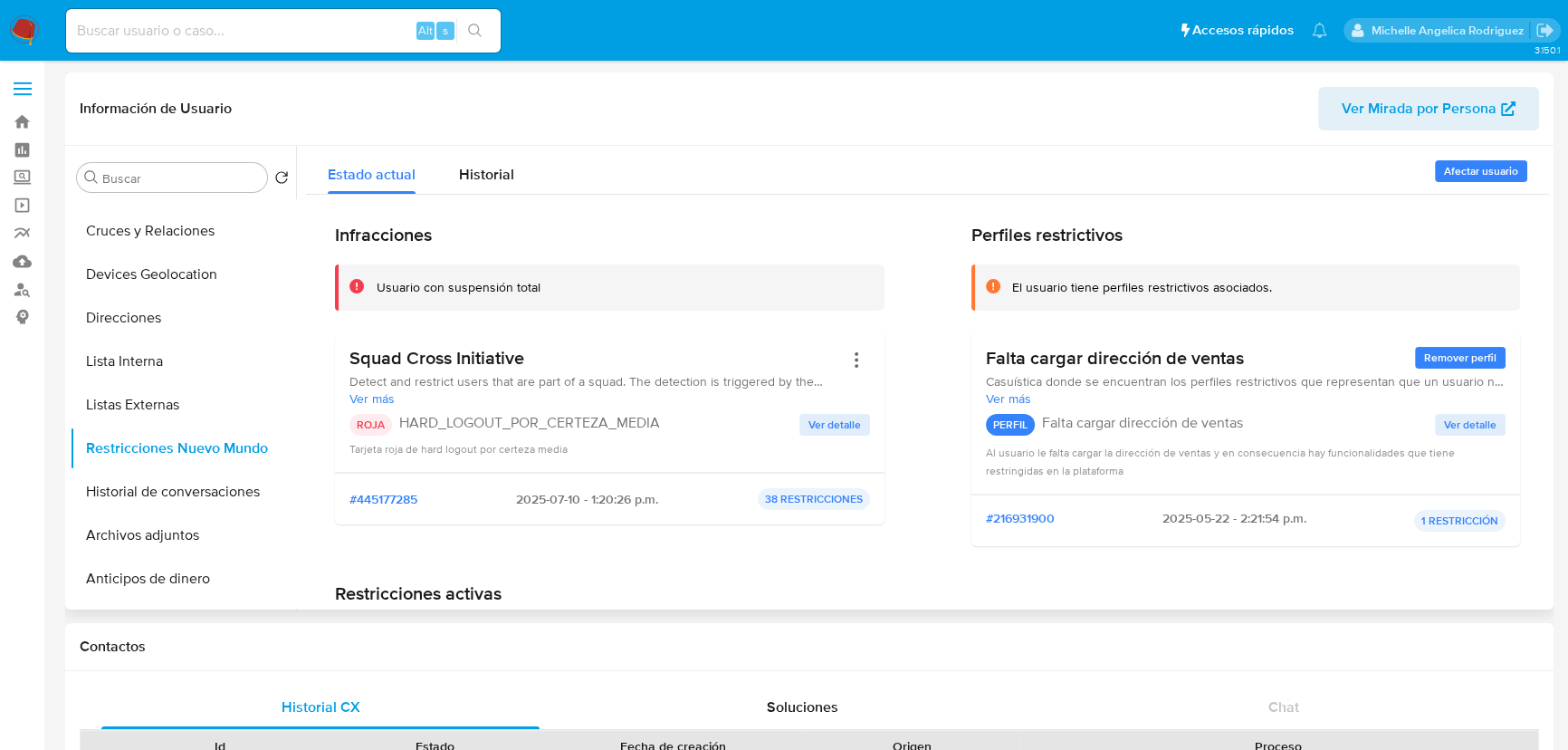 click on "Squad Cross Initiative Detect and restrict users that are part of a squad. The detection is triggered by the analysis of users of fraudulent nodes of users who have not been restricted. Ver más ROJA HARD_LOGOUT_POR_CERTEZA_MEDIA Ver detalle Tarjeta roja de hard logout por certeza media" at bounding box center [609, 402] 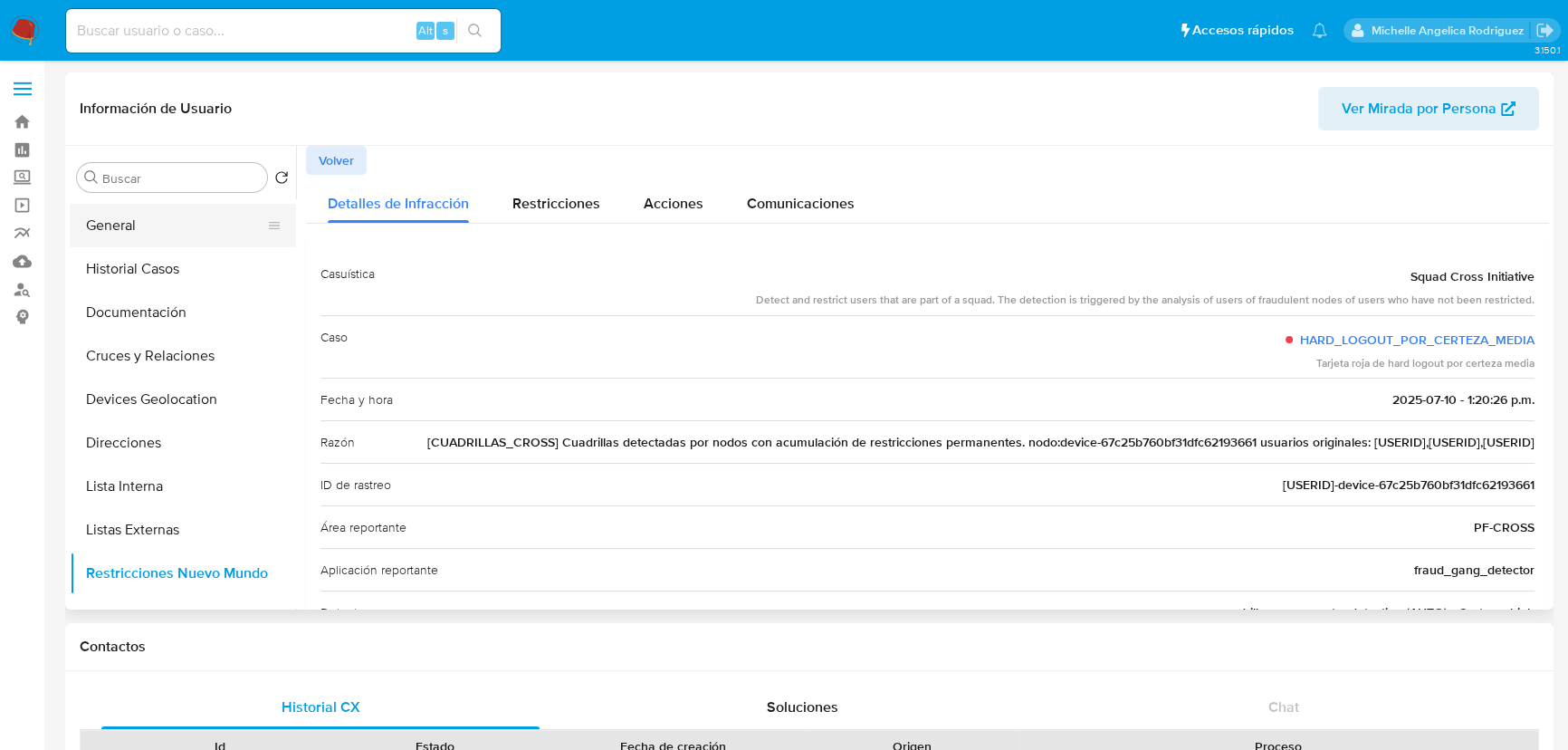scroll, scrollTop: 0, scrollLeft: 0, axis: both 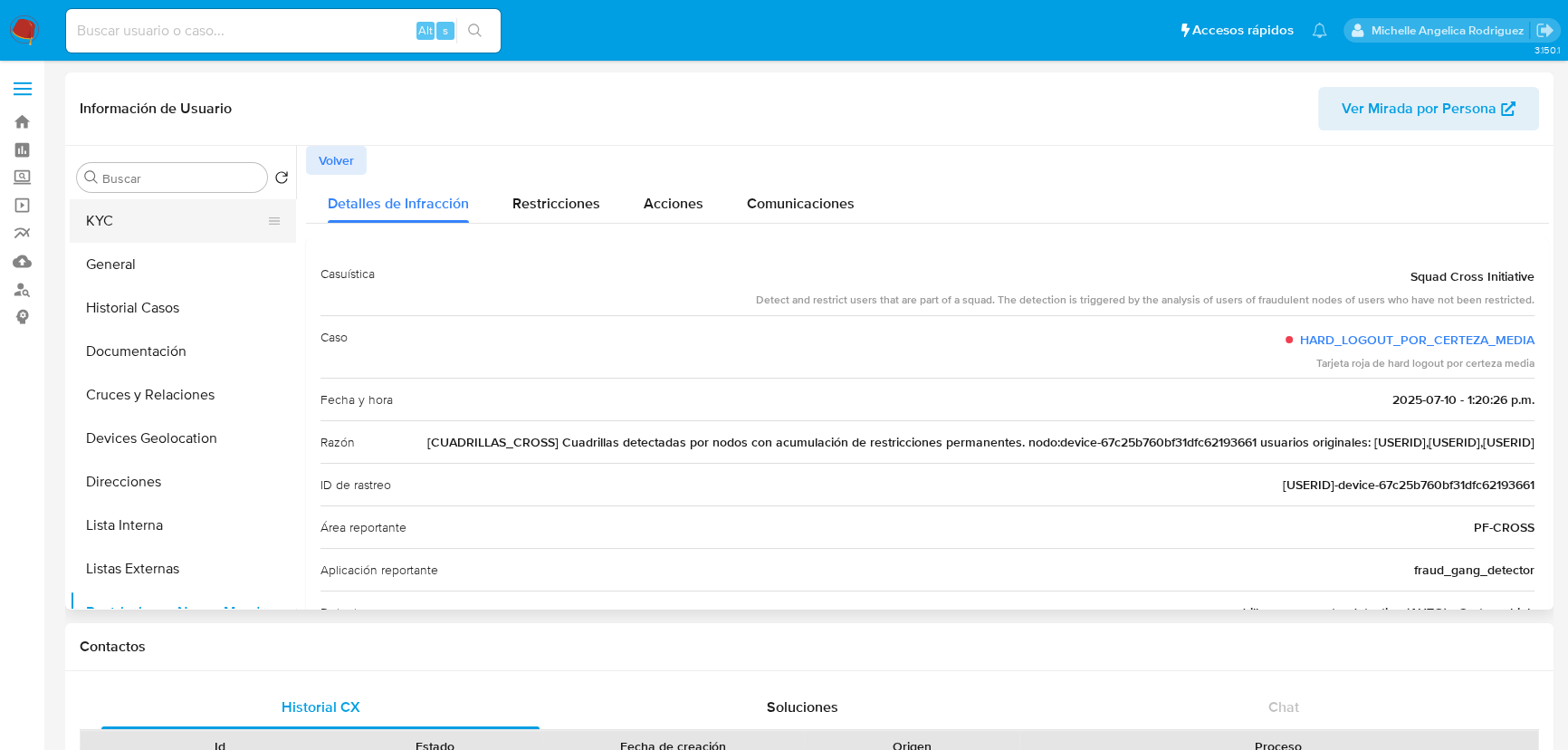 click on "KYC" at bounding box center (176, 221) 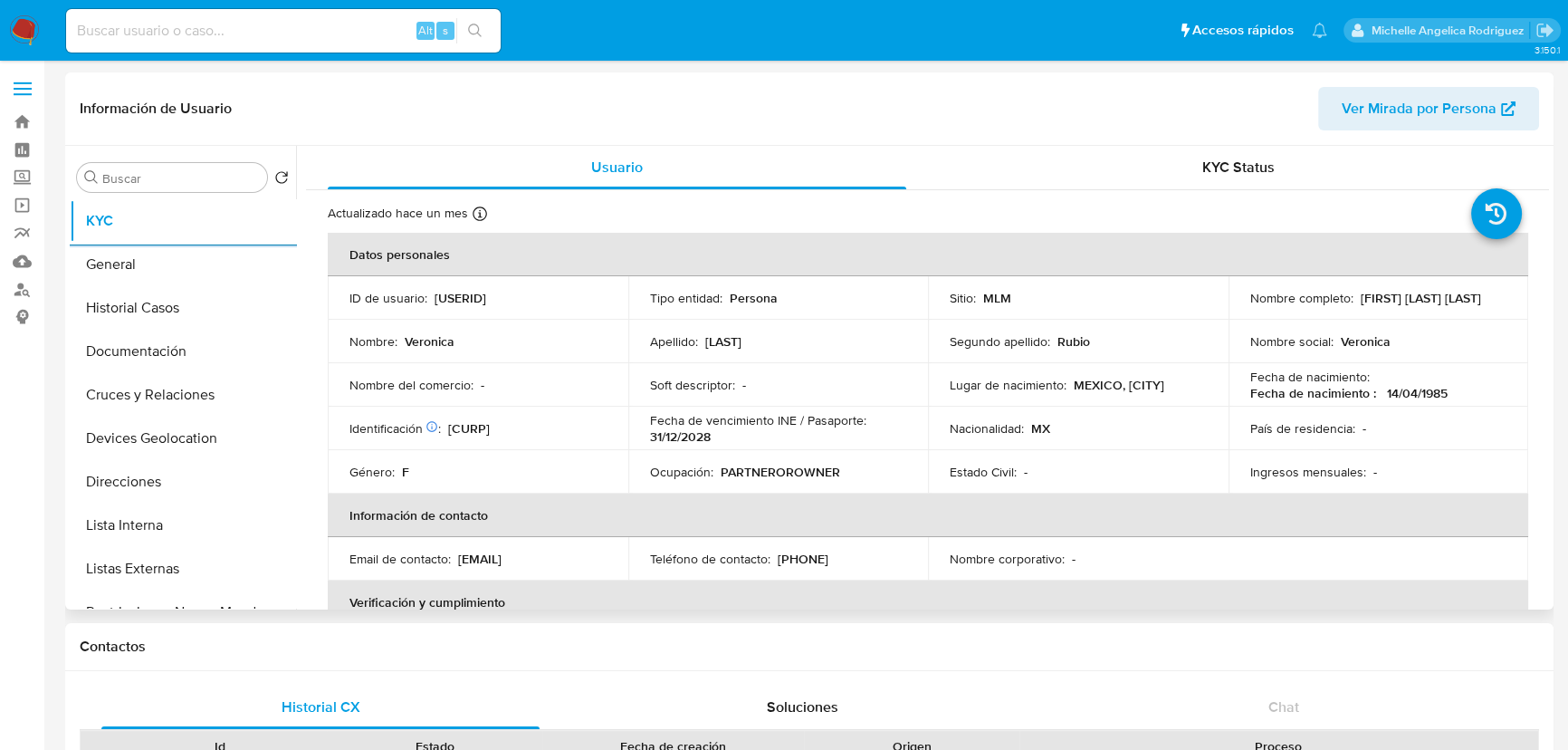 click on "CURP PERV850414MCMXBR09" at bounding box center [469, 428] 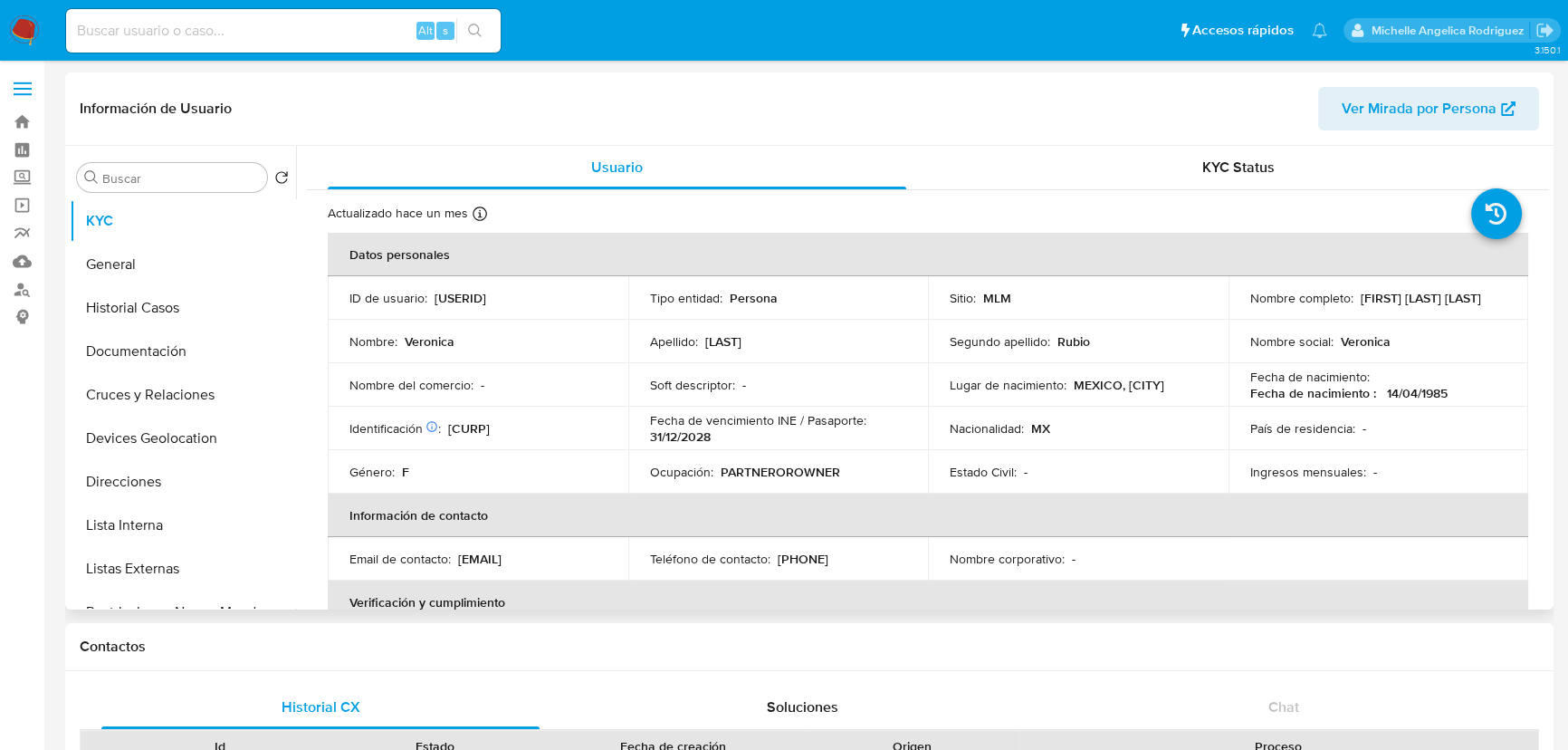 click on "CURP PERV850414MCMXBR09" at bounding box center (469, 428) 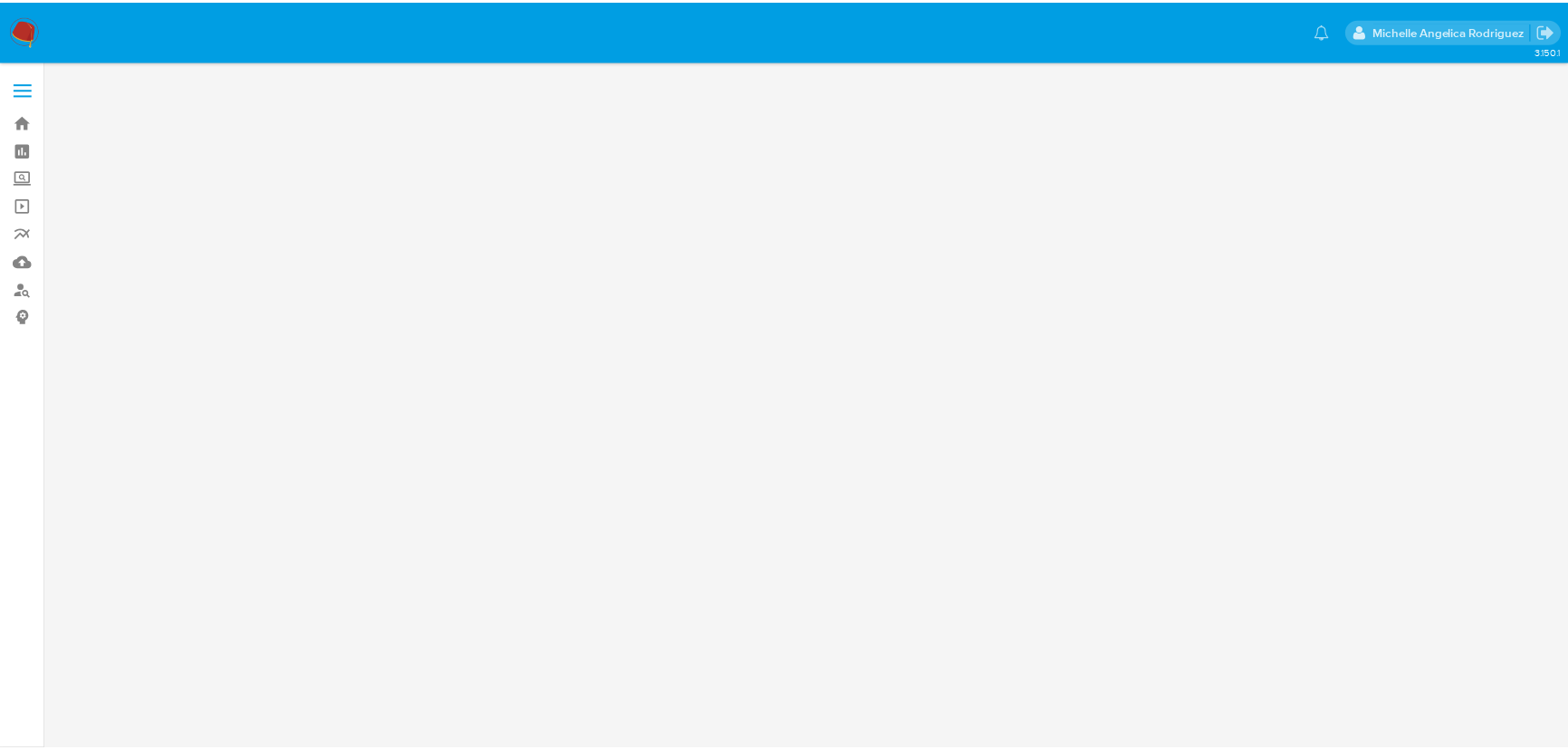 scroll, scrollTop: 0, scrollLeft: 0, axis: both 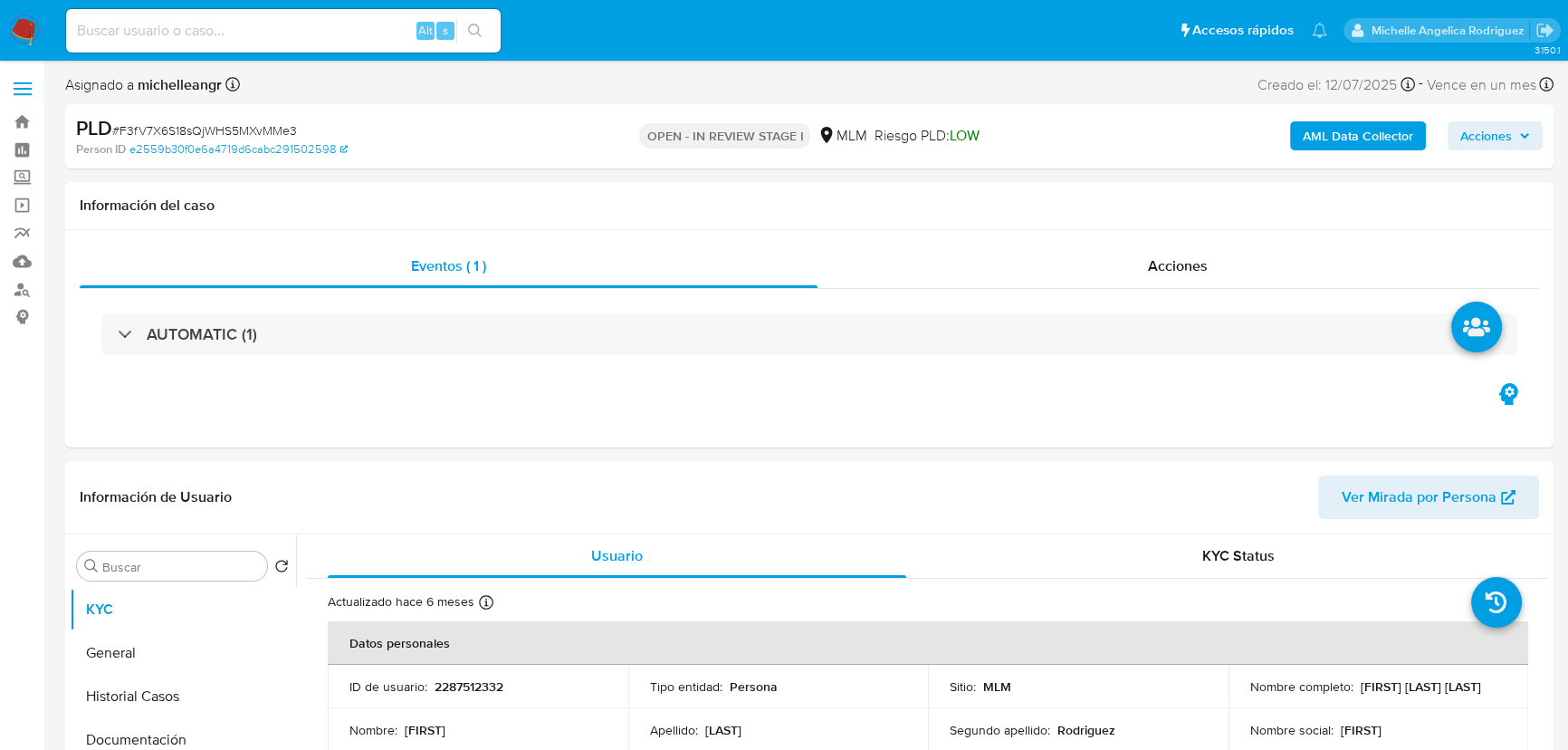 select on "10" 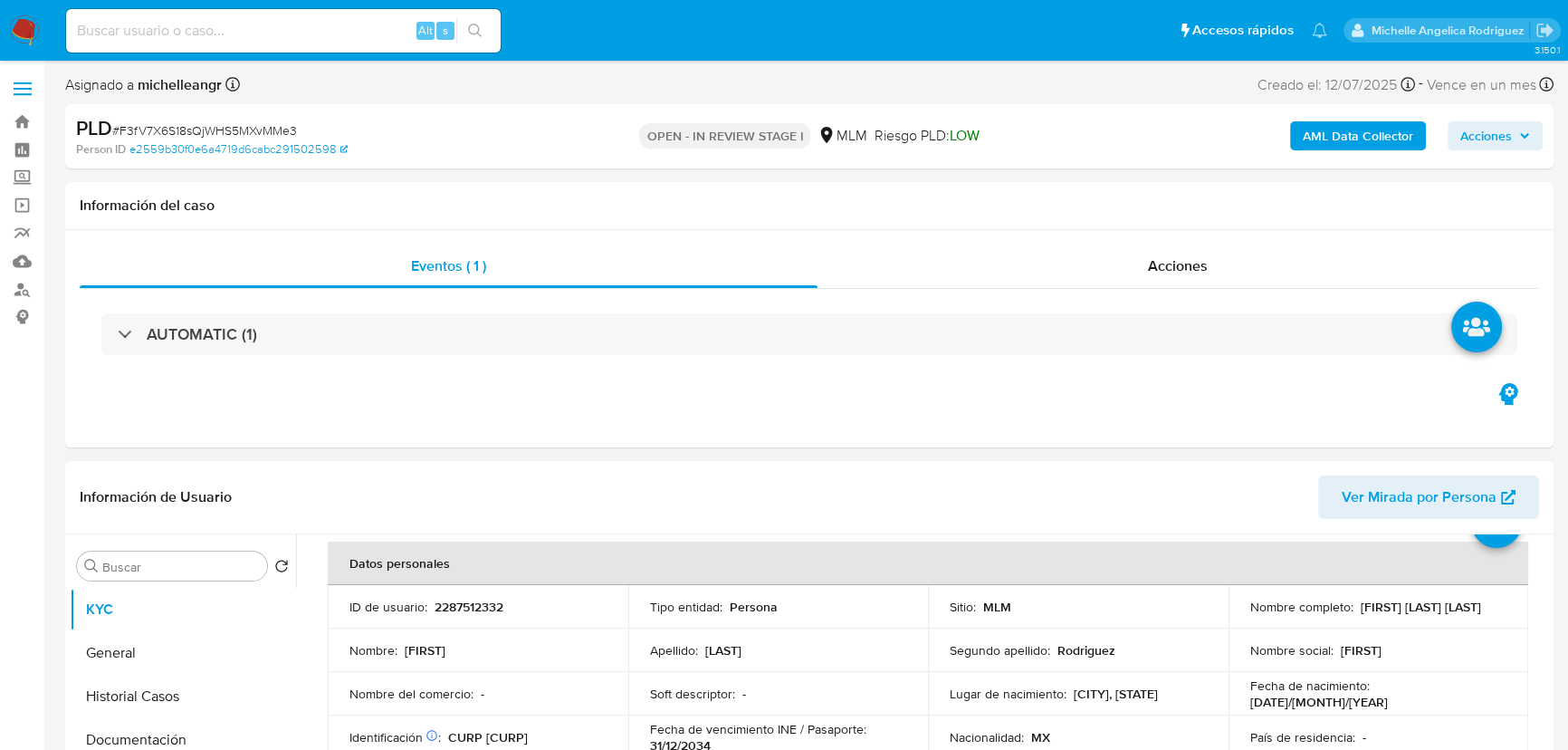 scroll, scrollTop: 164, scrollLeft: 0, axis: vertical 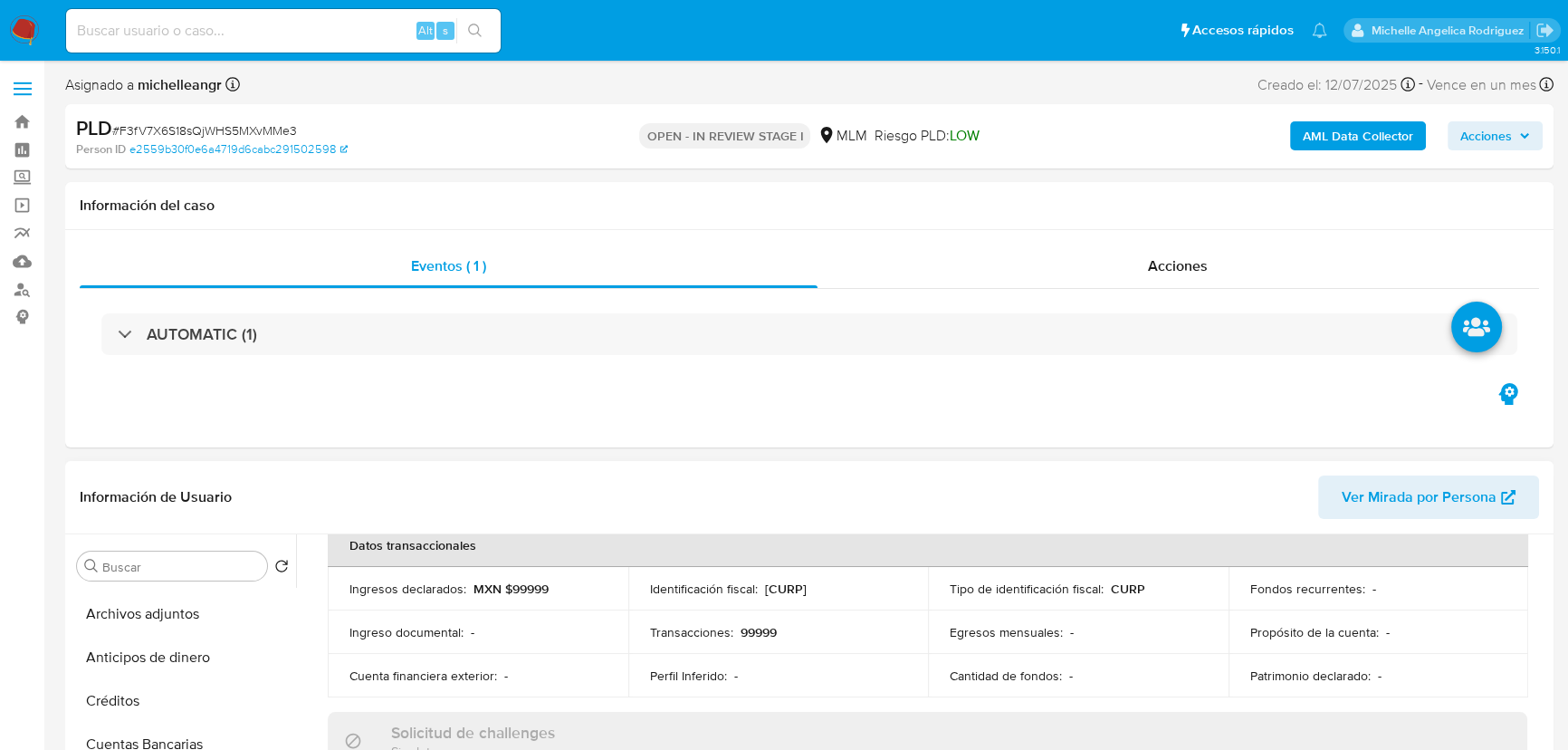 click on "Archivos adjuntos" at bounding box center (183, 614) 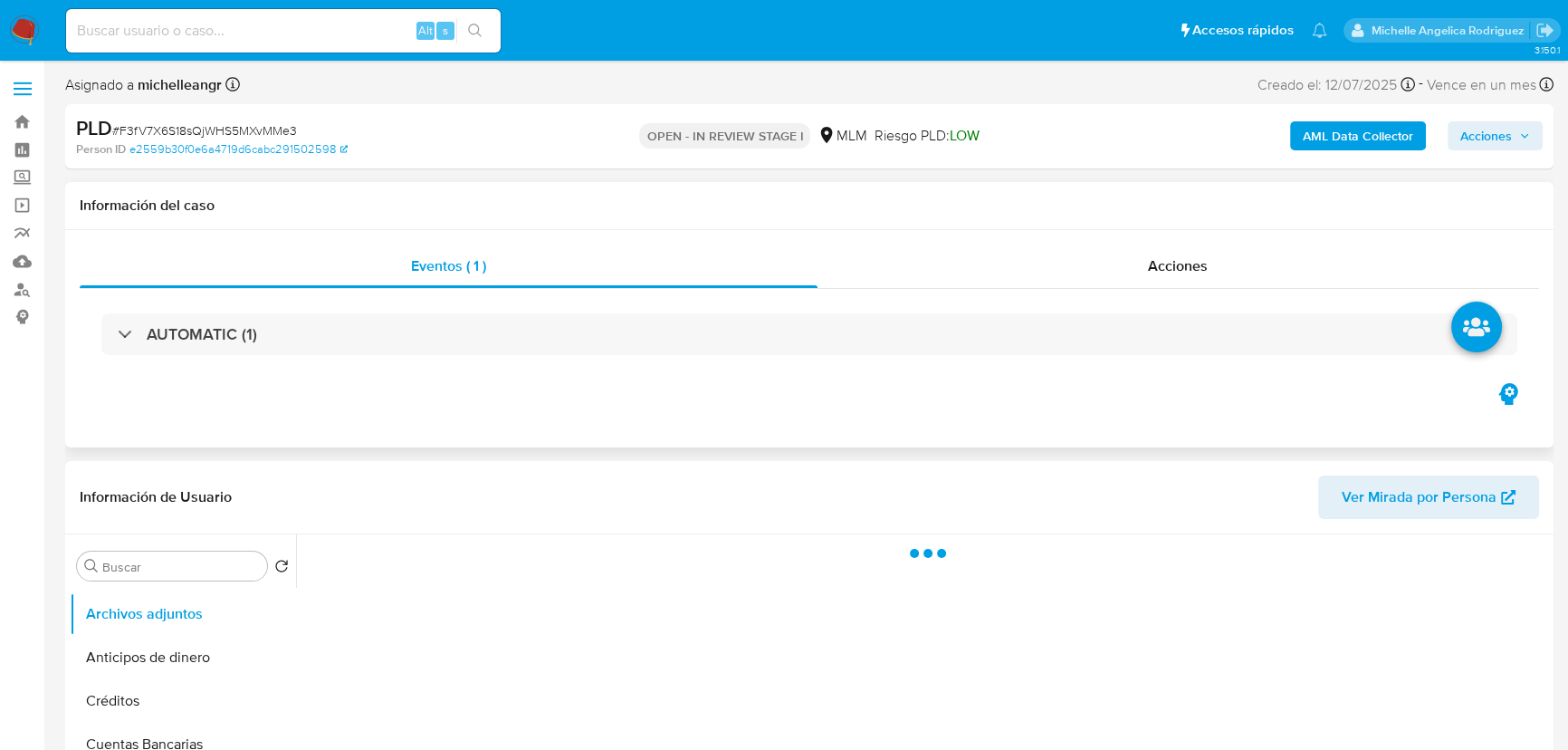 scroll, scrollTop: 0, scrollLeft: 0, axis: both 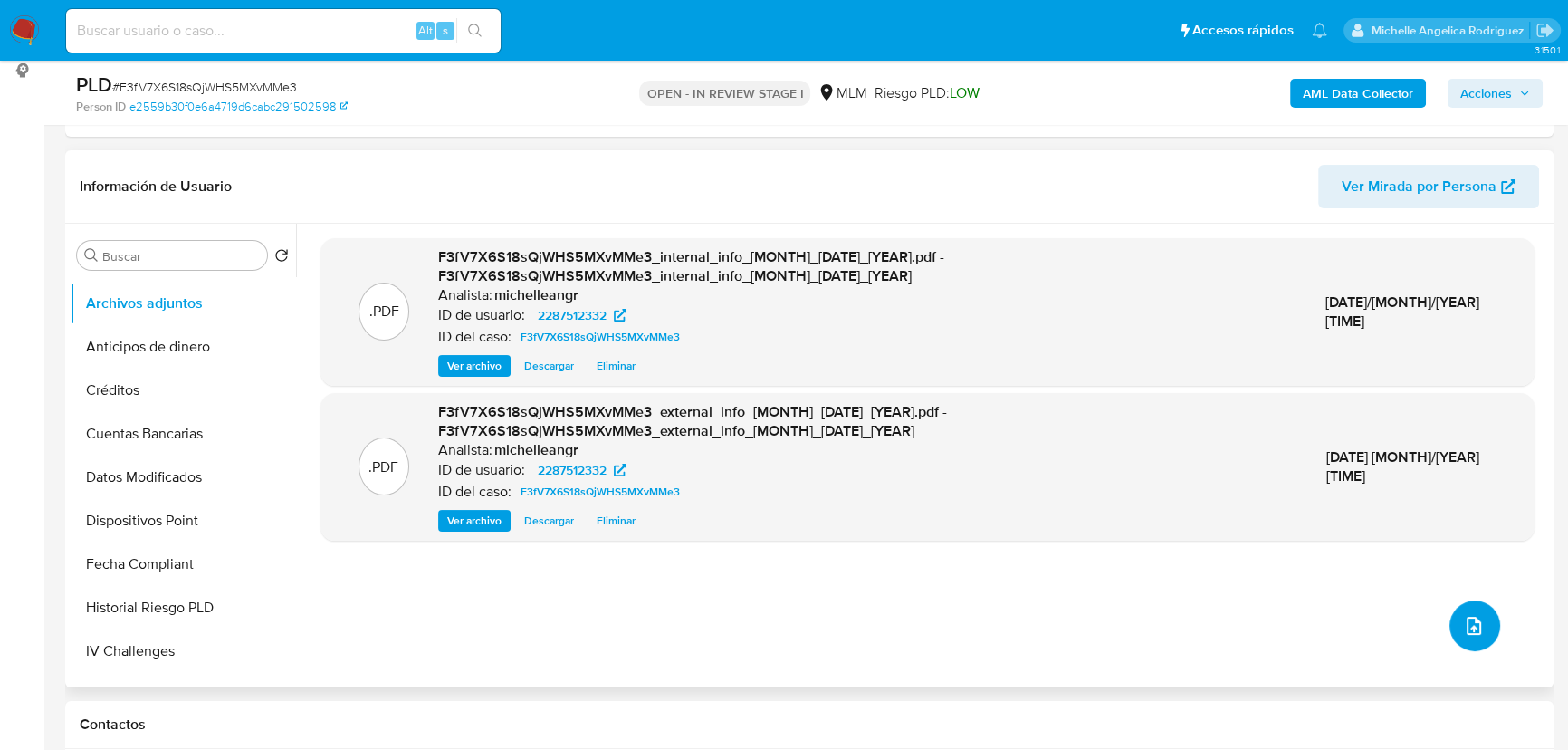 click 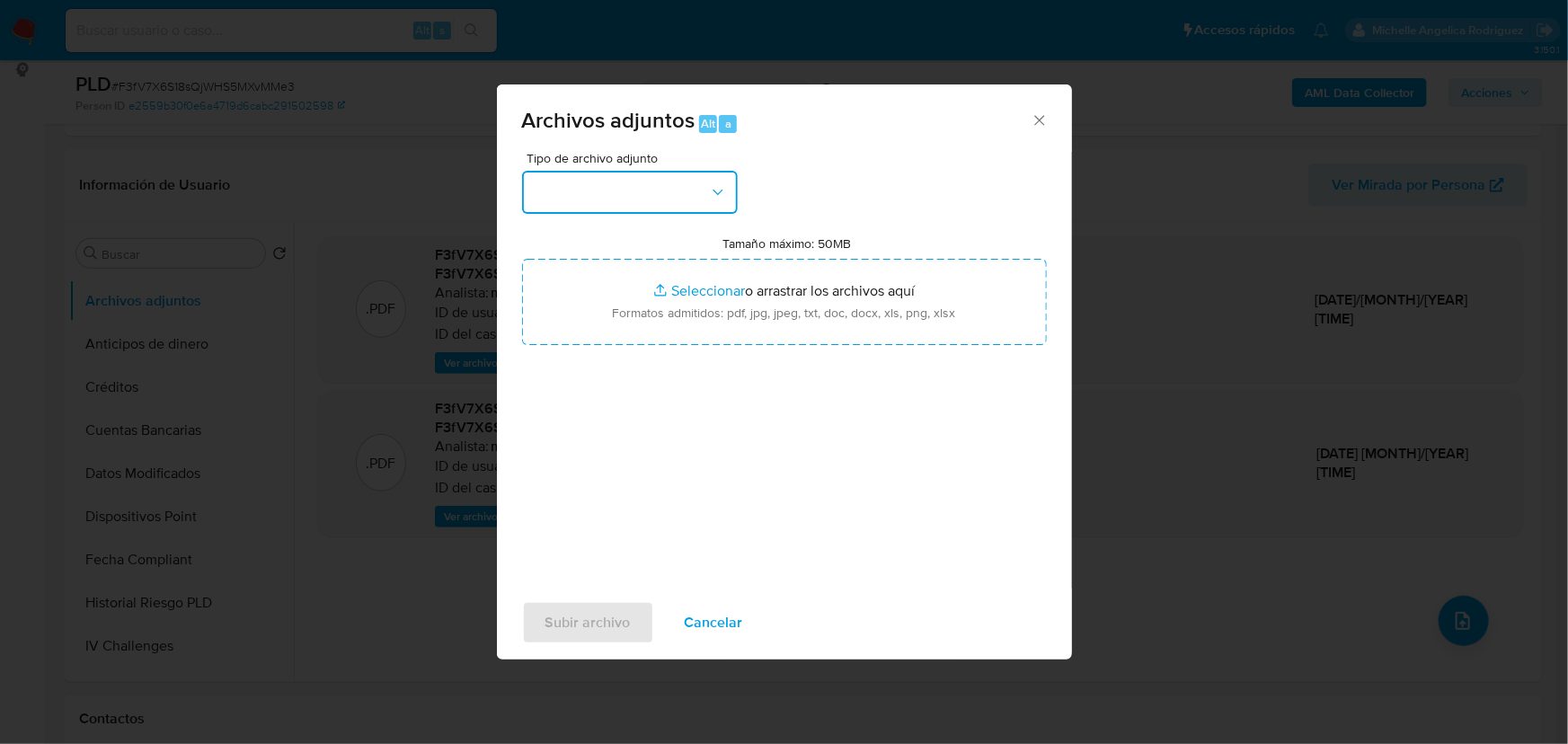 click at bounding box center [630, 192] 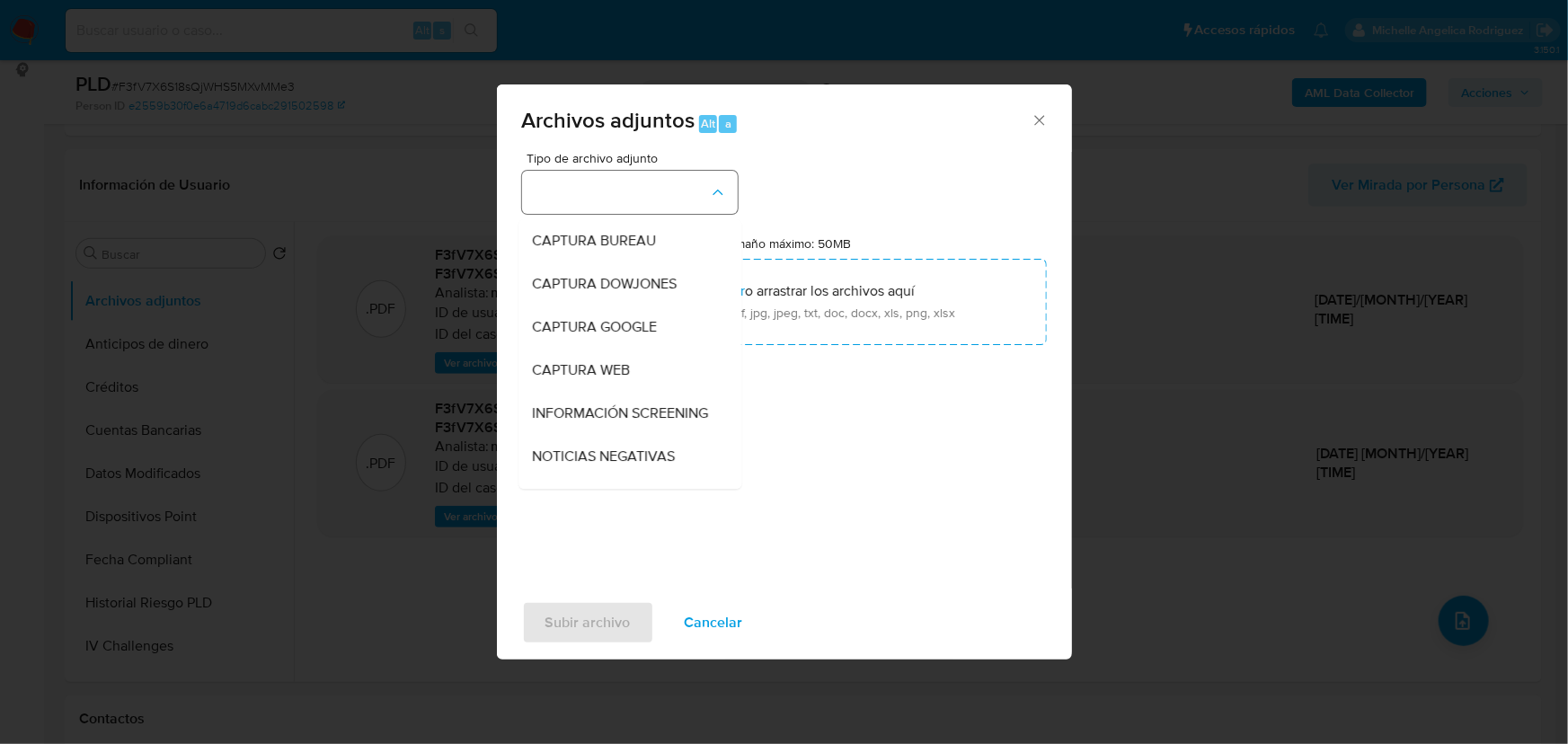 type 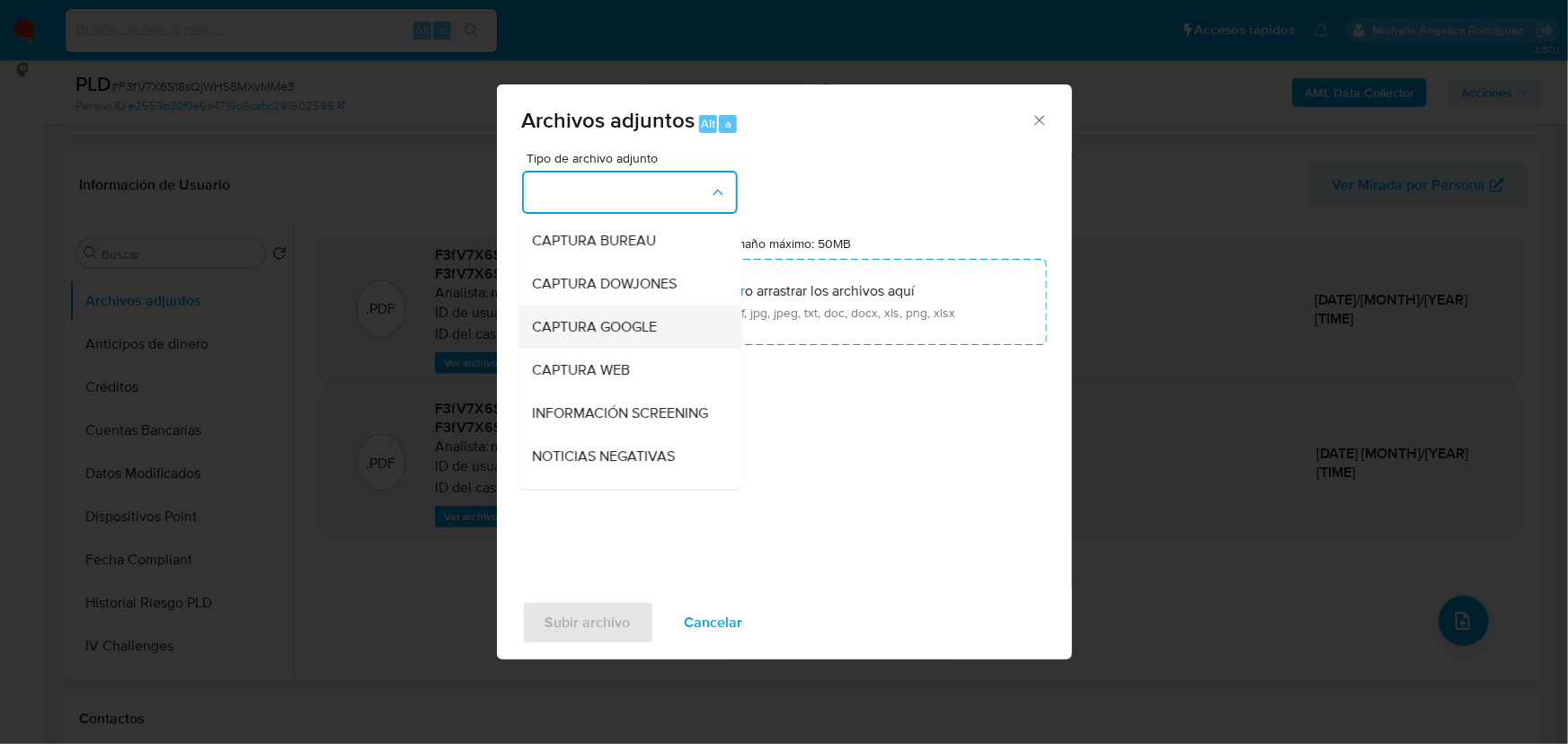 type 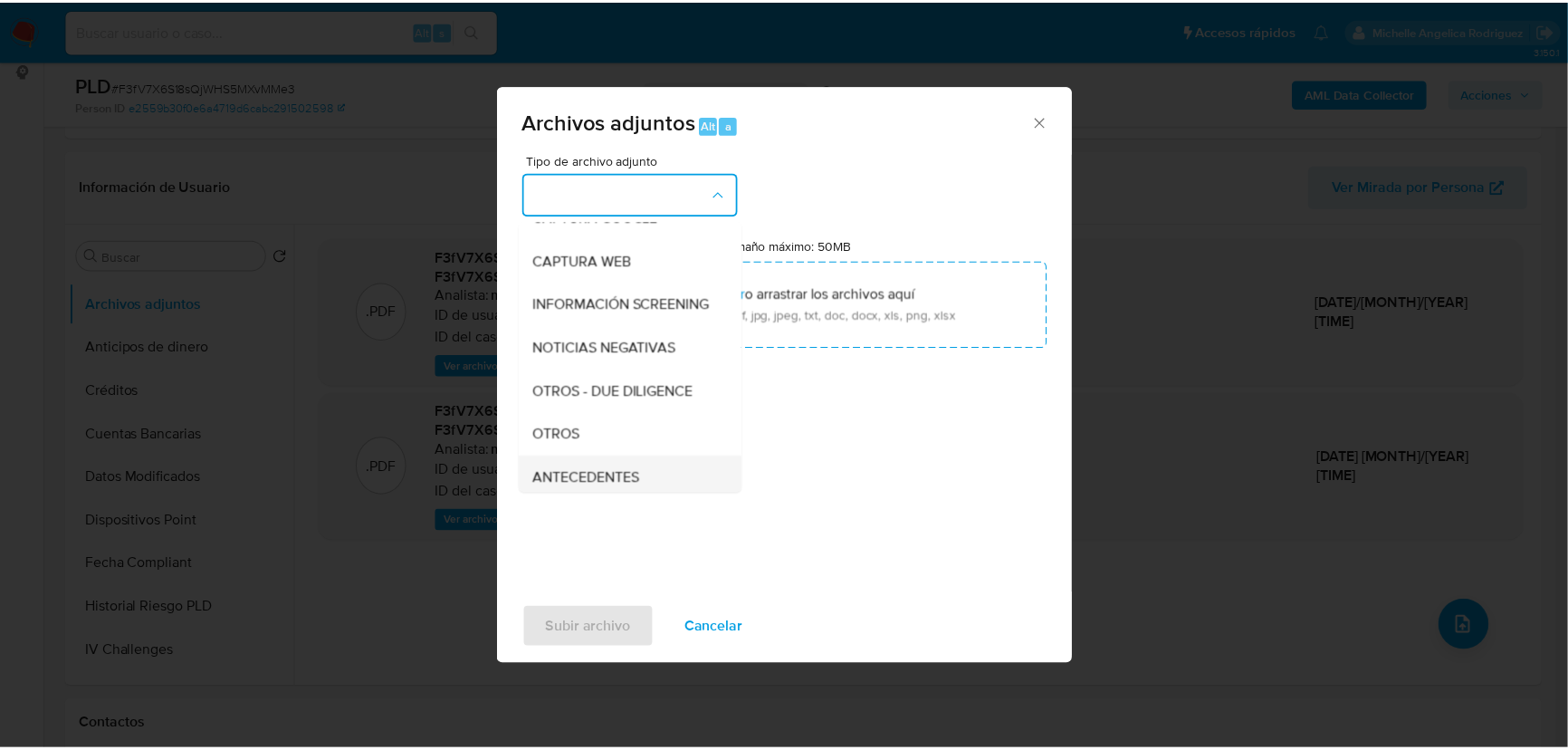 scroll, scrollTop: 216, scrollLeft: 0, axis: vertical 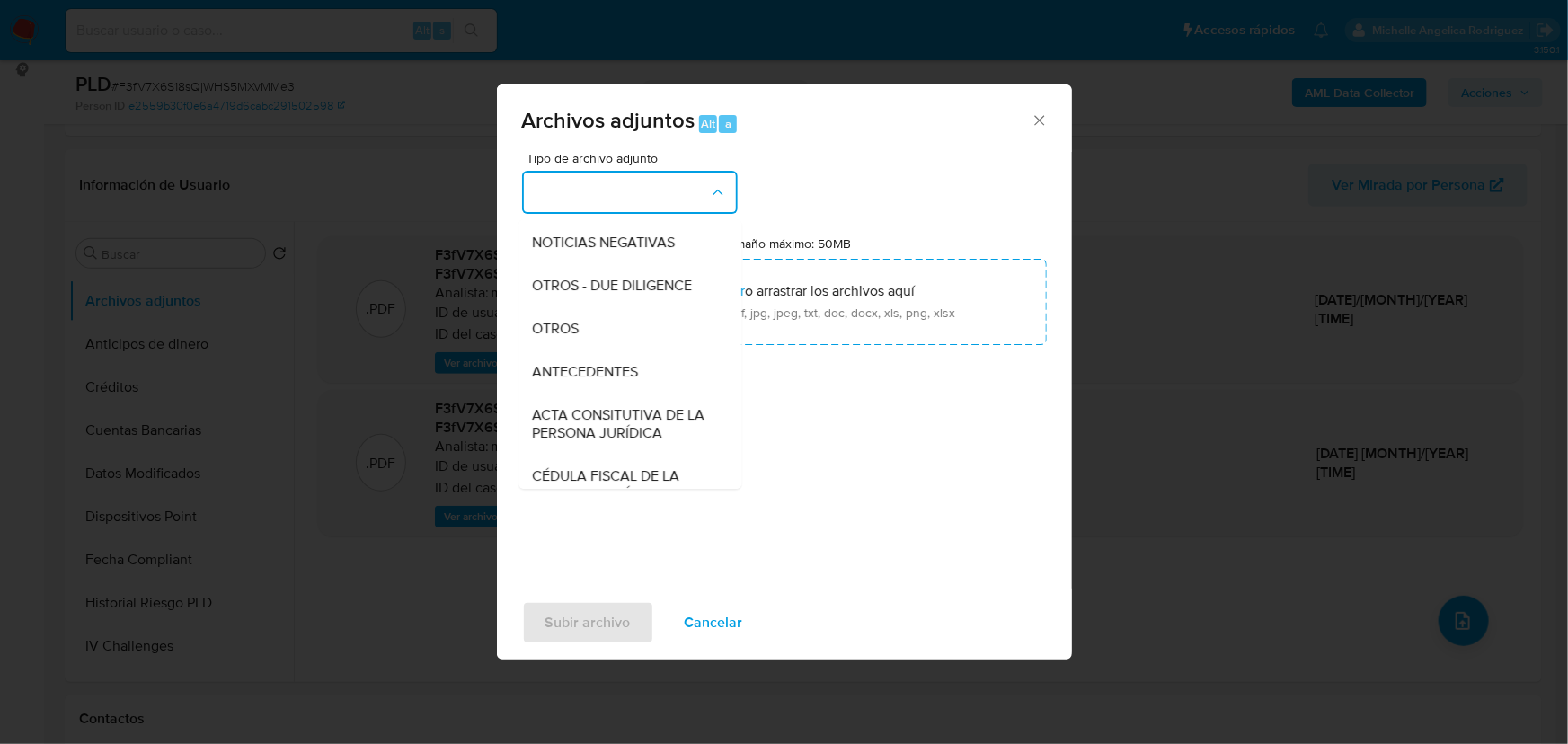 click on "OTROS" at bounding box center (625, 329) 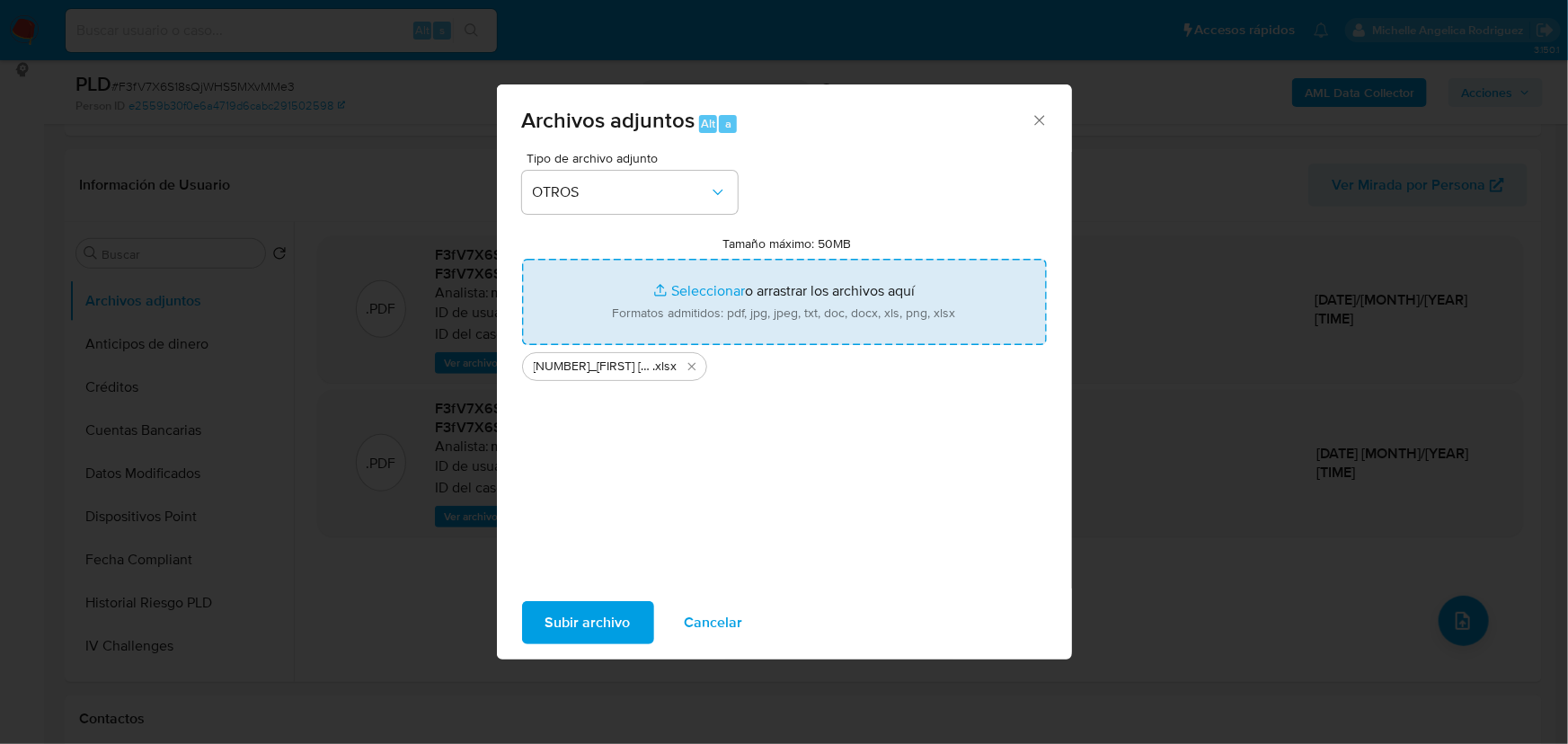 type on "C:\fakepath\[NUMBER]_[FIRST] [LAST]_[MONTH][YEAR].pdf" 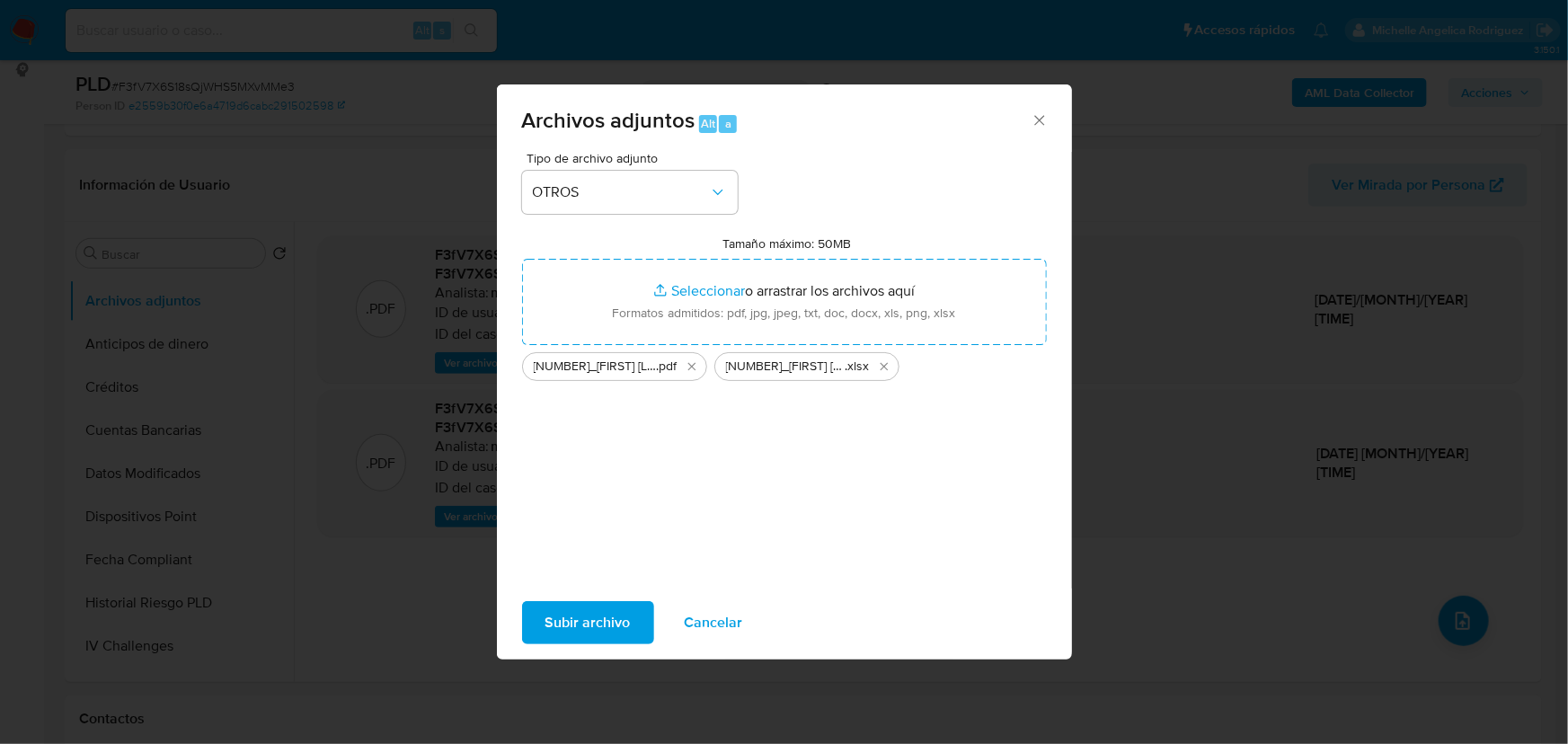 click on "Subir archivo" at bounding box center (588, 623) 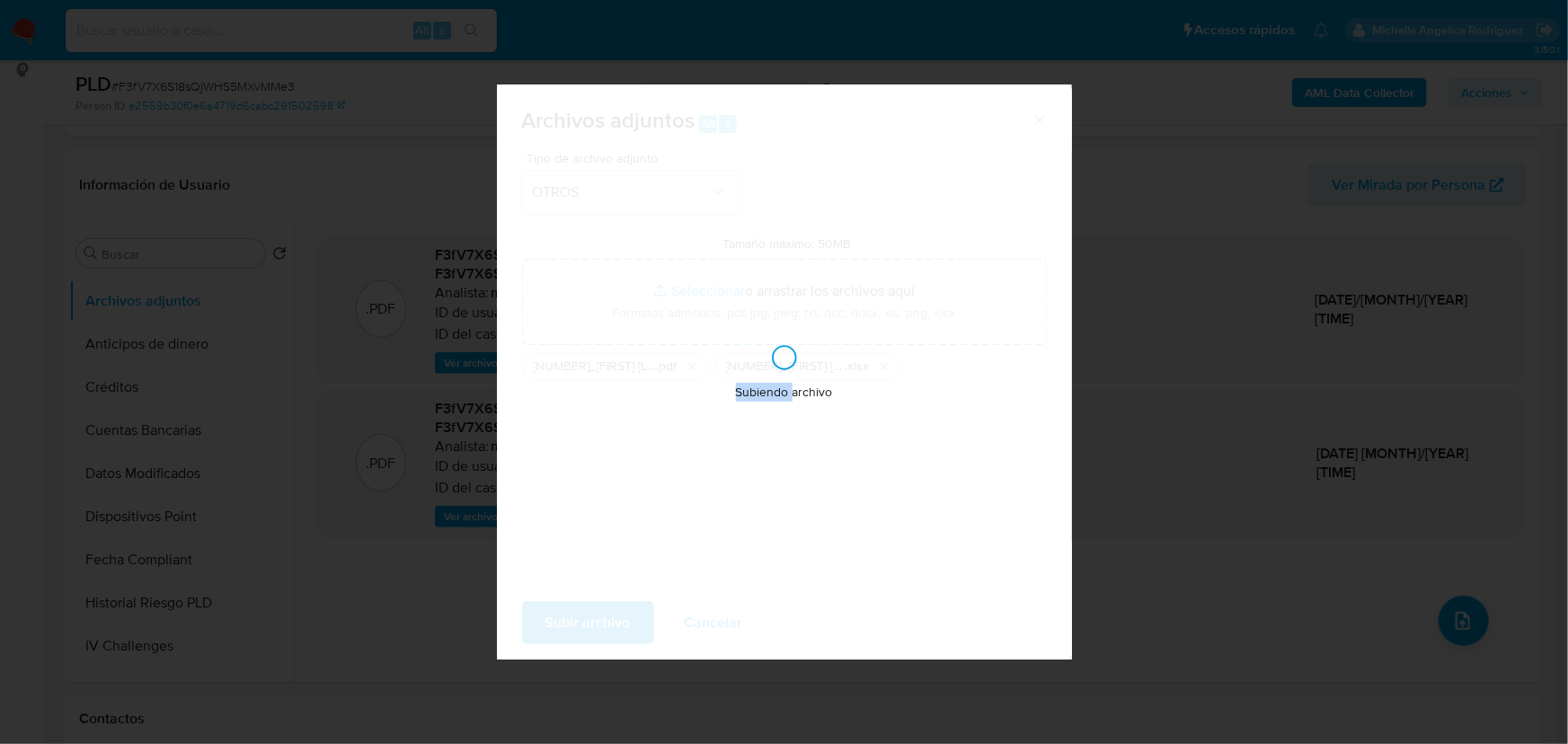 click on "Subiendo archivo" at bounding box center (784, 372) 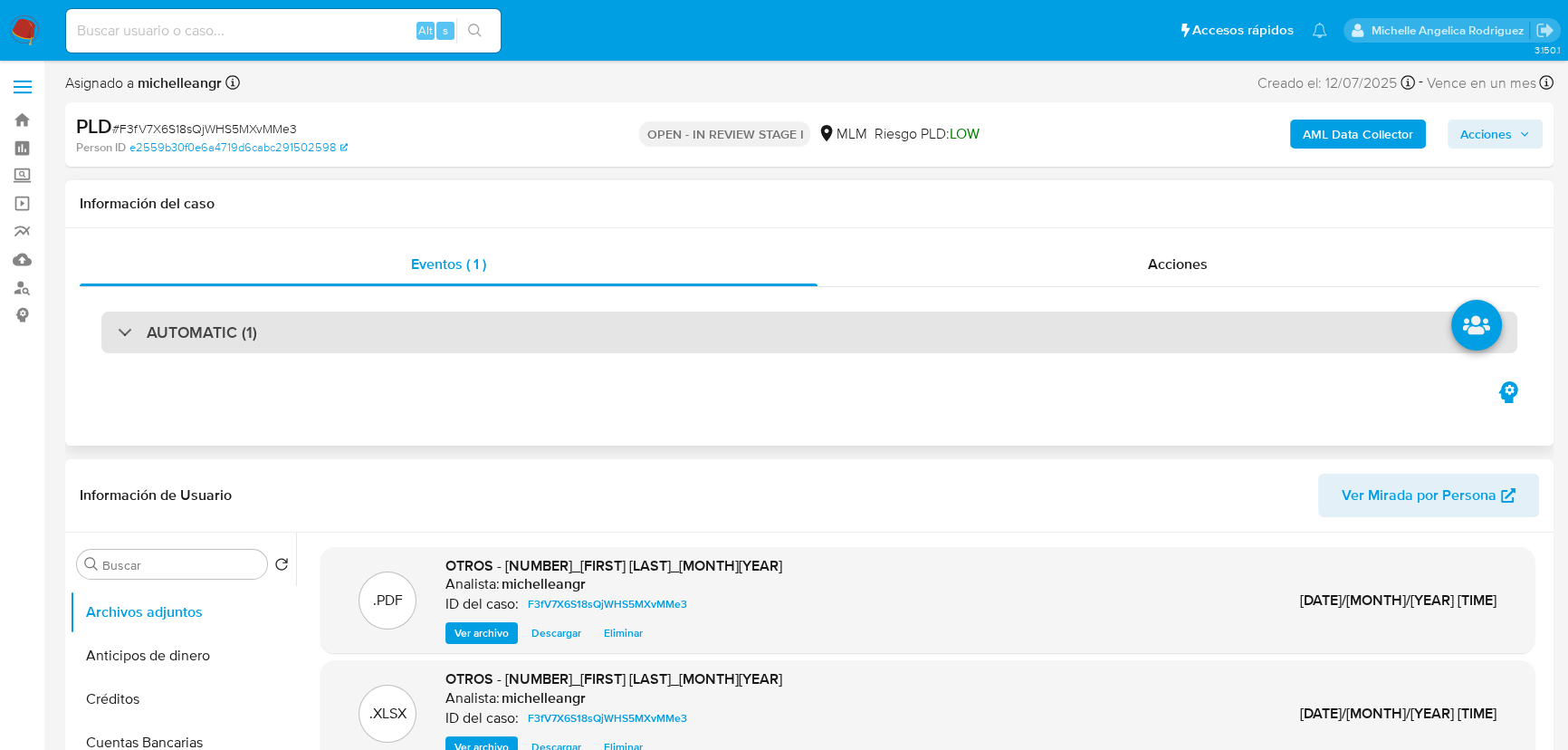 scroll, scrollTop: 0, scrollLeft: 0, axis: both 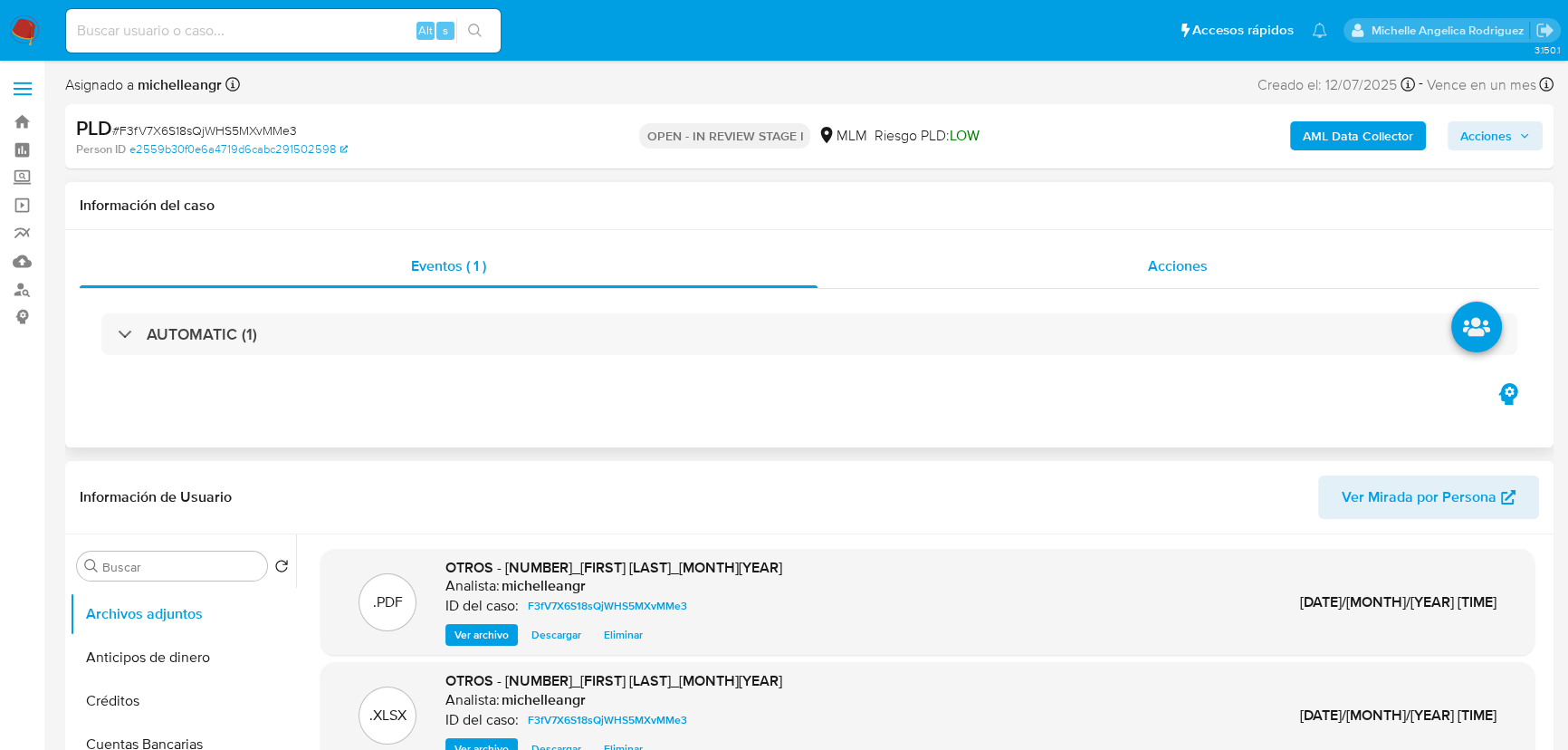 click on "Acciones" at bounding box center [1178, 265] 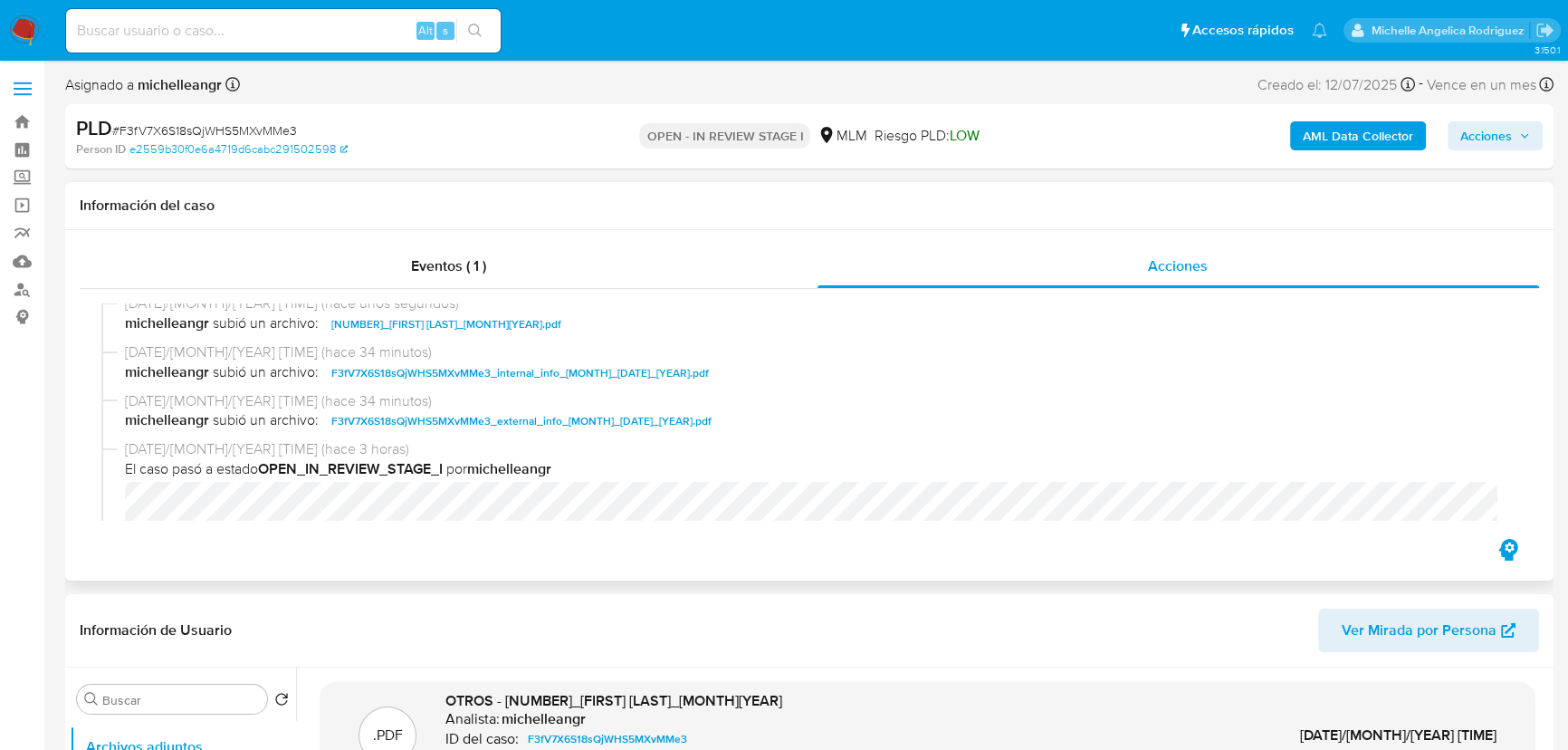 scroll, scrollTop: 0, scrollLeft: 0, axis: both 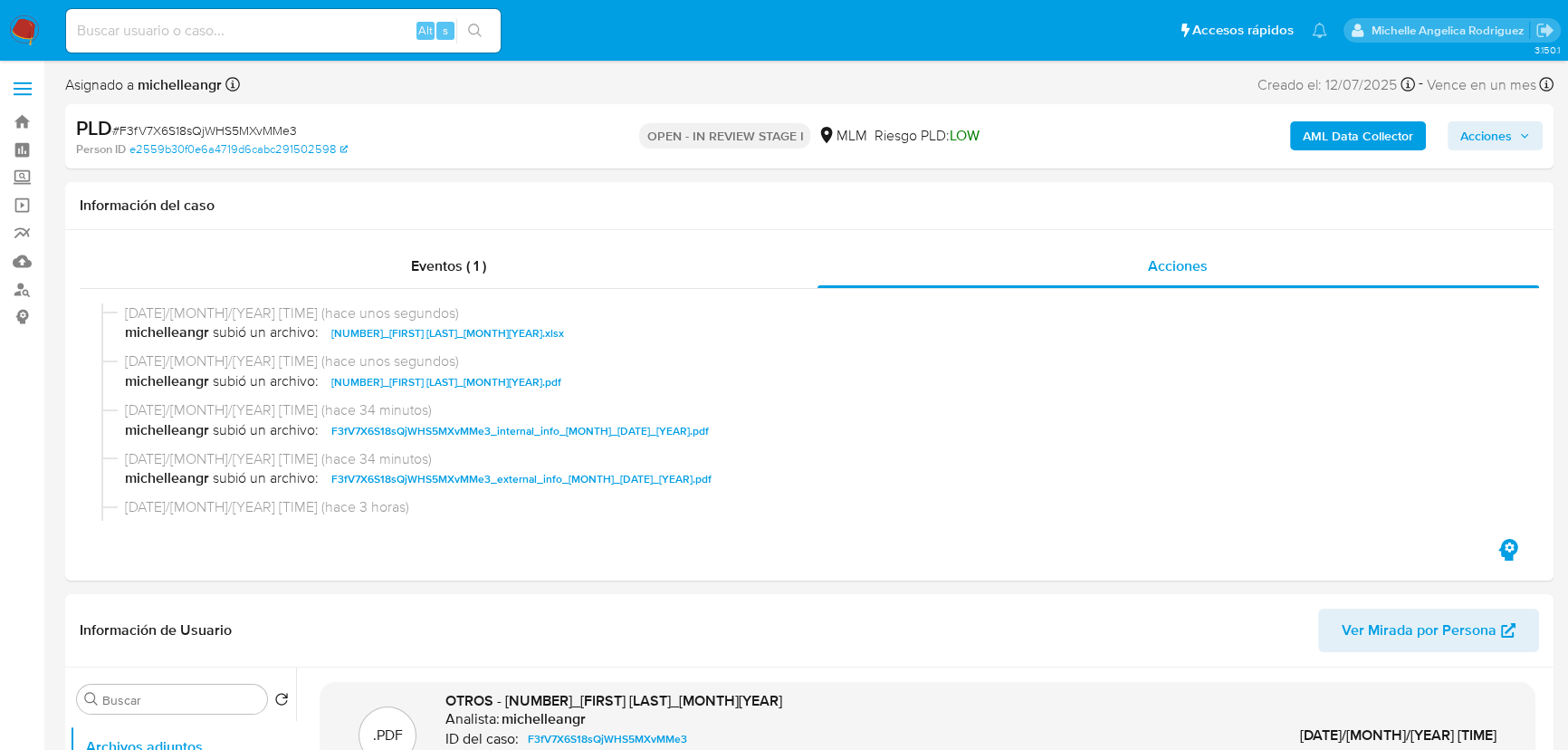 click on "Acciones" at bounding box center [1486, 136] 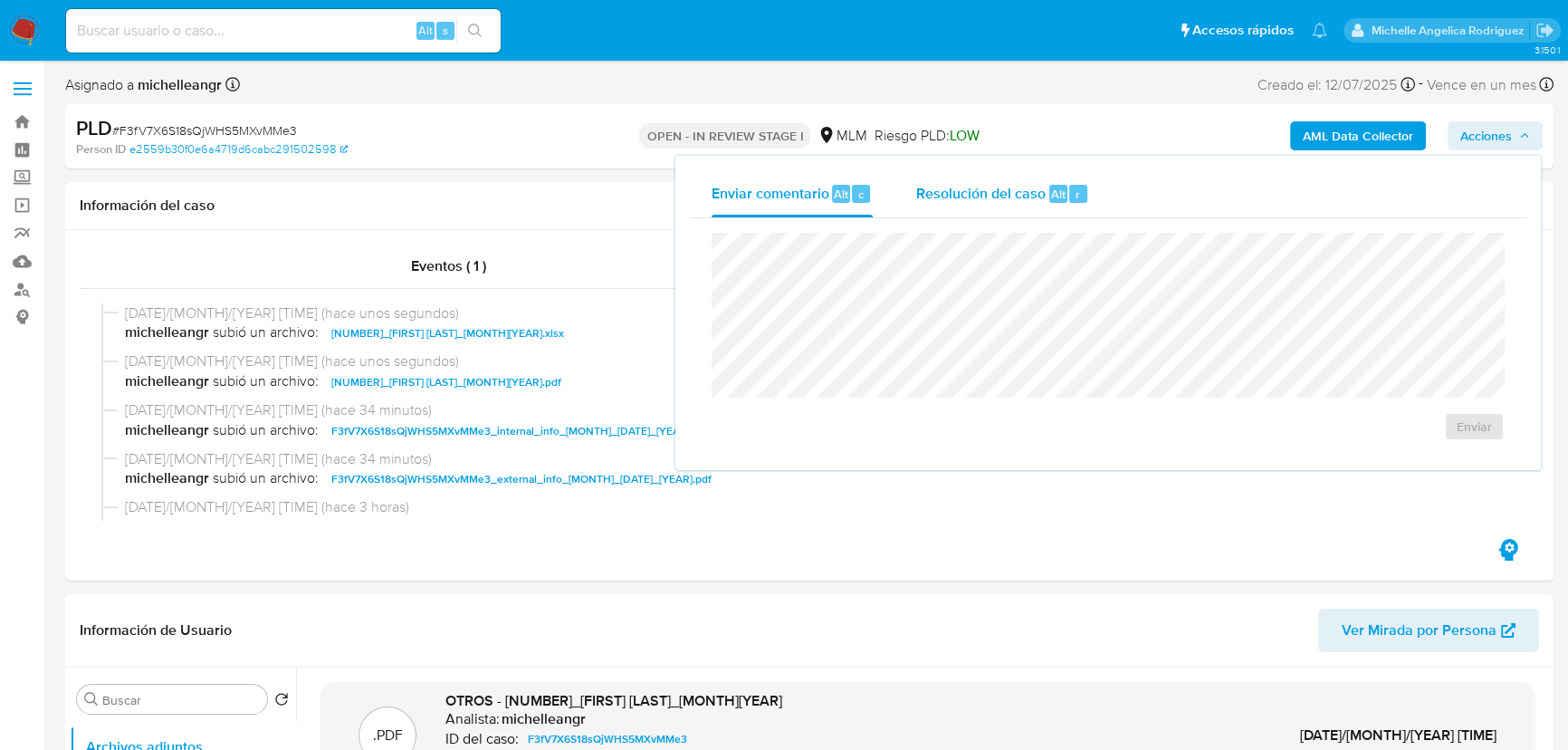 click on "Resolución del caso" at bounding box center [980, 193] 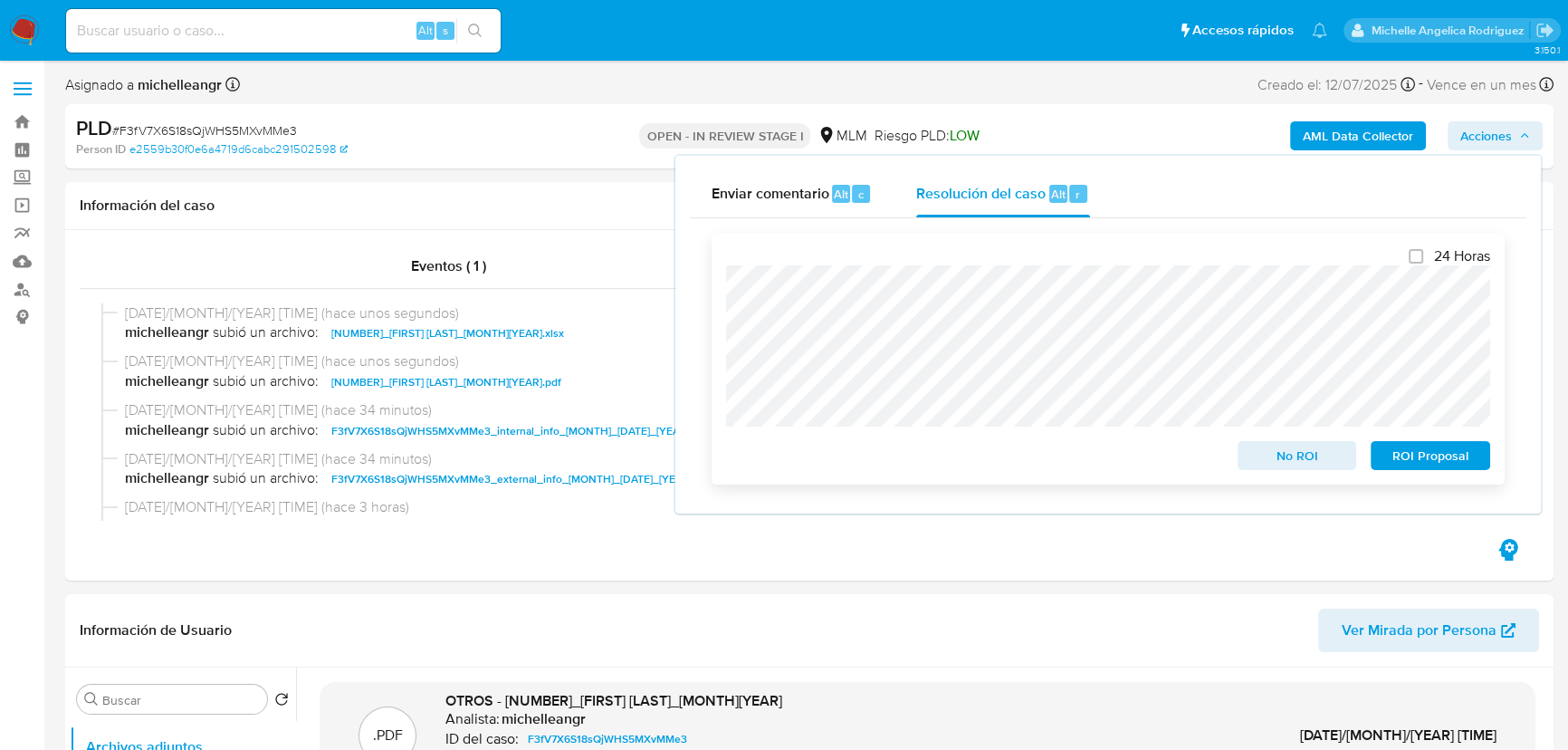 click on "ROI Proposal" at bounding box center [1430, 456] 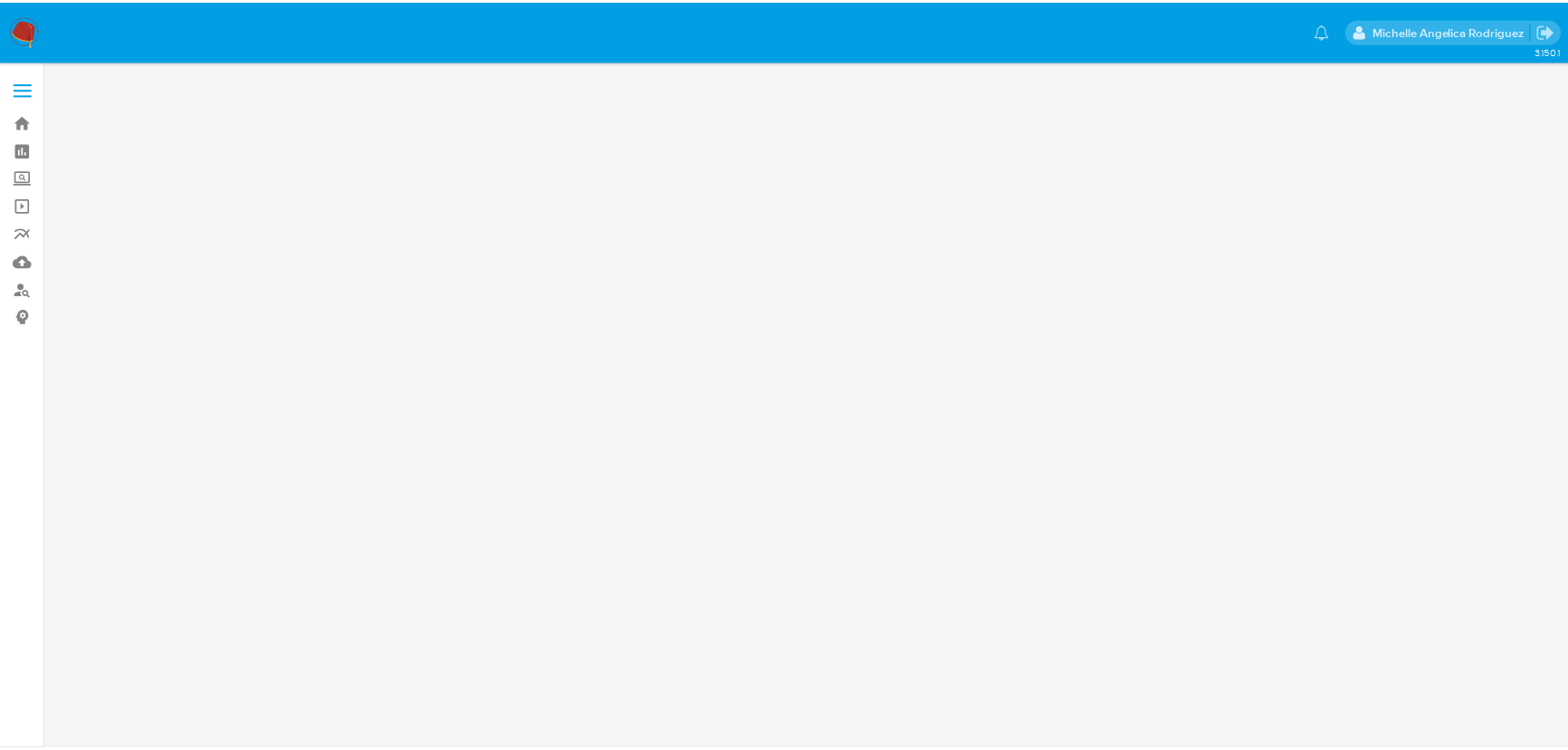 scroll, scrollTop: 0, scrollLeft: 0, axis: both 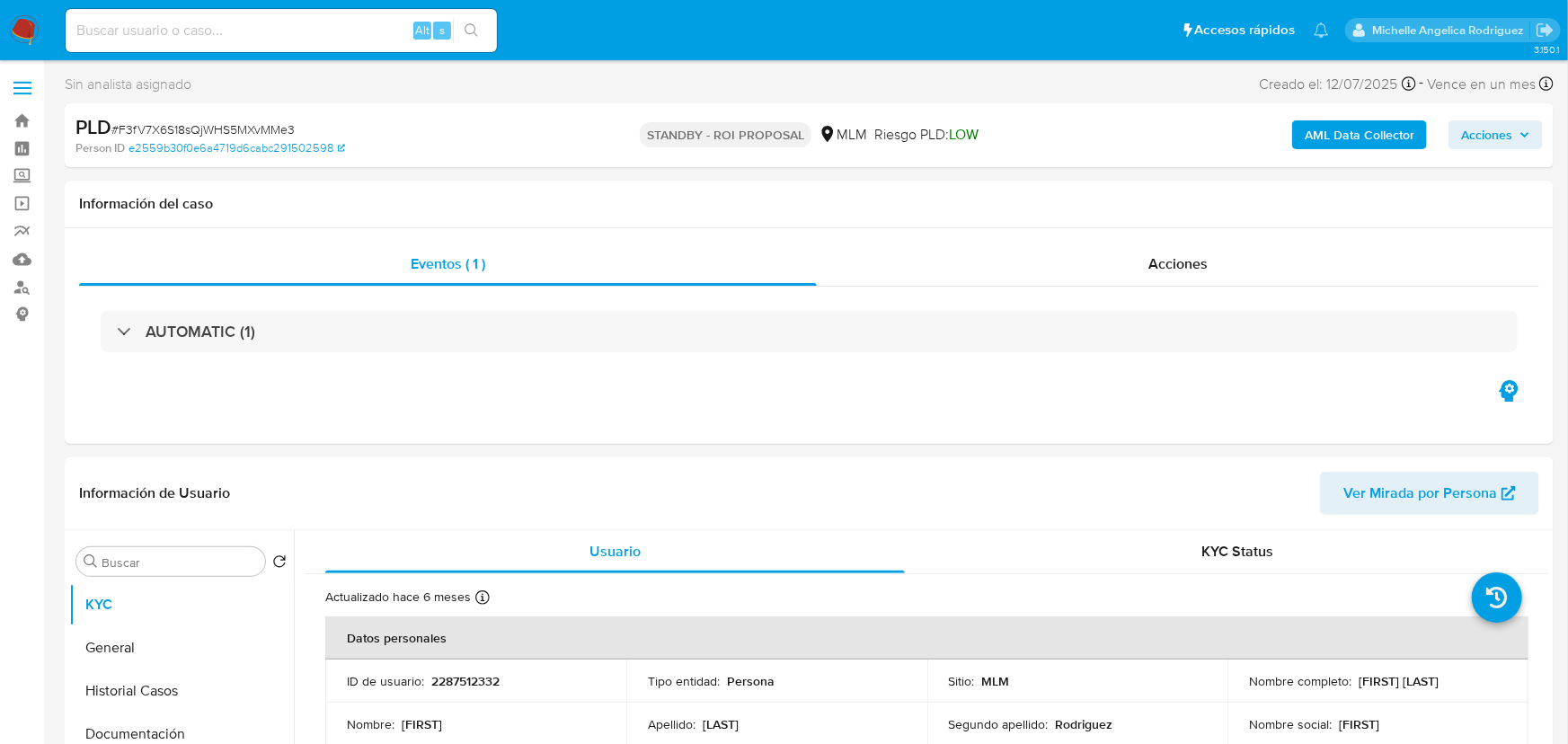 select on "10" 